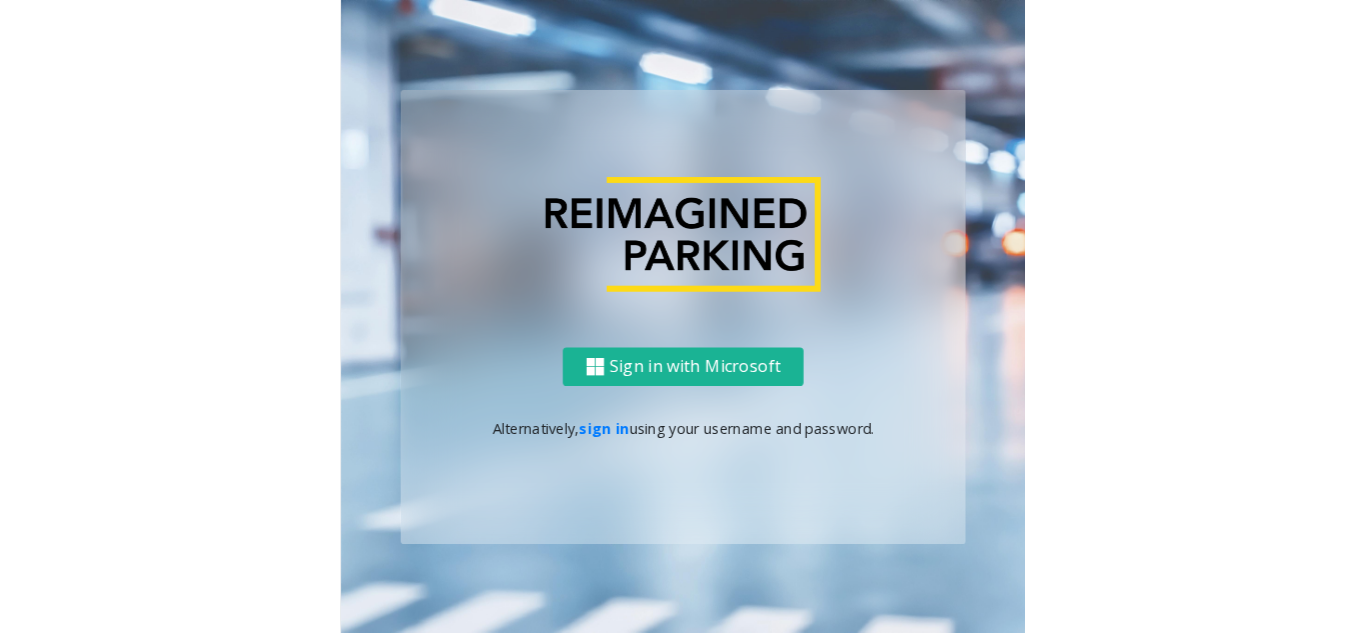 scroll, scrollTop: 0, scrollLeft: 0, axis: both 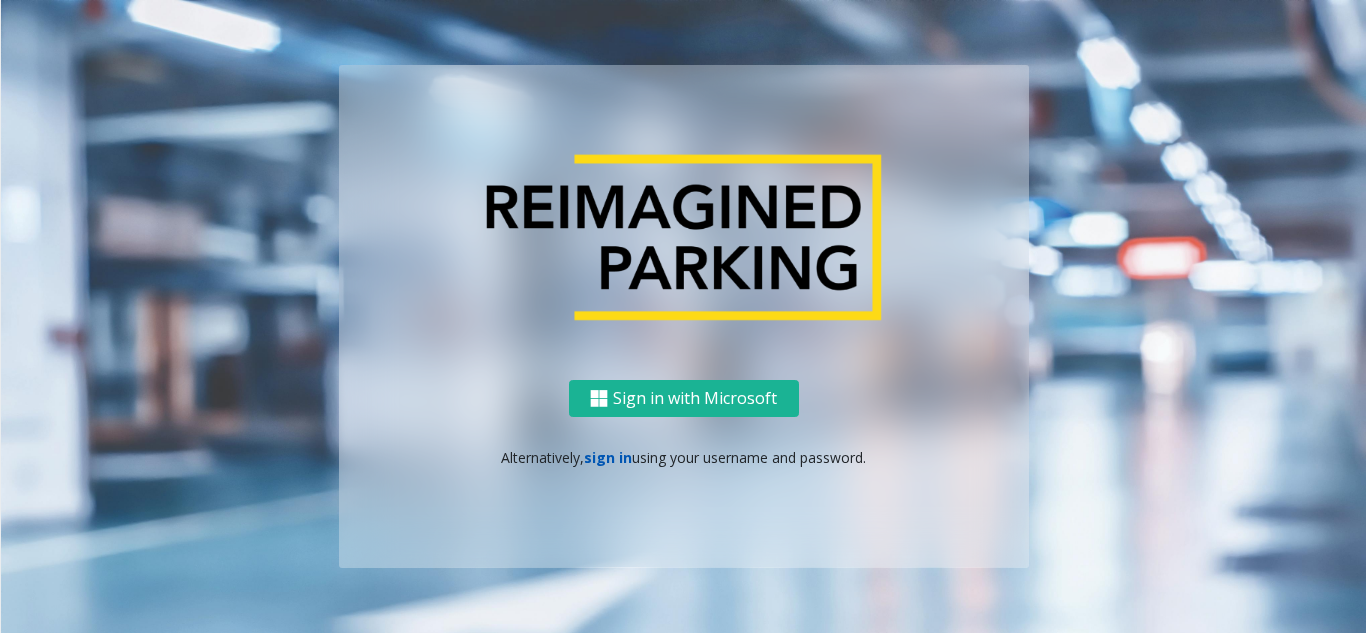 click on "sign in" 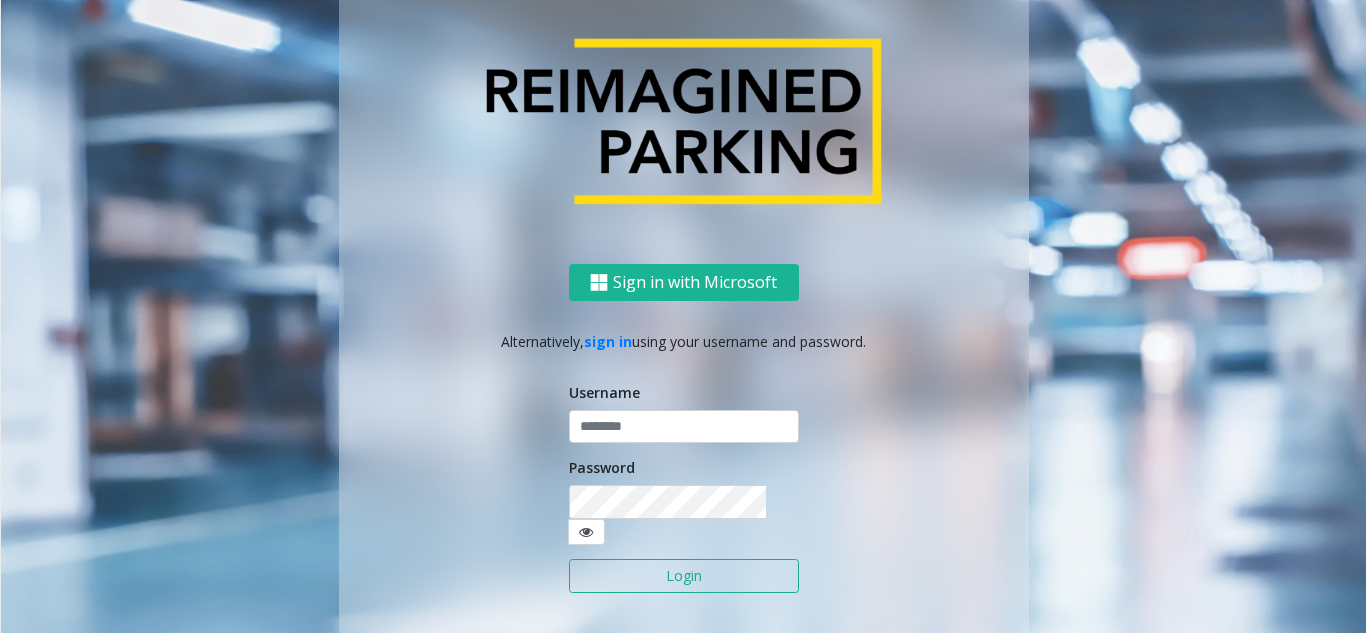 click on "Username Password Login" 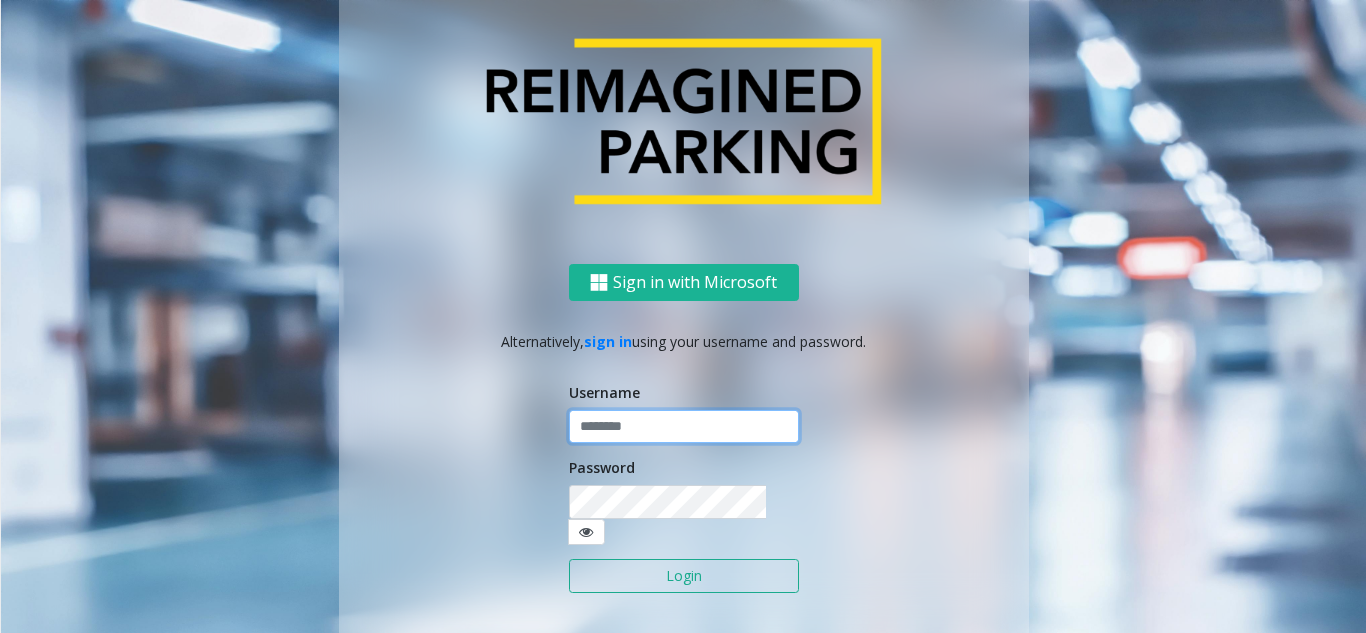 type on "*******" 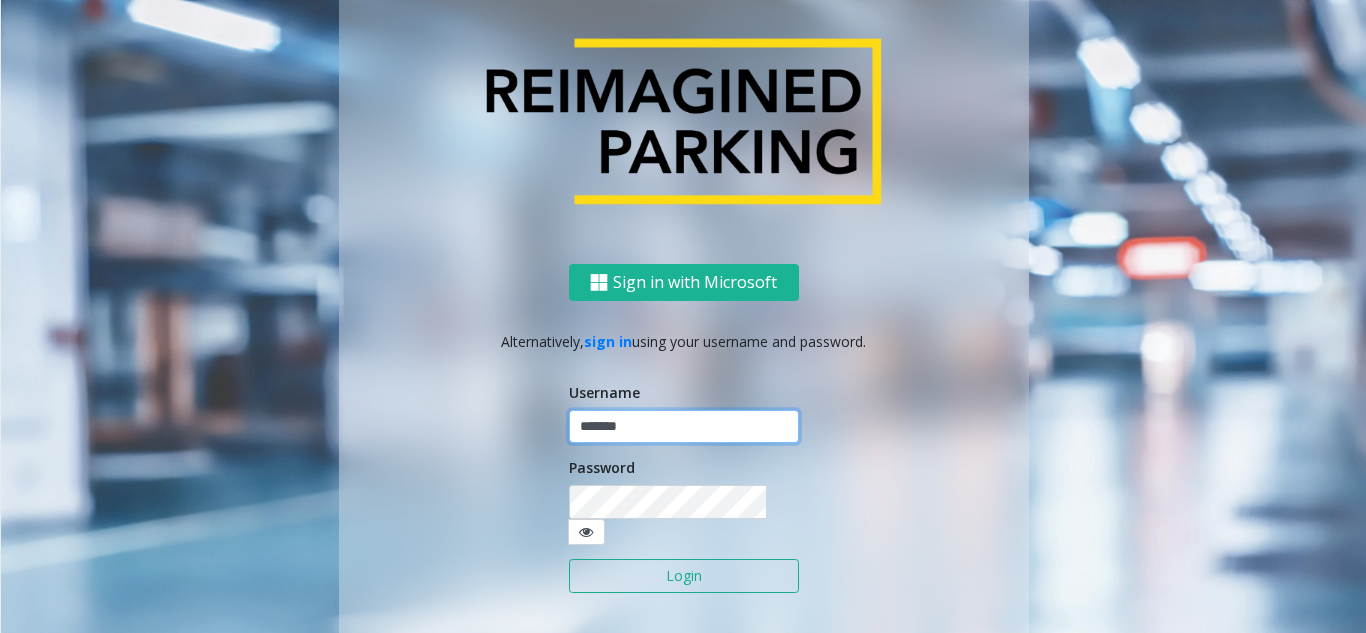 click on "*******" 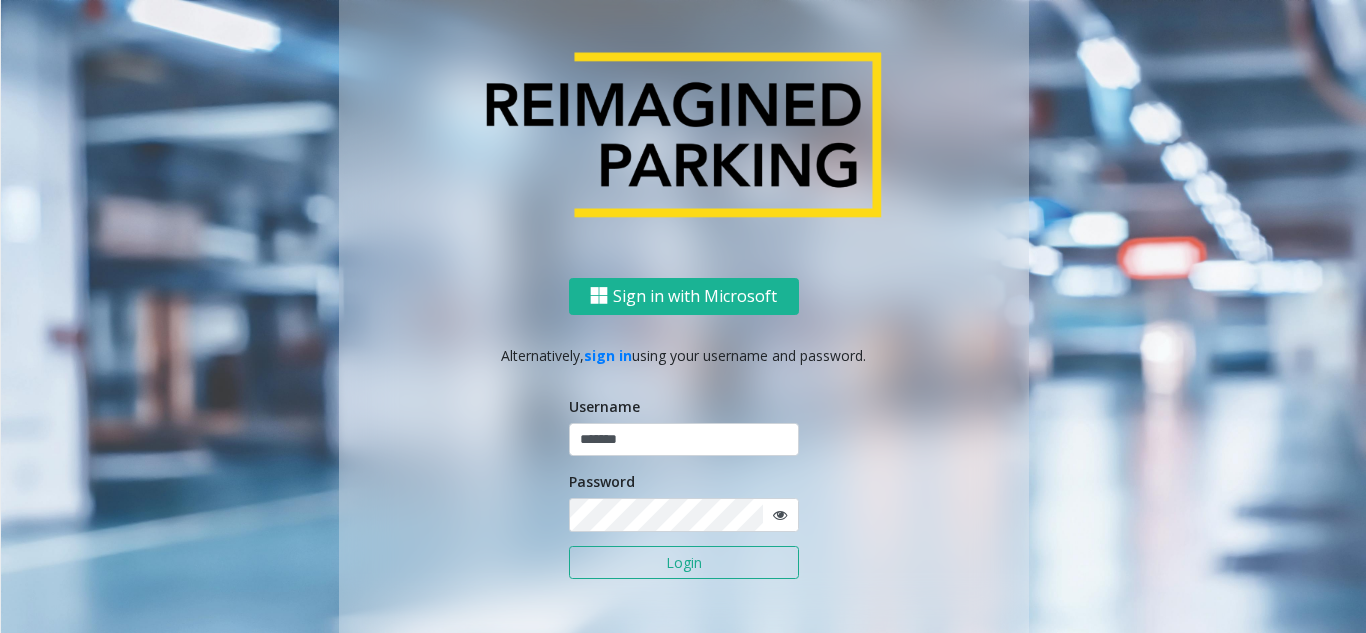 click on "Login" 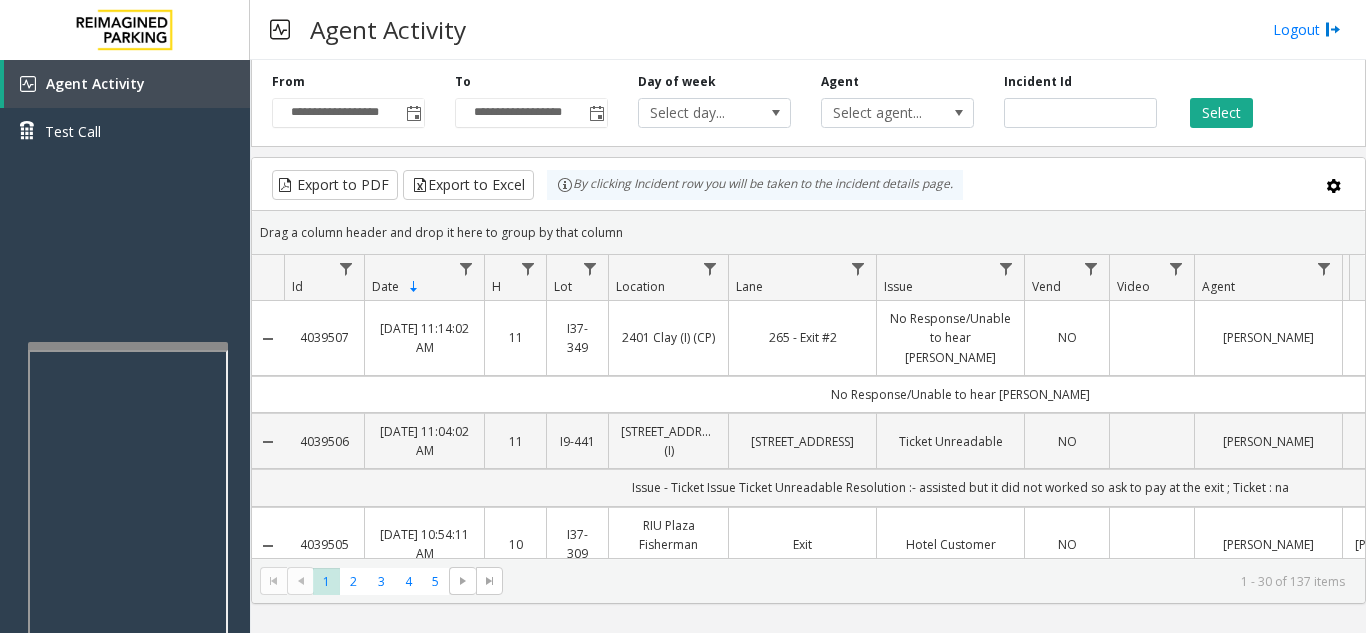 click at bounding box center [128, 346] 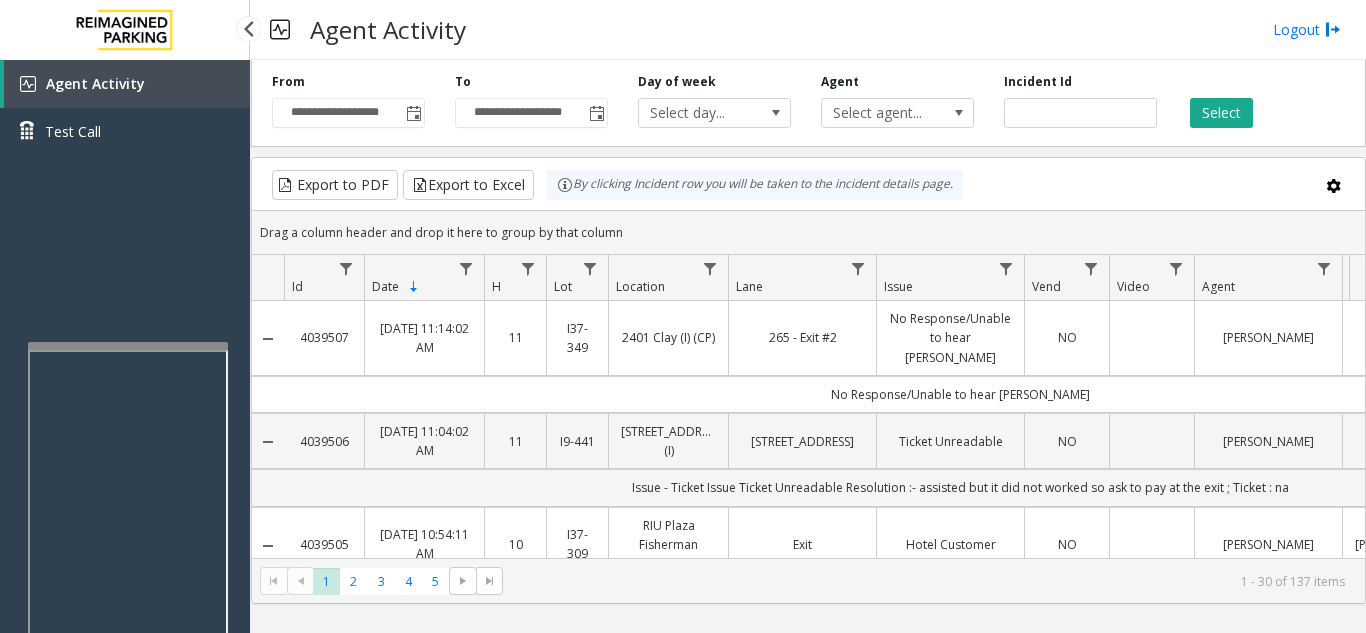 drag, startPoint x: 140, startPoint y: 295, endPoint x: 130, endPoint y: 299, distance: 10.770329 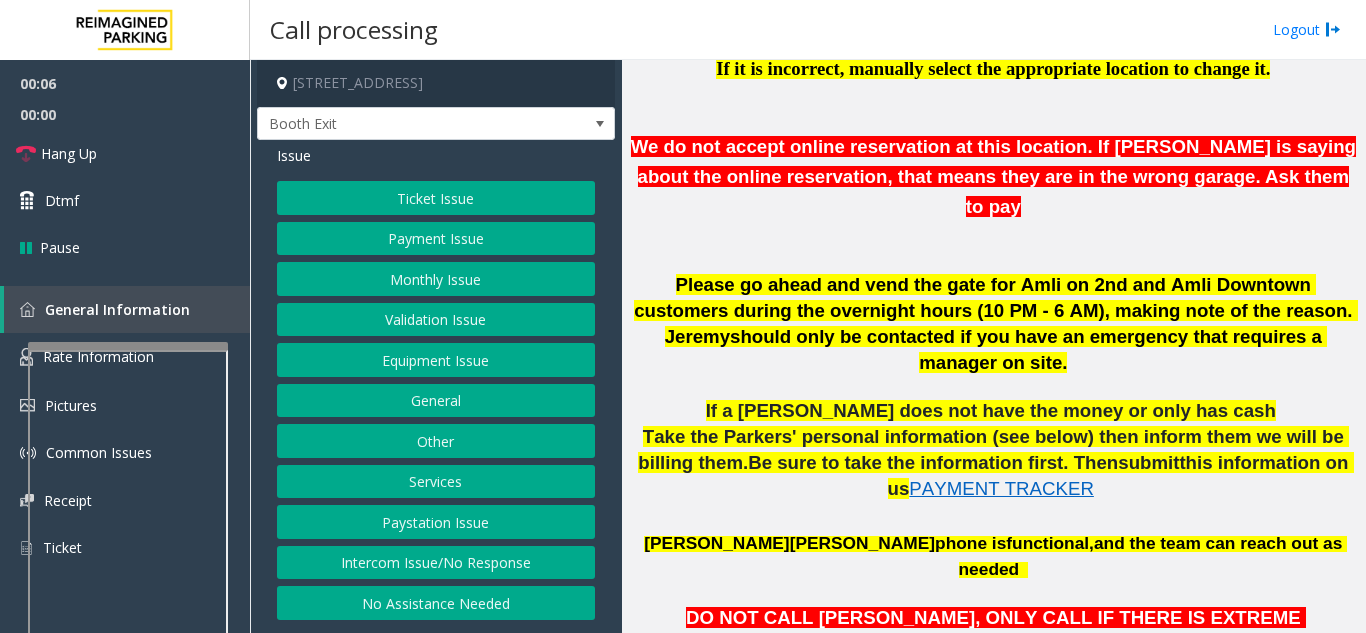 scroll, scrollTop: 1000, scrollLeft: 0, axis: vertical 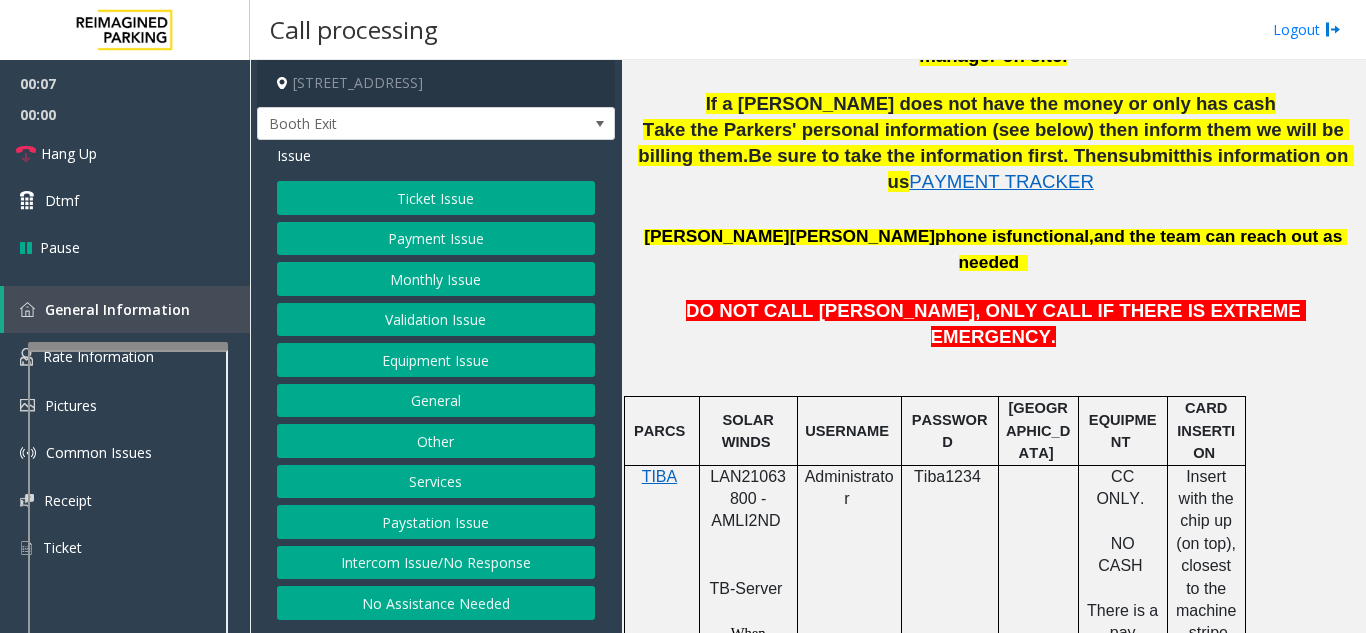 click on "LAN21063800 - AMLI2ND" 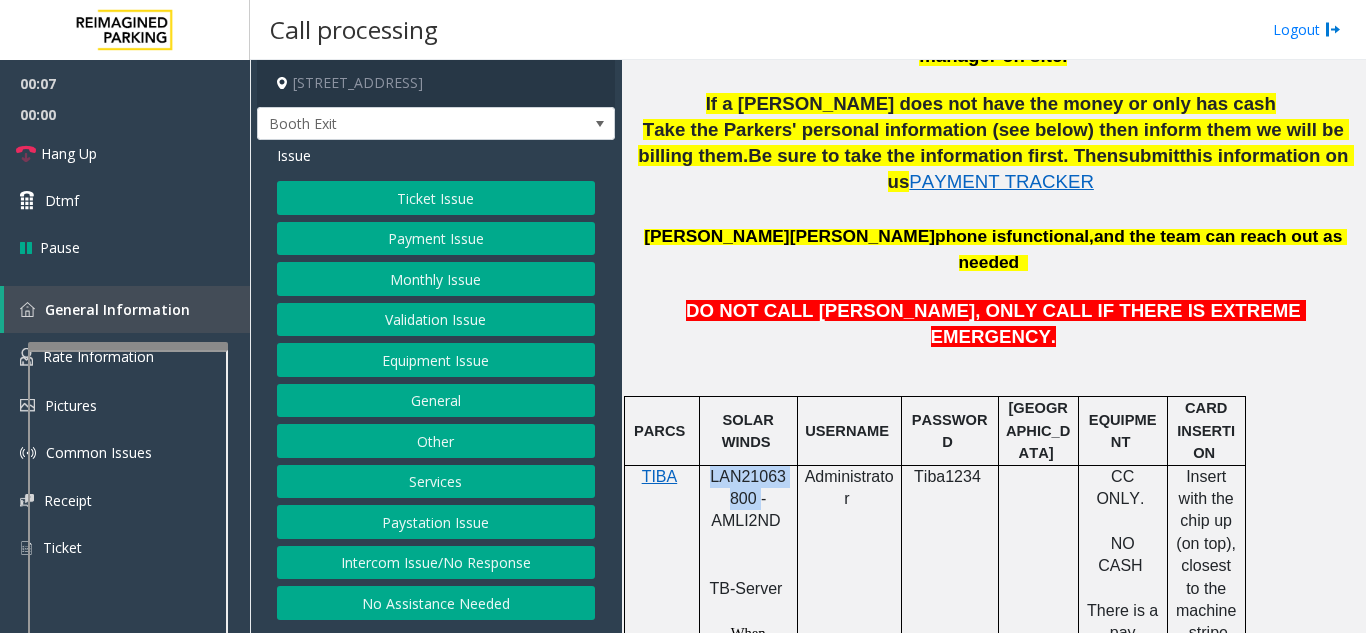 click on "LAN21063800 - AMLI2ND" 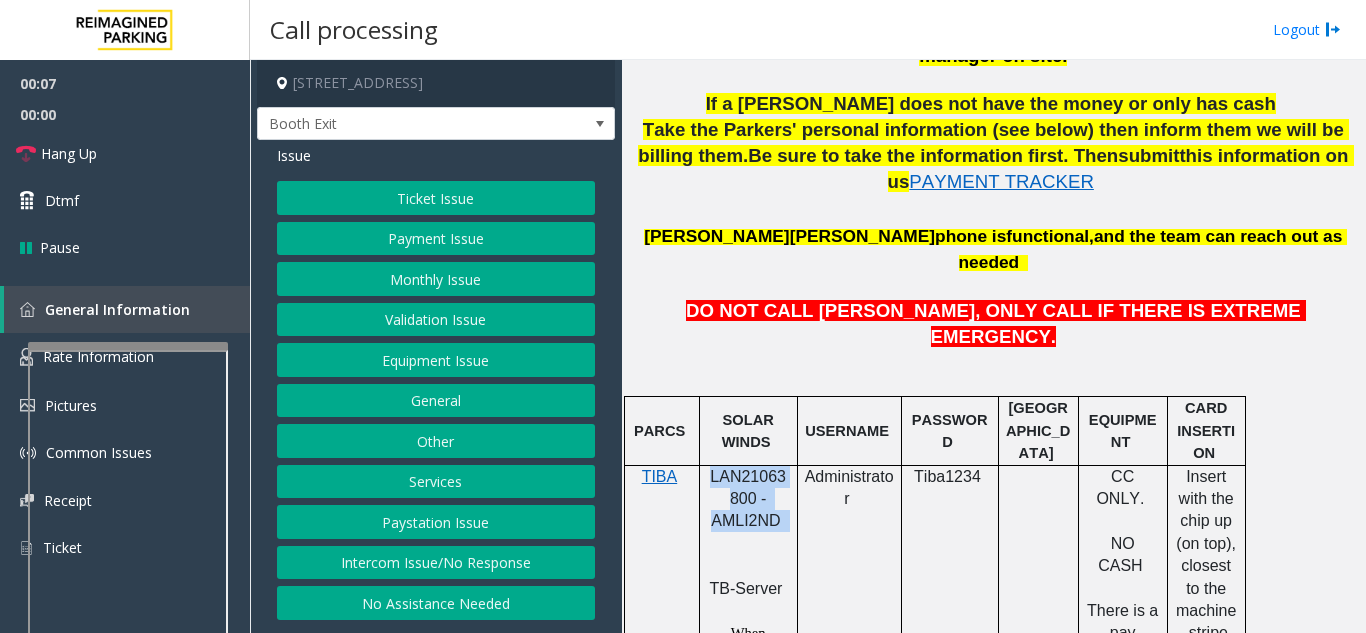click on "LAN21063800 - AMLI2ND" 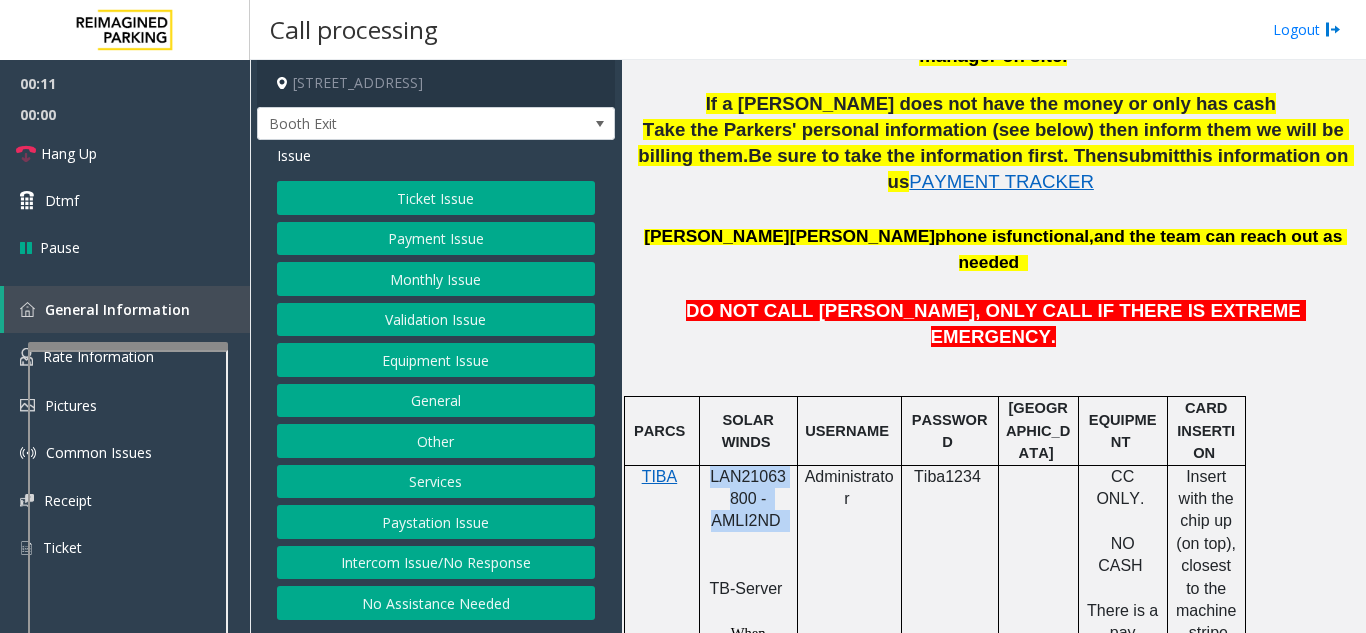 click on "Validation Issue" 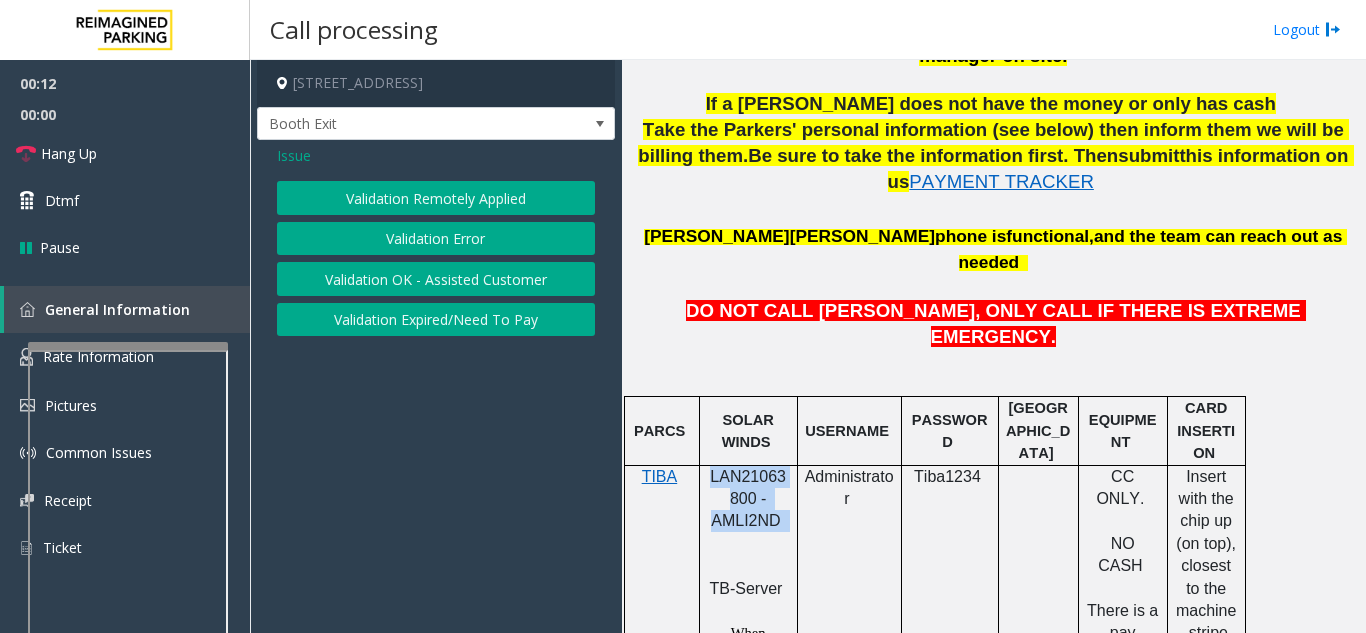click on "Validation Error" 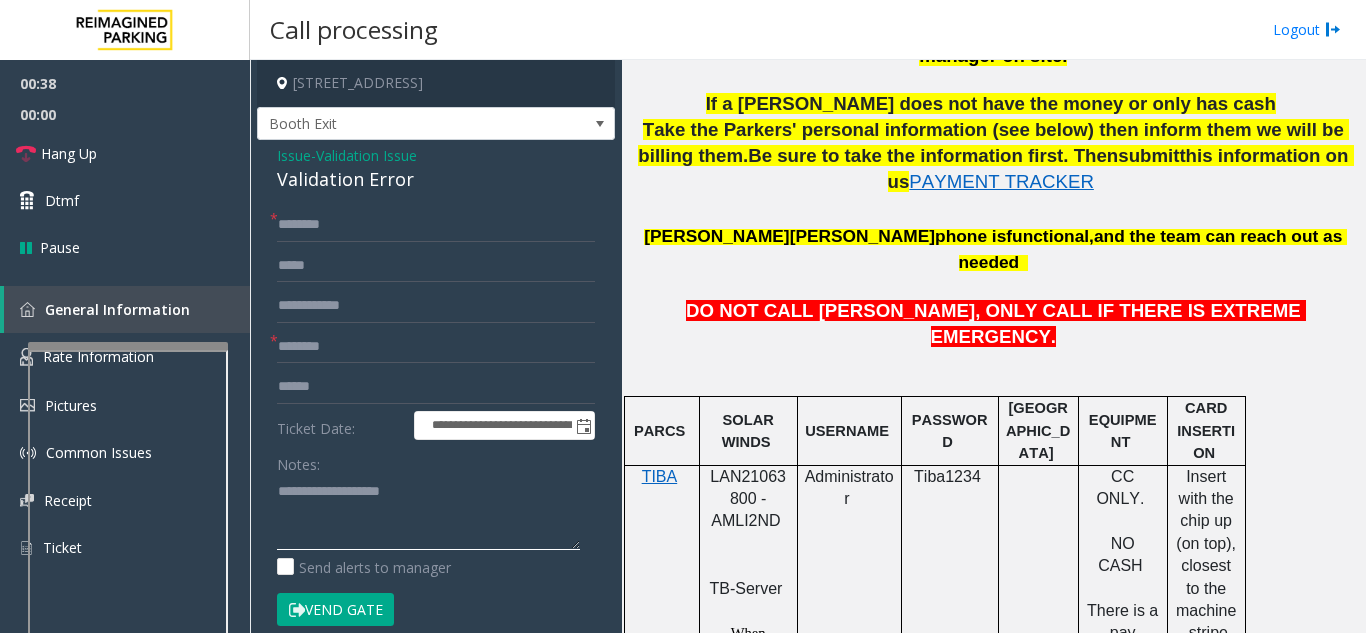 drag, startPoint x: 346, startPoint y: 517, endPoint x: 406, endPoint y: 501, distance: 62.0967 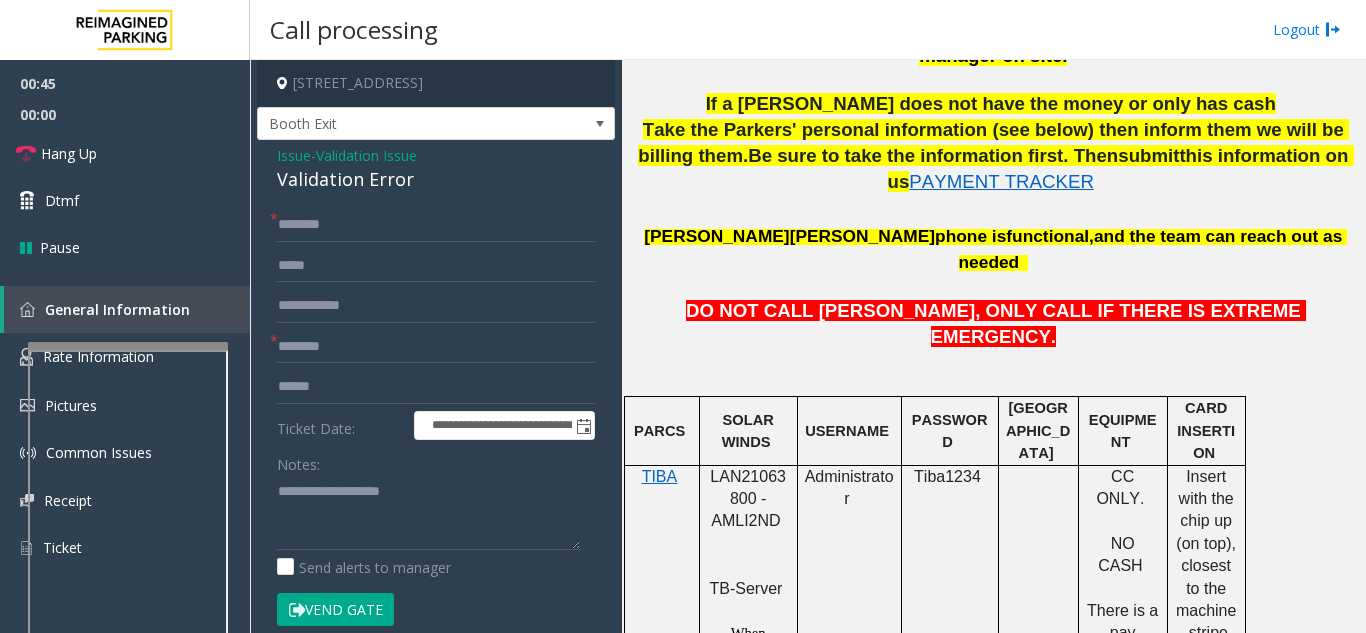 drag, startPoint x: 820, startPoint y: 331, endPoint x: 792, endPoint y: 378, distance: 54.708317 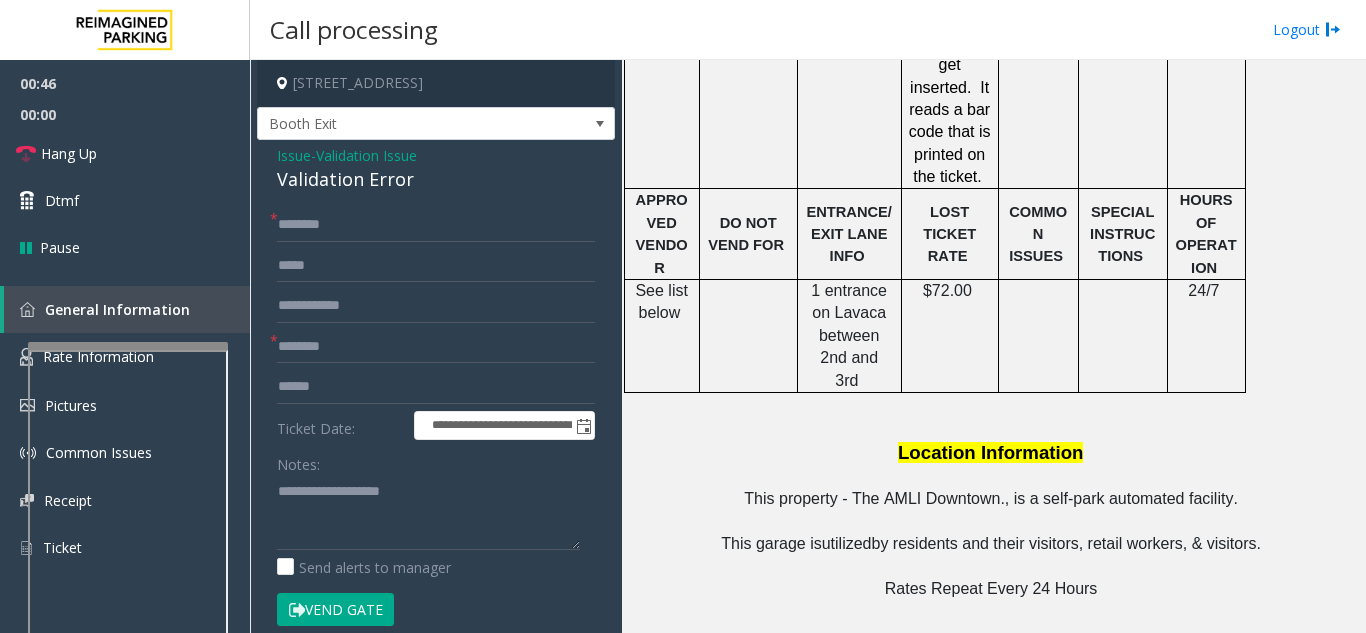 scroll, scrollTop: 2300, scrollLeft: 0, axis: vertical 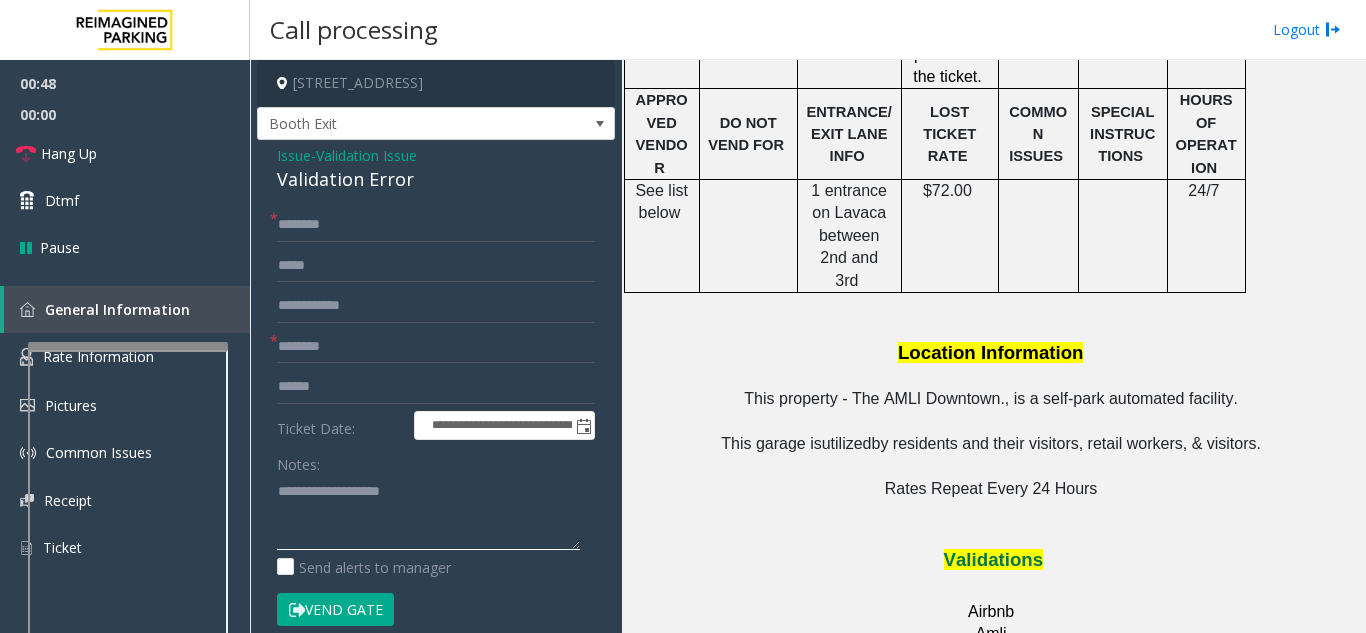paste on "**********" 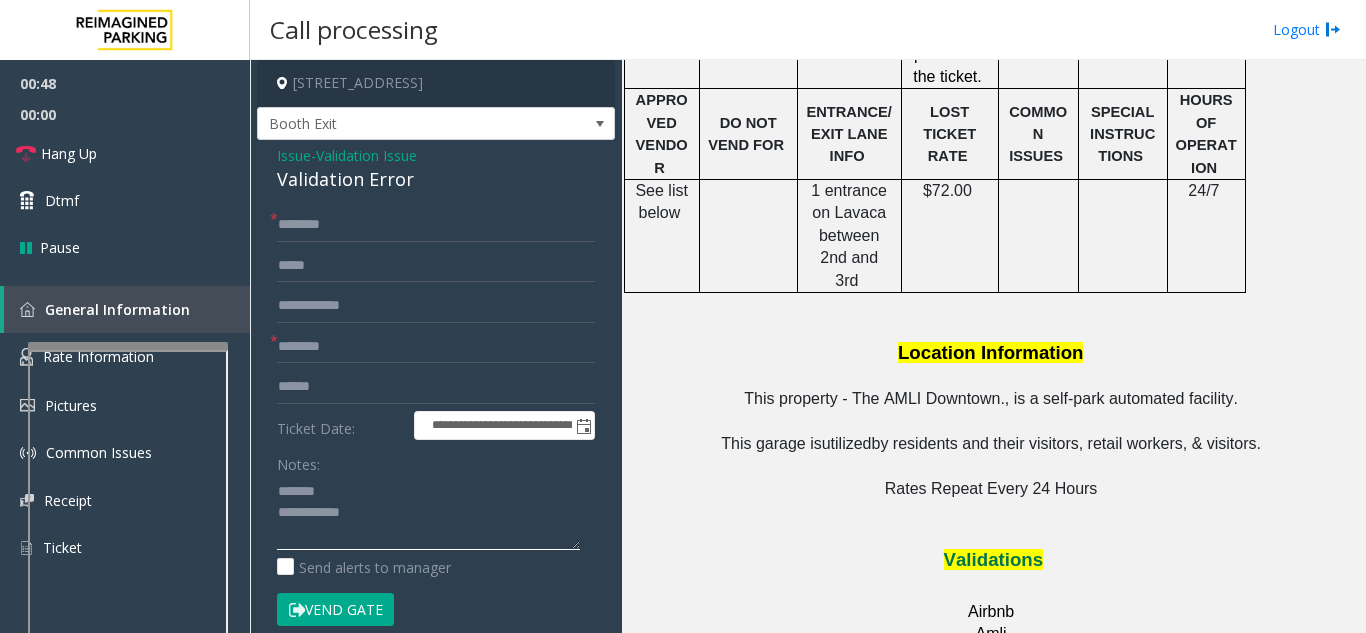 click 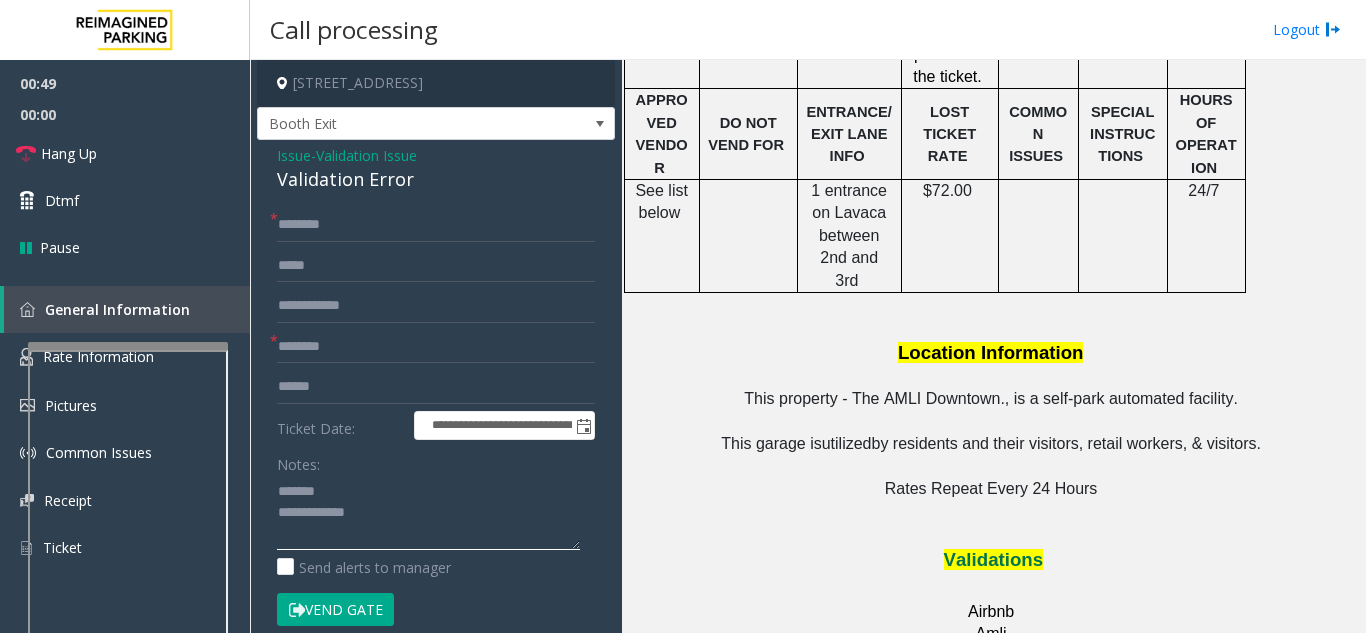 type on "**********" 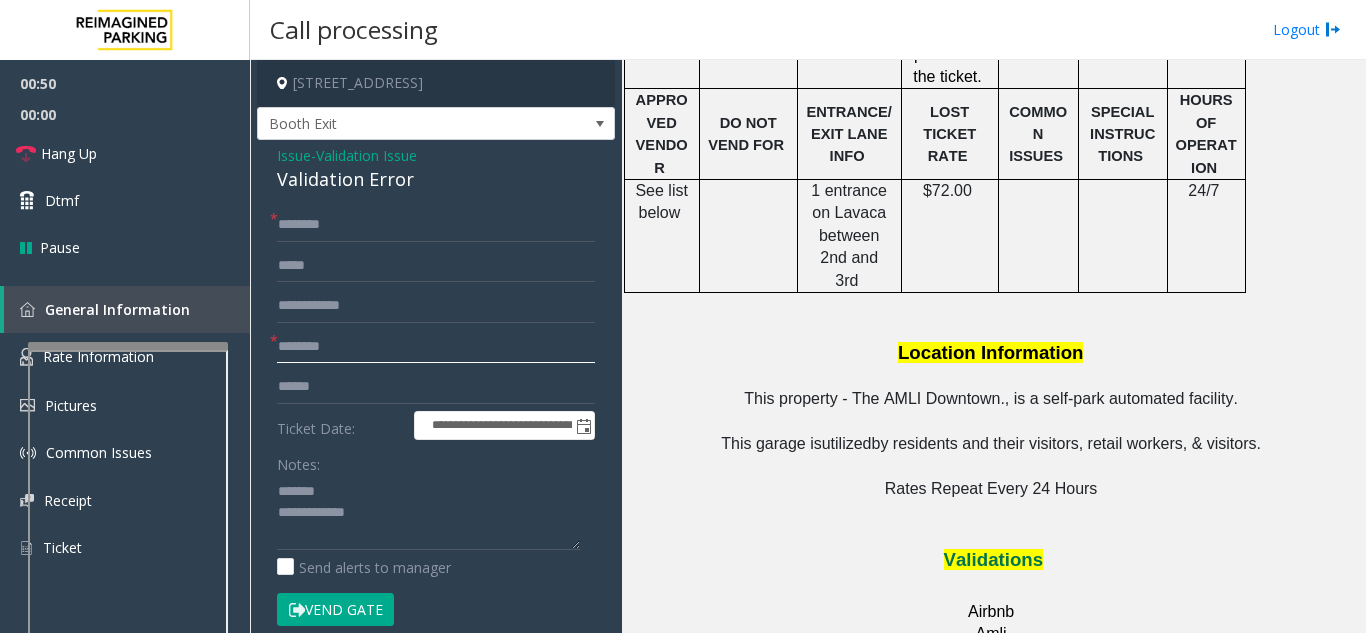 click 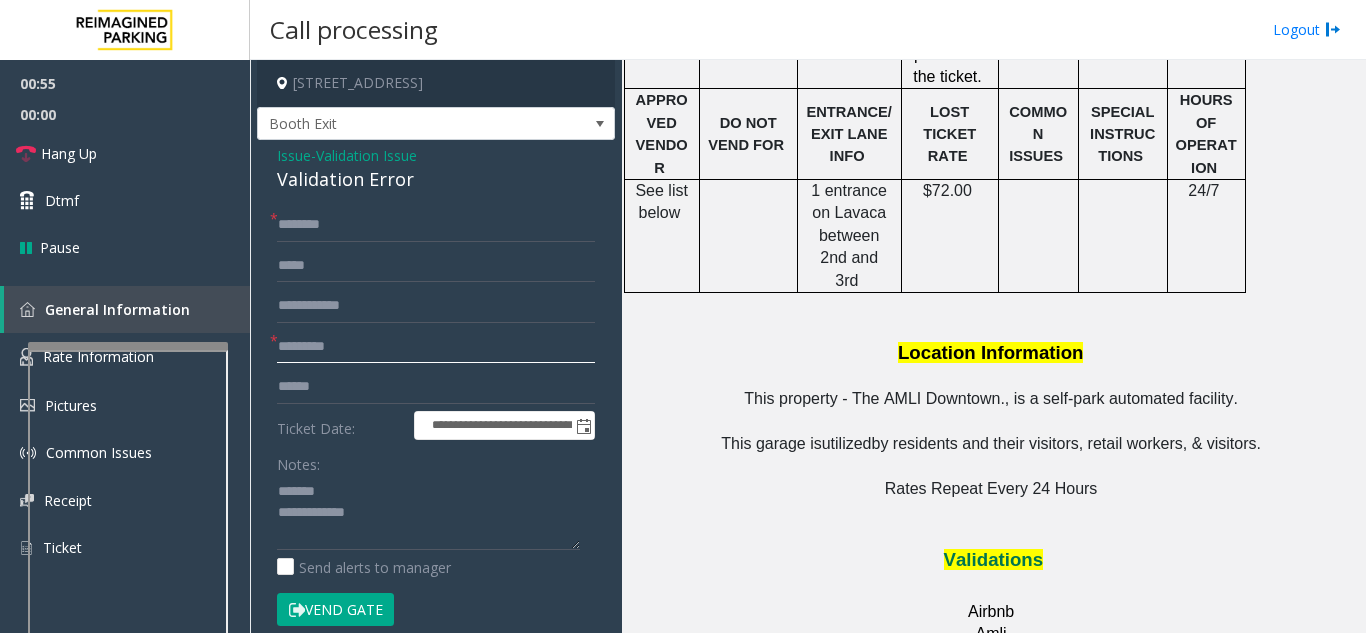type on "*********" 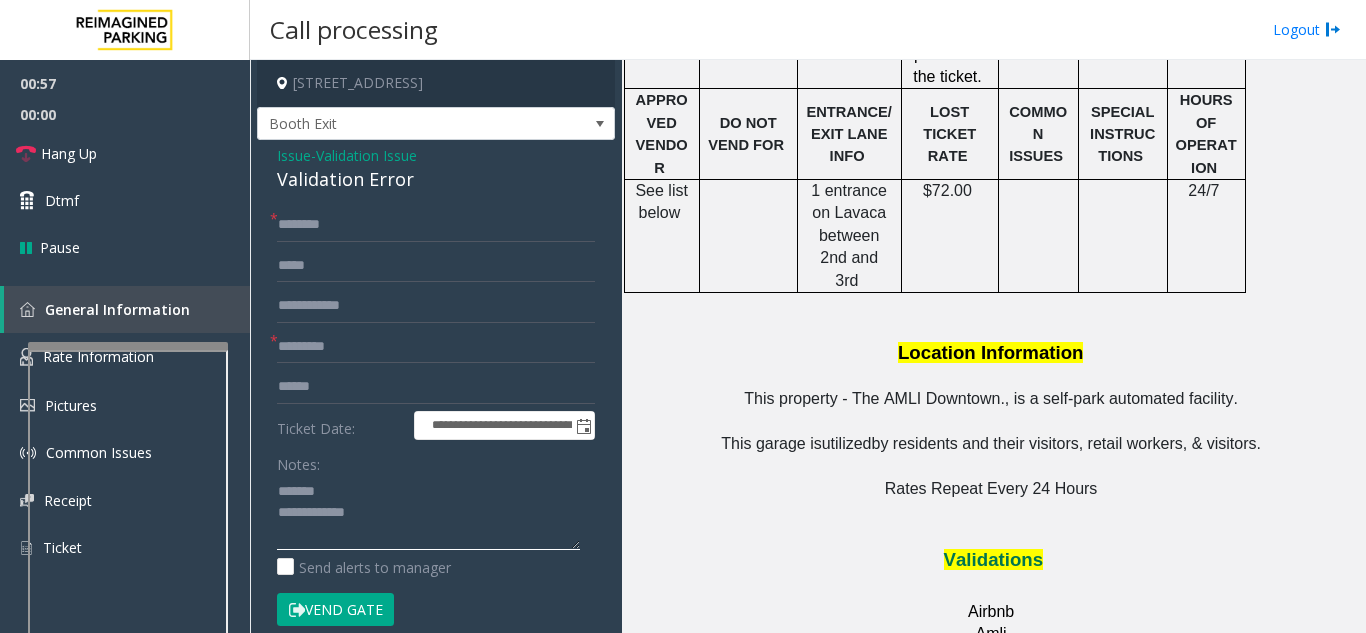 paste on "**********" 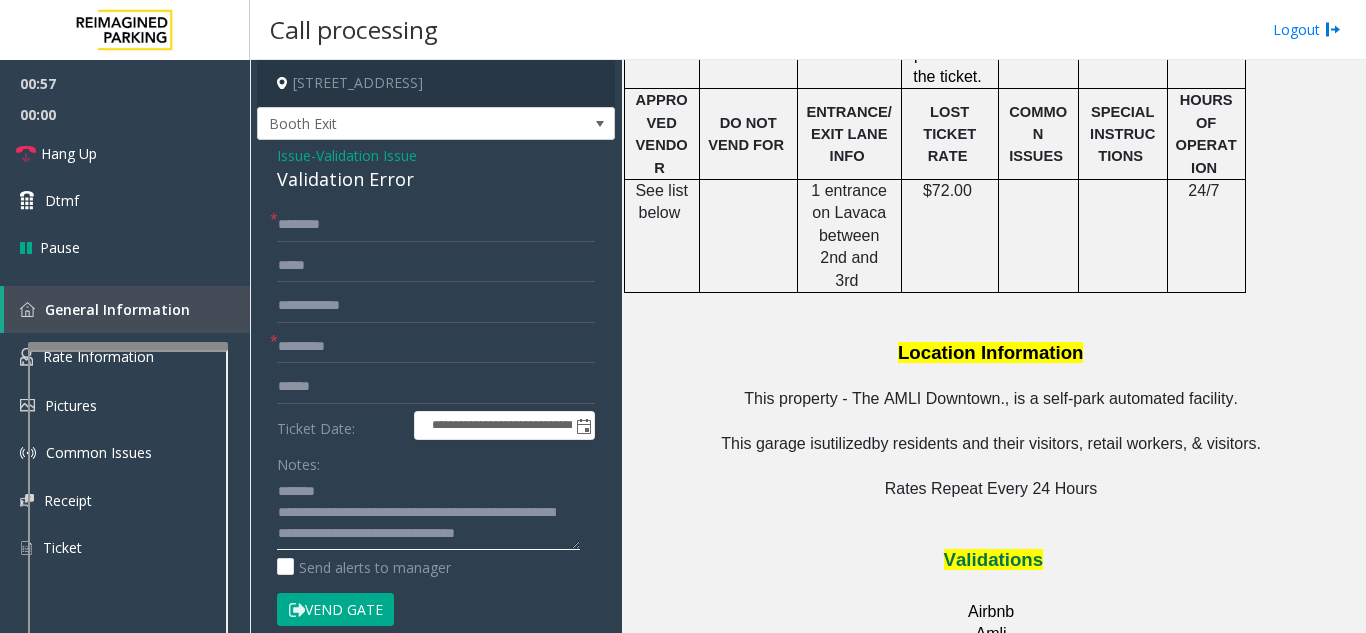 click 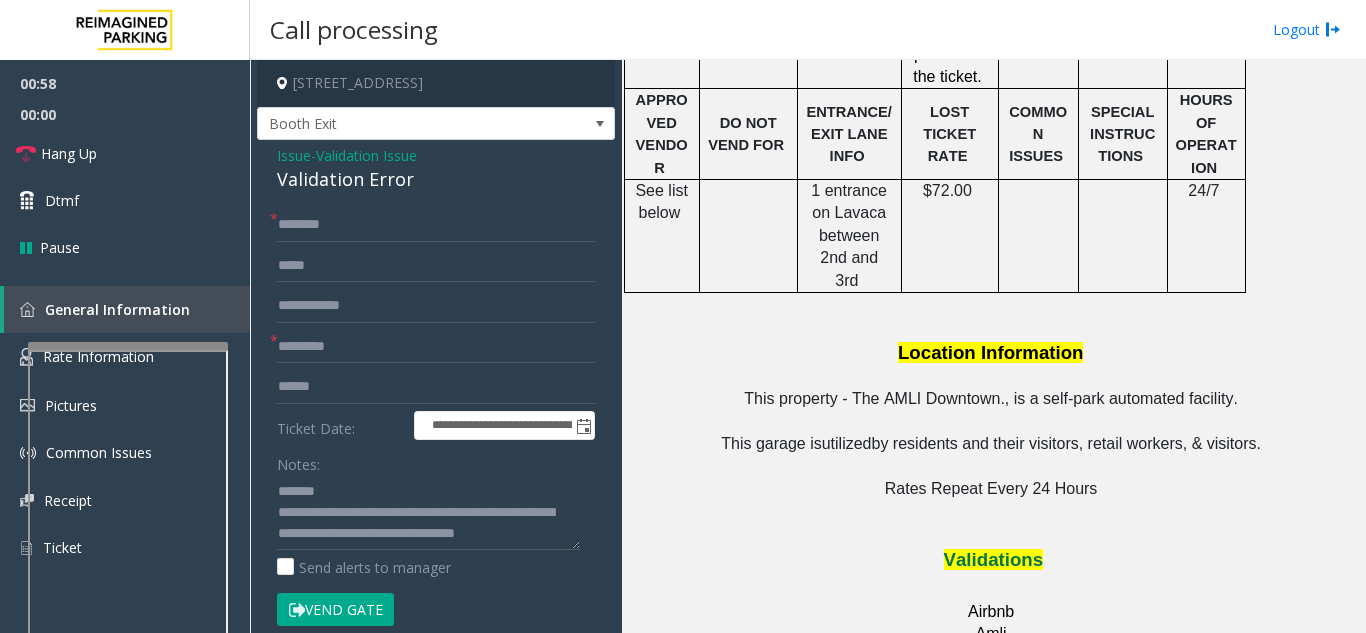 click on "Validation Error" 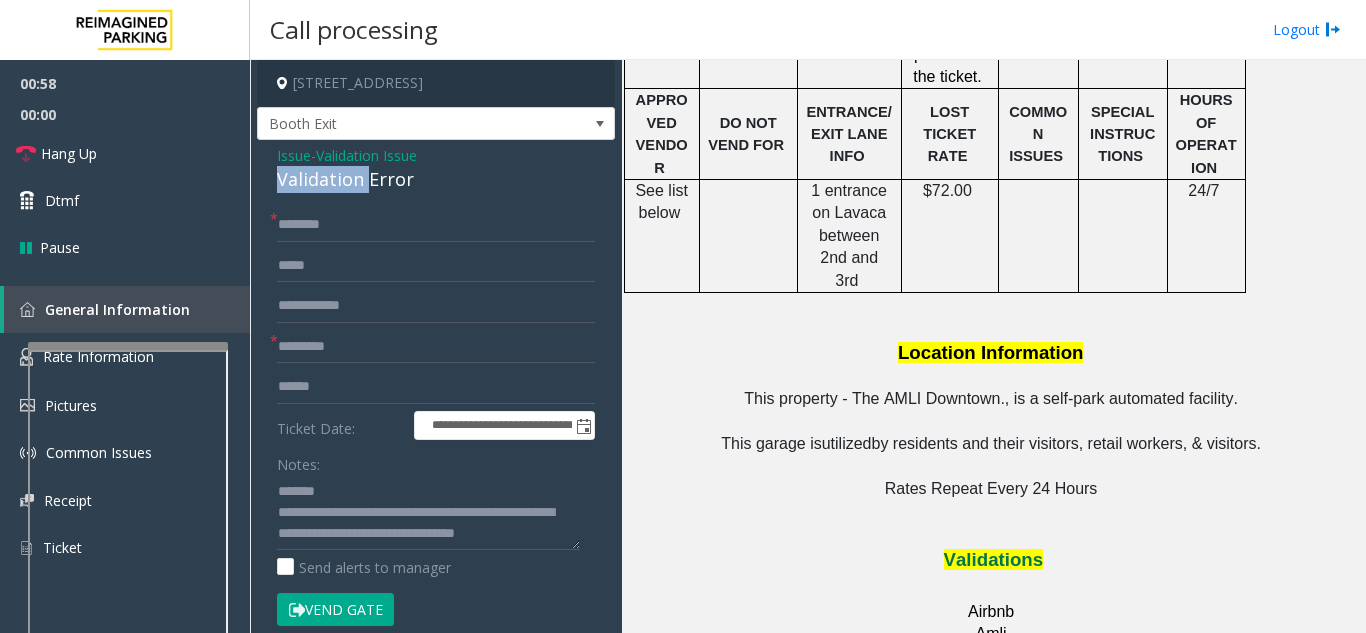 click on "Validation Error" 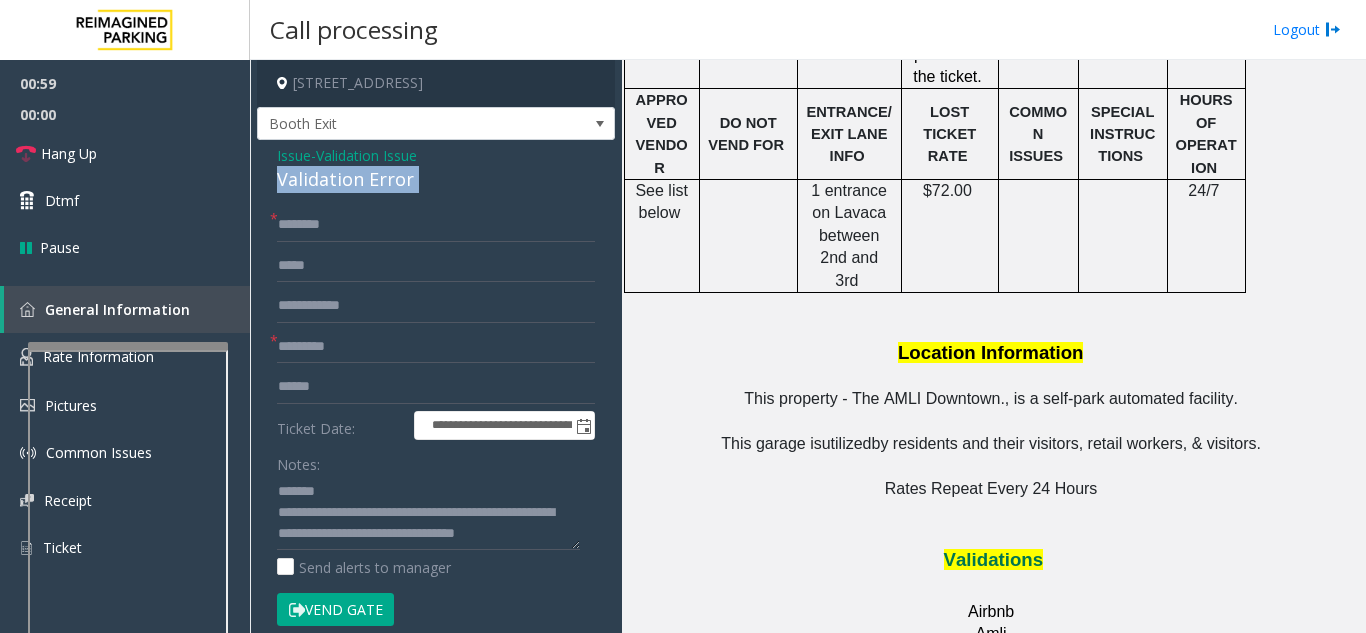 click on "Validation Error" 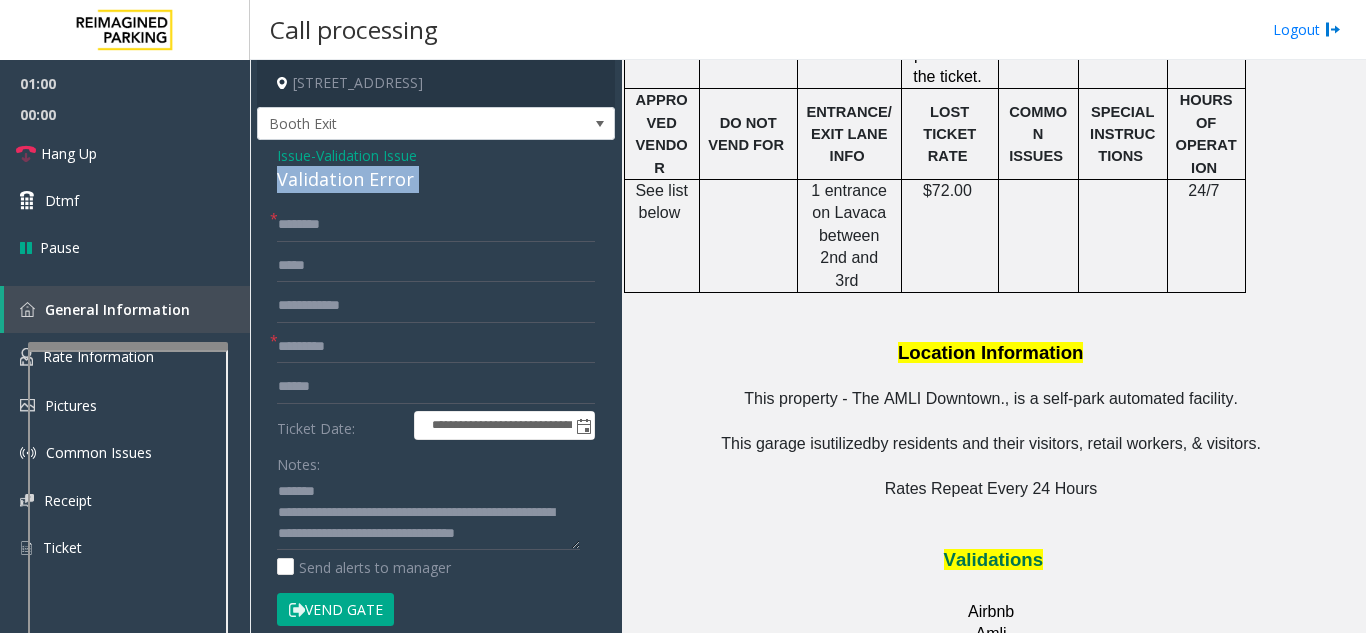 scroll, scrollTop: 0, scrollLeft: 0, axis: both 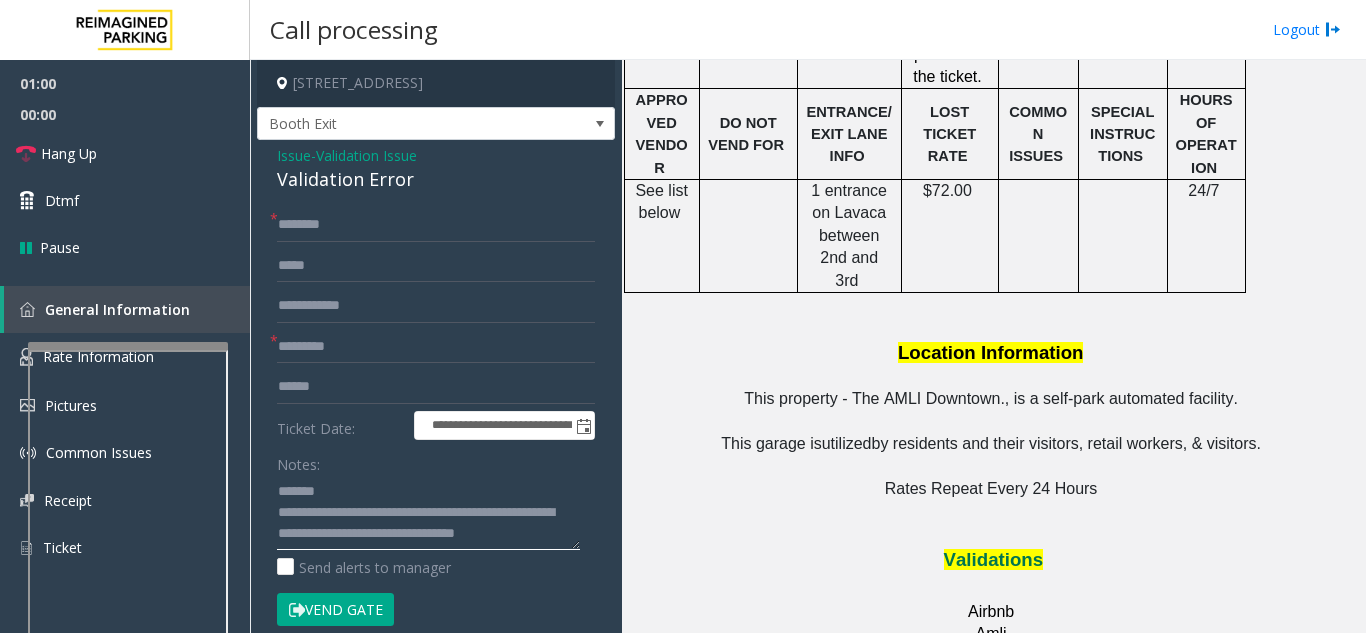 click 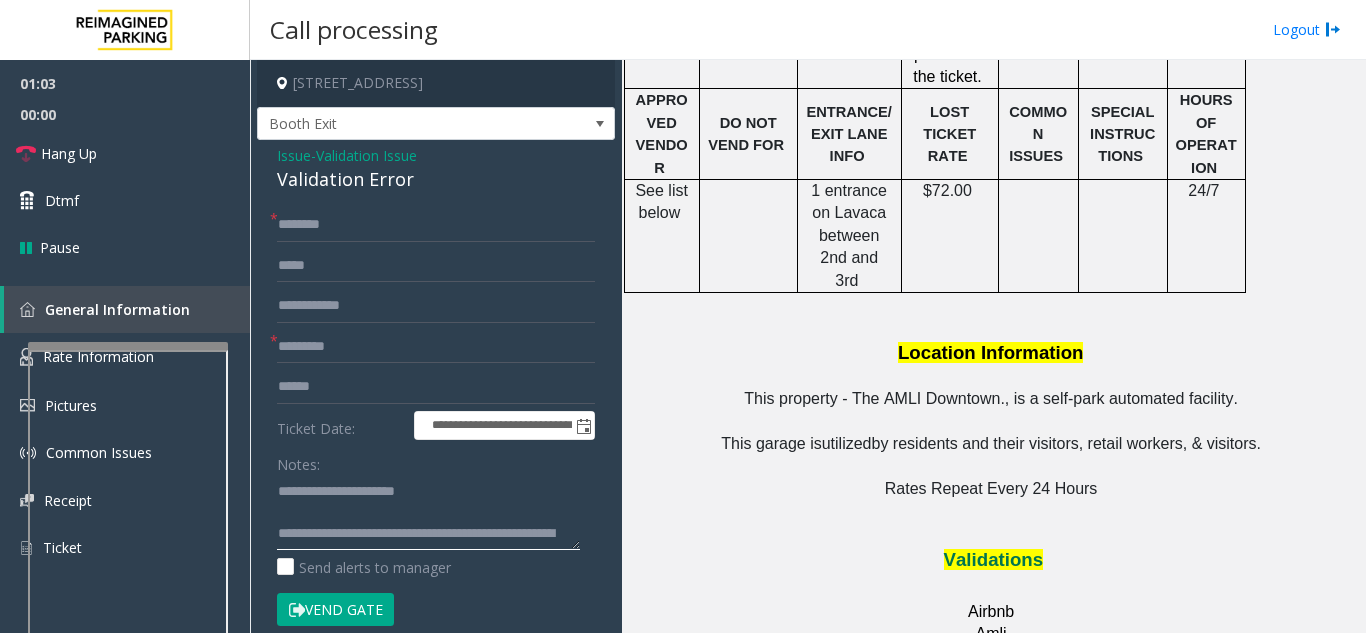 type on "**********" 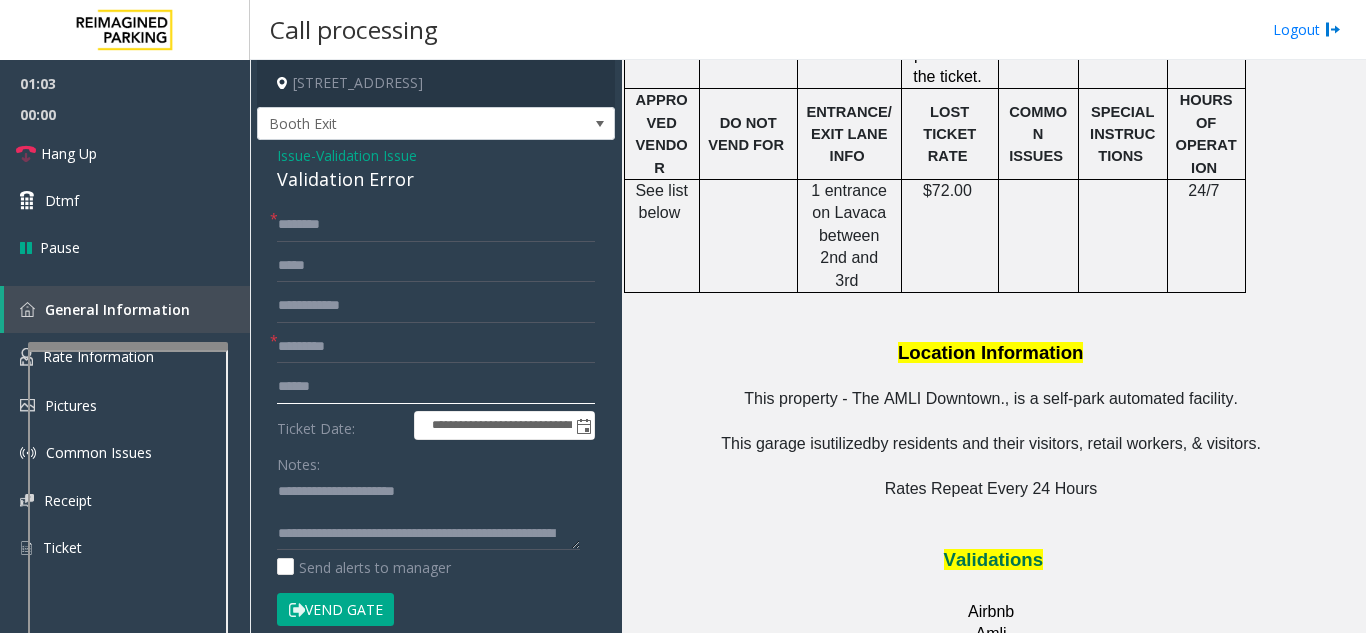click 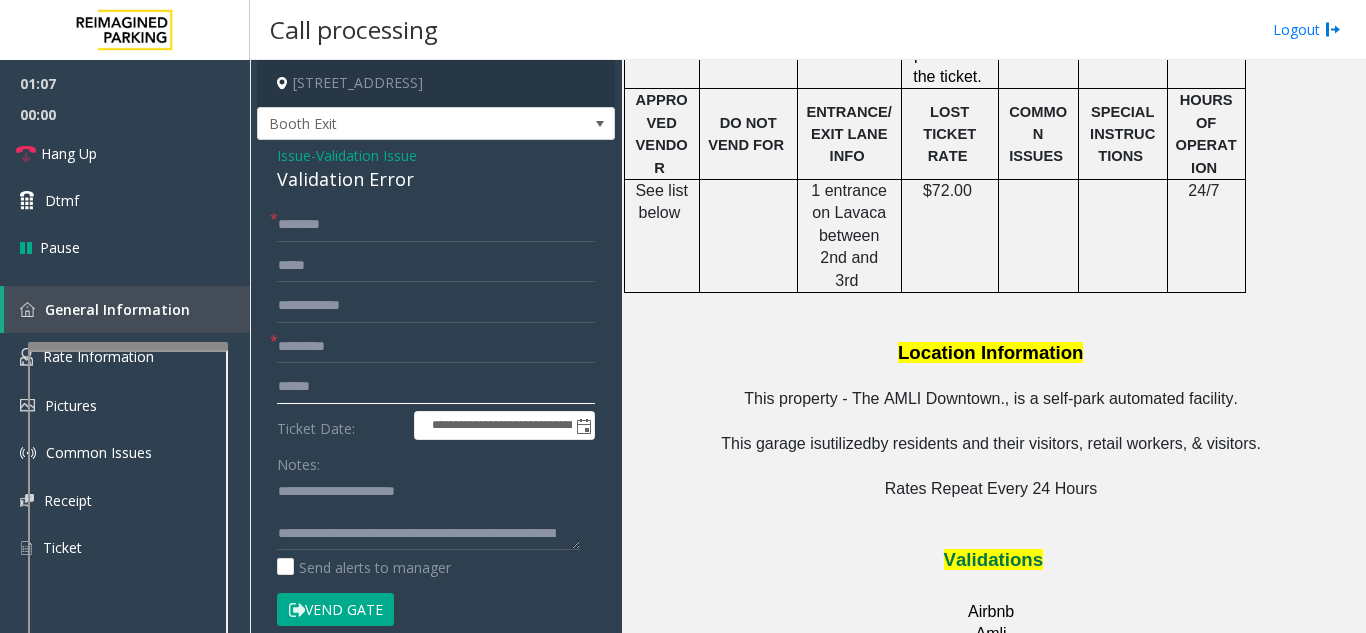 type on "******" 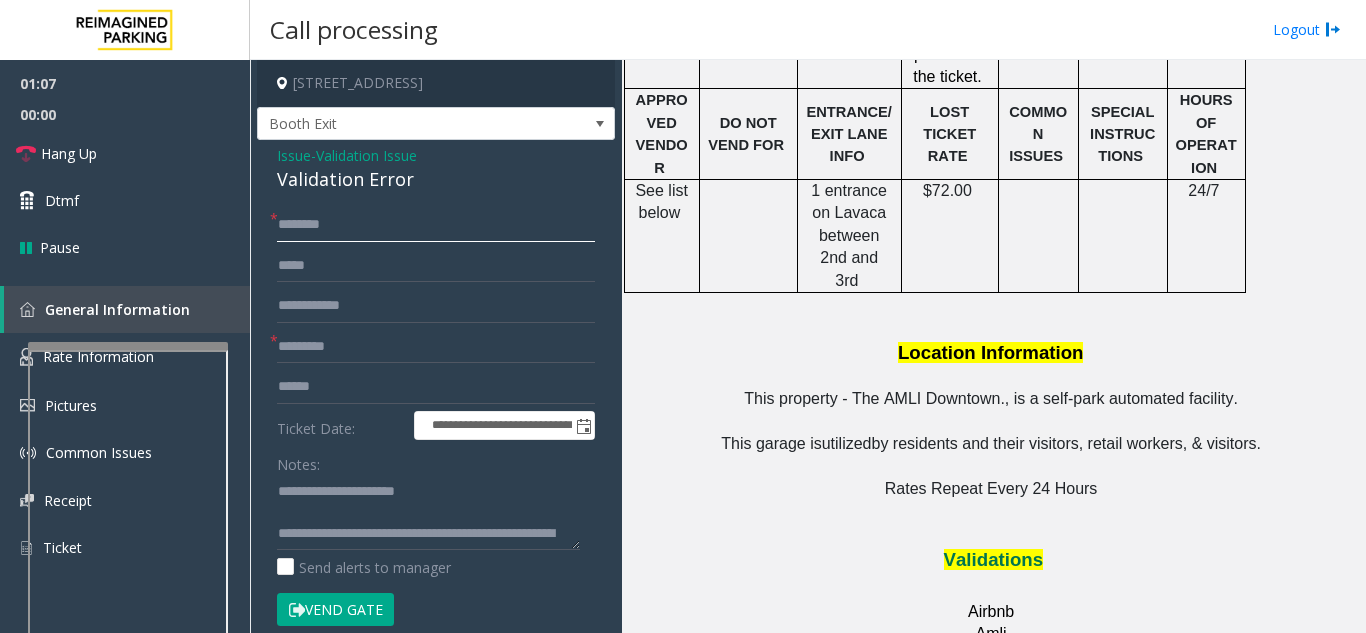 click 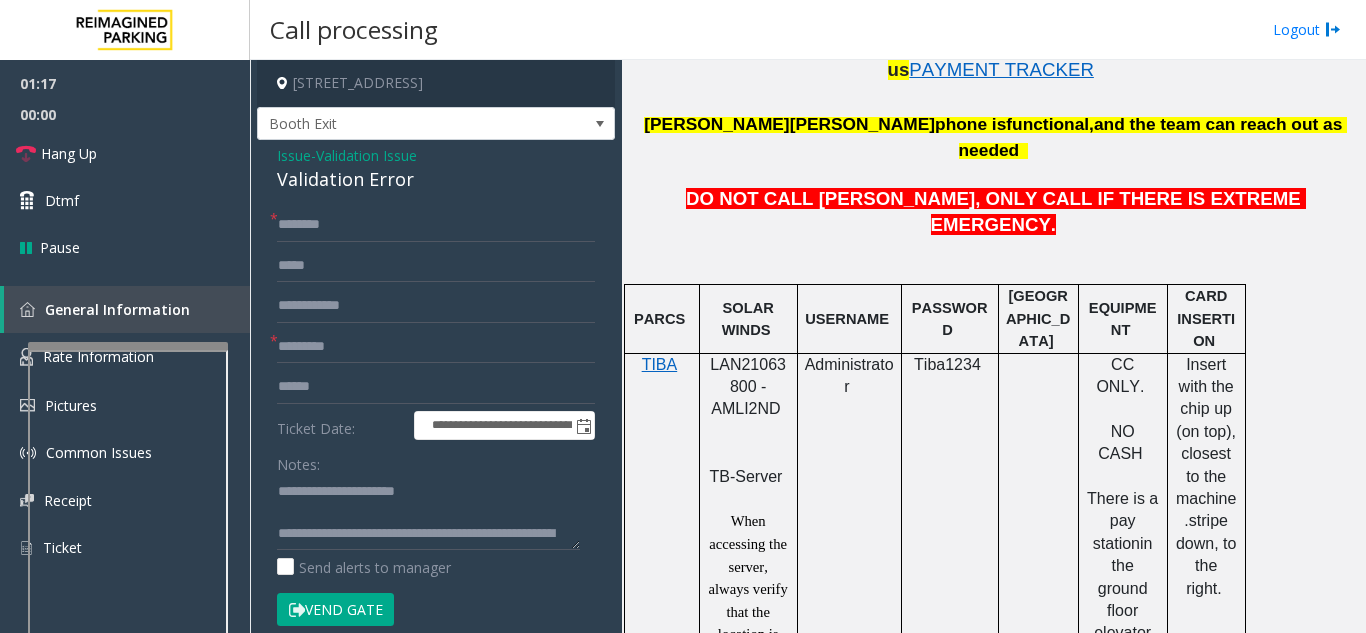 scroll, scrollTop: 900, scrollLeft: 0, axis: vertical 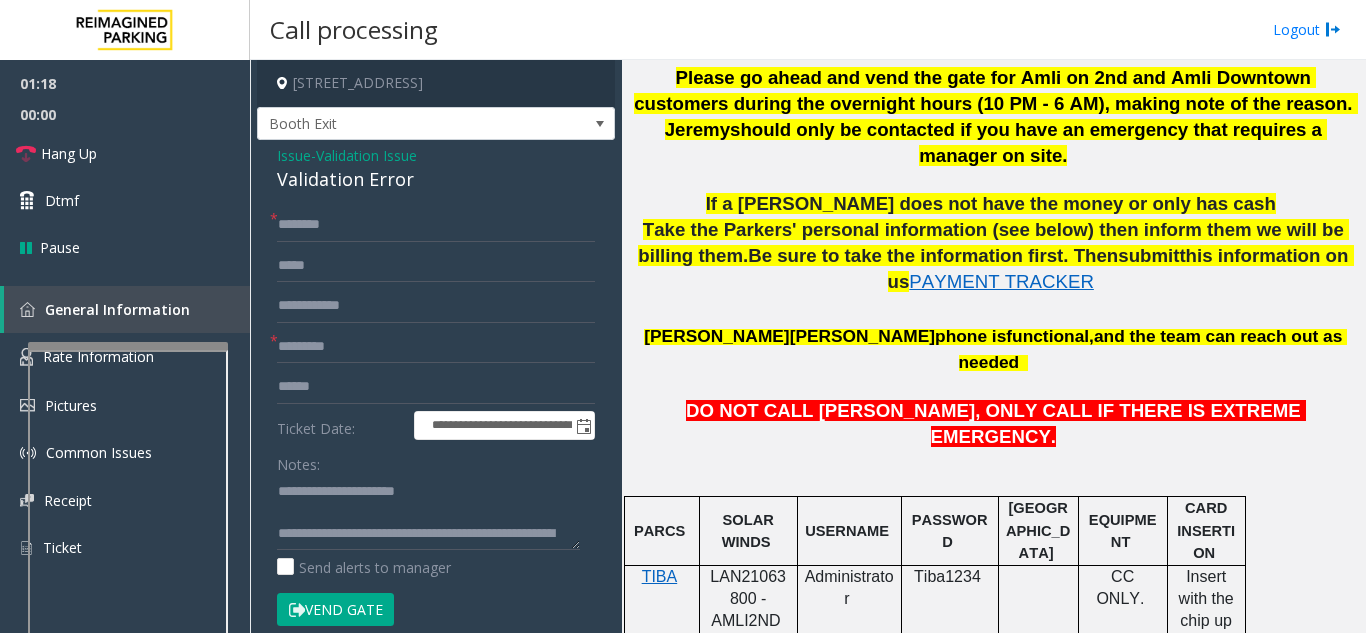 click on "LAN21063800 - AMLI2ND" 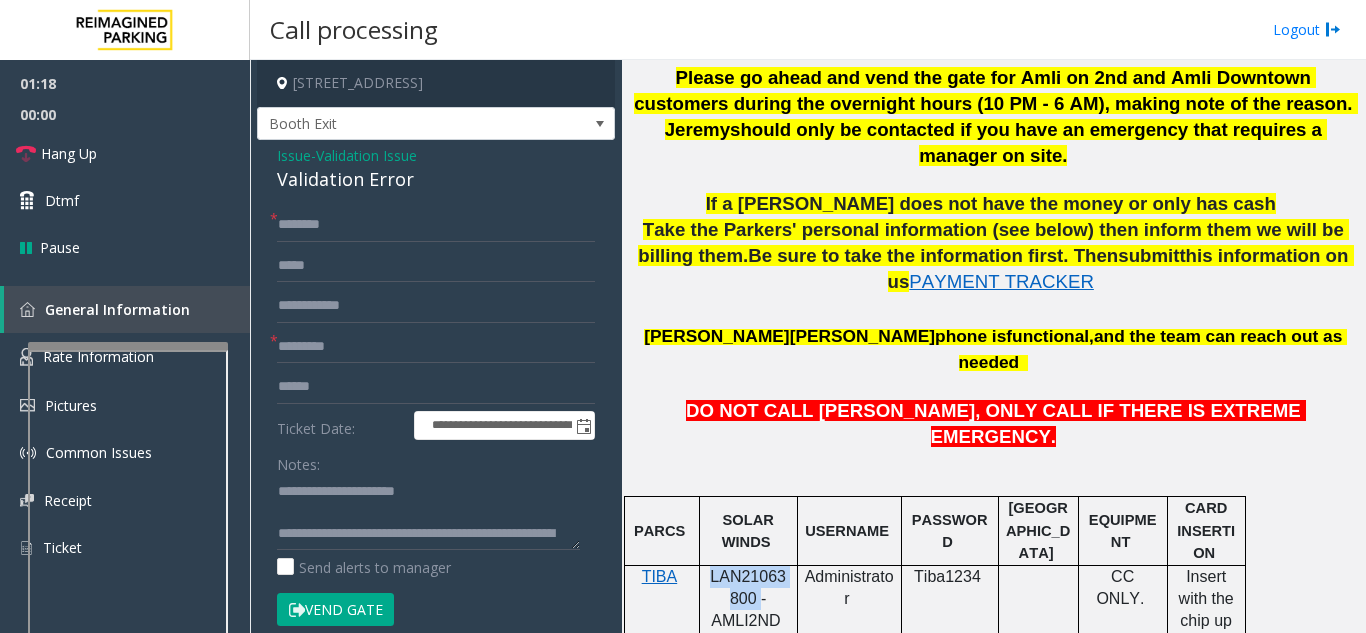 click on "LAN21063800 - AMLI2ND" 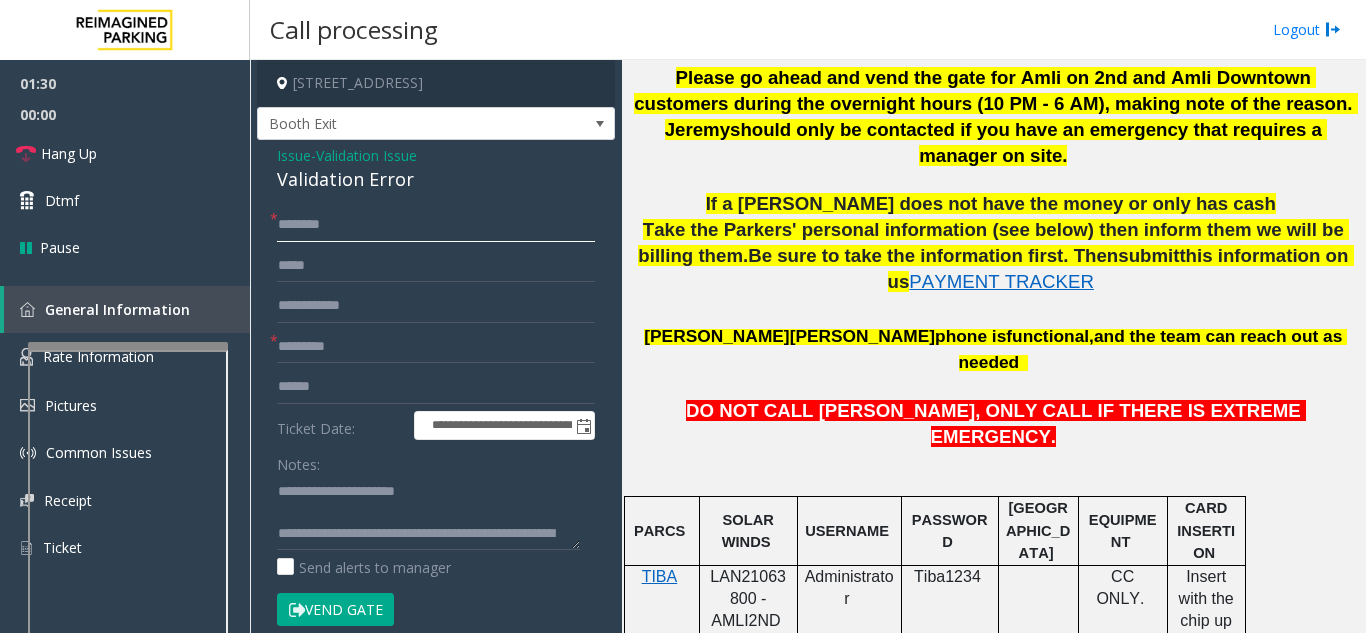 click 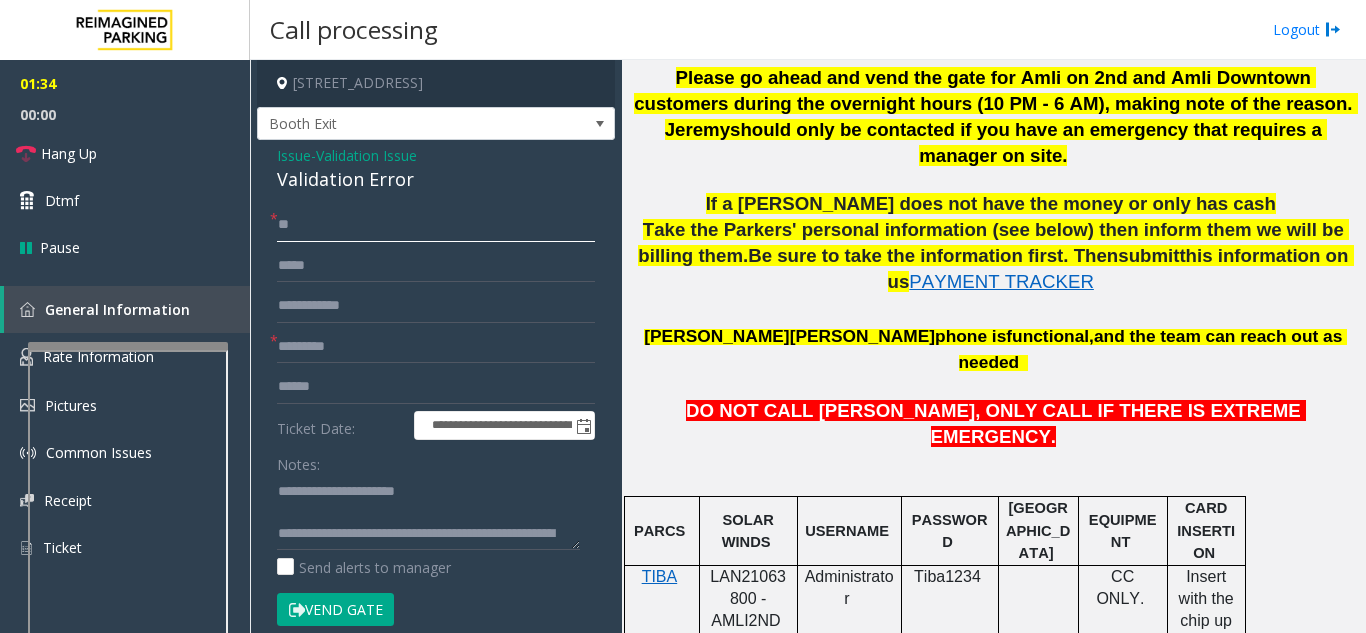 type on "*" 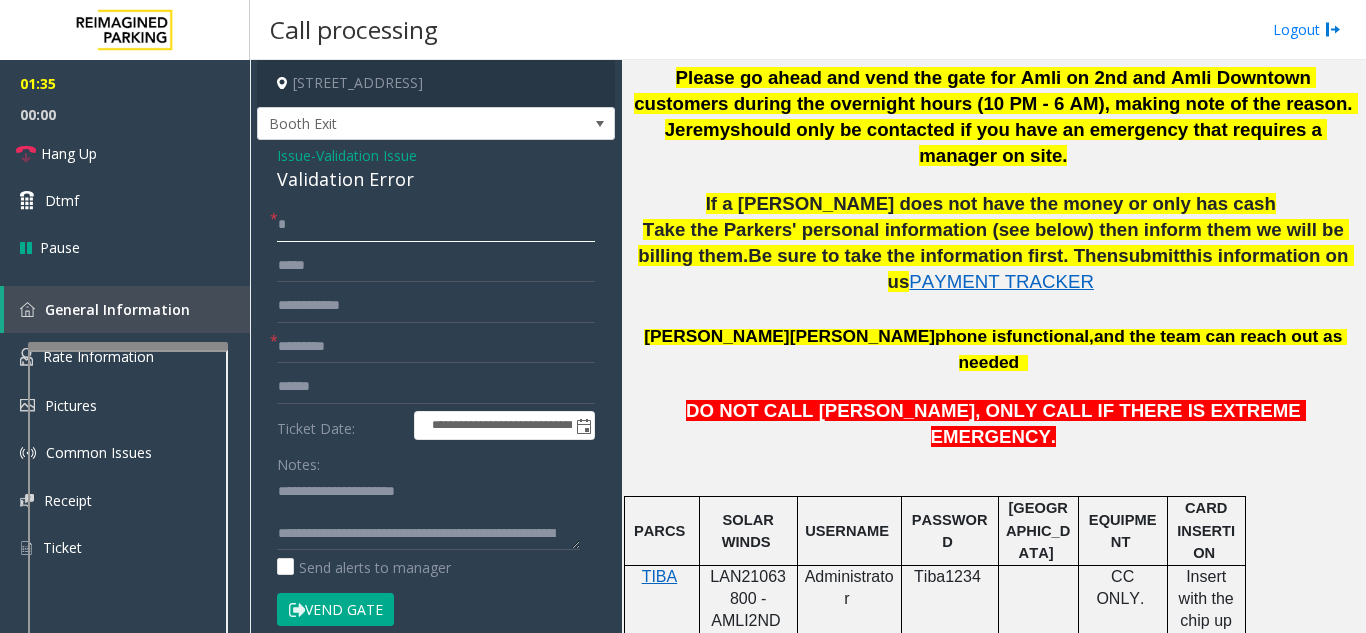 type 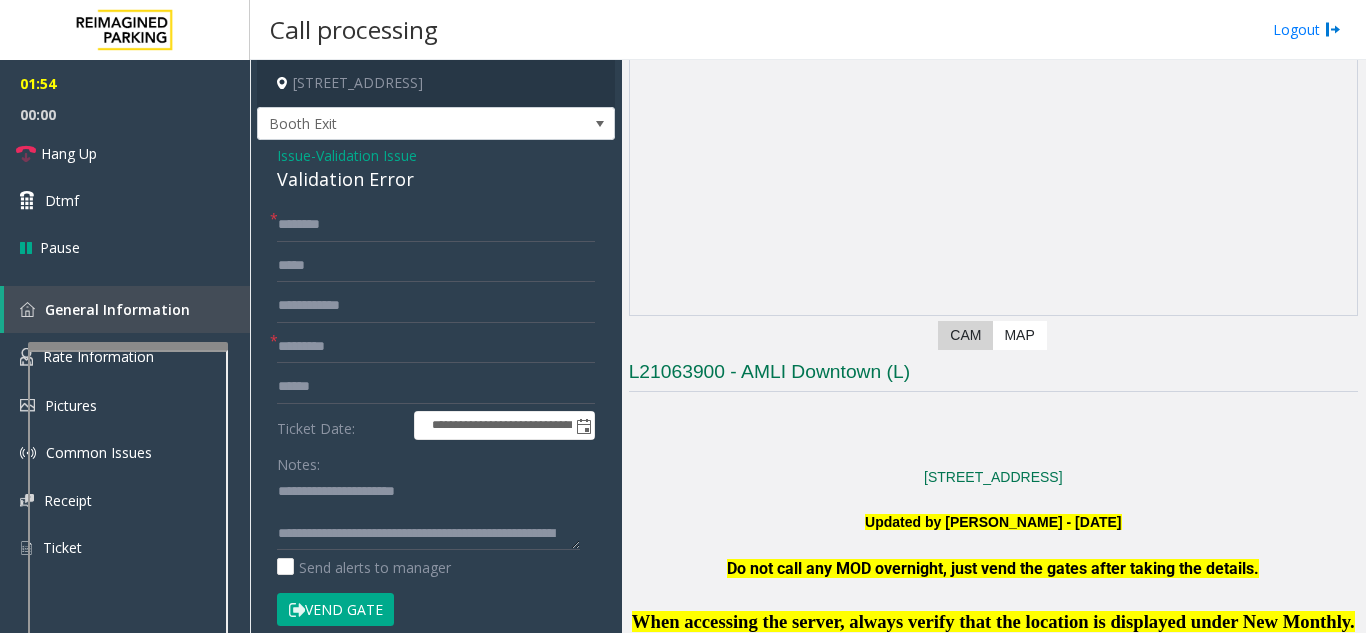 scroll, scrollTop: 0, scrollLeft: 0, axis: both 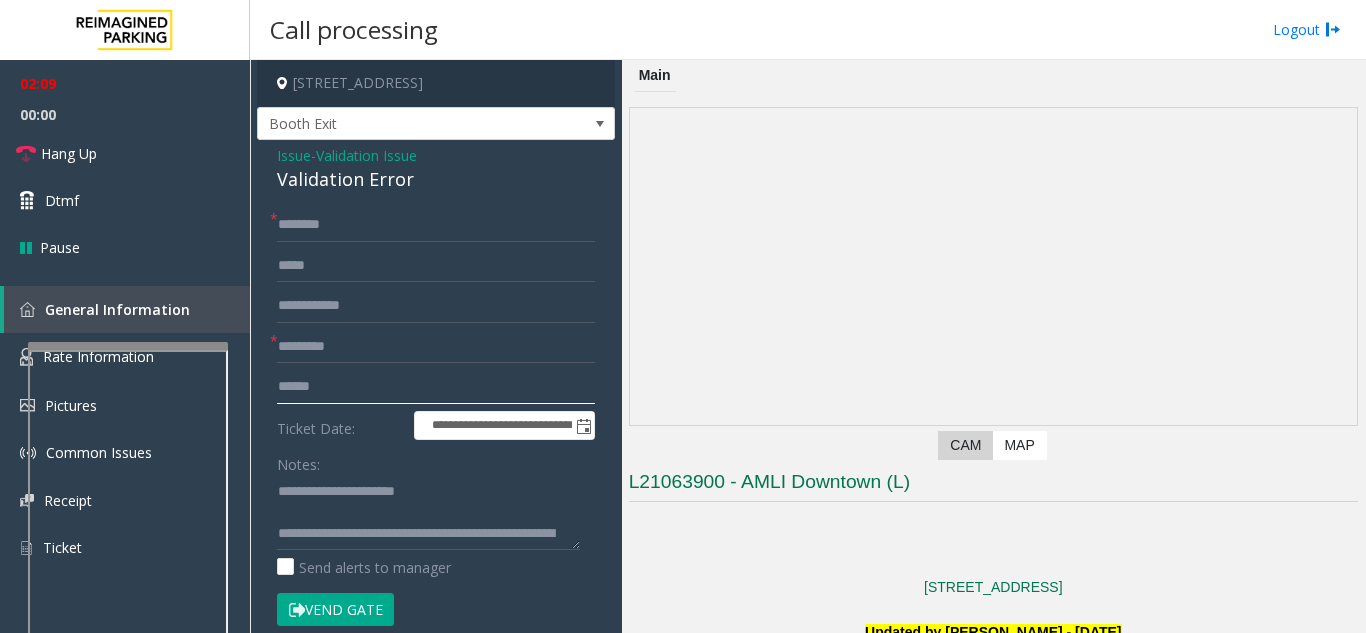 drag, startPoint x: 354, startPoint y: 382, endPoint x: 301, endPoint y: 398, distance: 55.362442 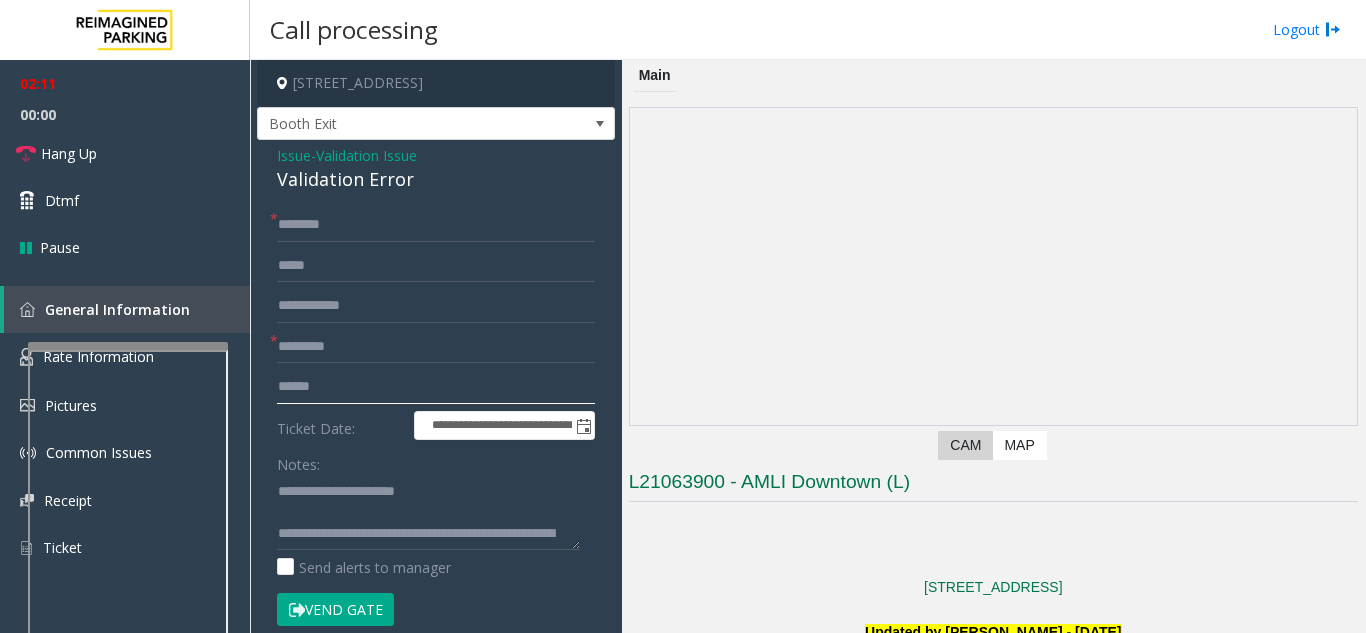 type 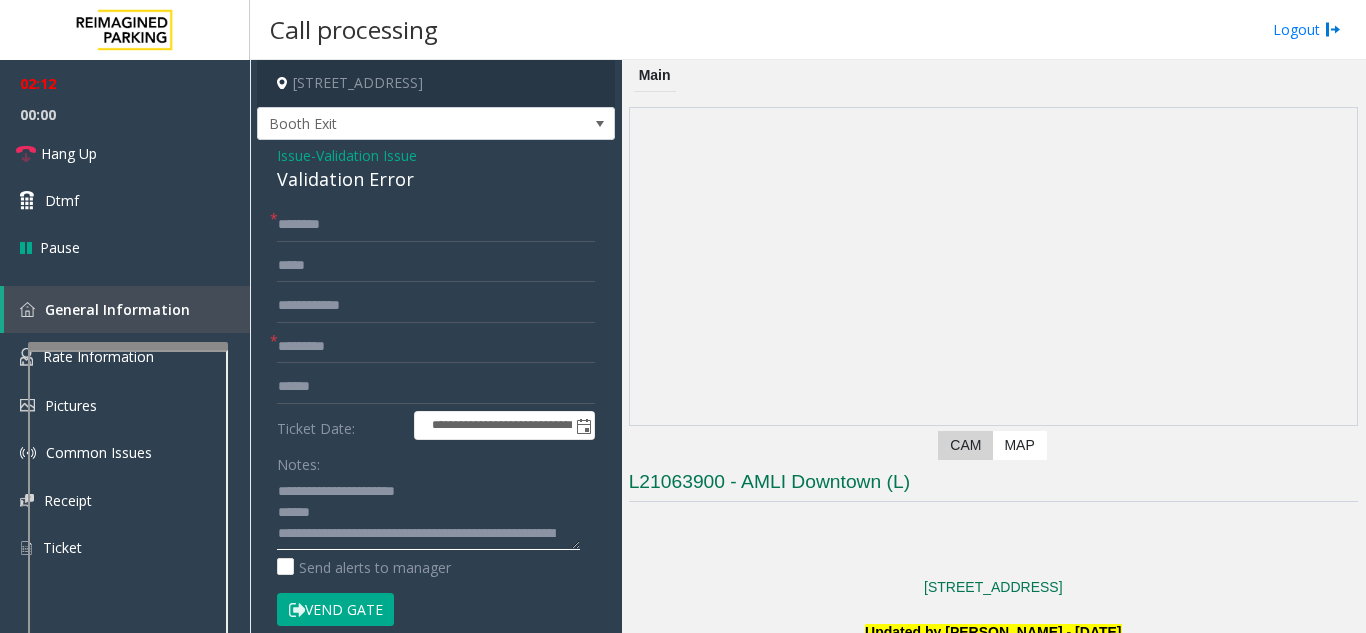 type on "**********" 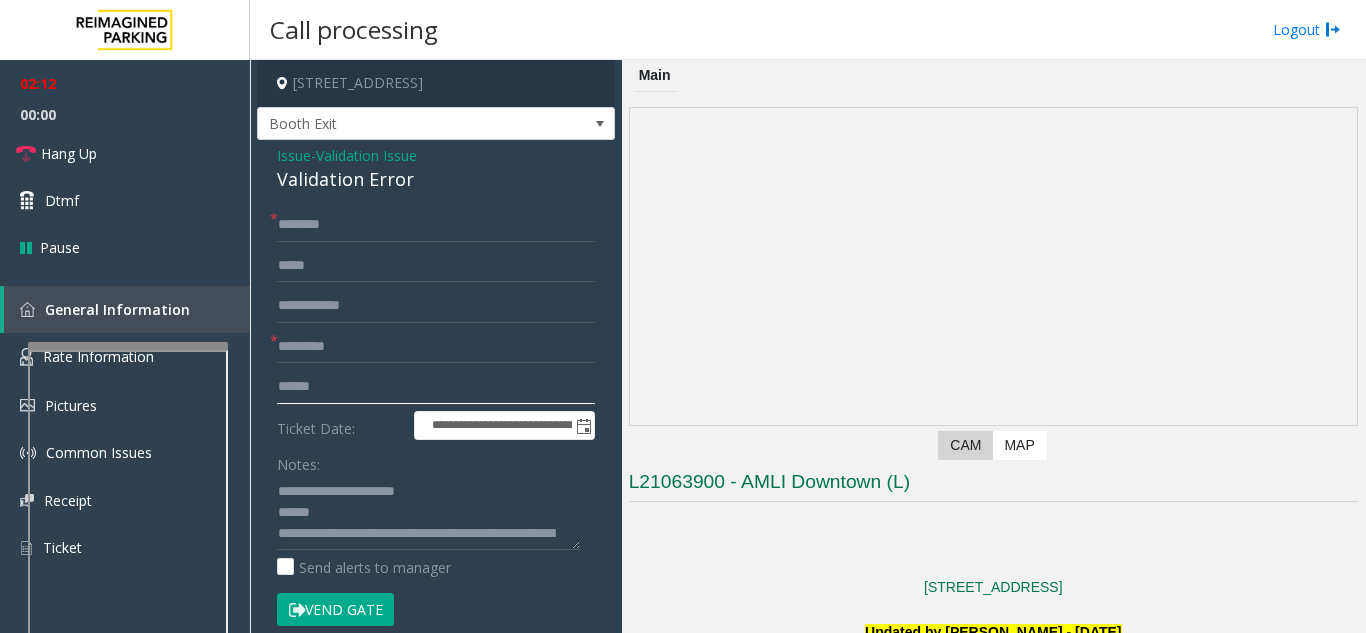 click 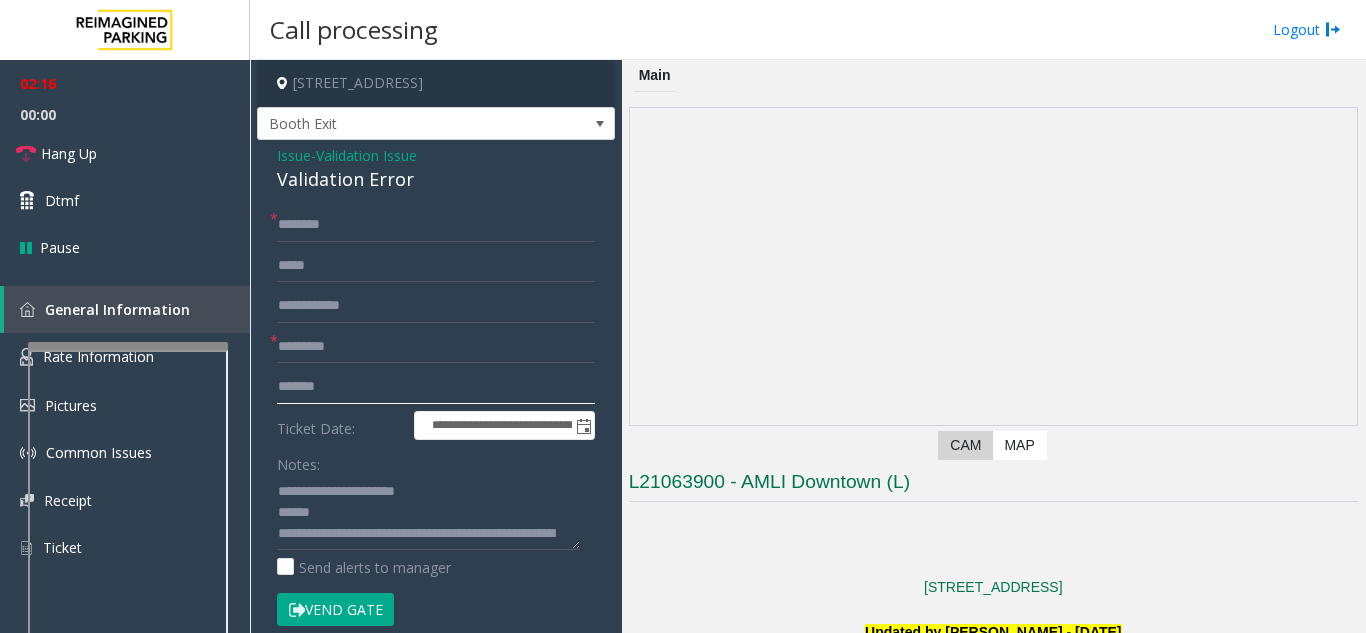 type on "*******" 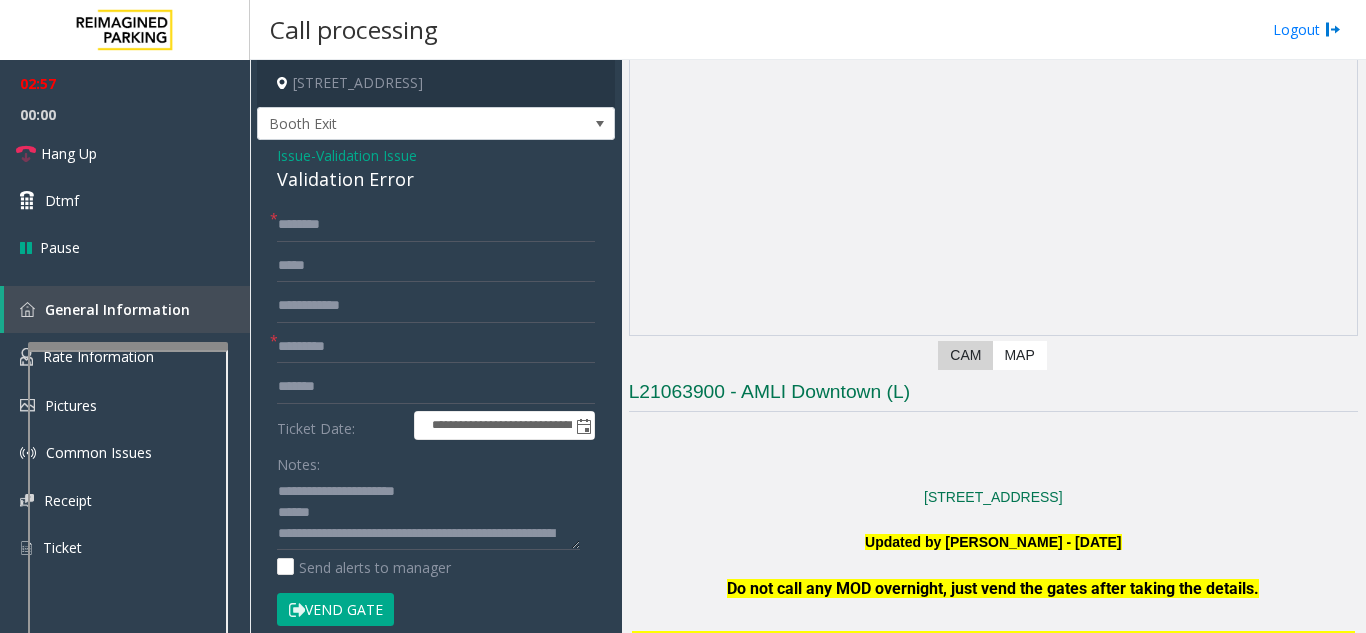 scroll, scrollTop: 200, scrollLeft: 0, axis: vertical 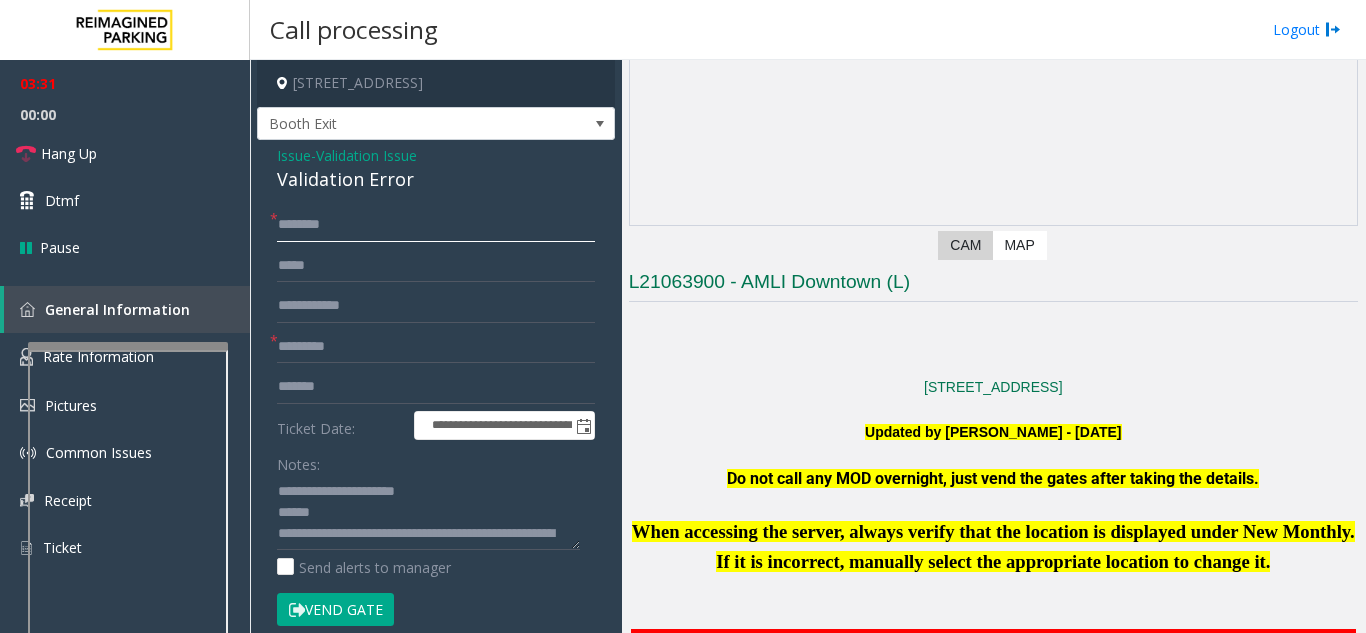 click 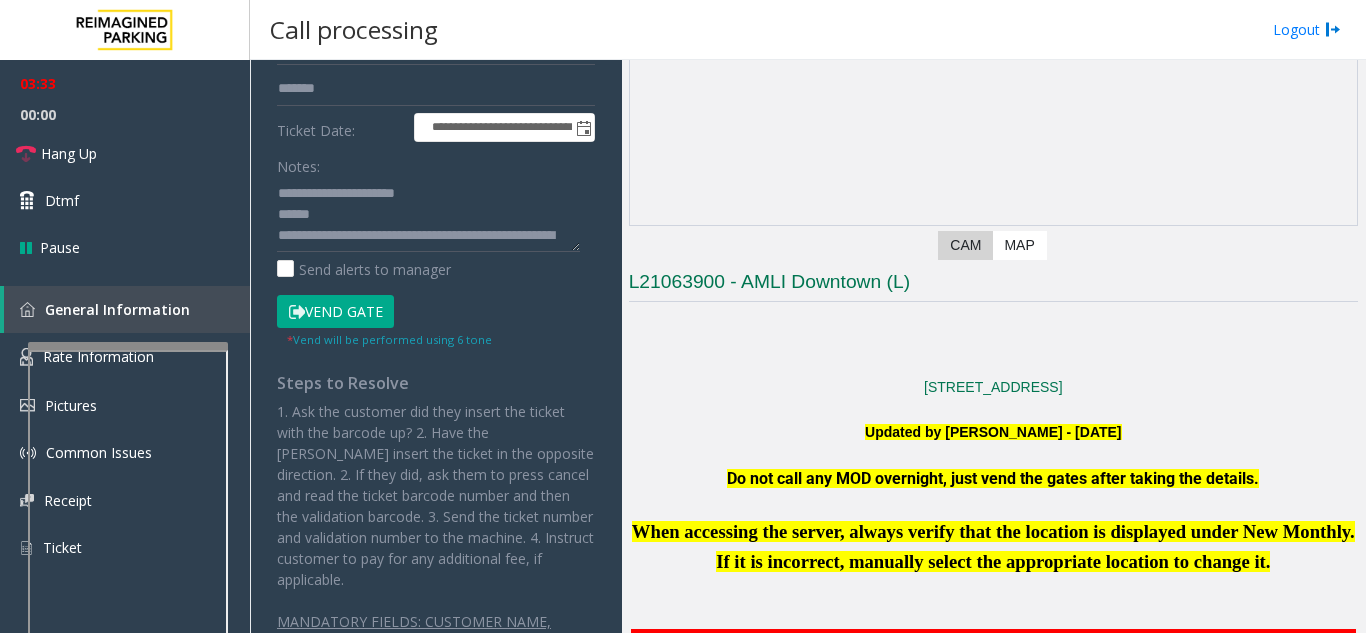 scroll, scrollTop: 300, scrollLeft: 0, axis: vertical 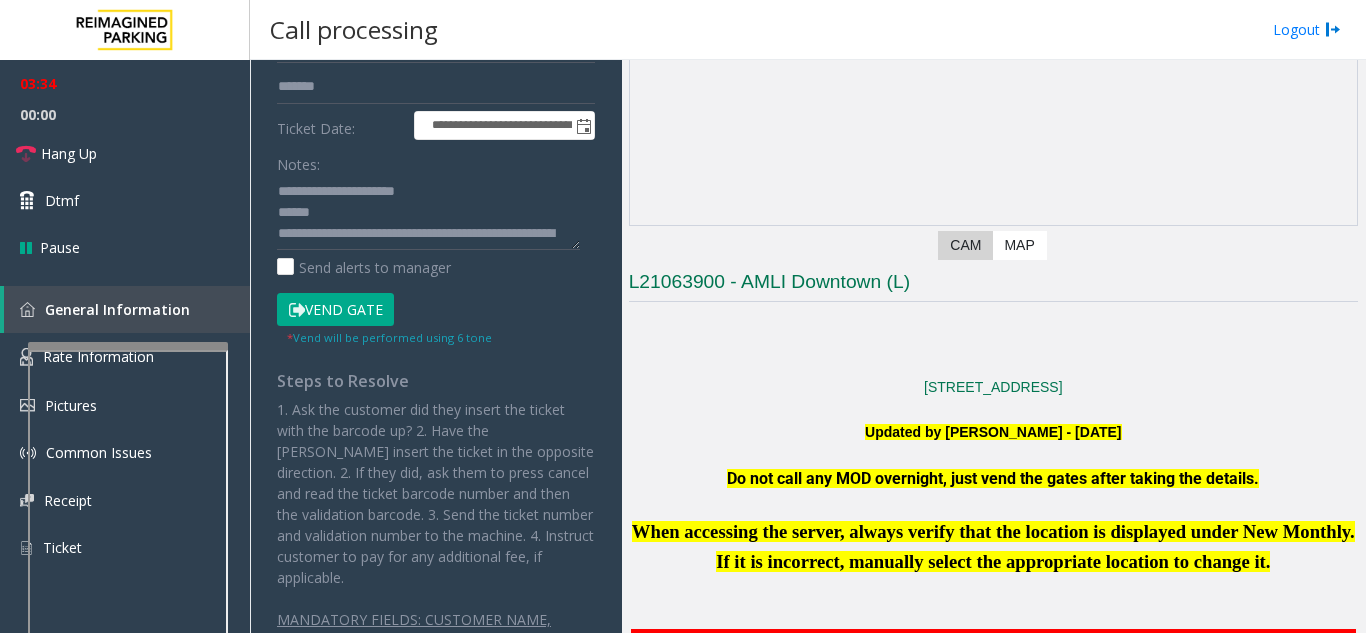 type on "**" 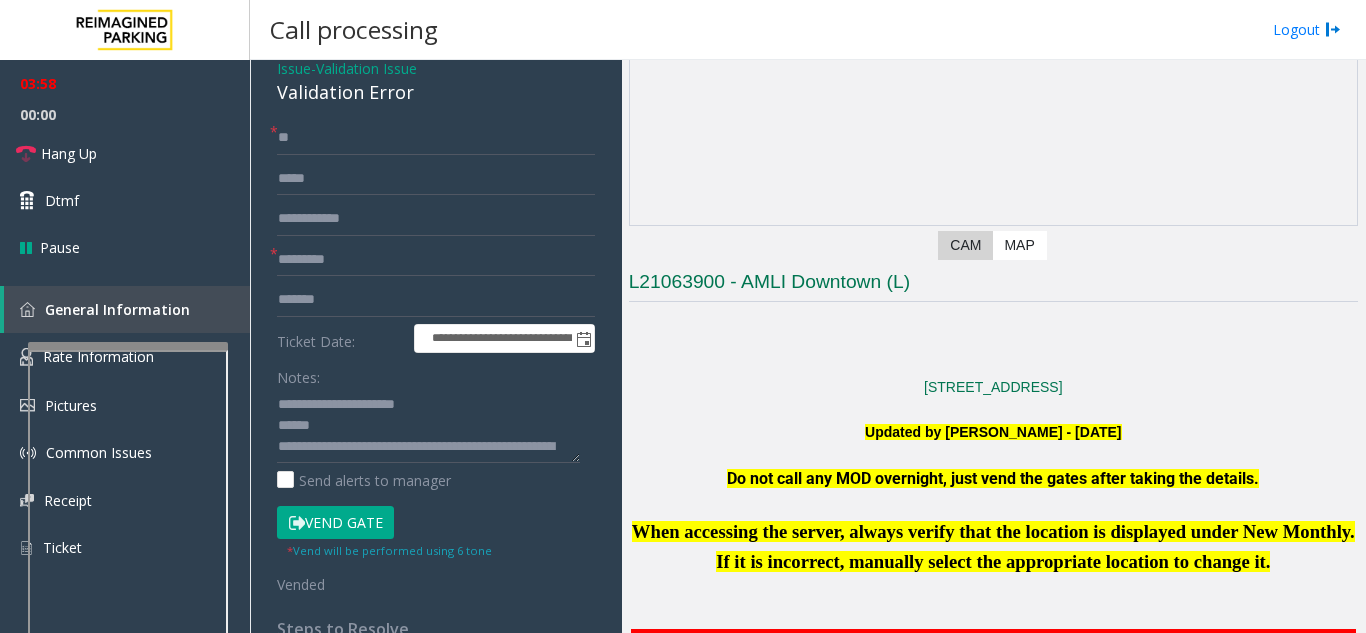 scroll, scrollTop: 0, scrollLeft: 0, axis: both 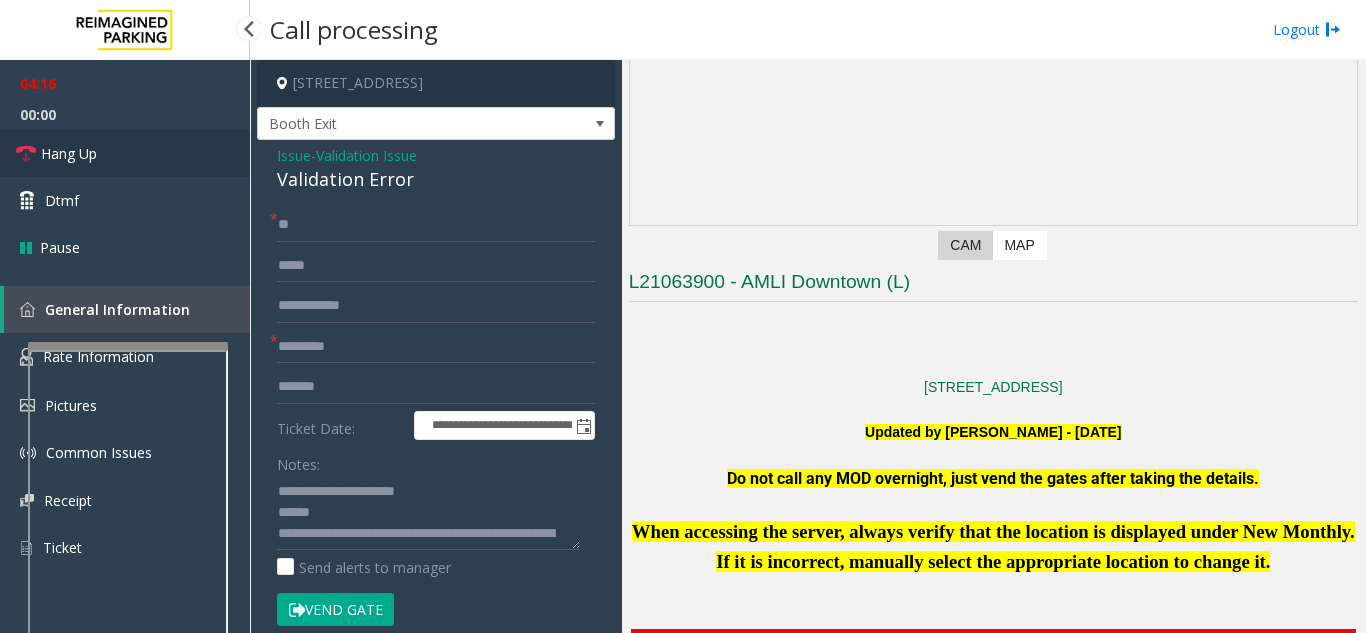 click on "Hang Up" at bounding box center (125, 153) 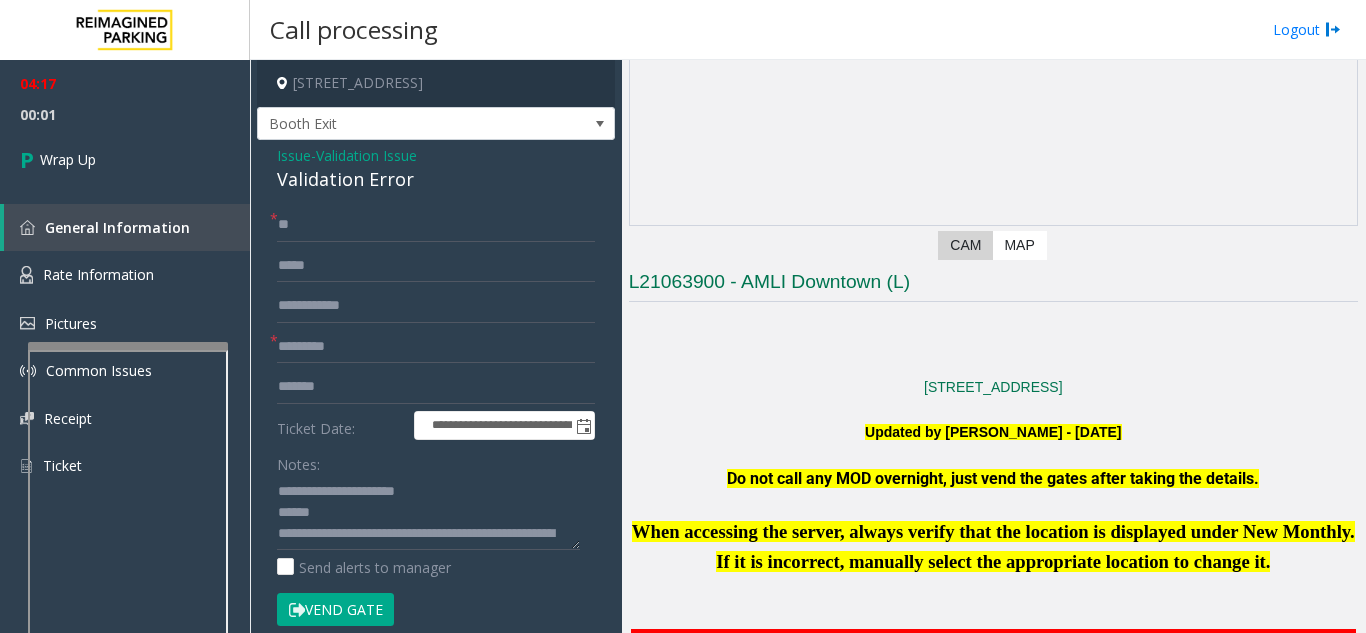 scroll, scrollTop: 63, scrollLeft: 0, axis: vertical 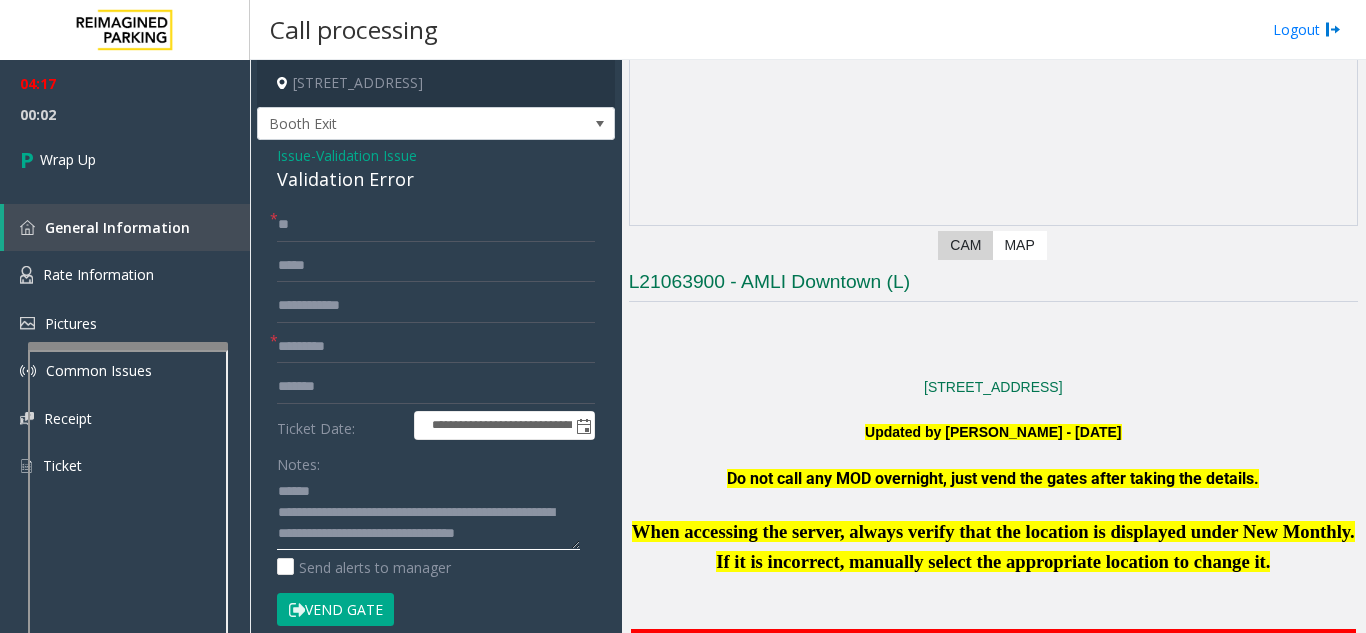 click 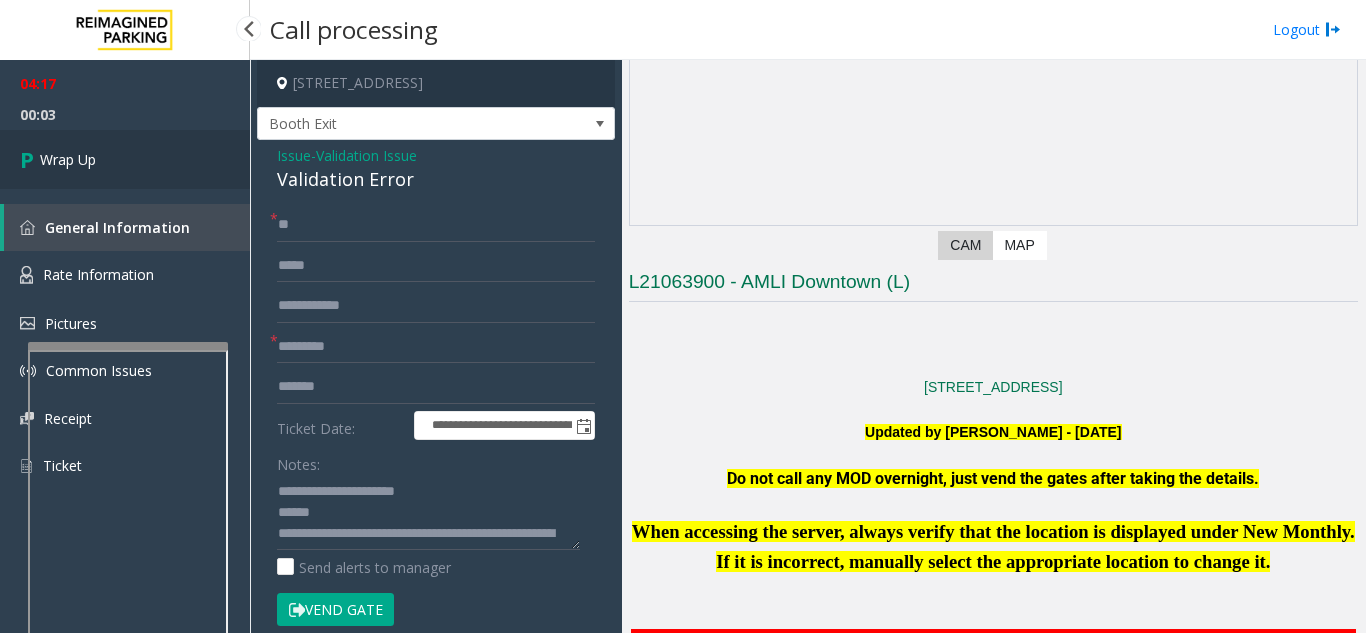 click on "Wrap Up" at bounding box center [125, 159] 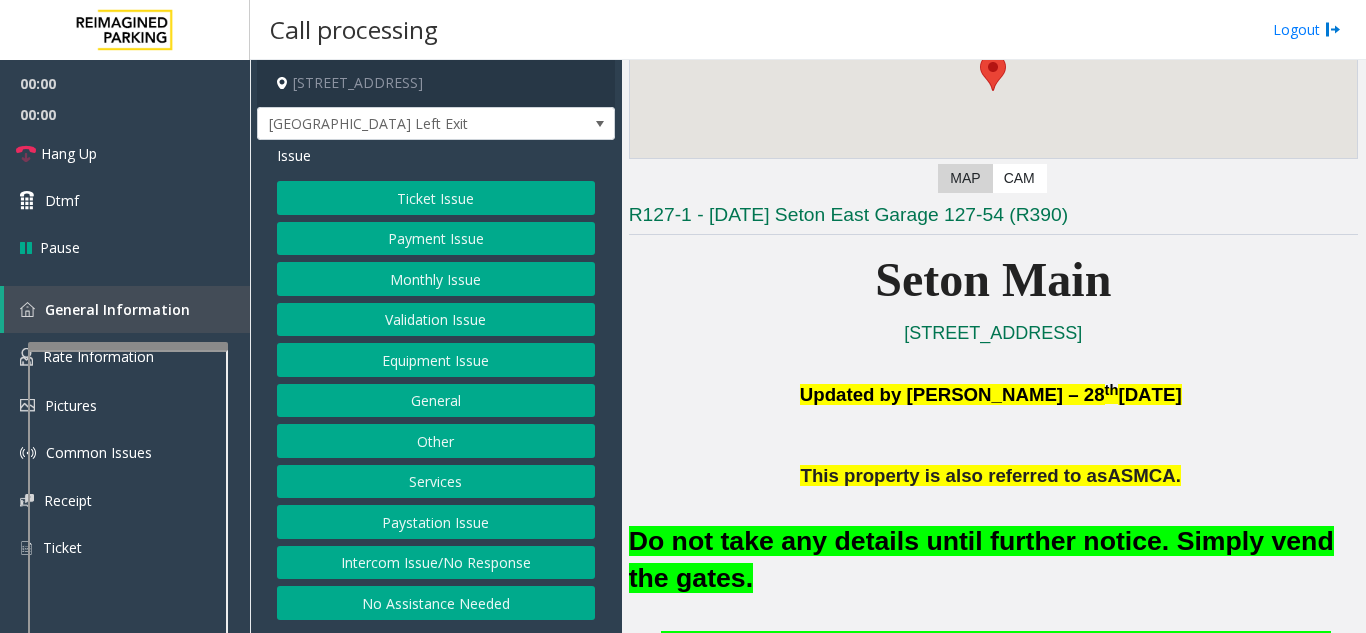 scroll, scrollTop: 500, scrollLeft: 0, axis: vertical 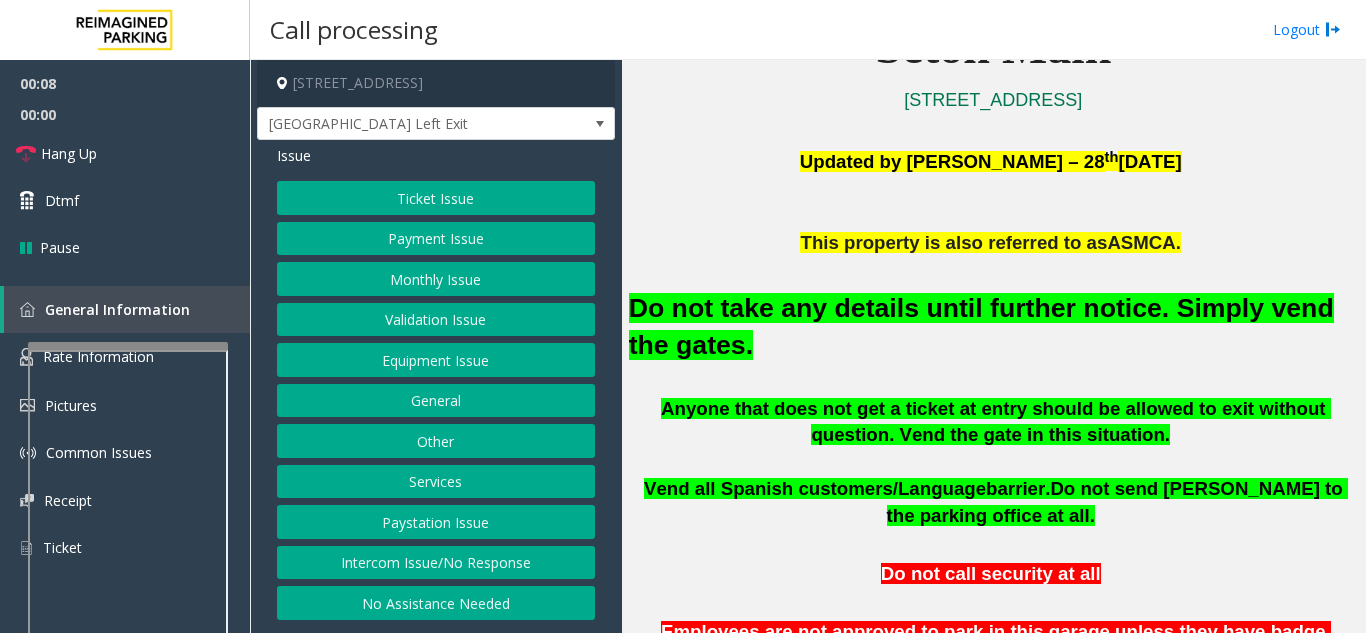 drag, startPoint x: 700, startPoint y: 387, endPoint x: 688, endPoint y: 407, distance: 23.323807 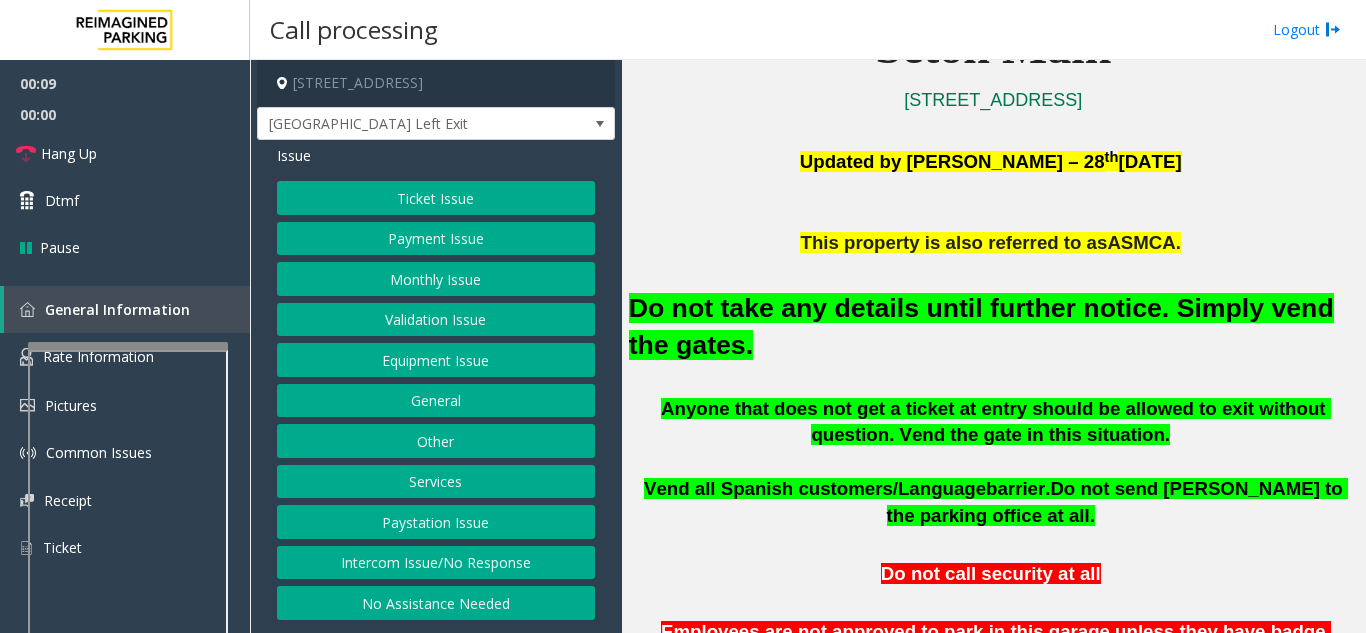 drag, startPoint x: 772, startPoint y: 389, endPoint x: 757, endPoint y: 397, distance: 17 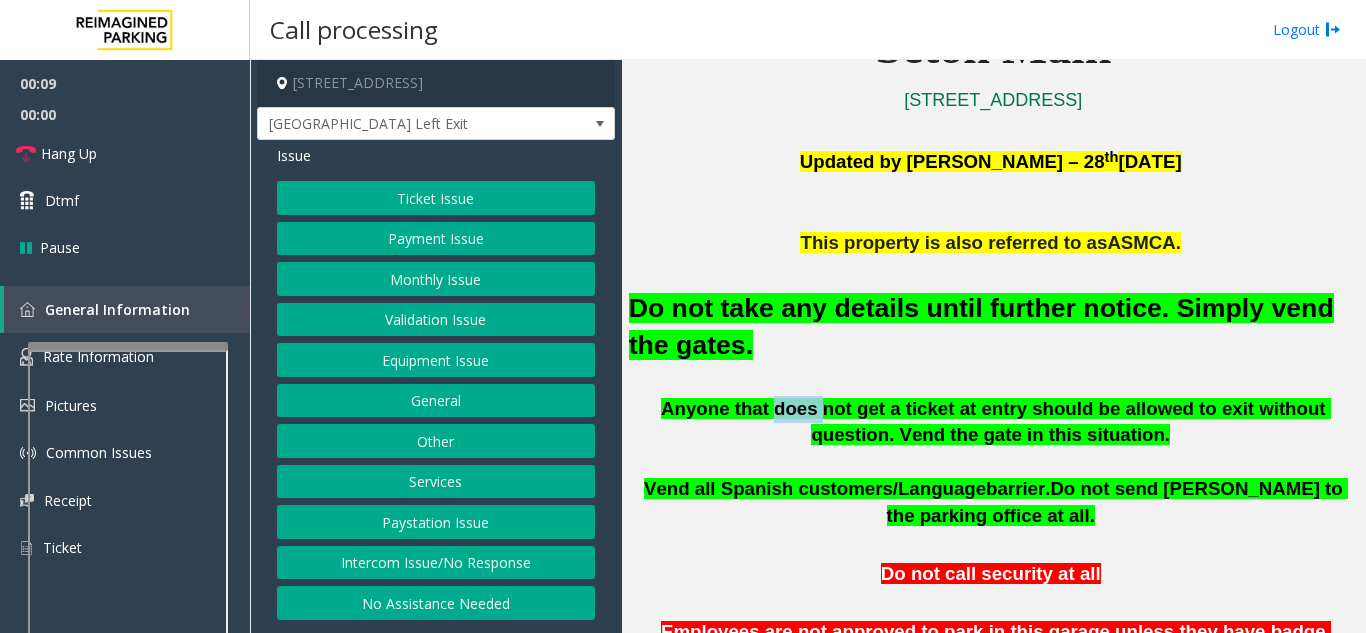 click on "Anyone that does not get a ticket at entry should be allowed to exit without question. Vend the gate in this situation." 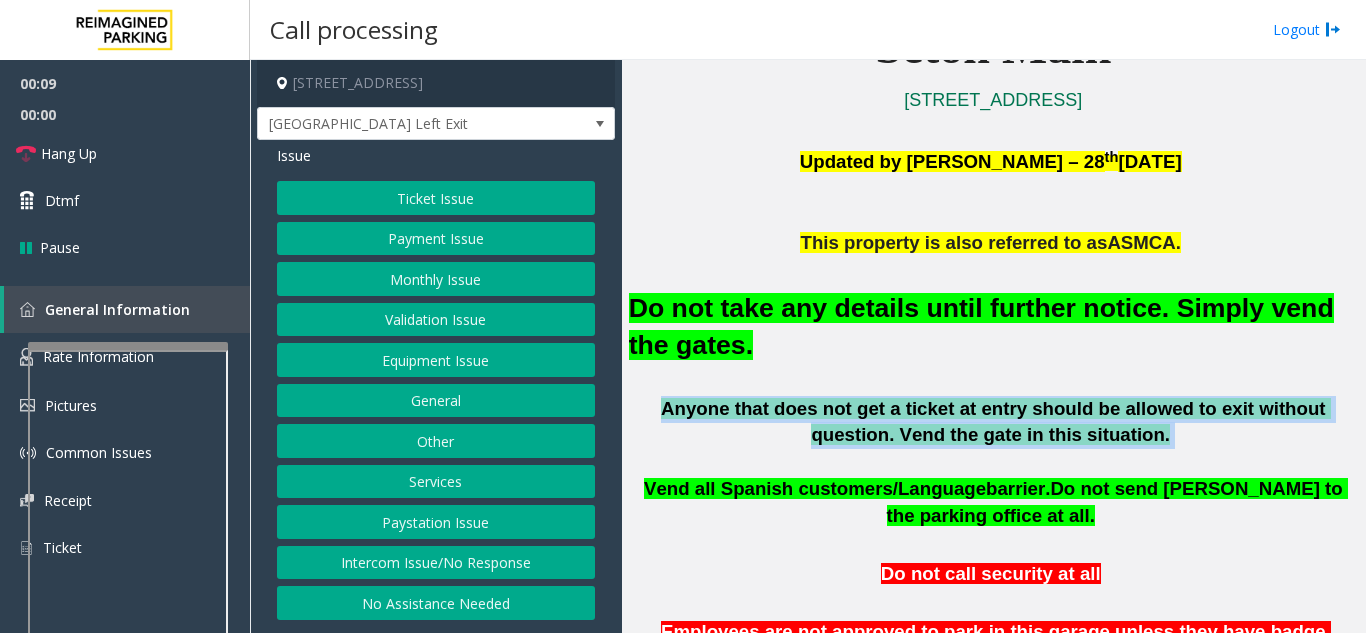 click on "Anyone that does not get a ticket at entry should be allowed to exit without question. Vend the gate in this situation." 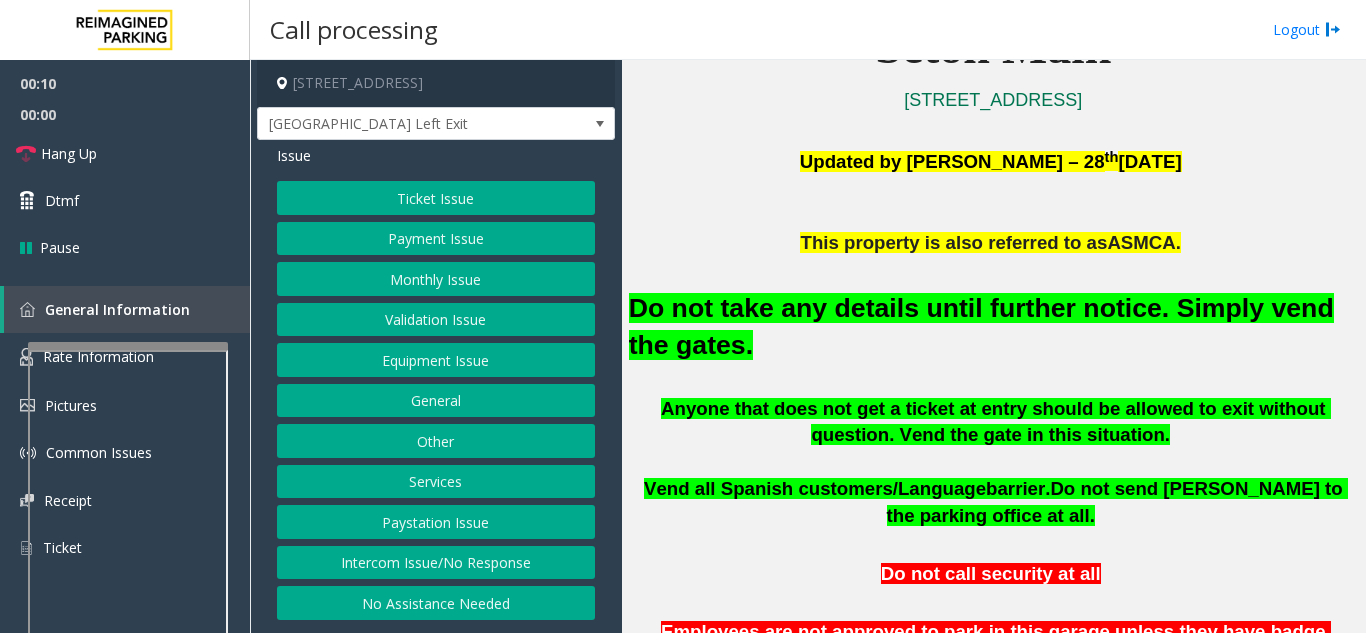 click 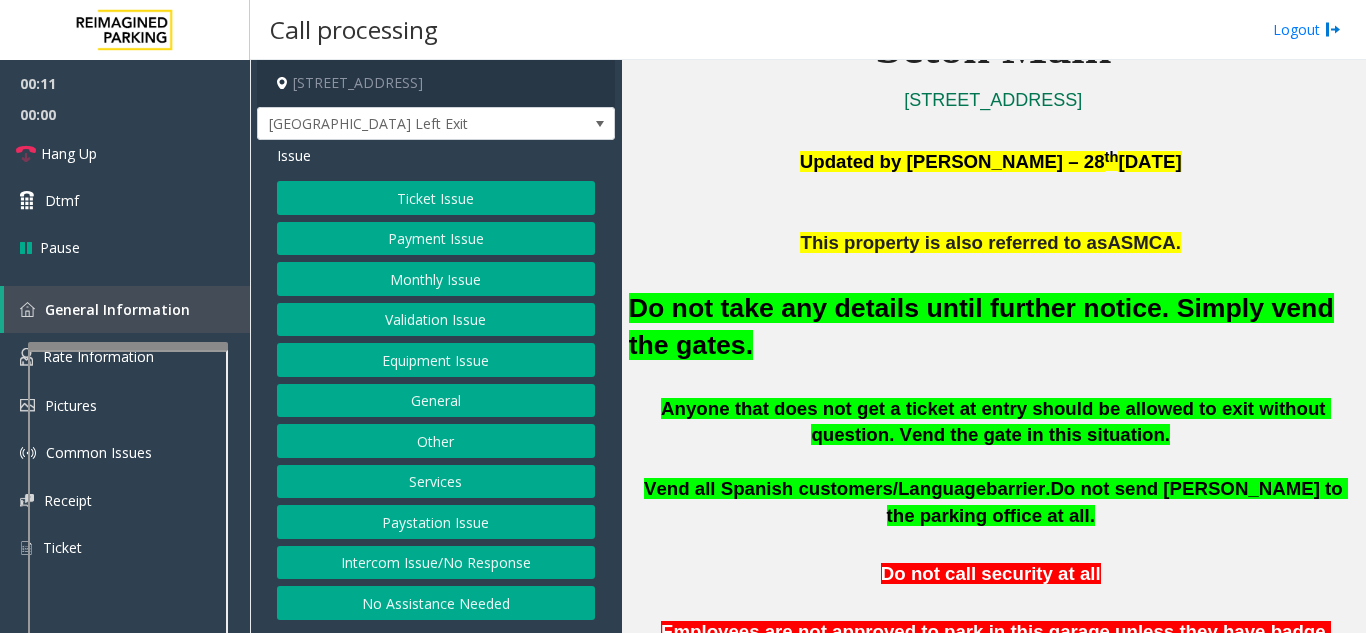 click on "Ticket Issue" 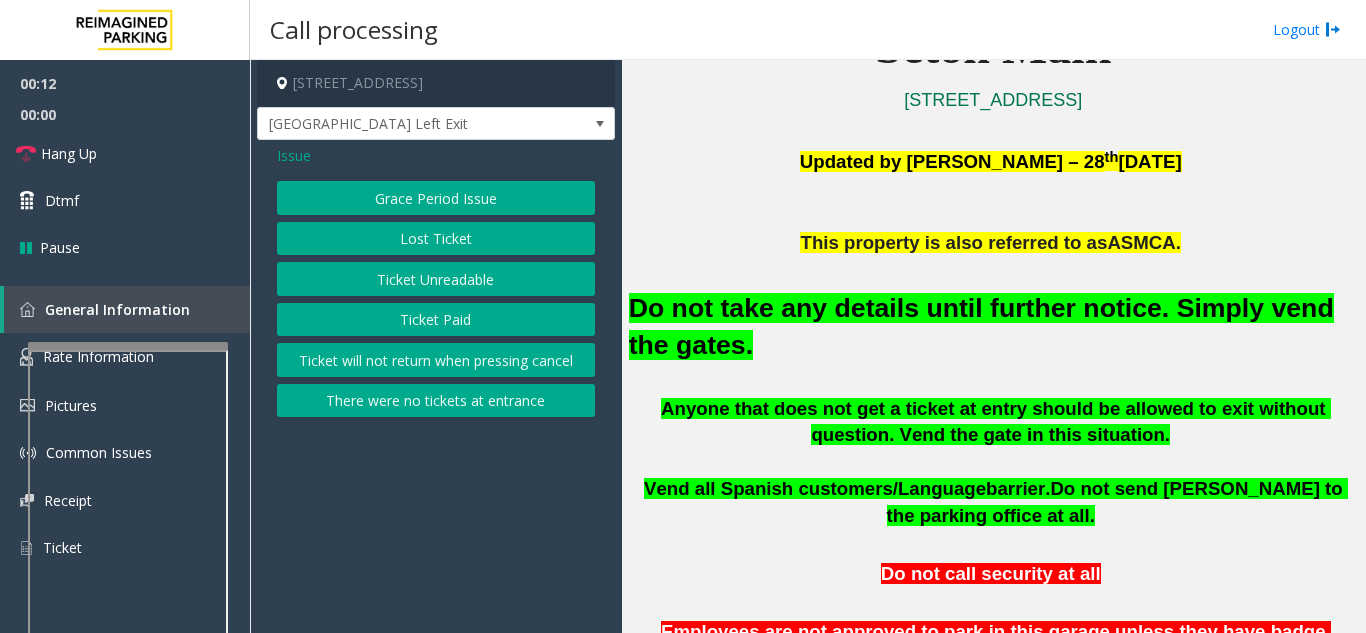 click on "Ticket Paid" 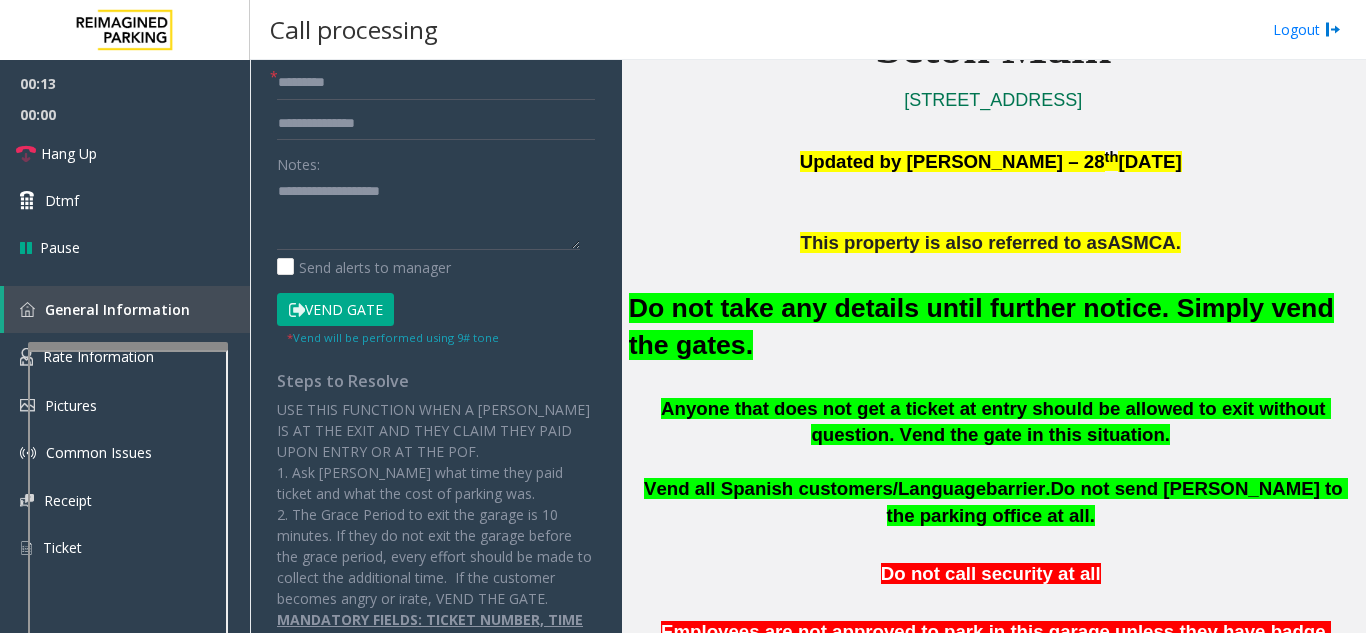 click on "Vend Gate" 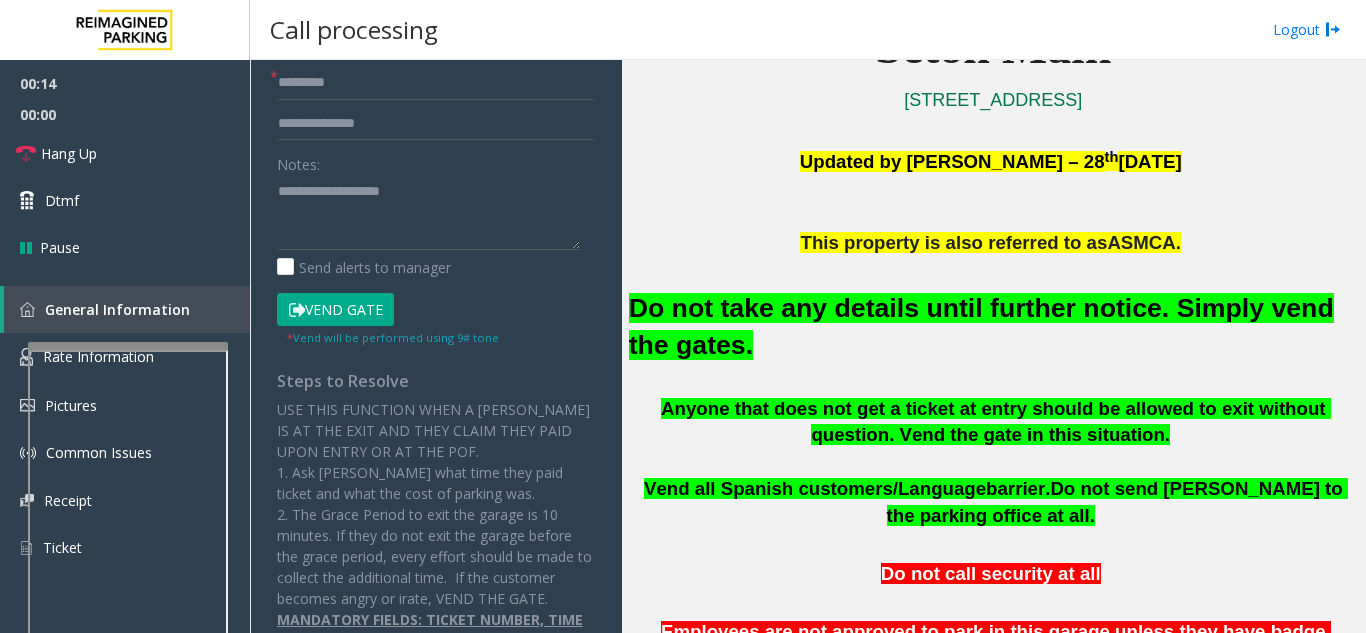 scroll, scrollTop: 229, scrollLeft: 0, axis: vertical 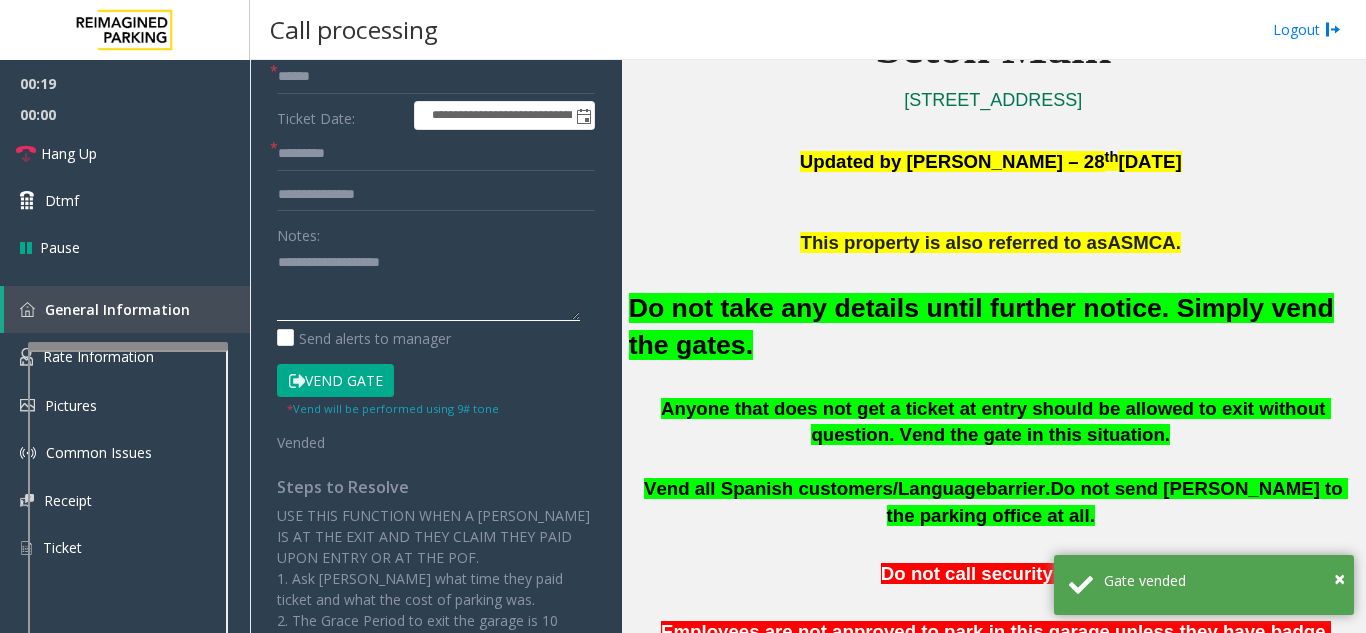 paste on "**********" 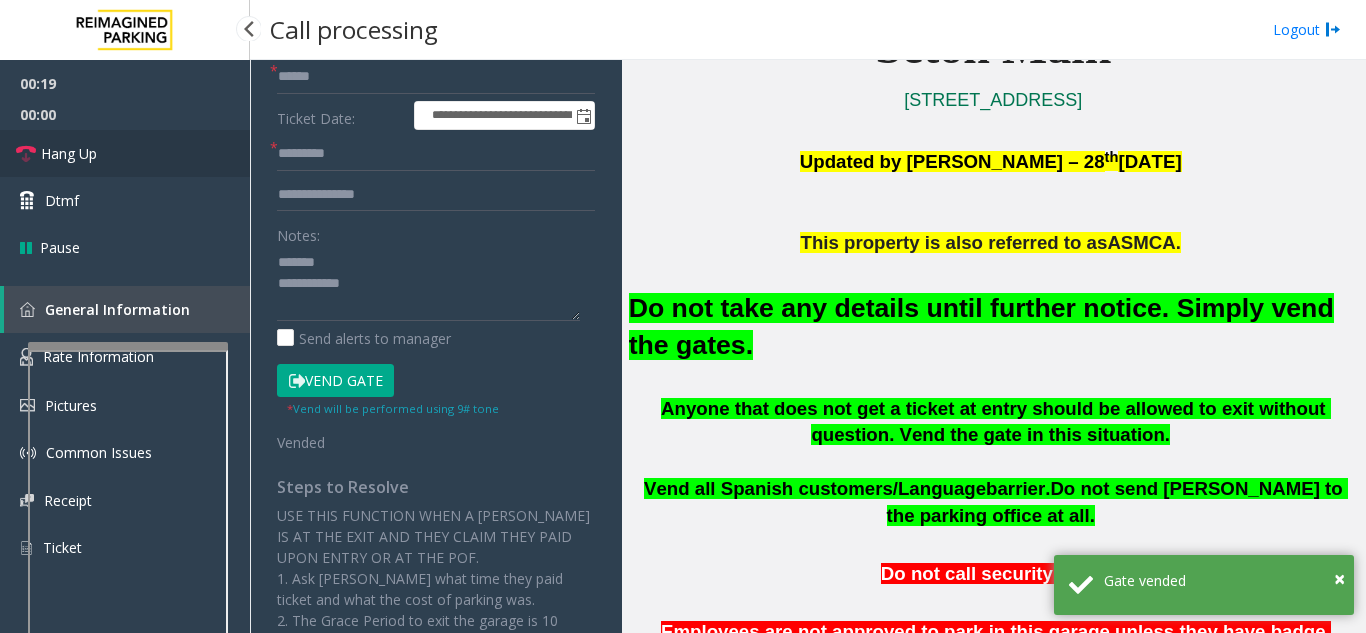 click on "Hang Up" at bounding box center (69, 153) 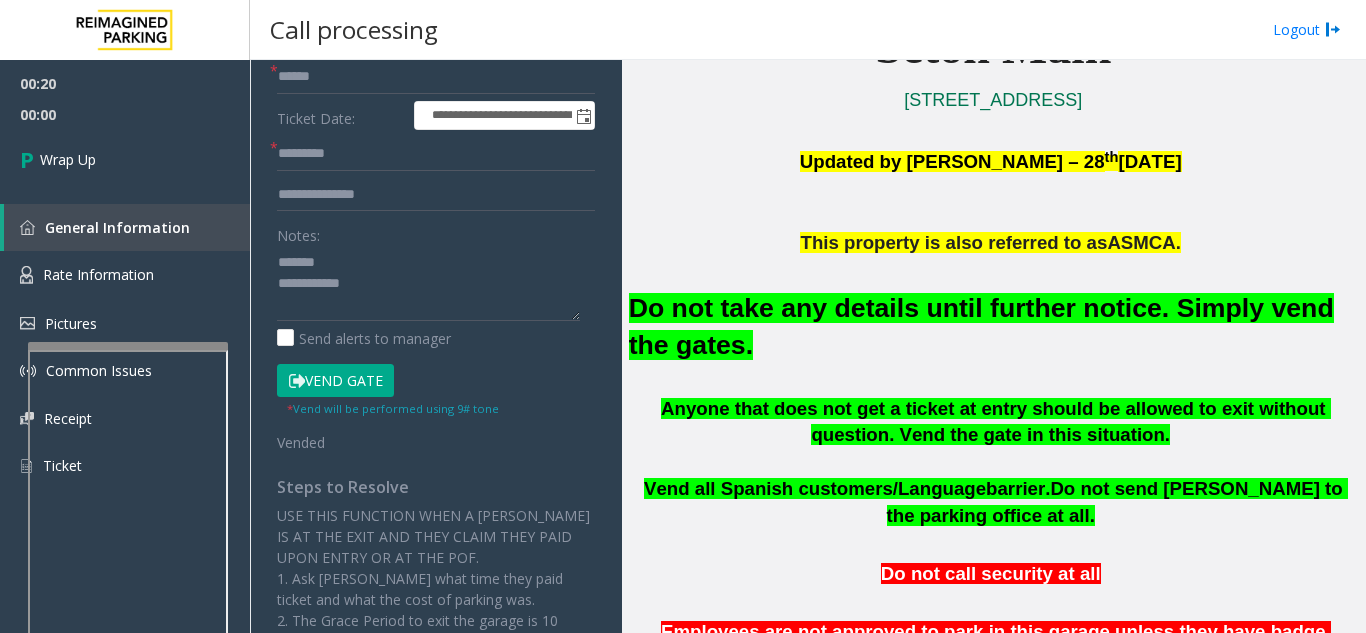 scroll, scrollTop: 0, scrollLeft: 0, axis: both 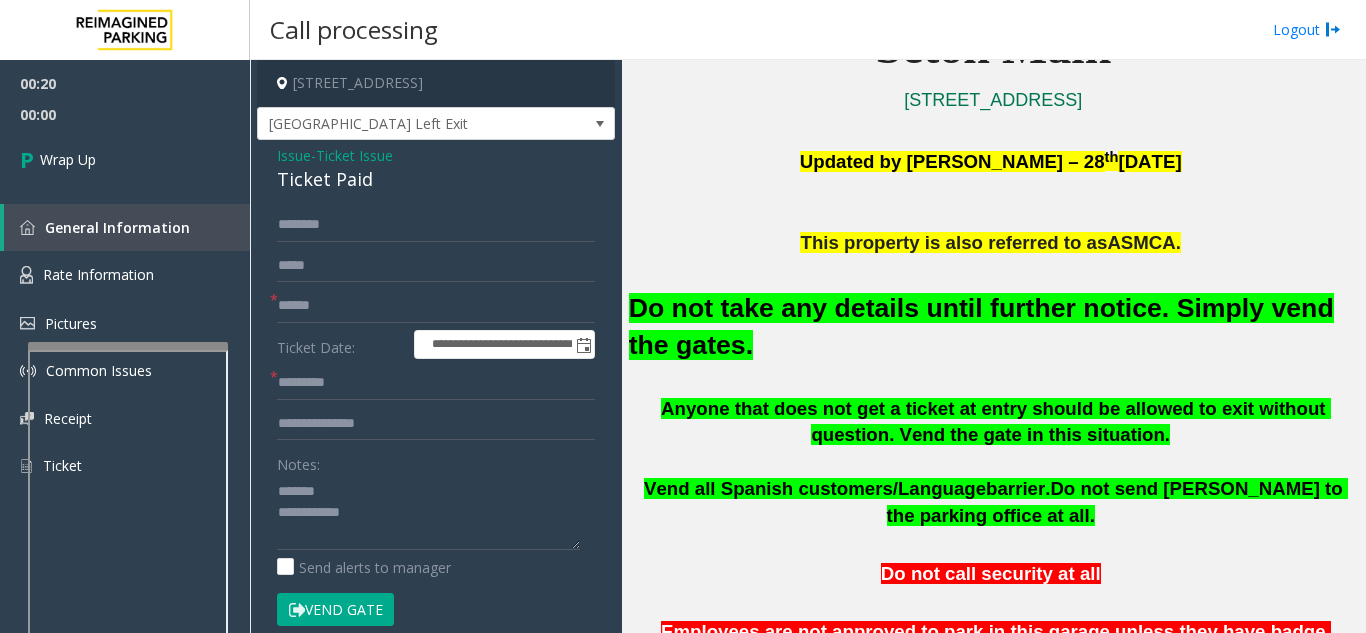click on "Ticket Paid" 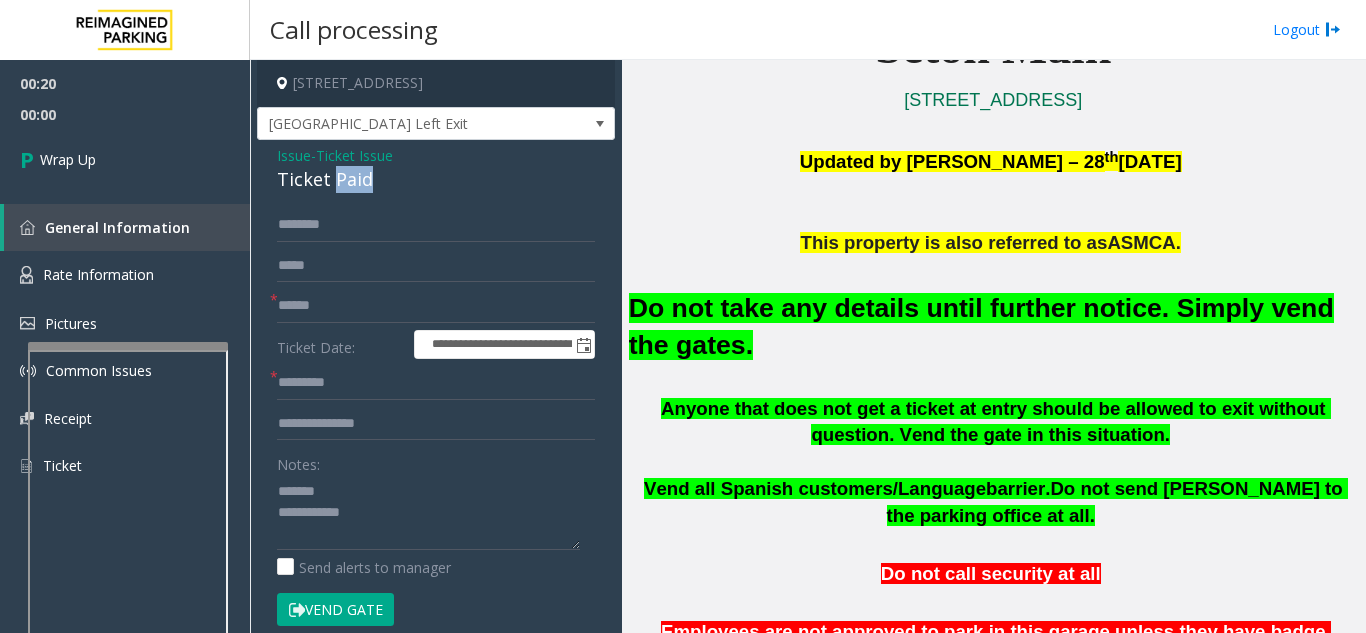 click on "Ticket Paid" 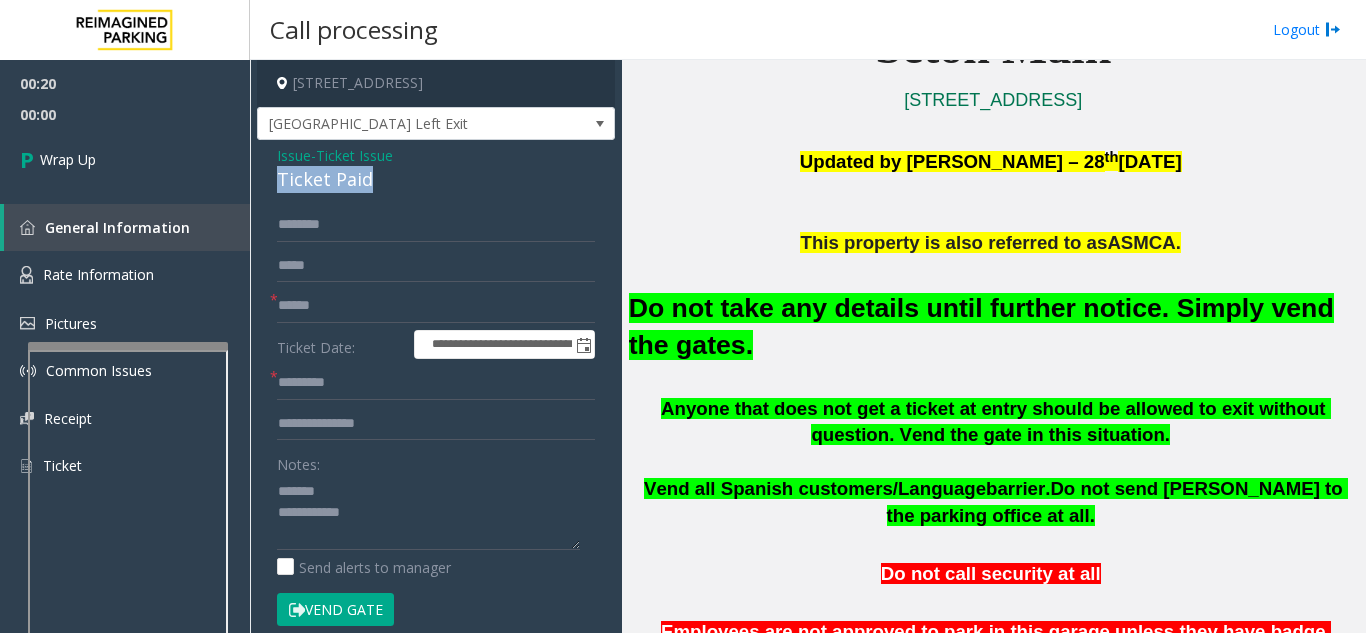 click on "Ticket Paid" 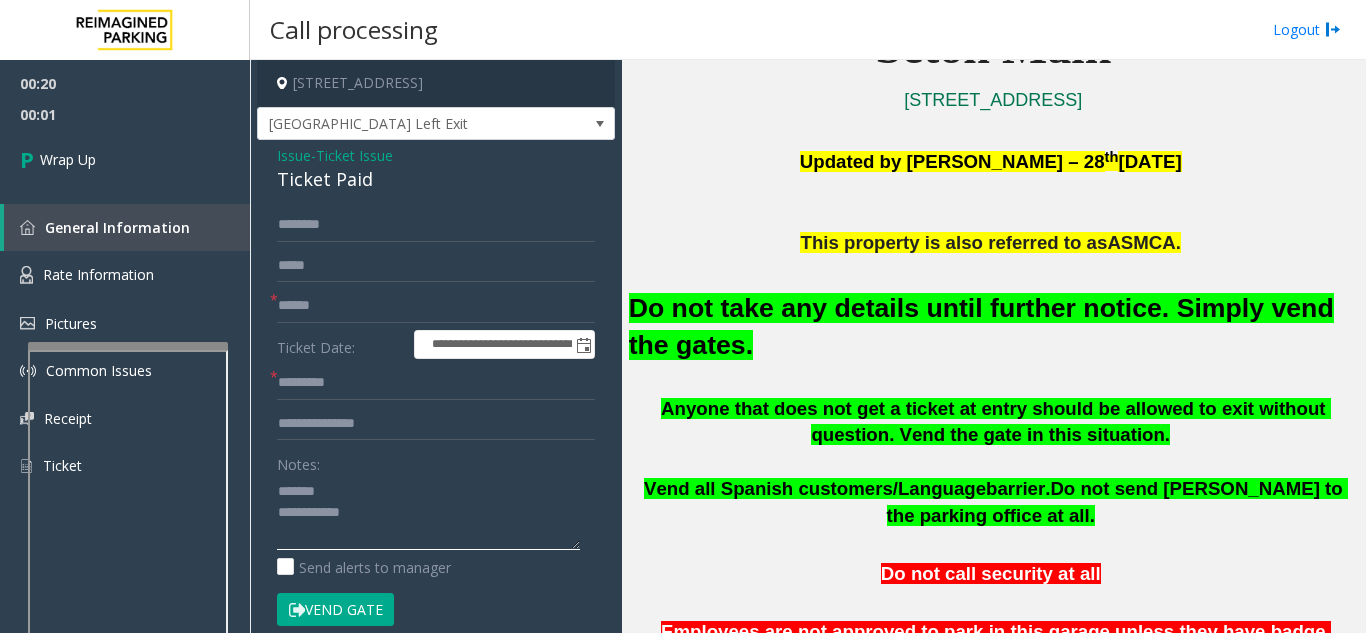 paste on "**********" 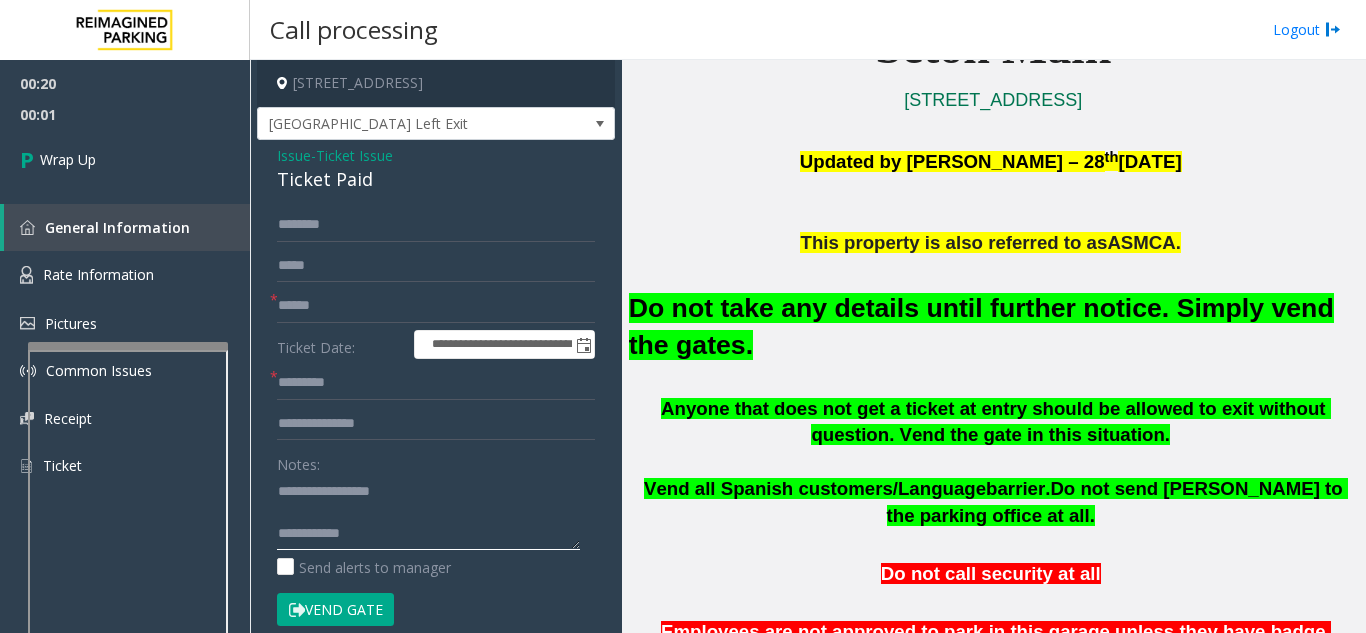 click 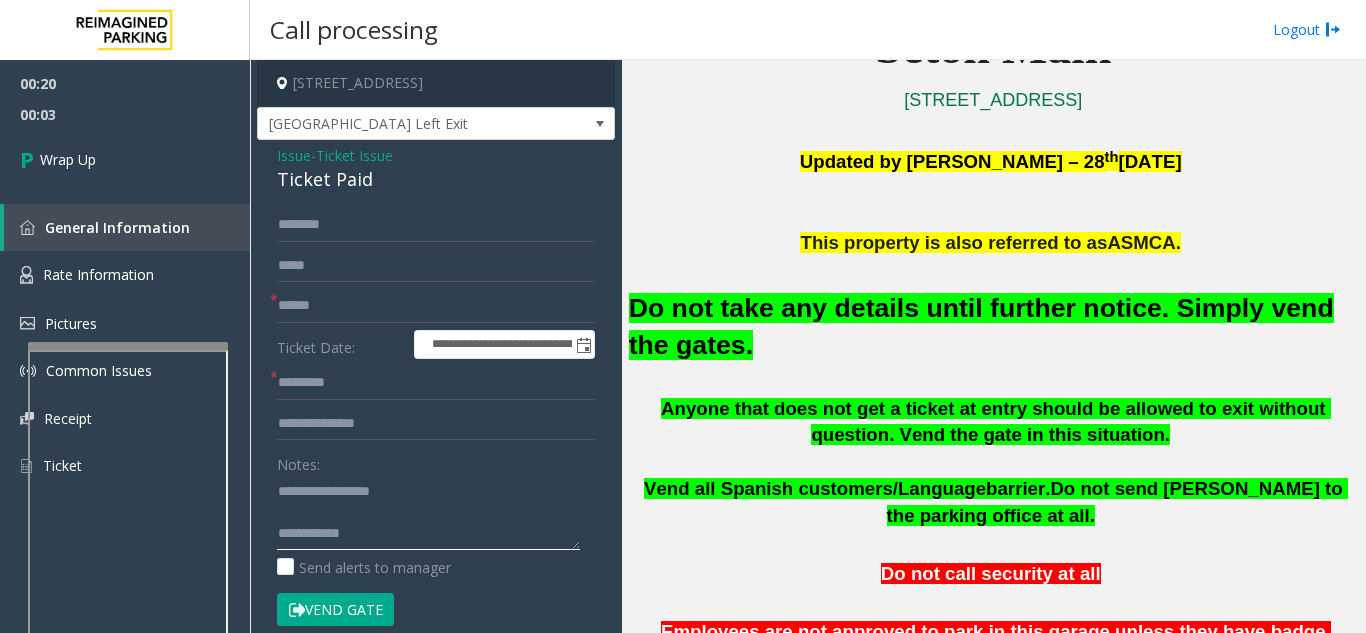 type on "**********" 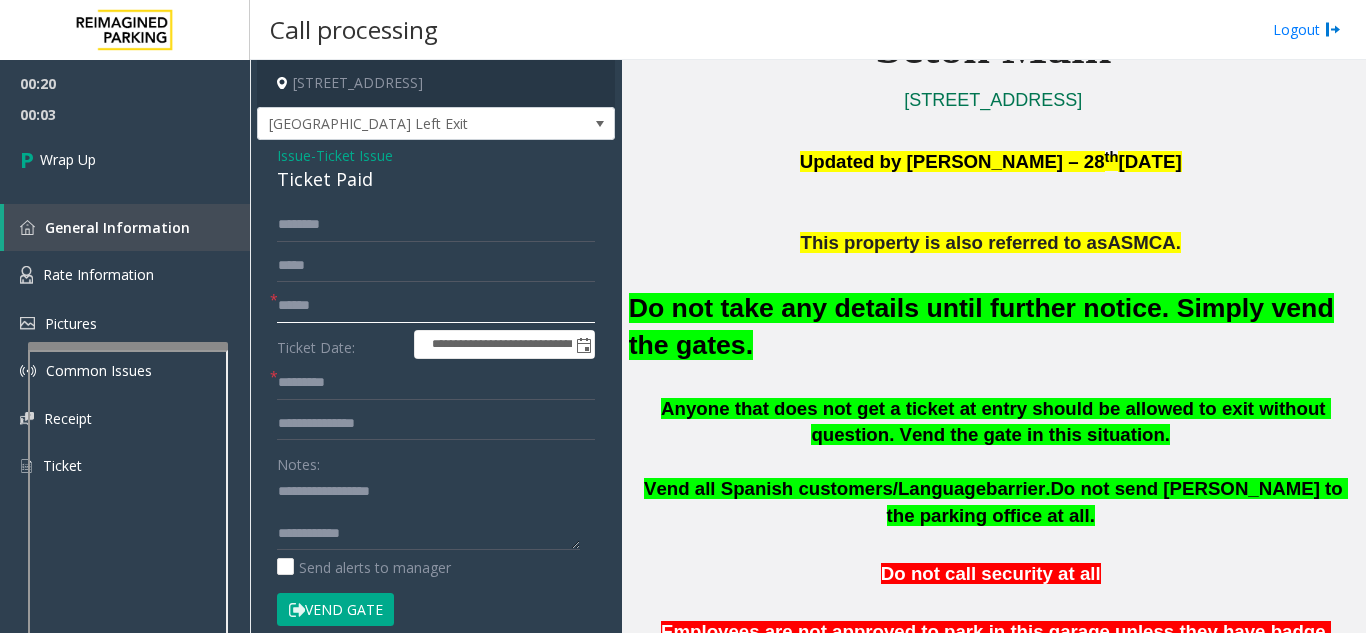 click 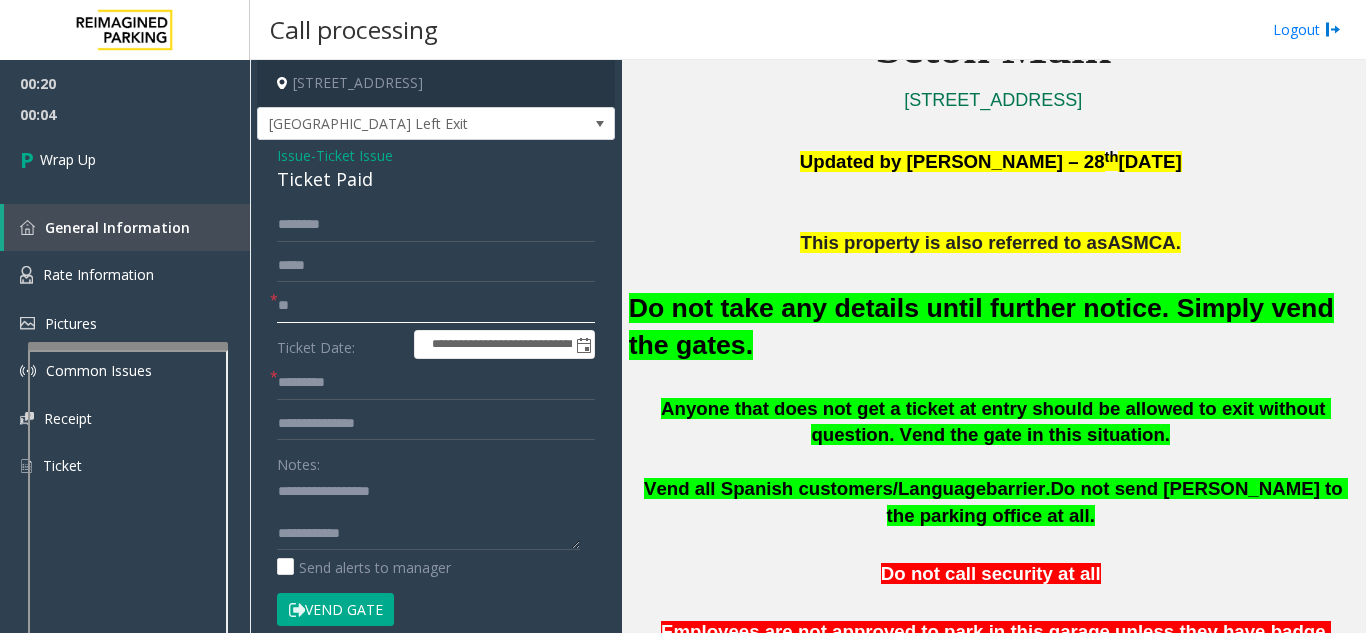 type on "**" 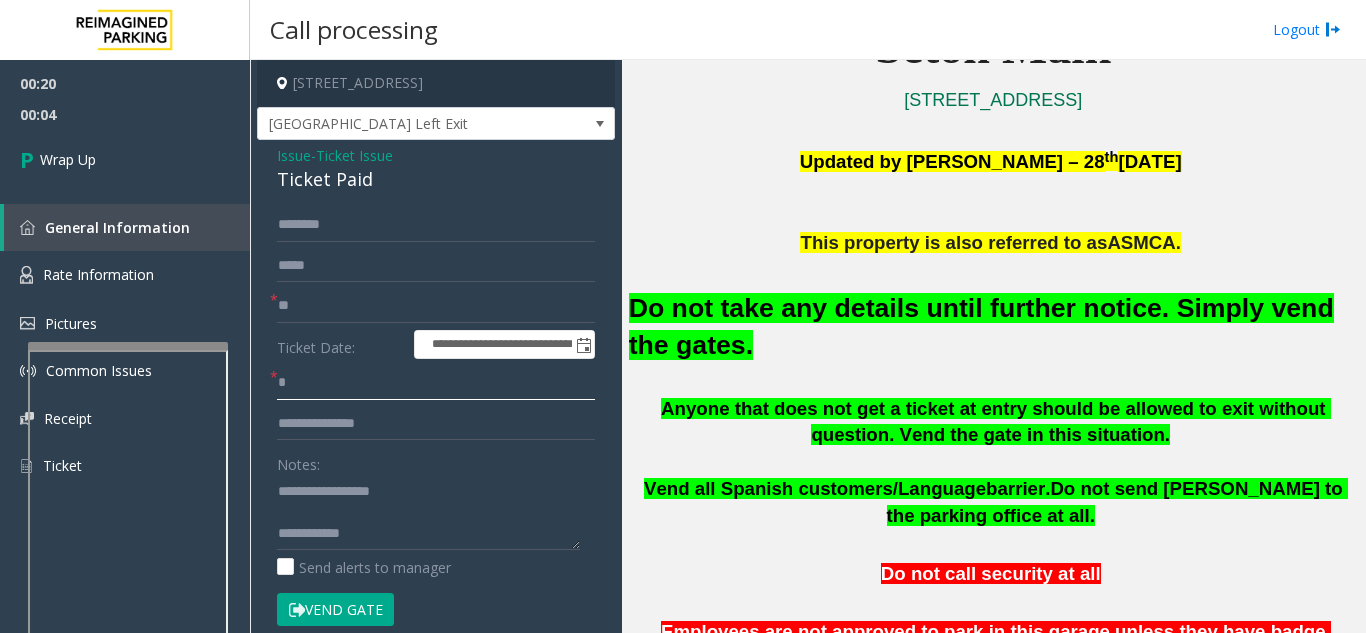 click on "*" 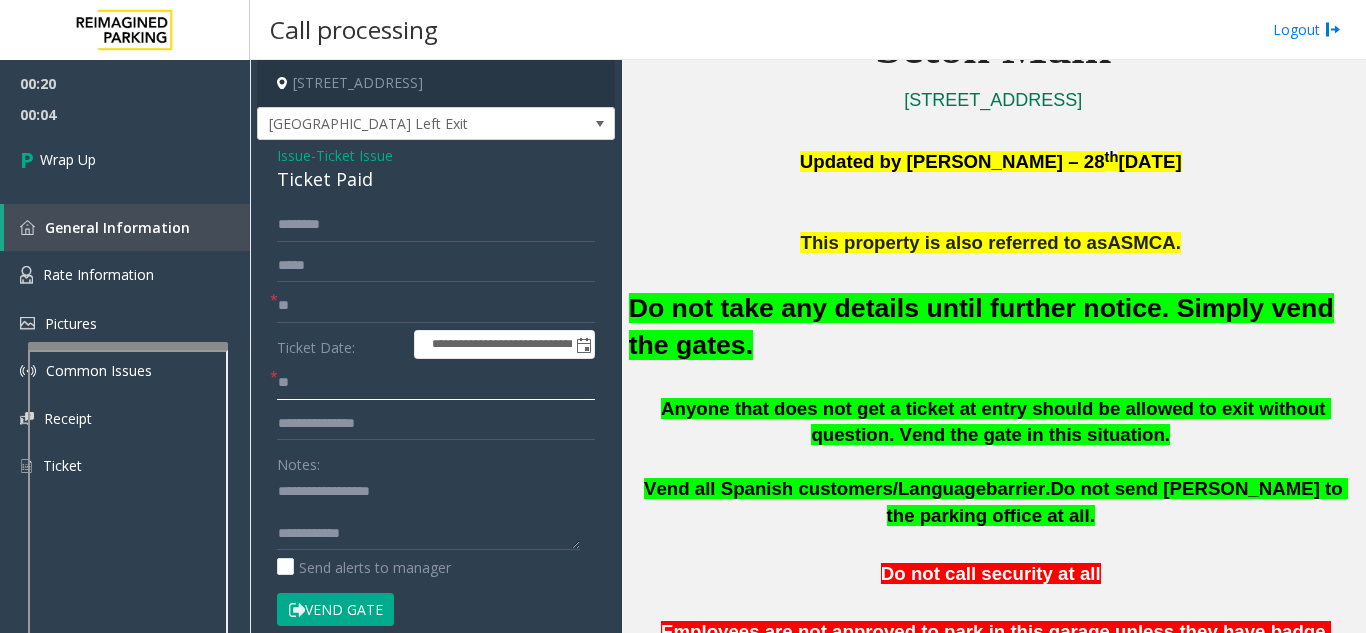 type on "**" 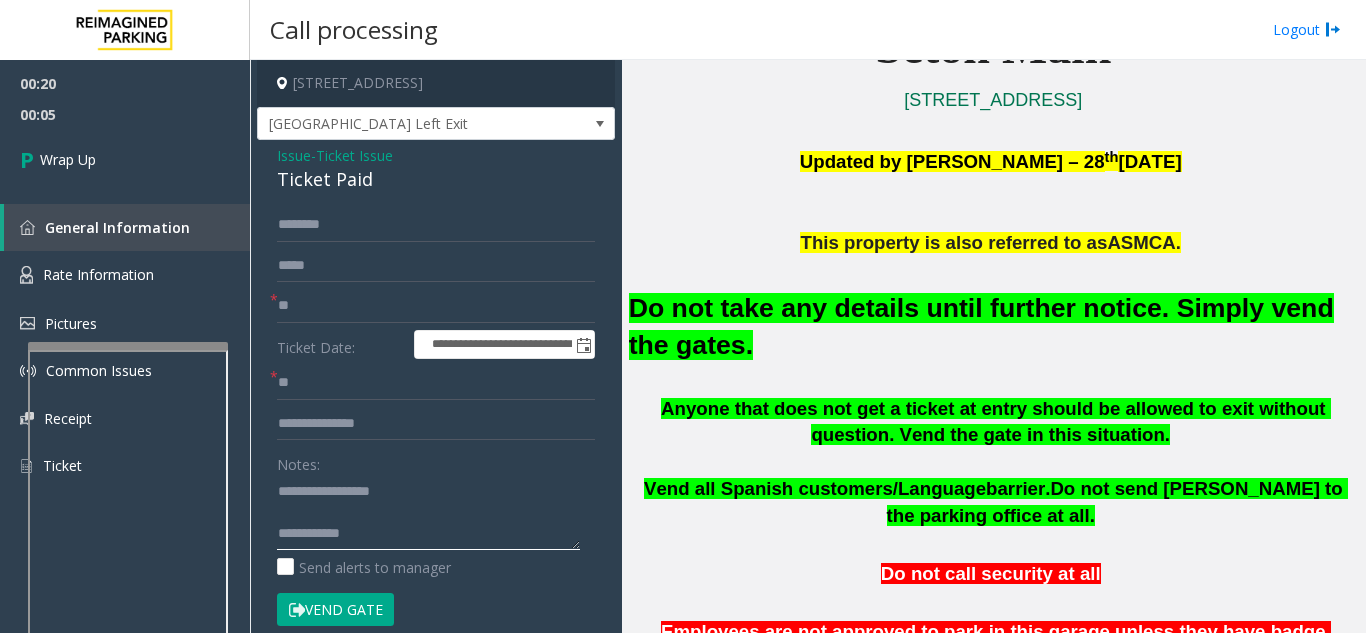 click 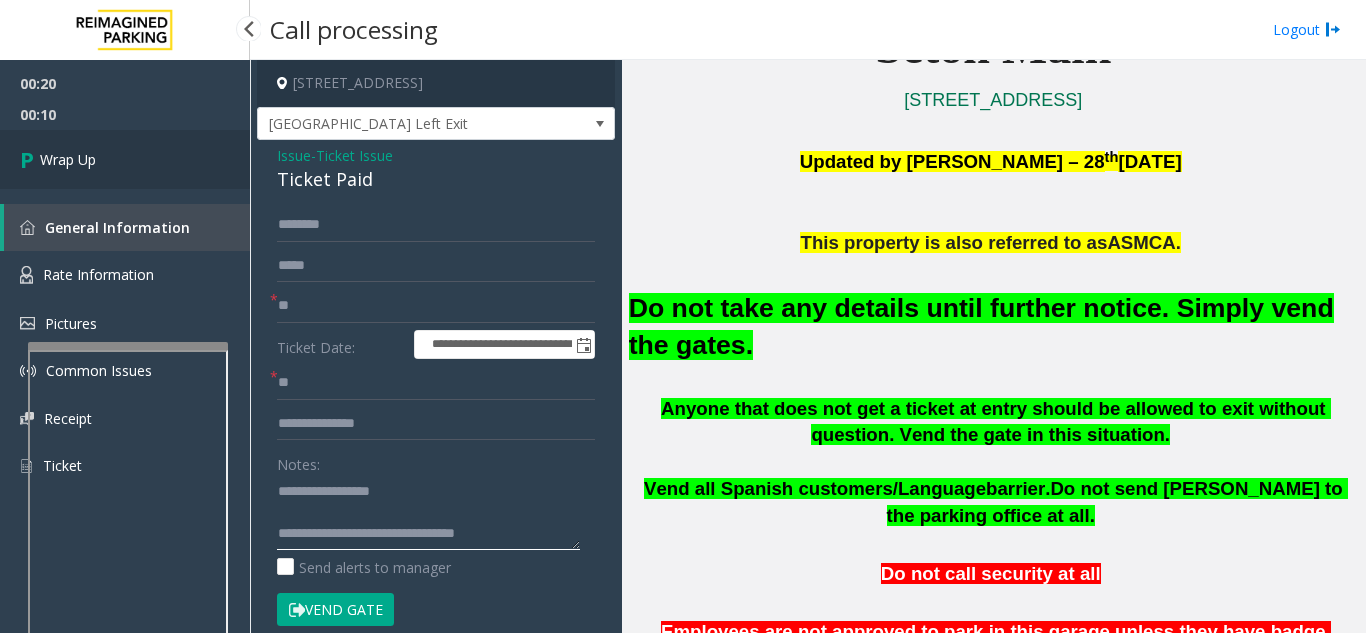 type on "**********" 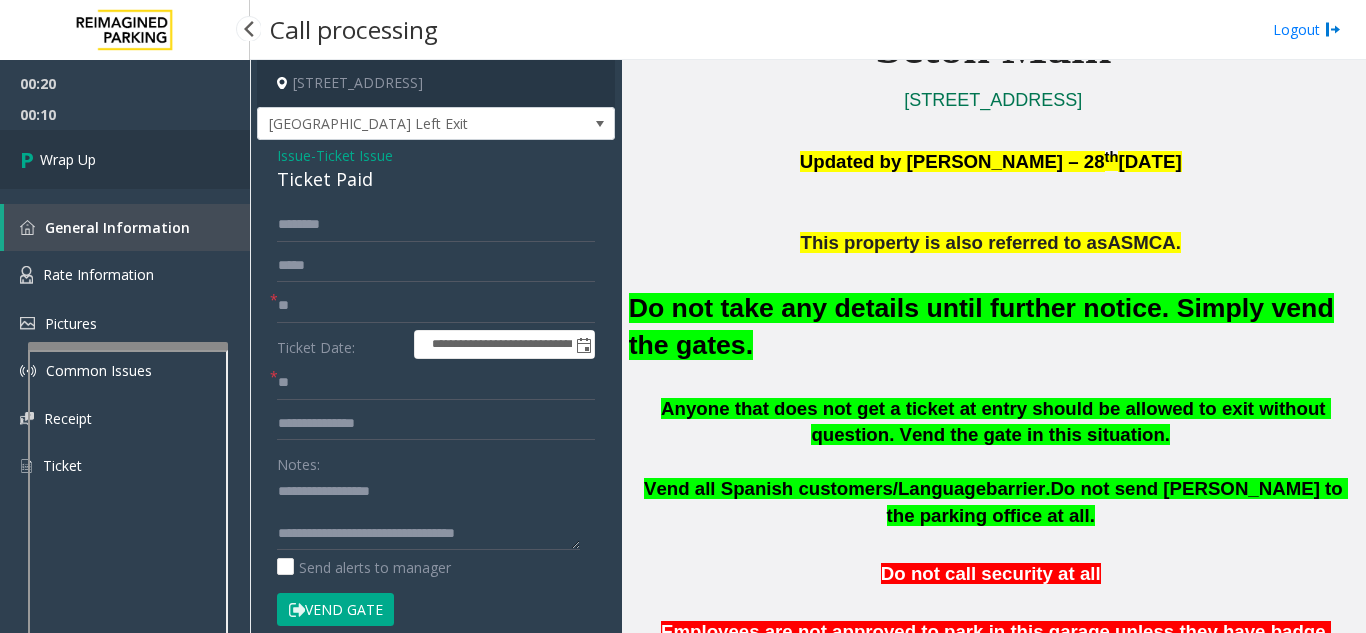 click on "Wrap Up" at bounding box center [125, 159] 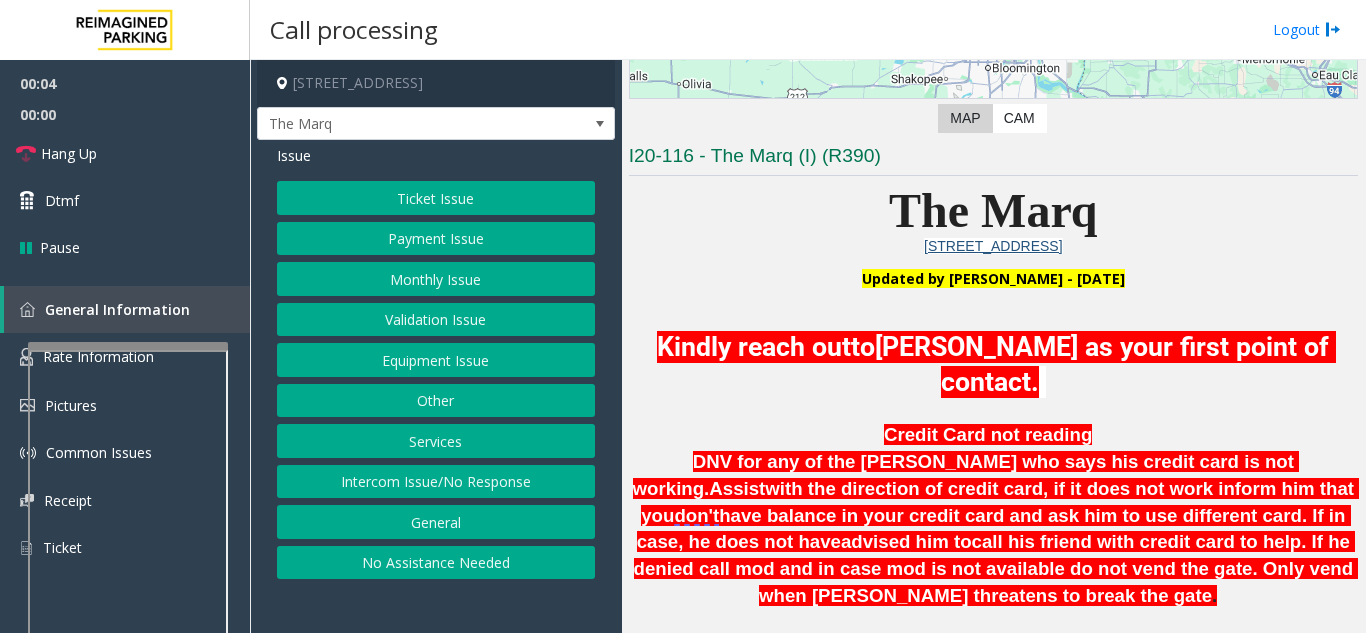 scroll, scrollTop: 800, scrollLeft: 0, axis: vertical 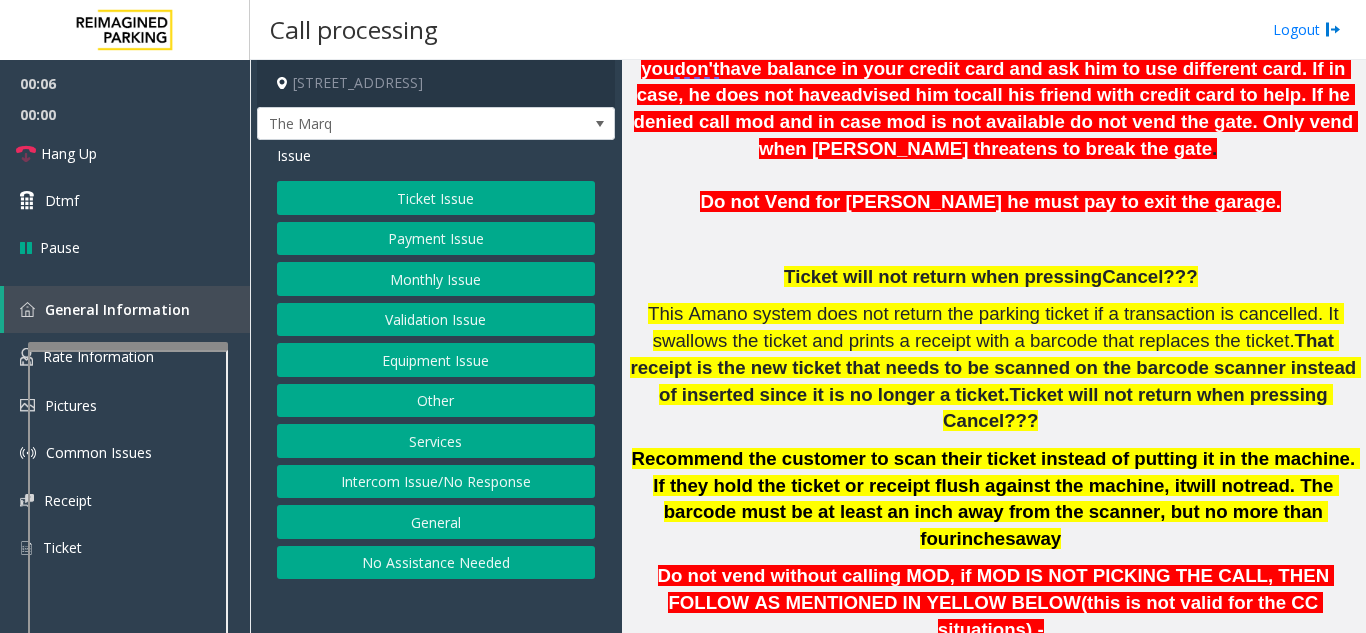 click on "Payment Issue" 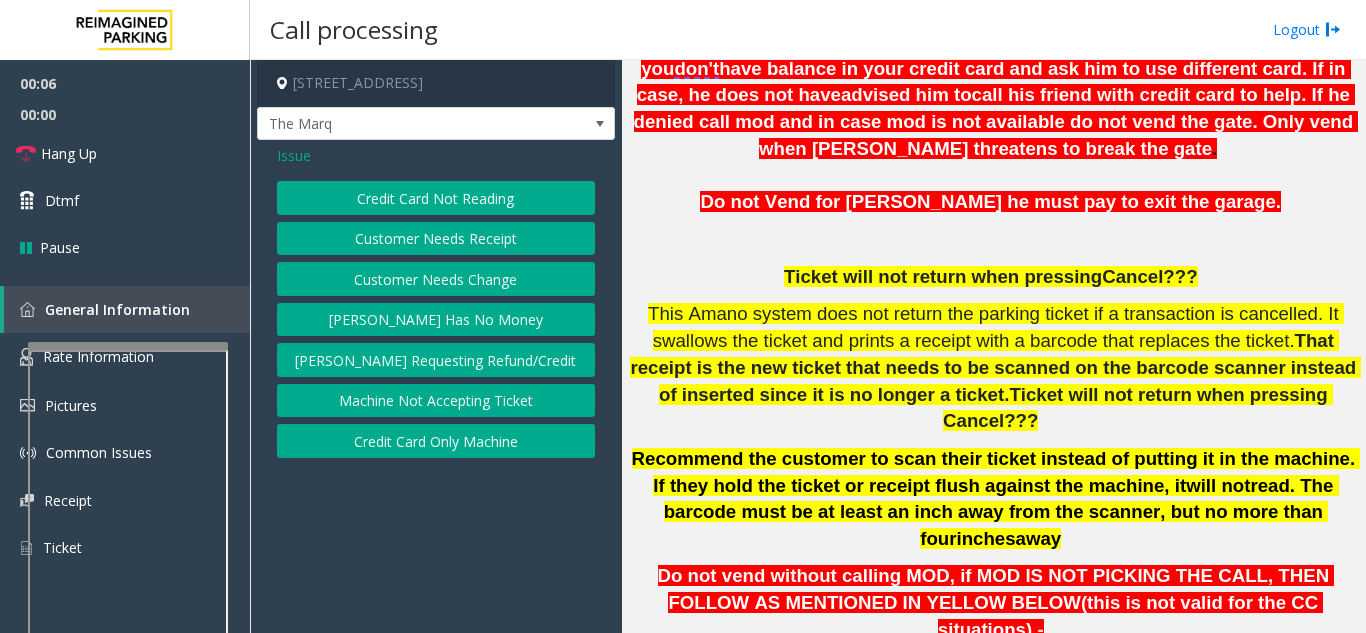 click on "Credit Card Not Reading" 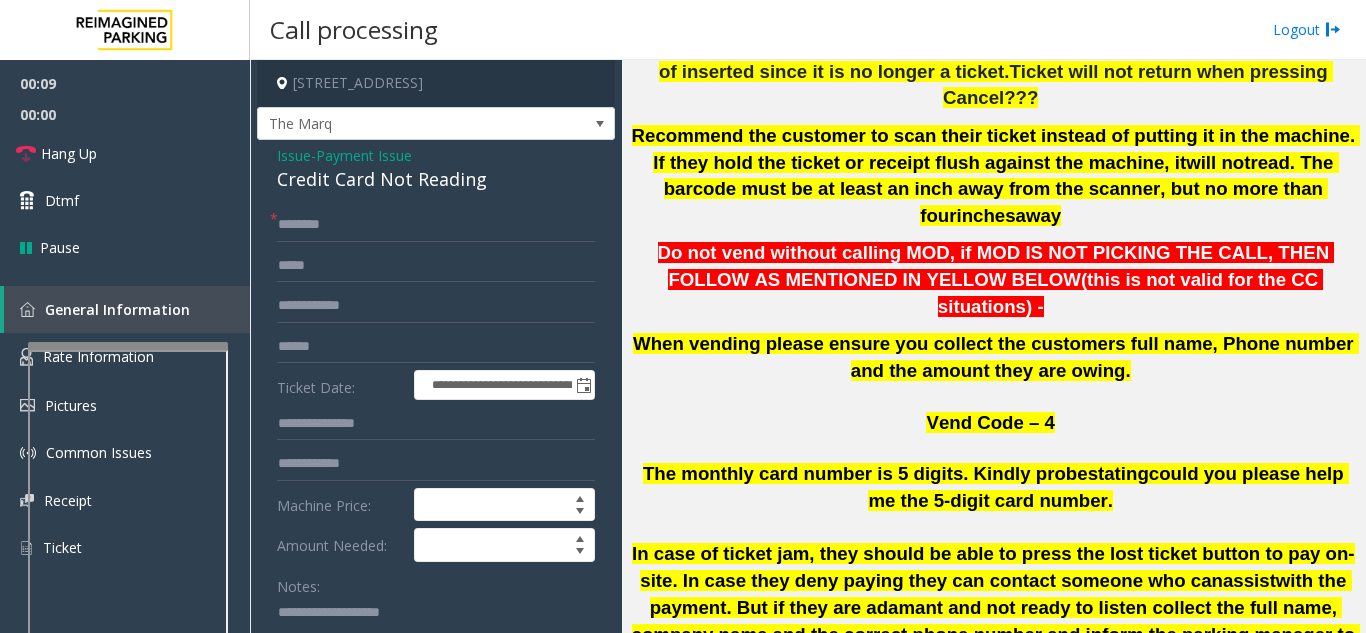 scroll, scrollTop: 1200, scrollLeft: 0, axis: vertical 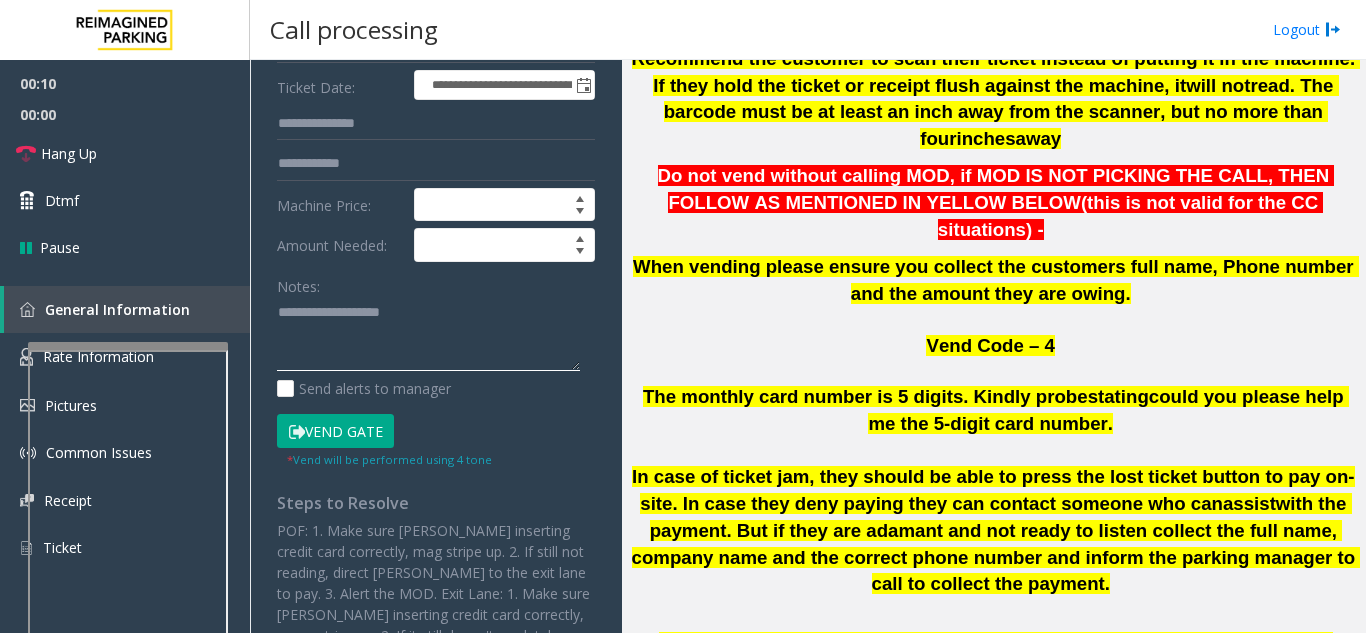 click 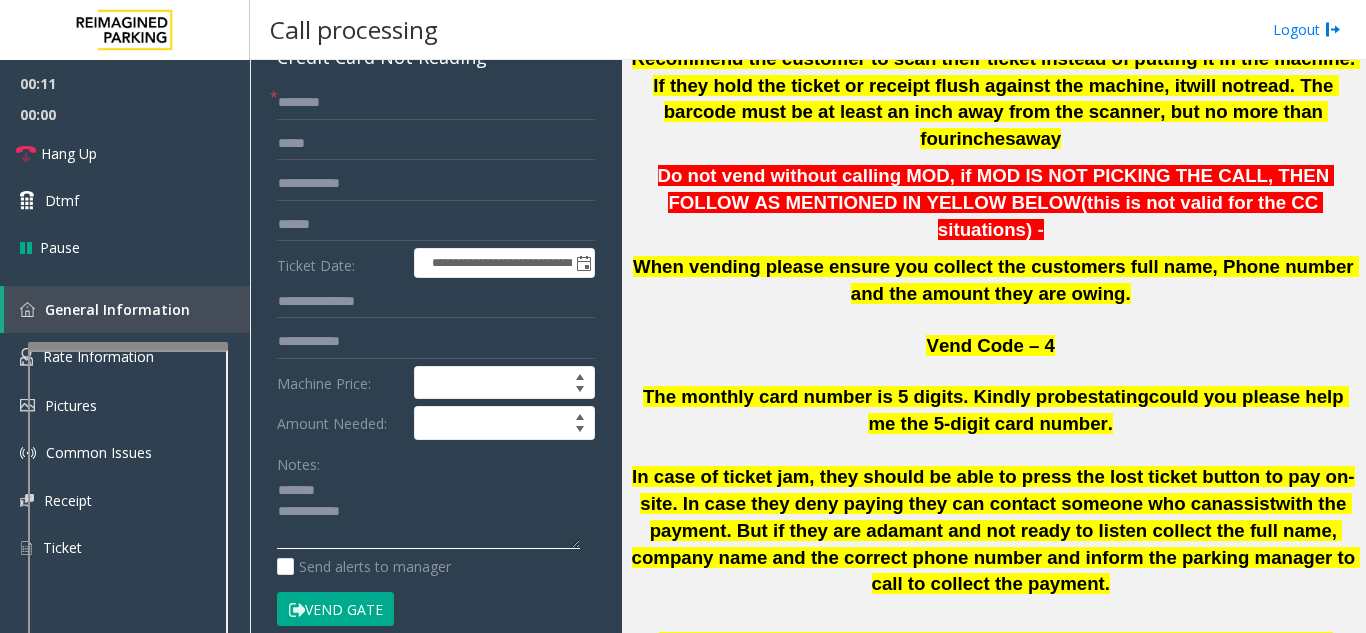 scroll, scrollTop: 0, scrollLeft: 0, axis: both 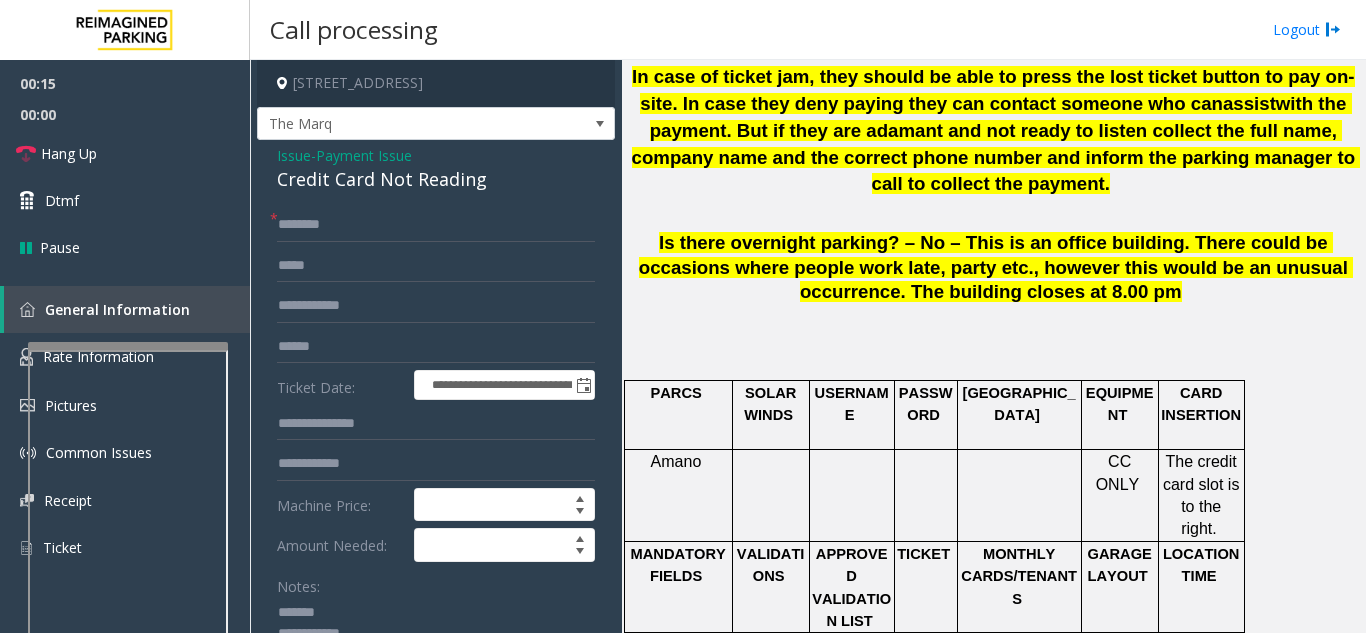 click on "Credit Card Not Reading" 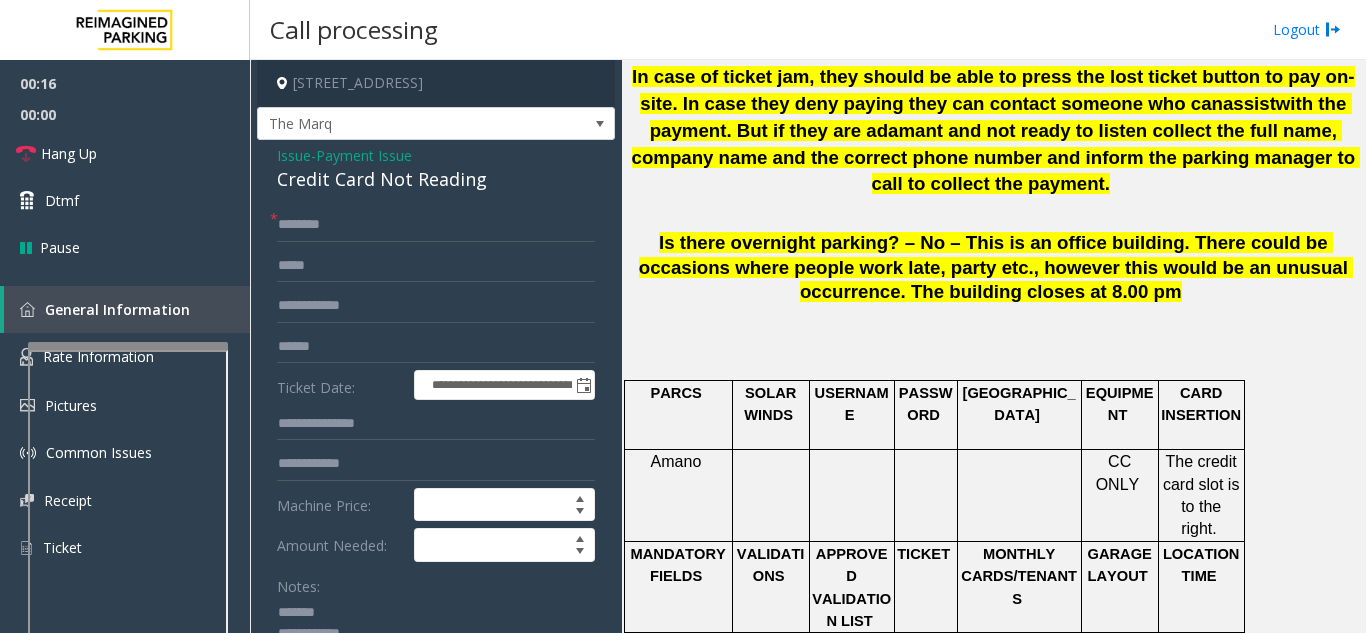 click on "Credit Card Not Reading" 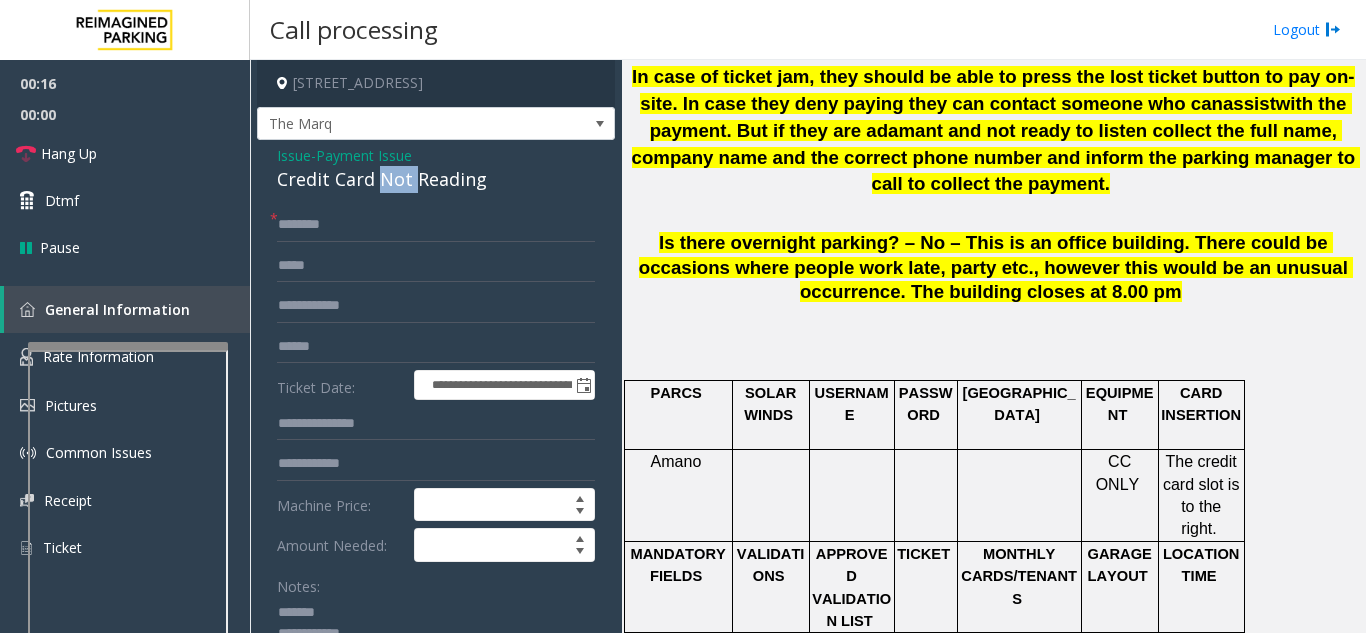 click on "Credit Card Not Reading" 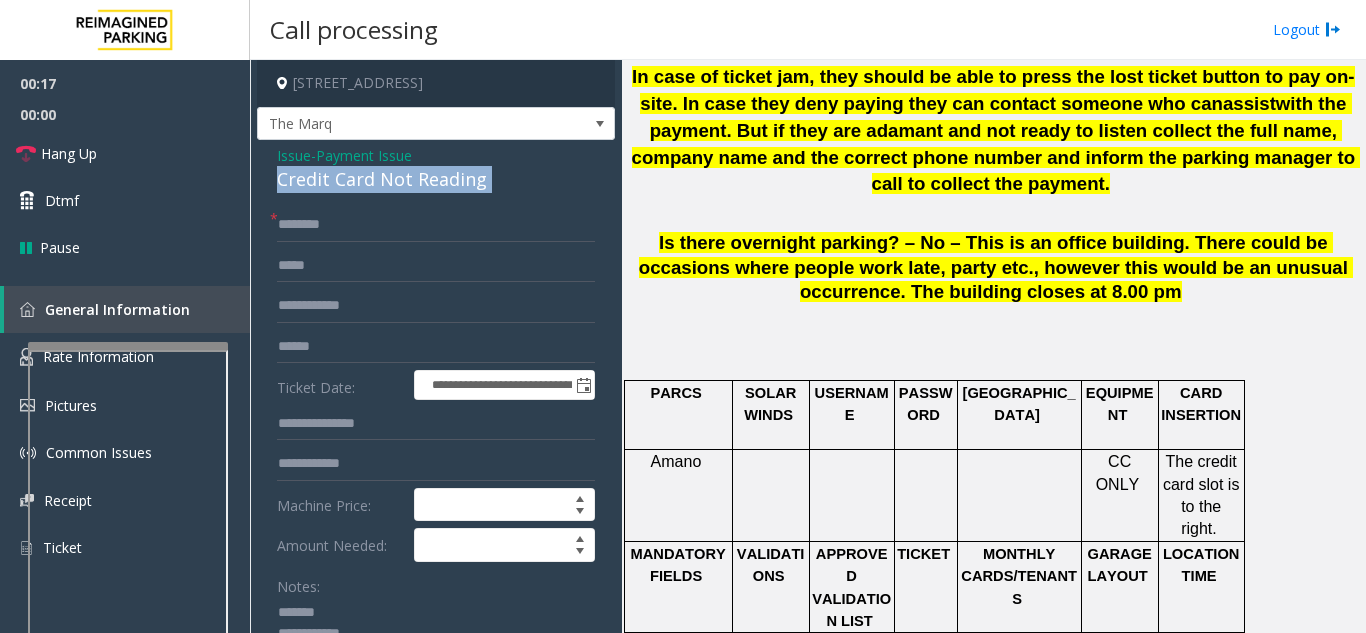 click on "Credit Card Not Reading" 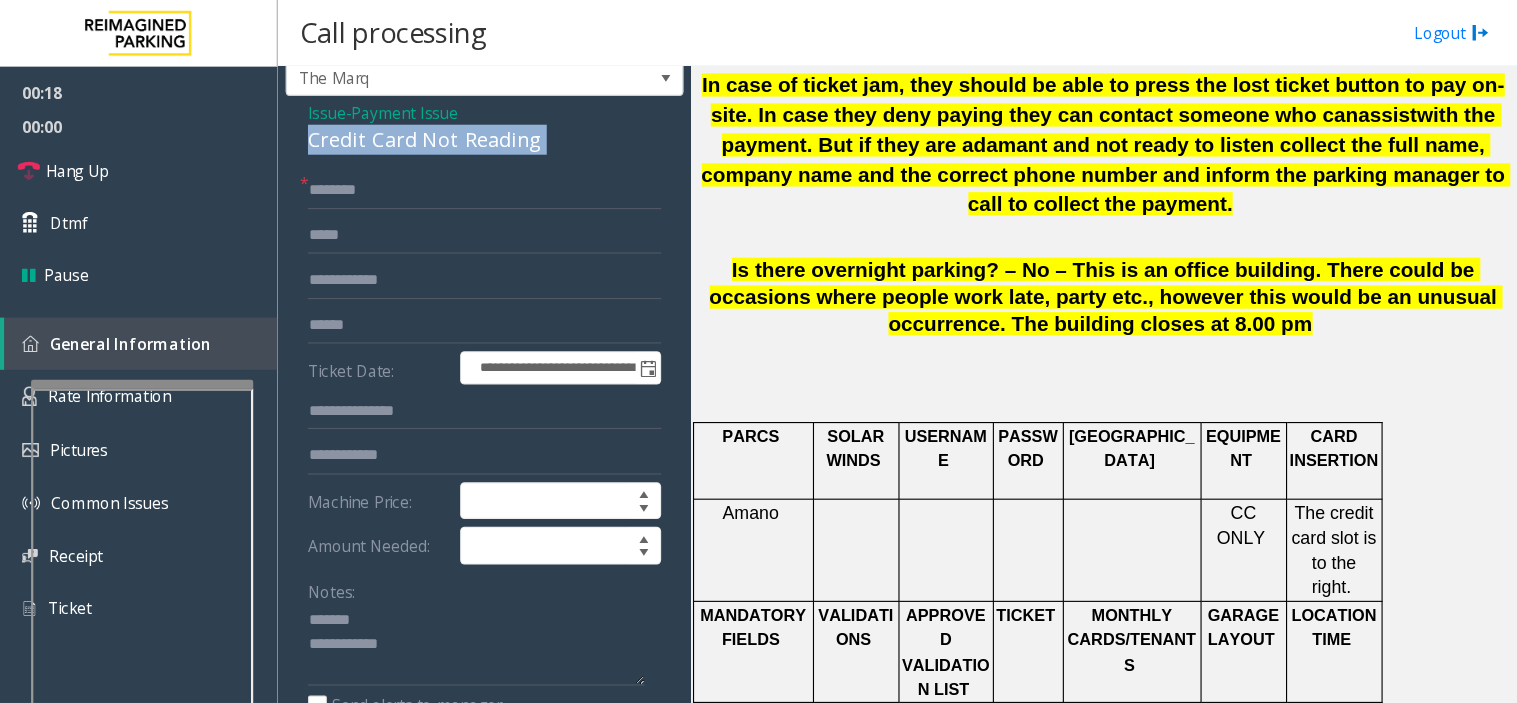 scroll, scrollTop: 100, scrollLeft: 0, axis: vertical 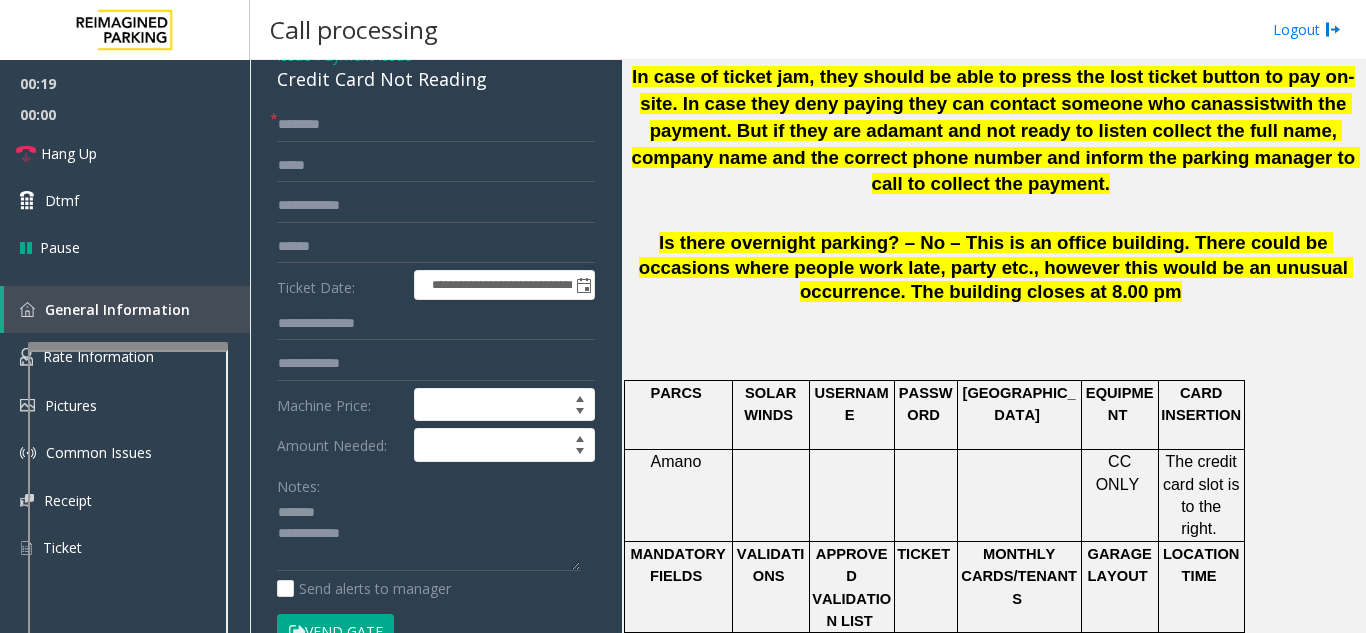 click on "Notes:" 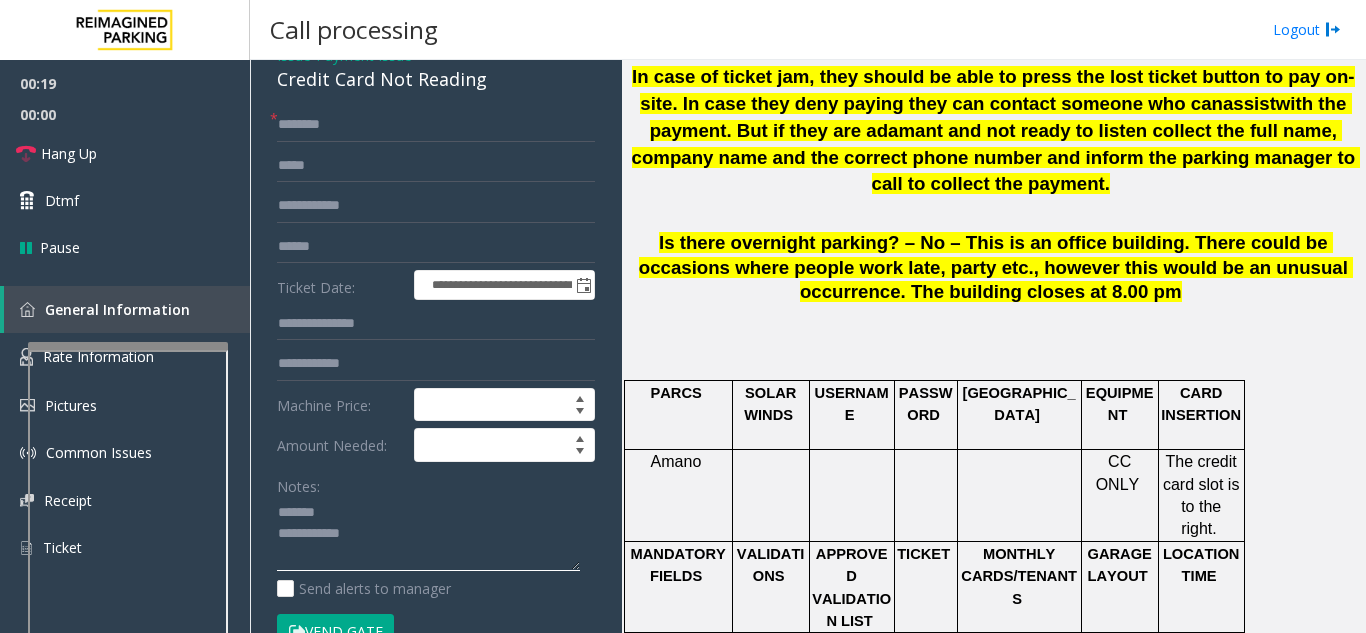 click 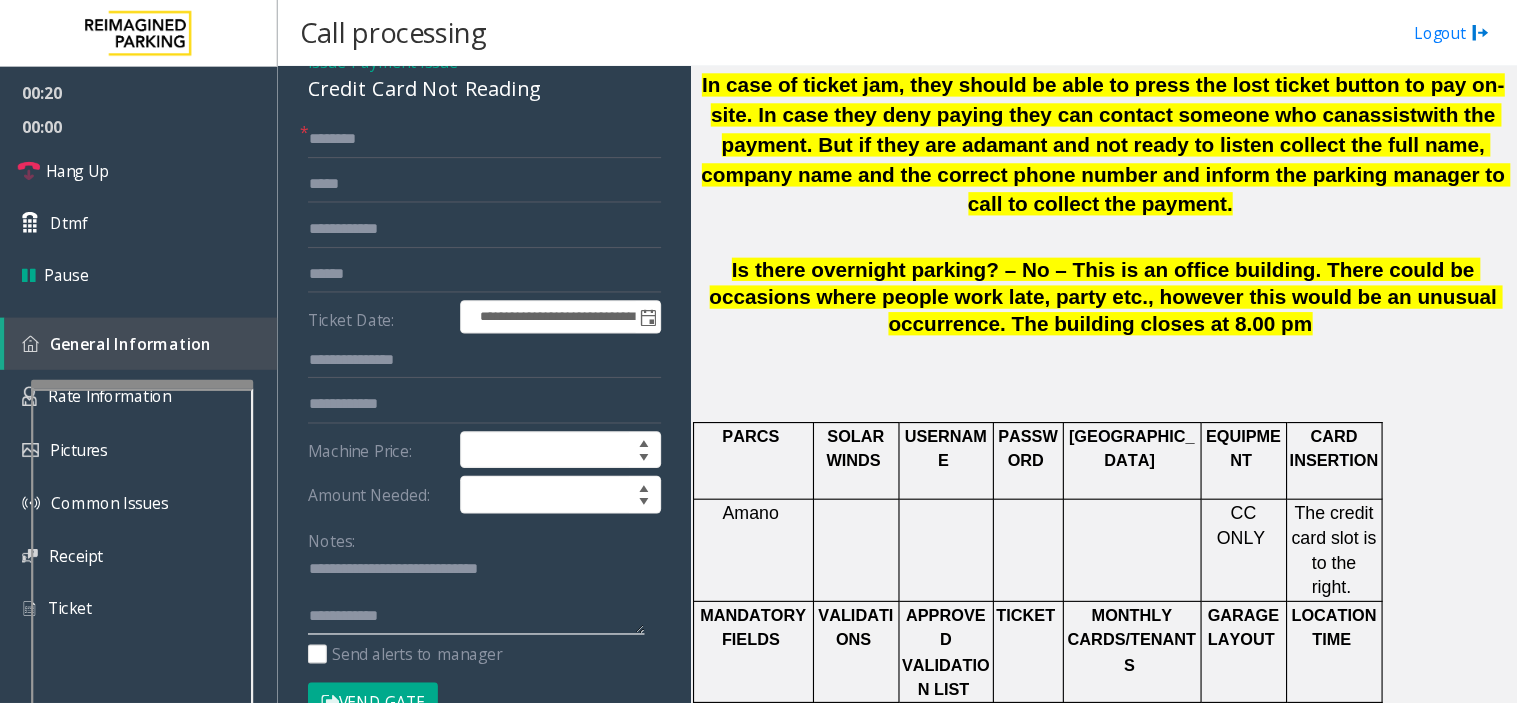 scroll, scrollTop: 100, scrollLeft: 0, axis: vertical 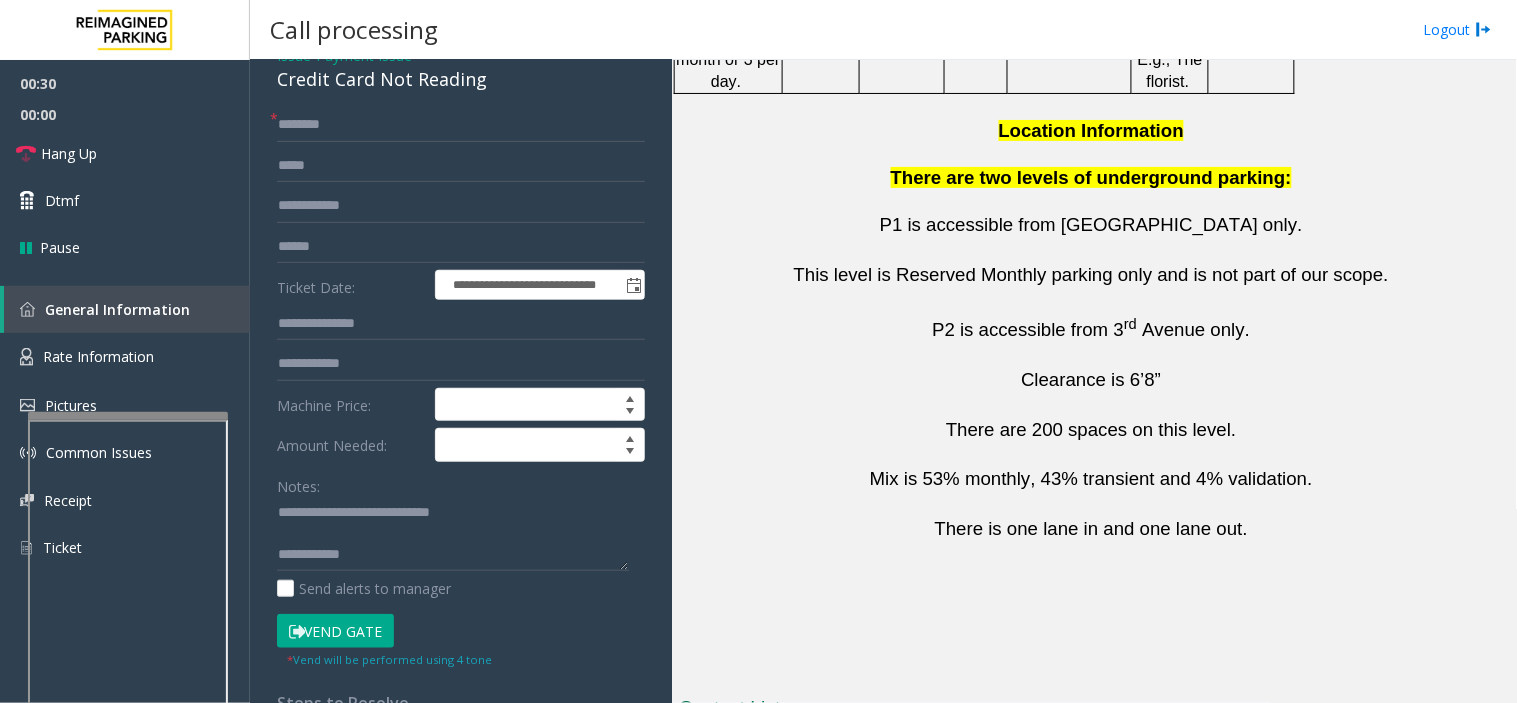 copy on "[PHONE_NUMBER]" 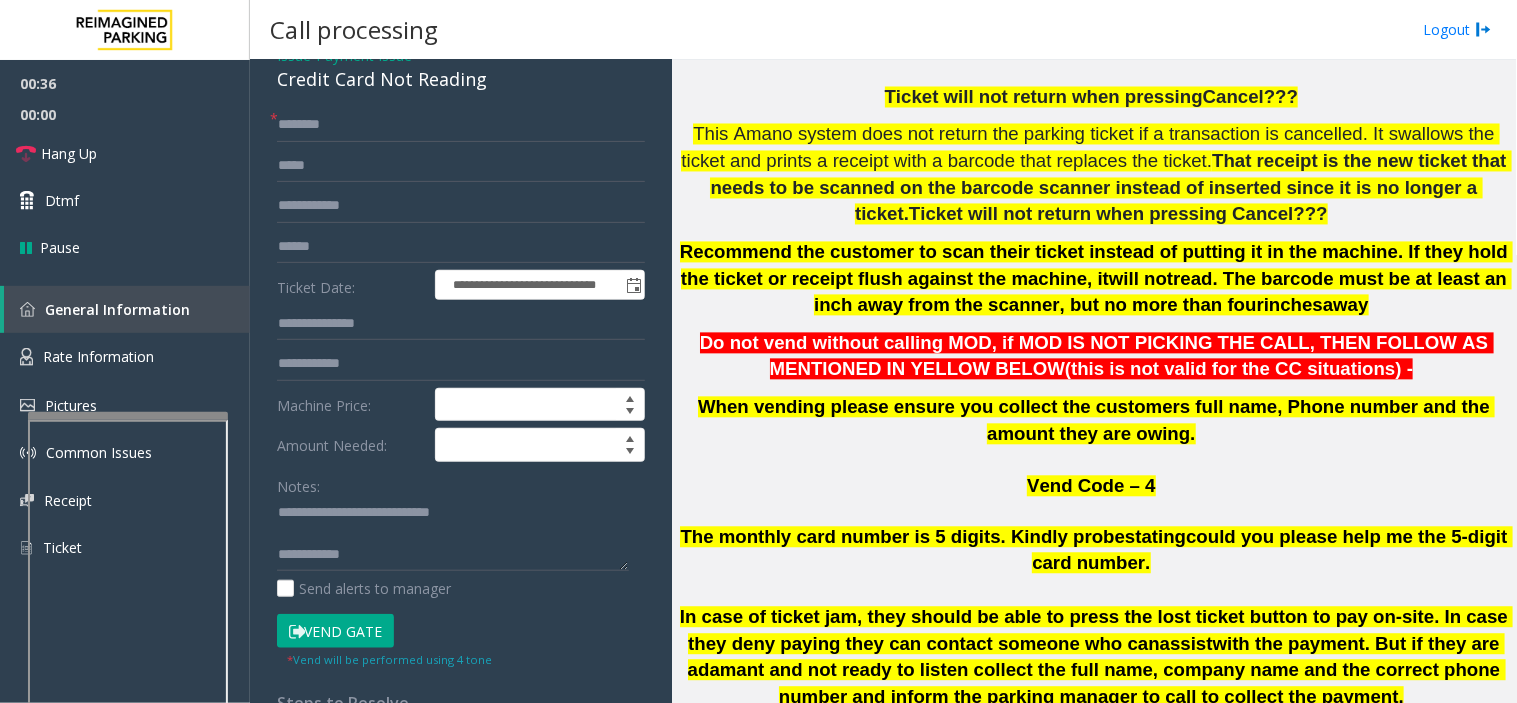 scroll, scrollTop: 914, scrollLeft: 0, axis: vertical 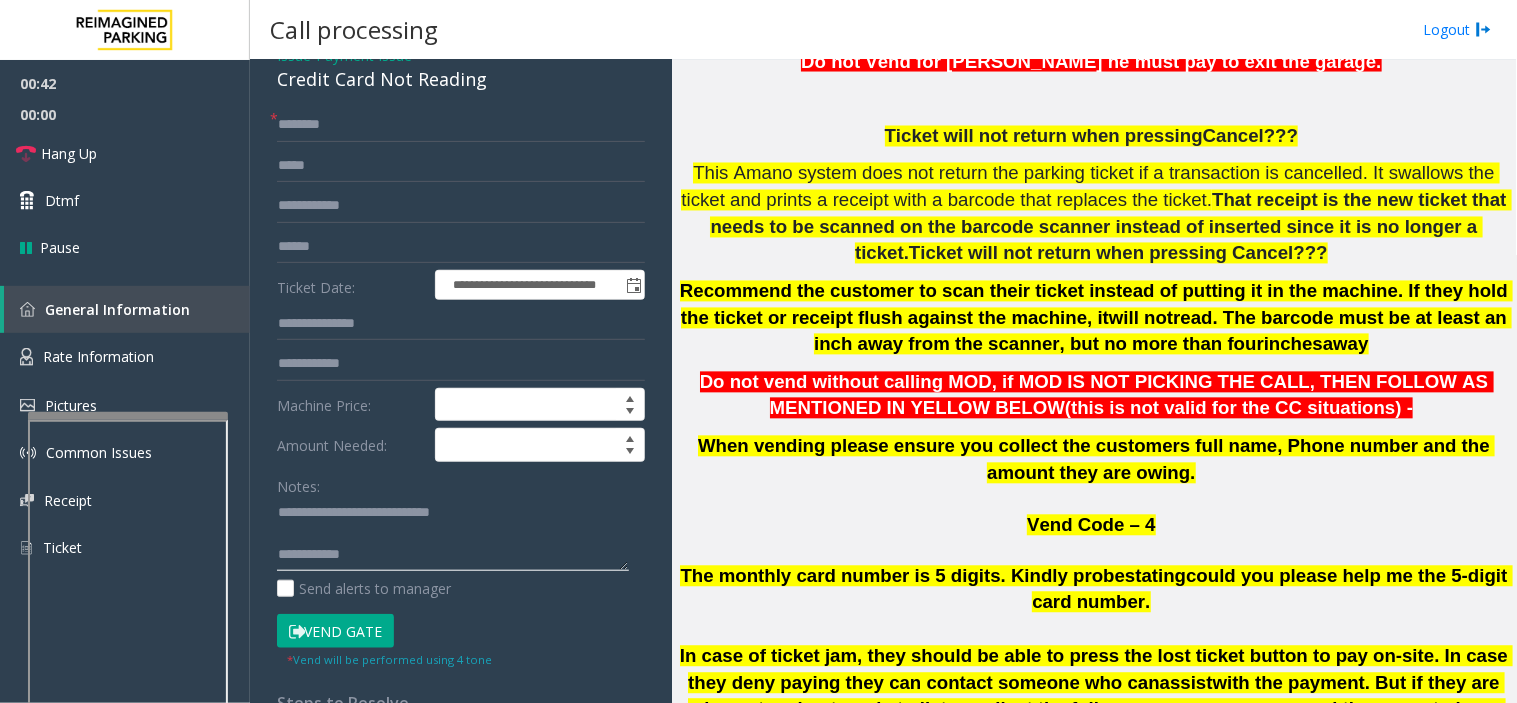 click 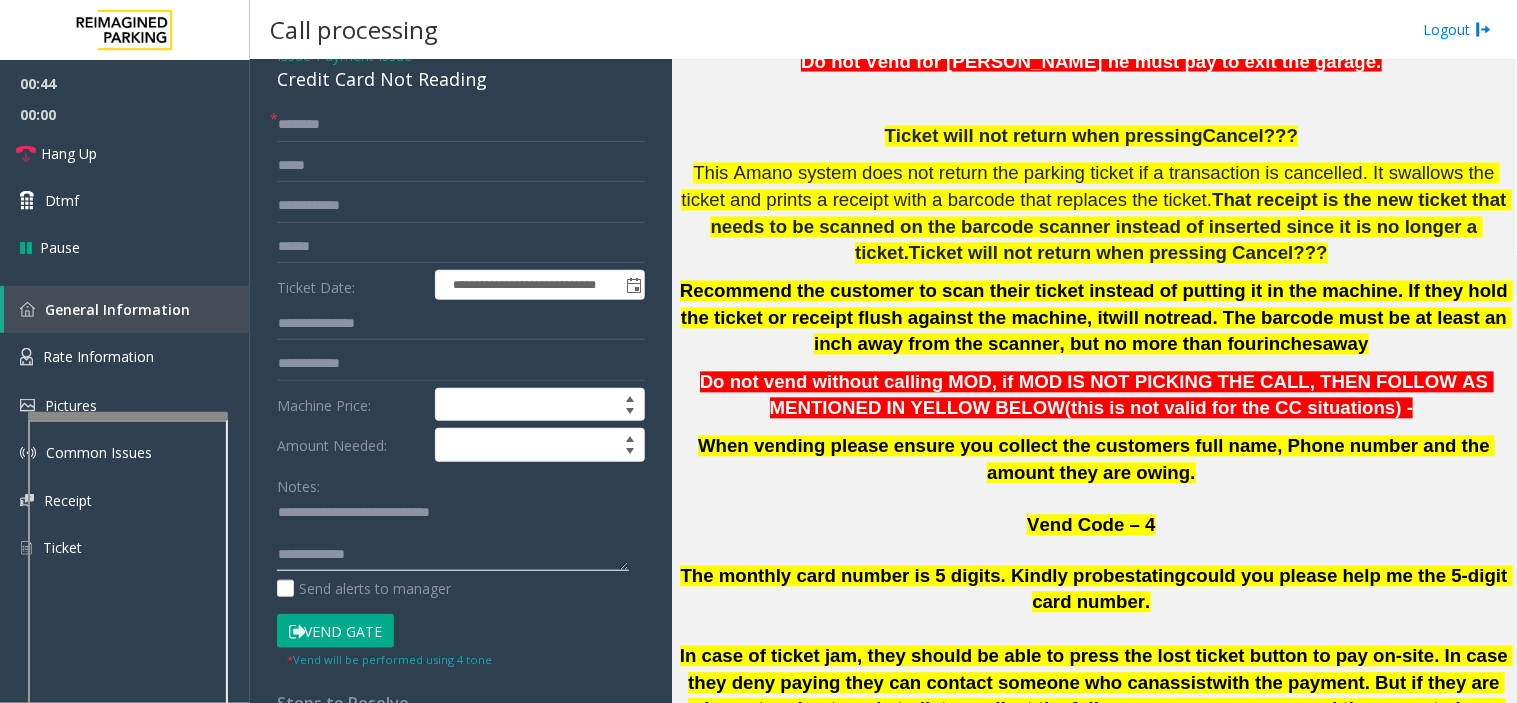 type on "**********" 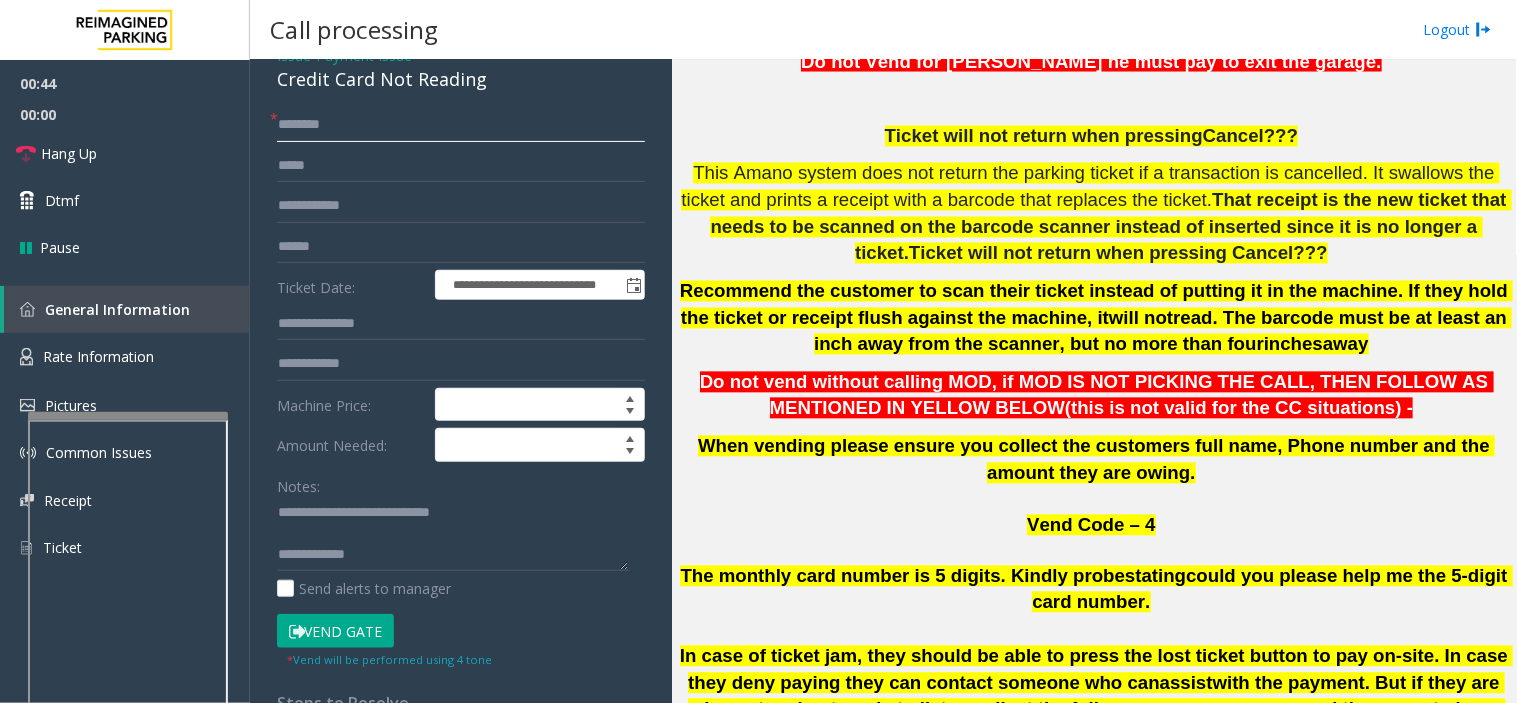 click 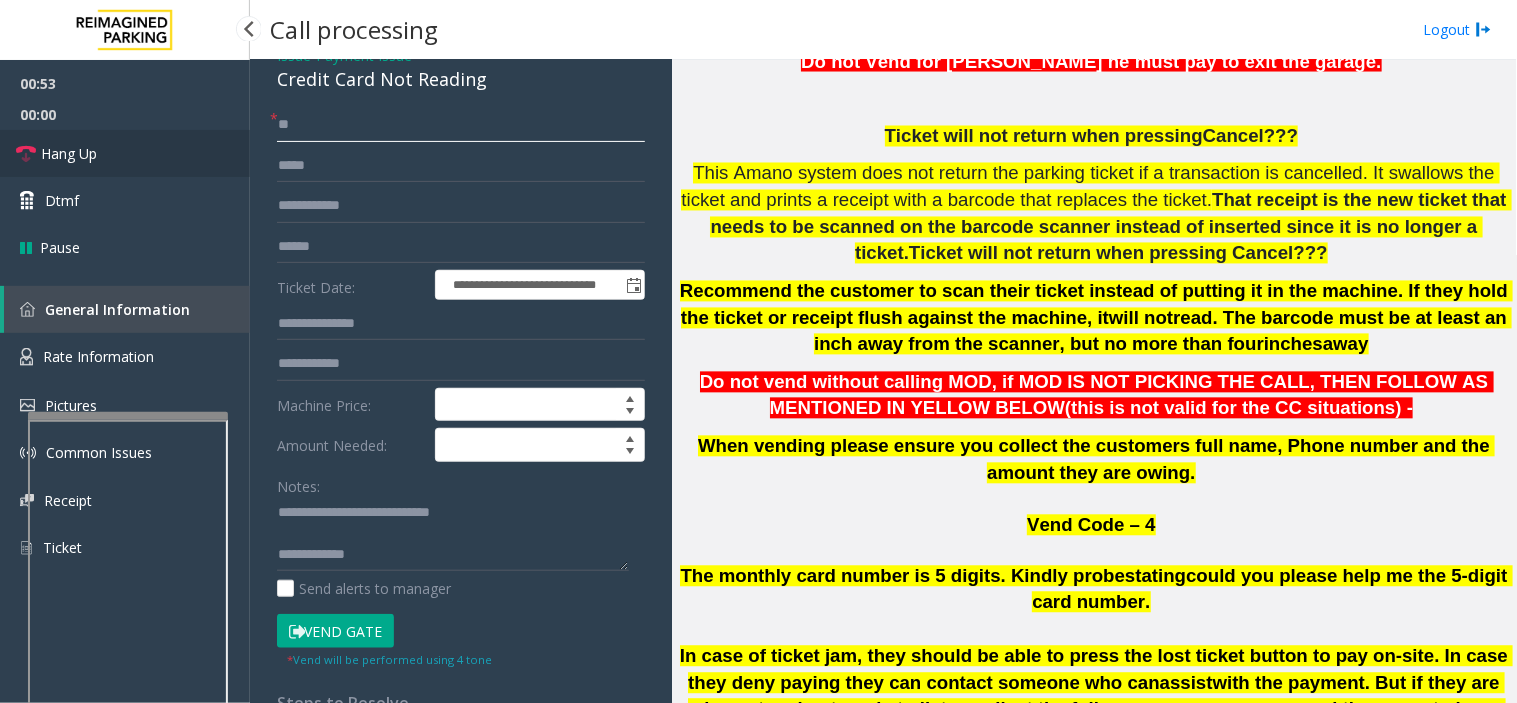 type on "**" 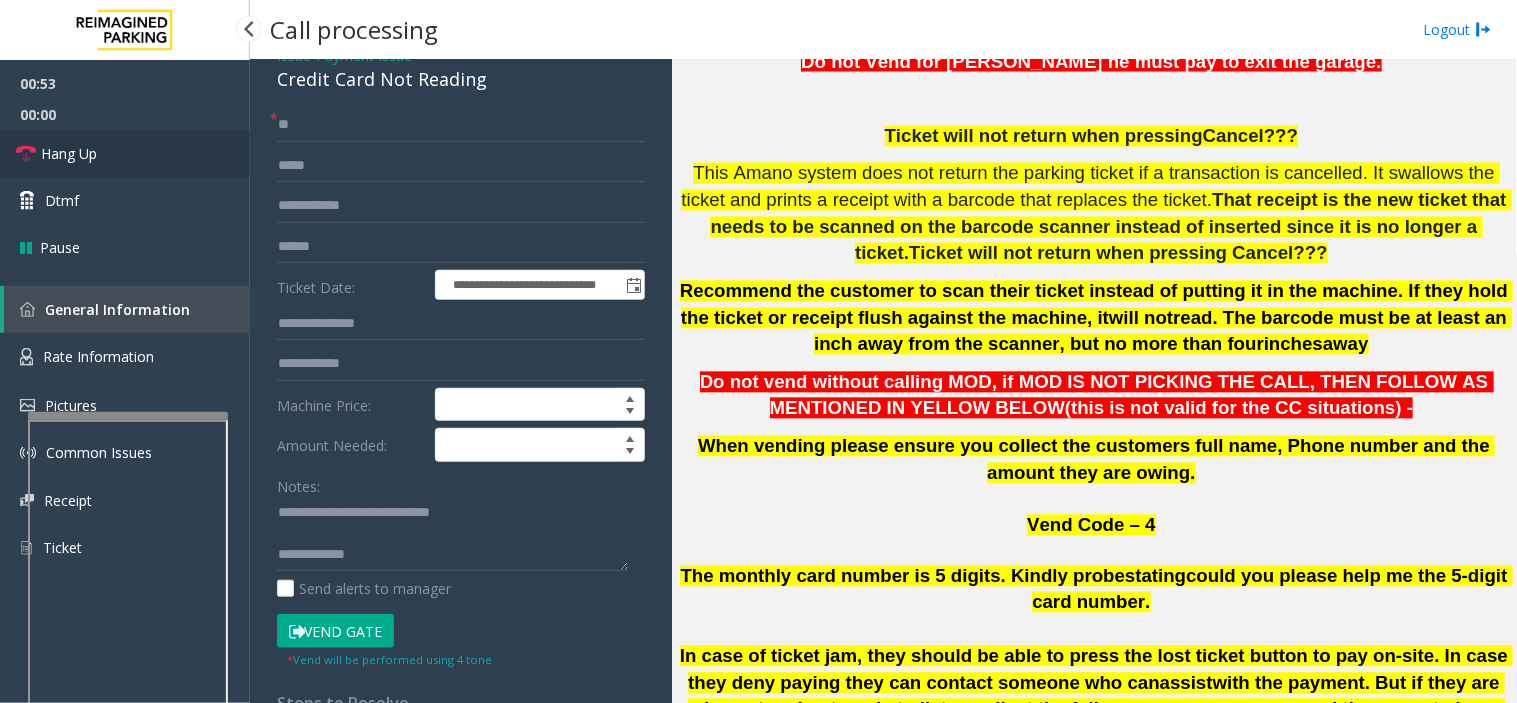click on "Hang Up" at bounding box center [125, 153] 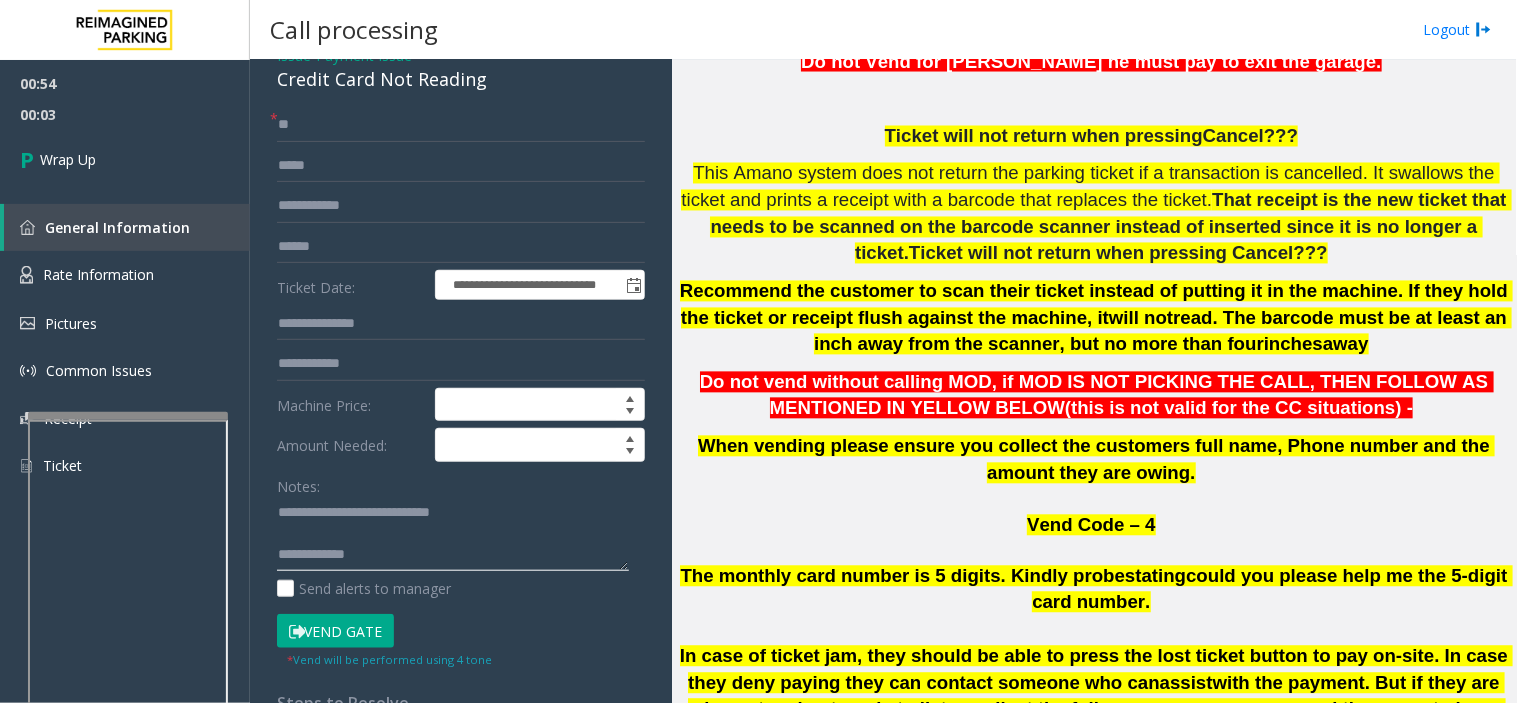 paste on "**********" 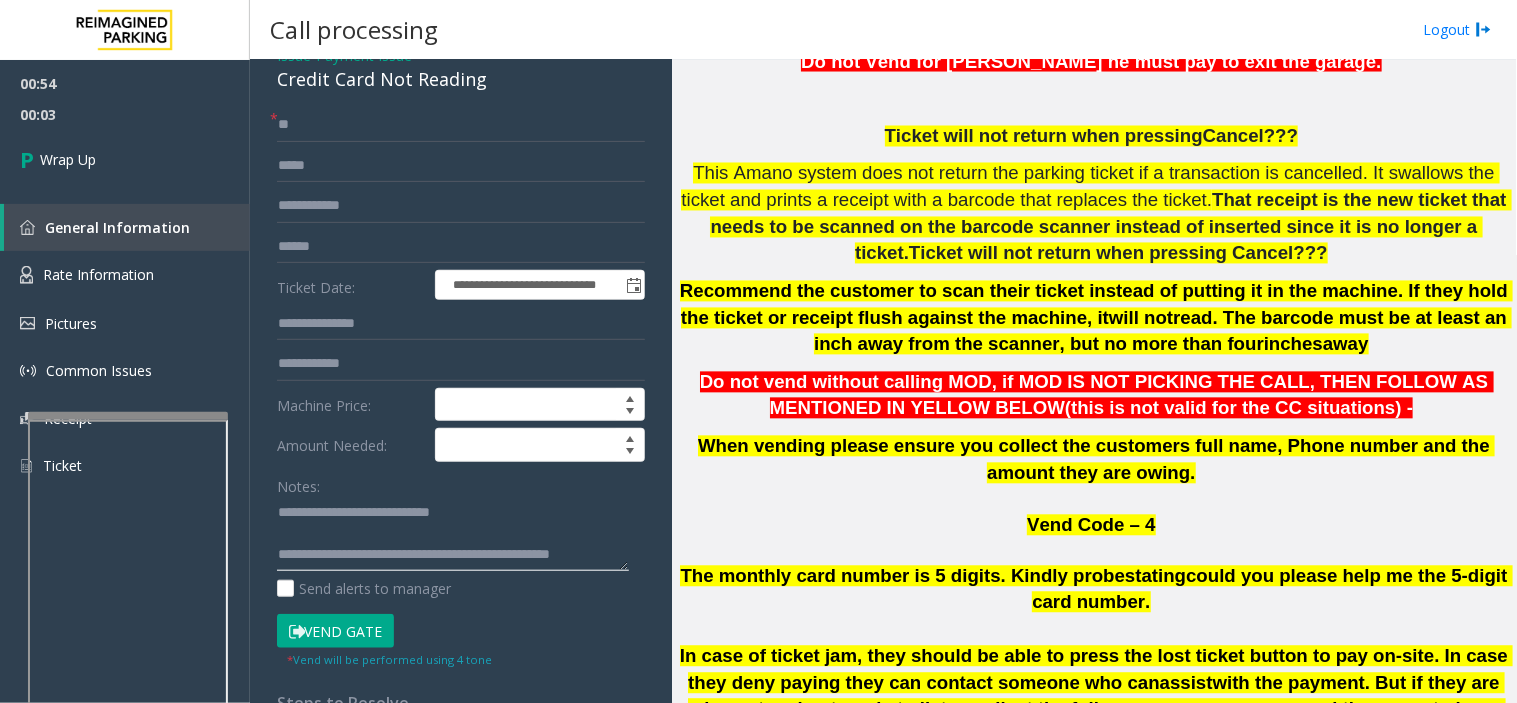 click 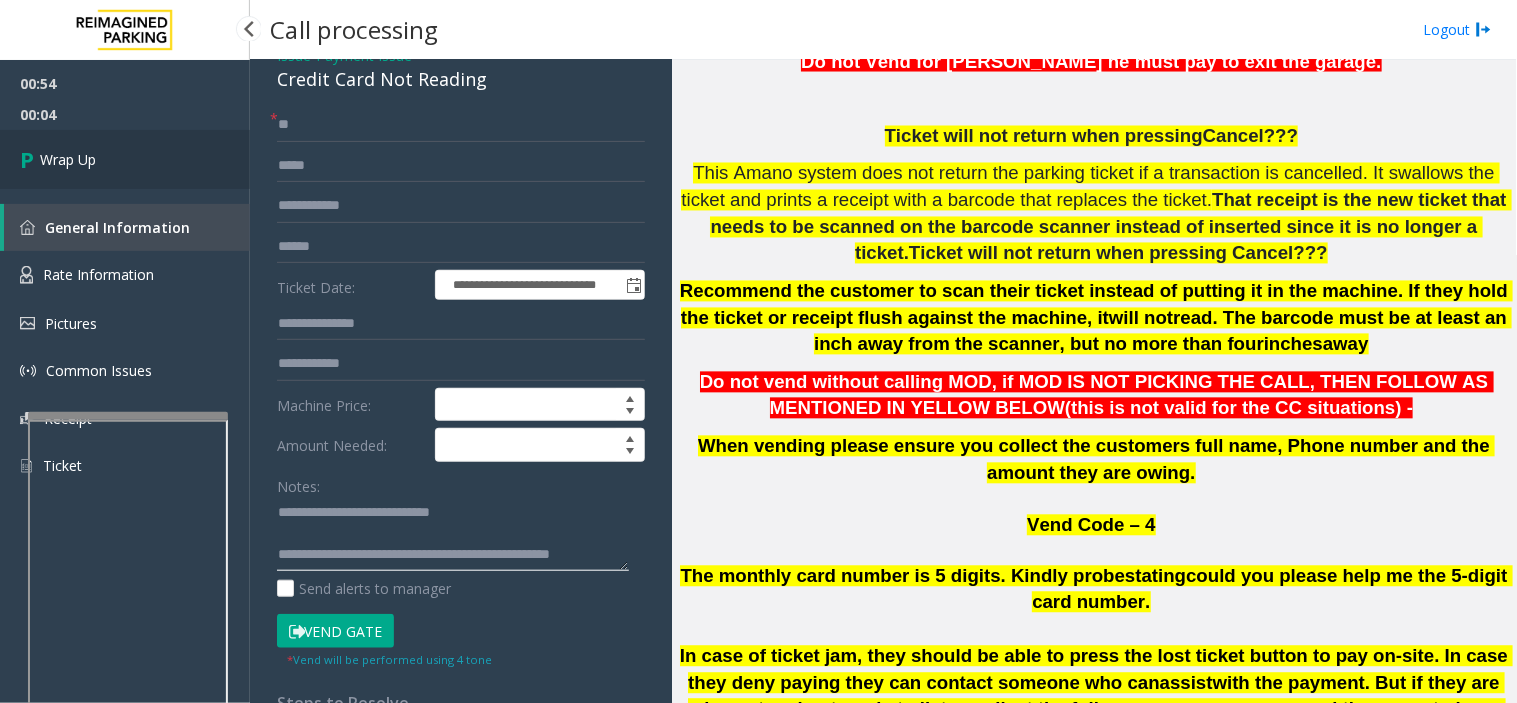 type on "**********" 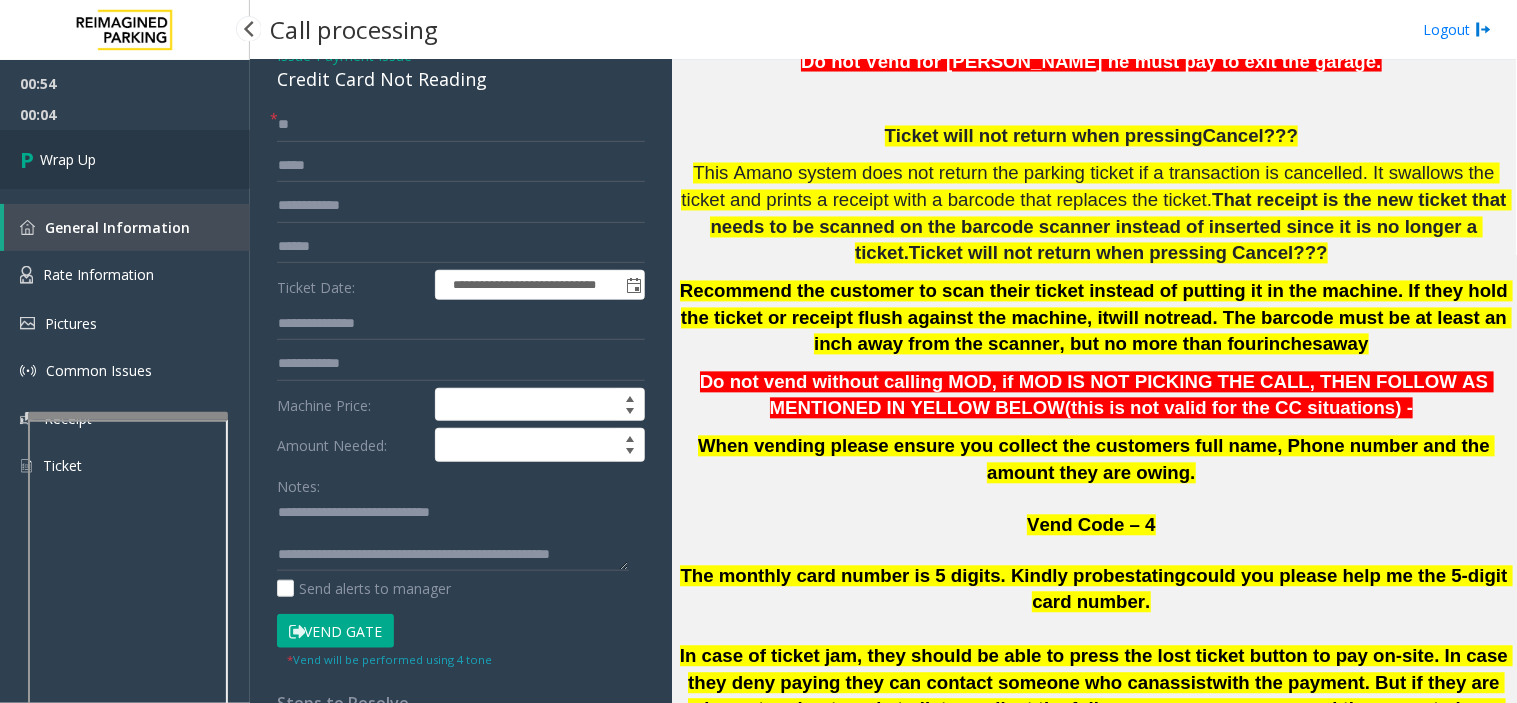 click on "Wrap Up" at bounding box center [68, 159] 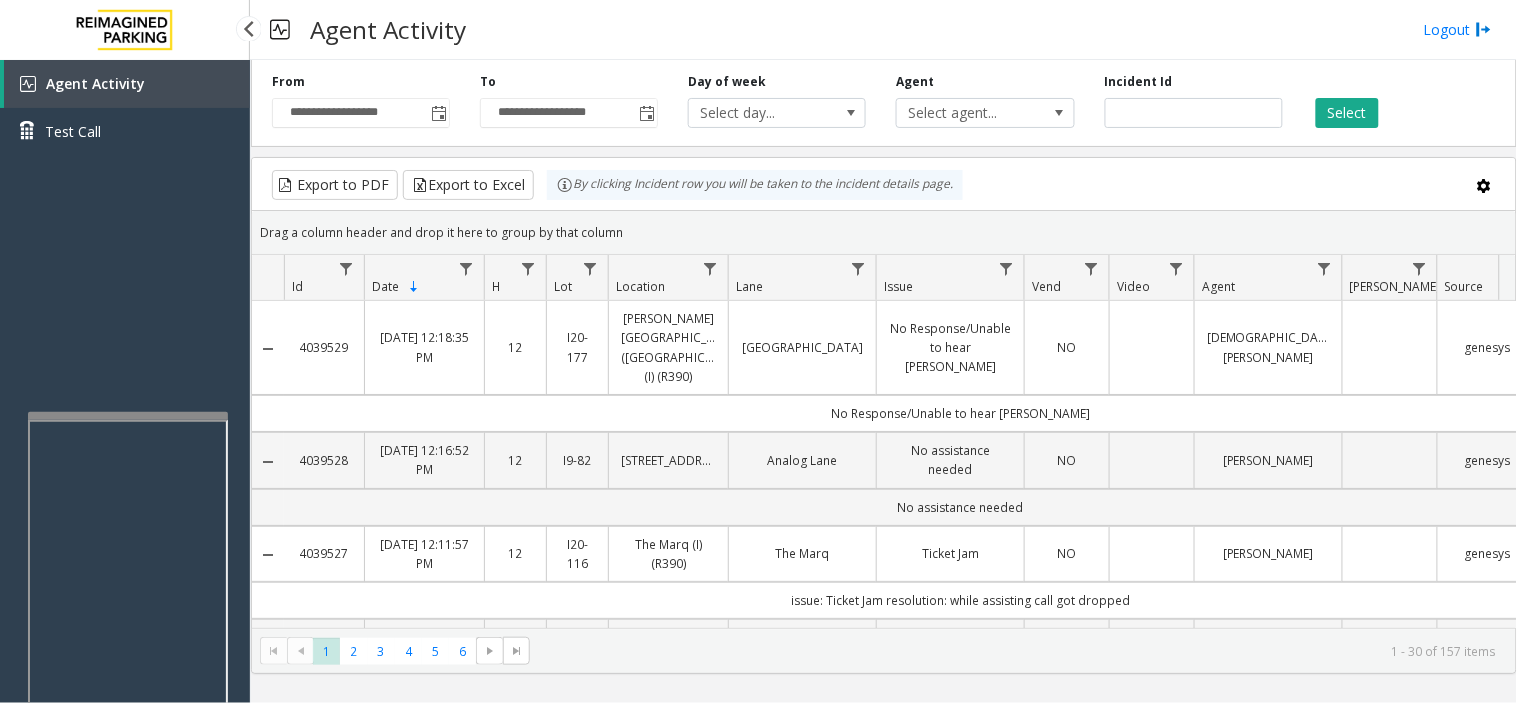 drag, startPoint x: 134, startPoint y: 366, endPoint x: 94, endPoint y: 378, distance: 41.761227 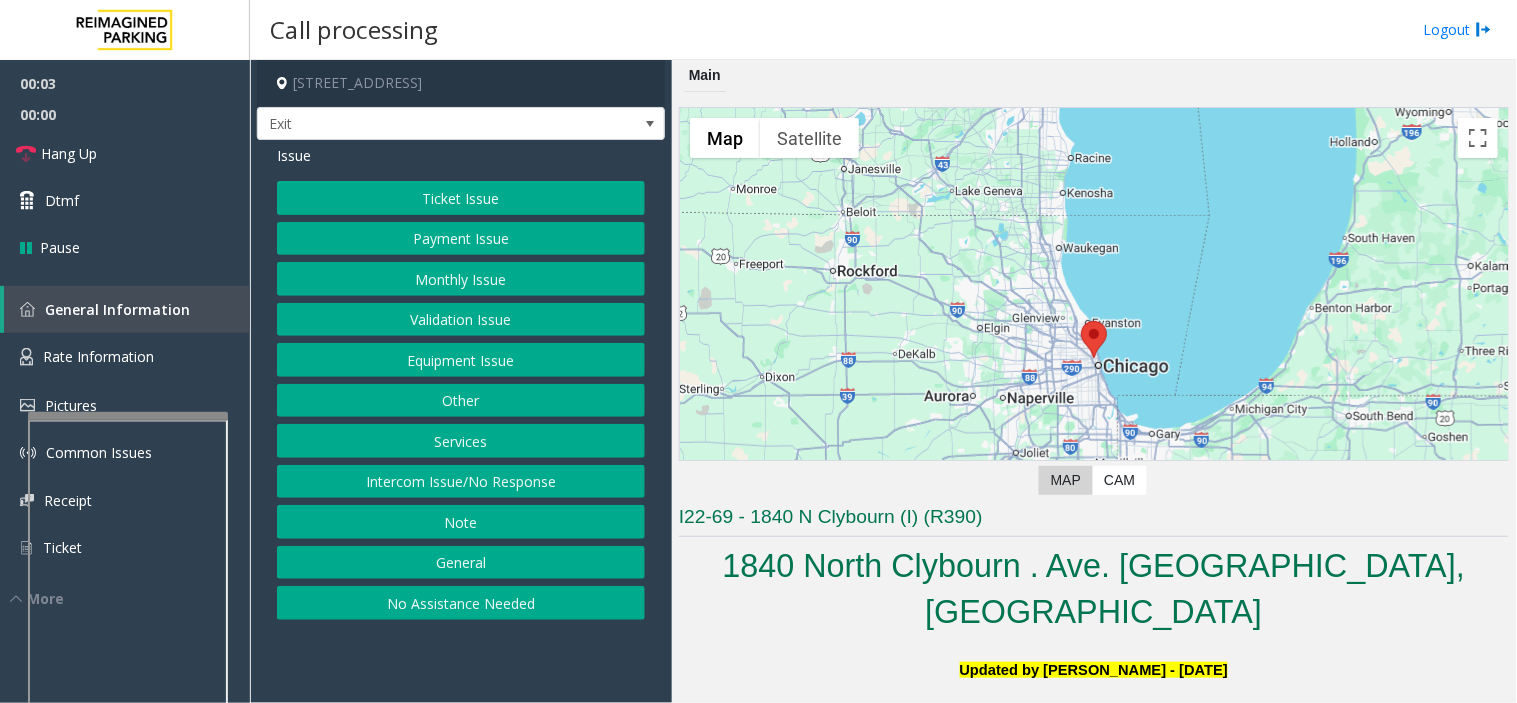 scroll, scrollTop: 555, scrollLeft: 0, axis: vertical 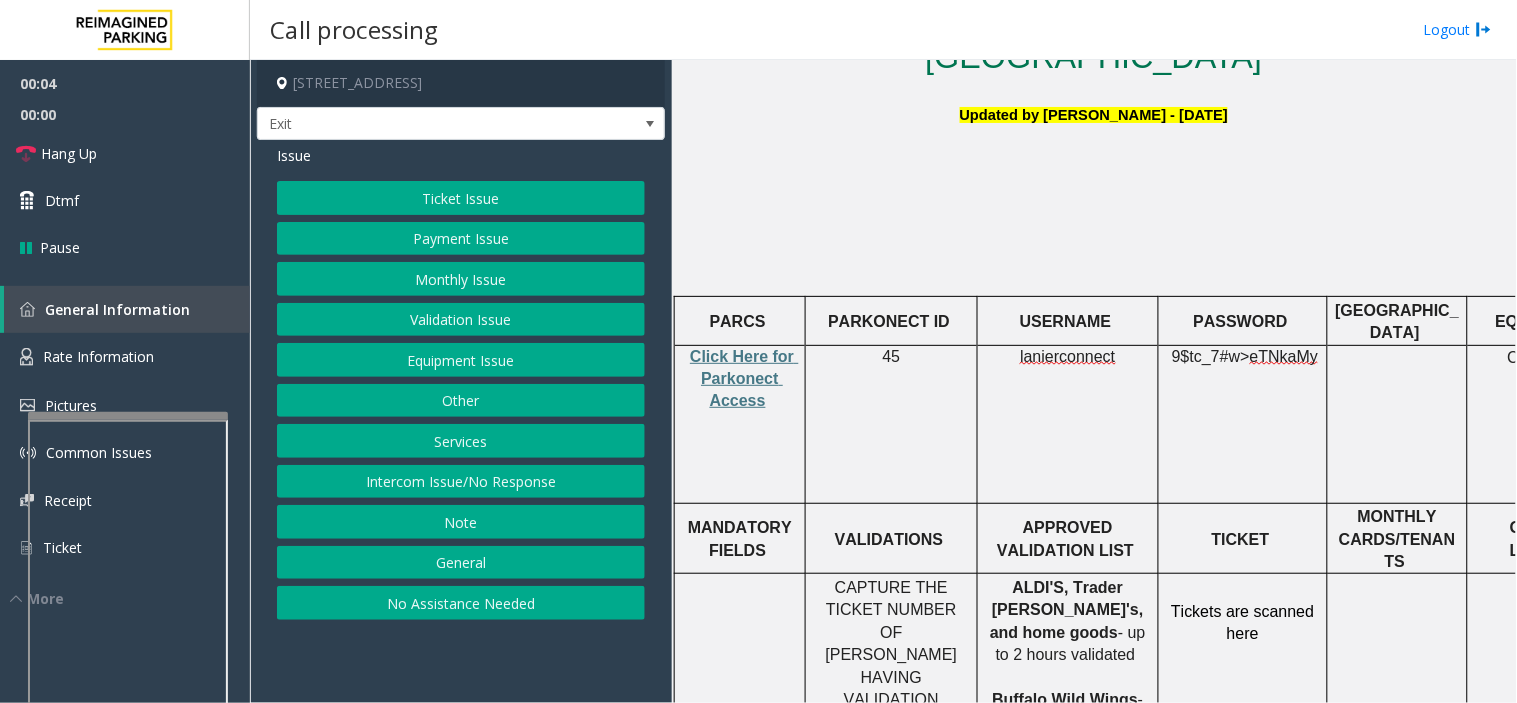 drag, startPoint x: 564, startPoint y: 662, endPoint x: 561, endPoint y: 643, distance: 19.235384 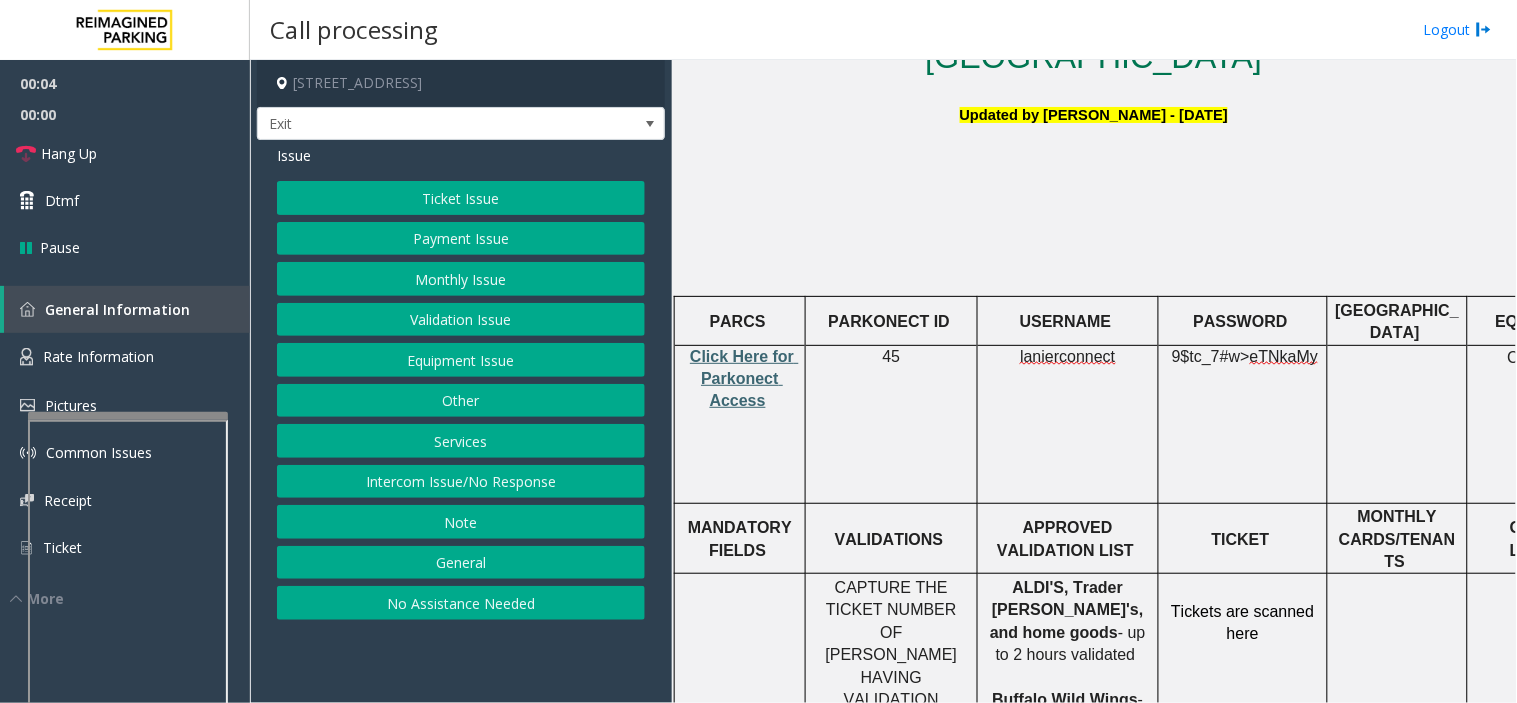 click on "Click Here for Parkonect Access" 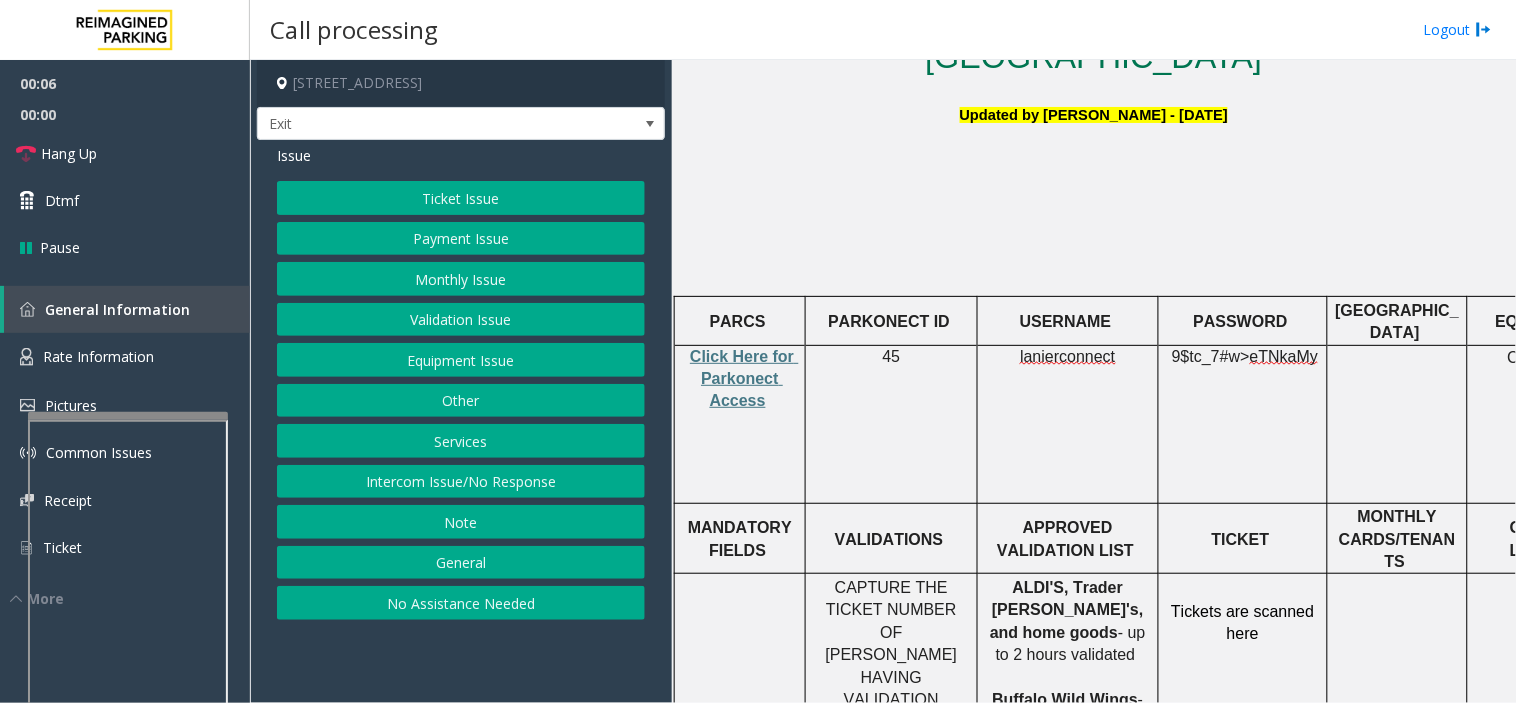 click on "lanierconnect" 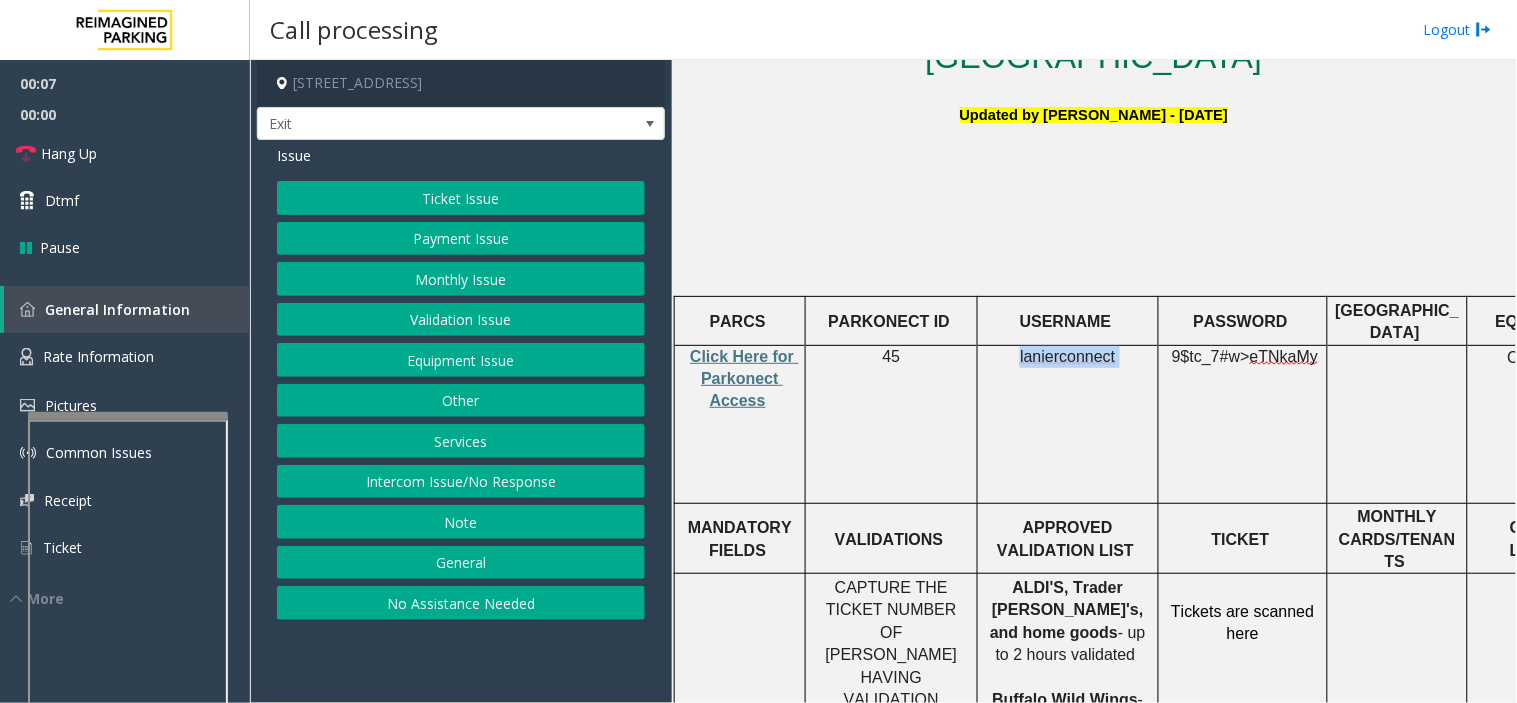 click on "lanierconnect" 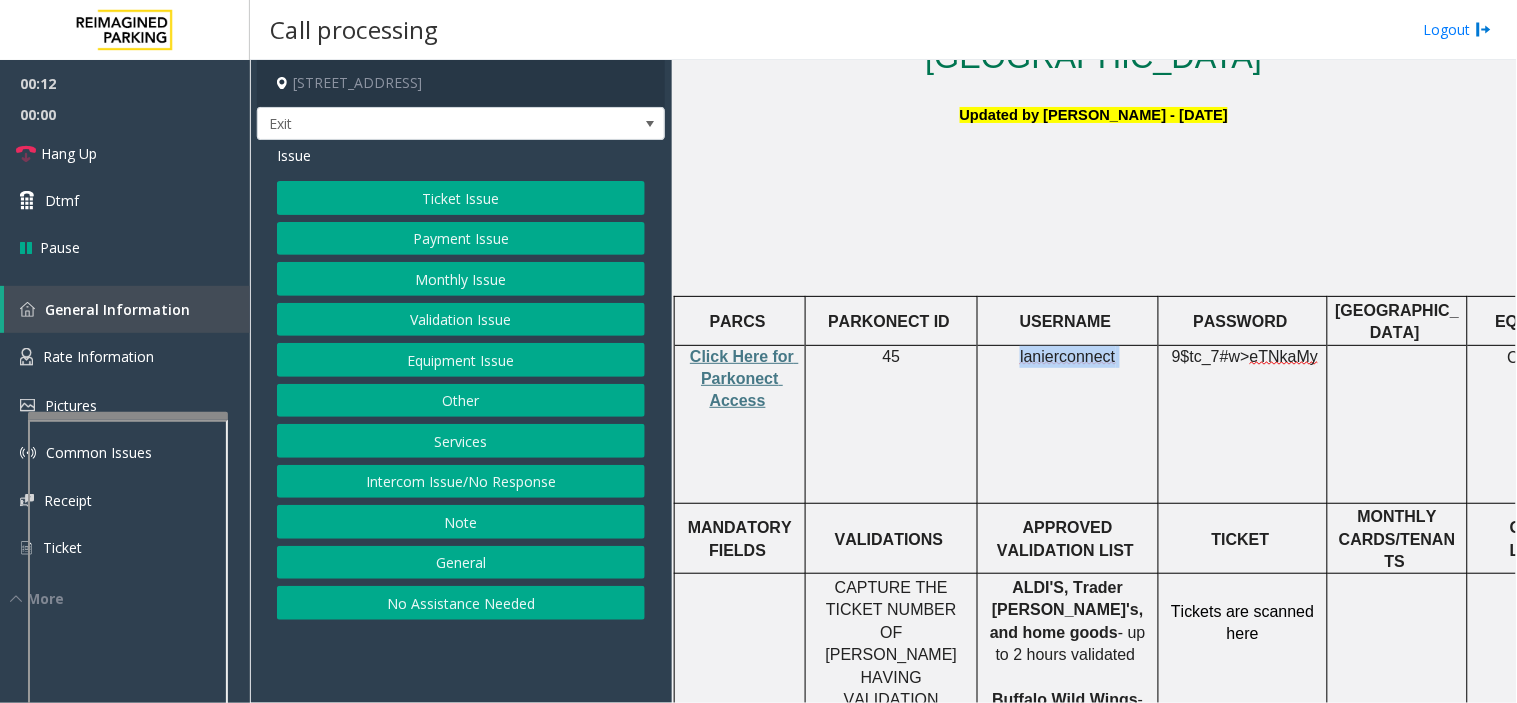 click on "Validation Issue" 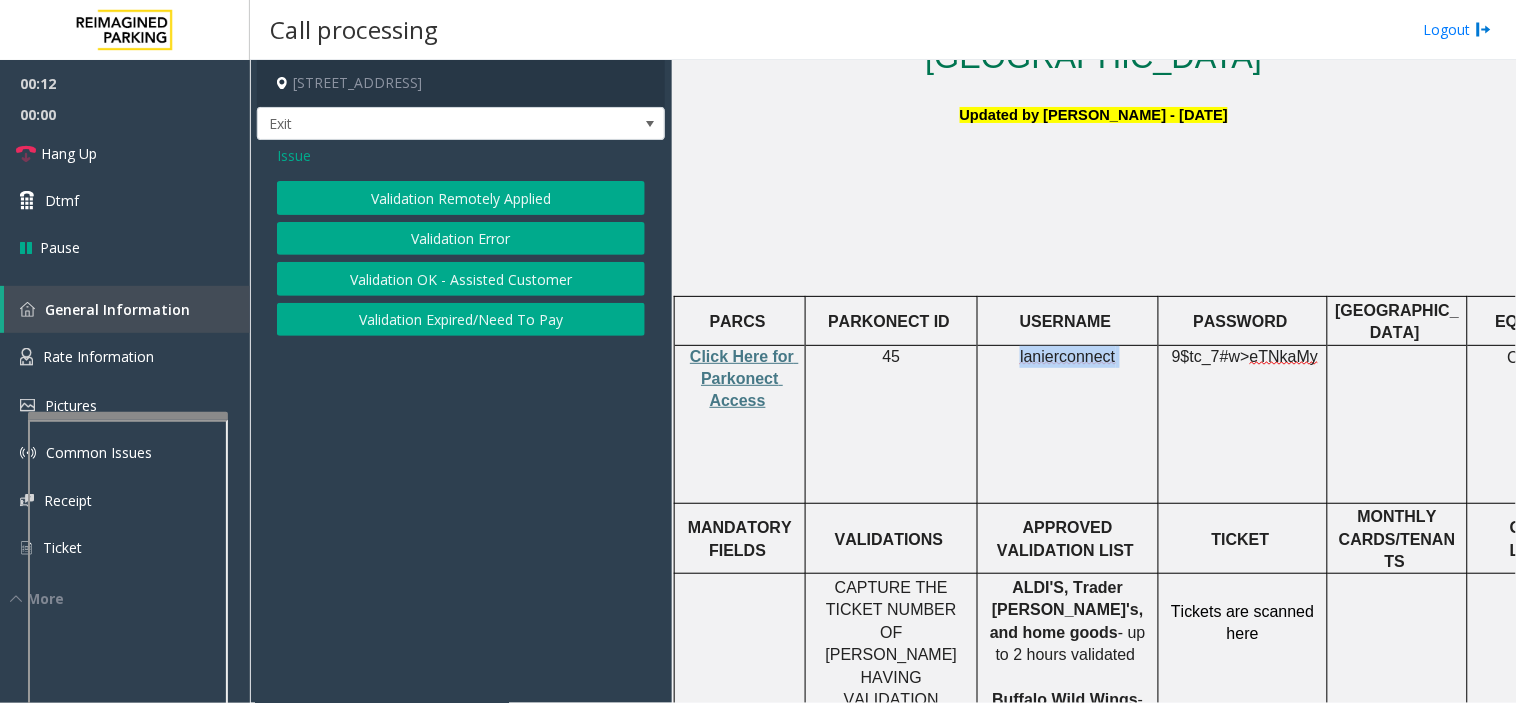 click on "Validation Error" 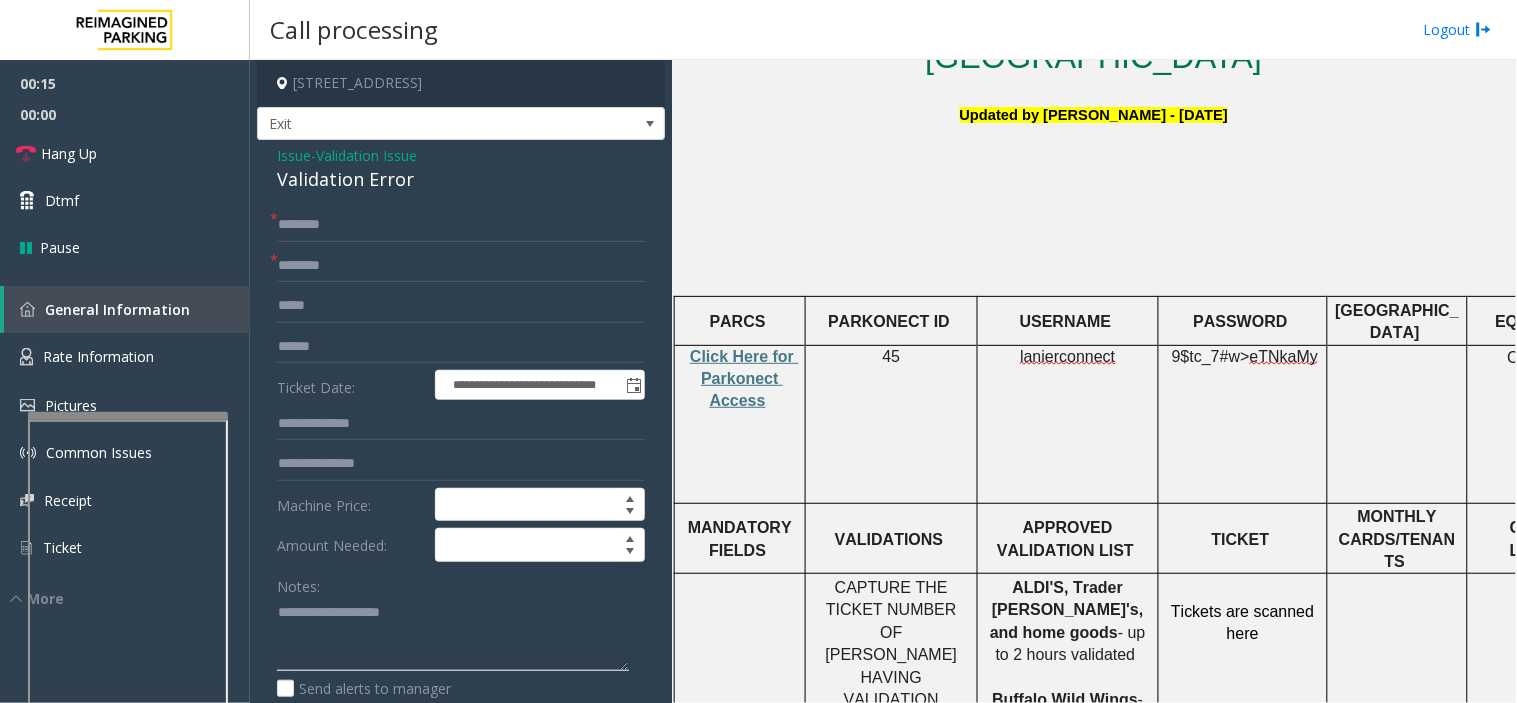 paste on "**********" 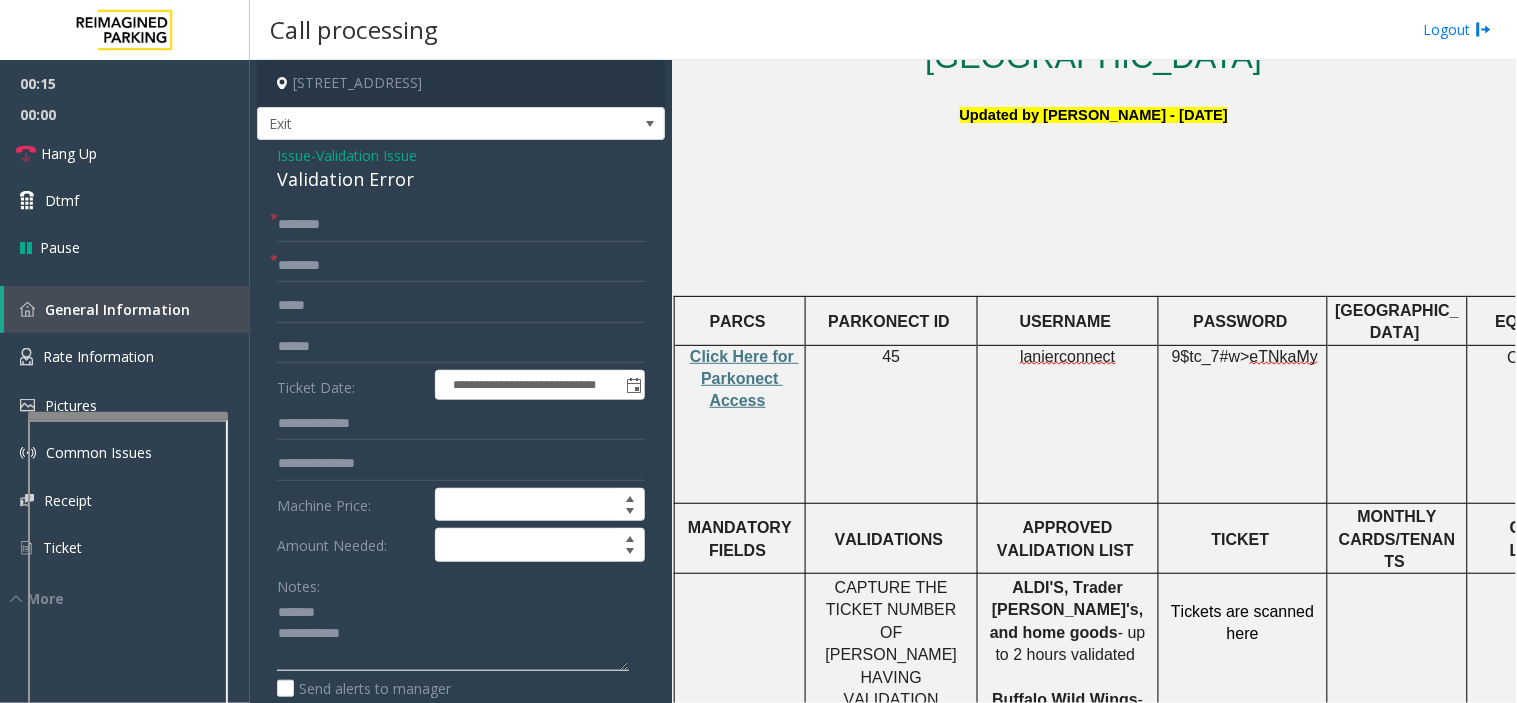 click 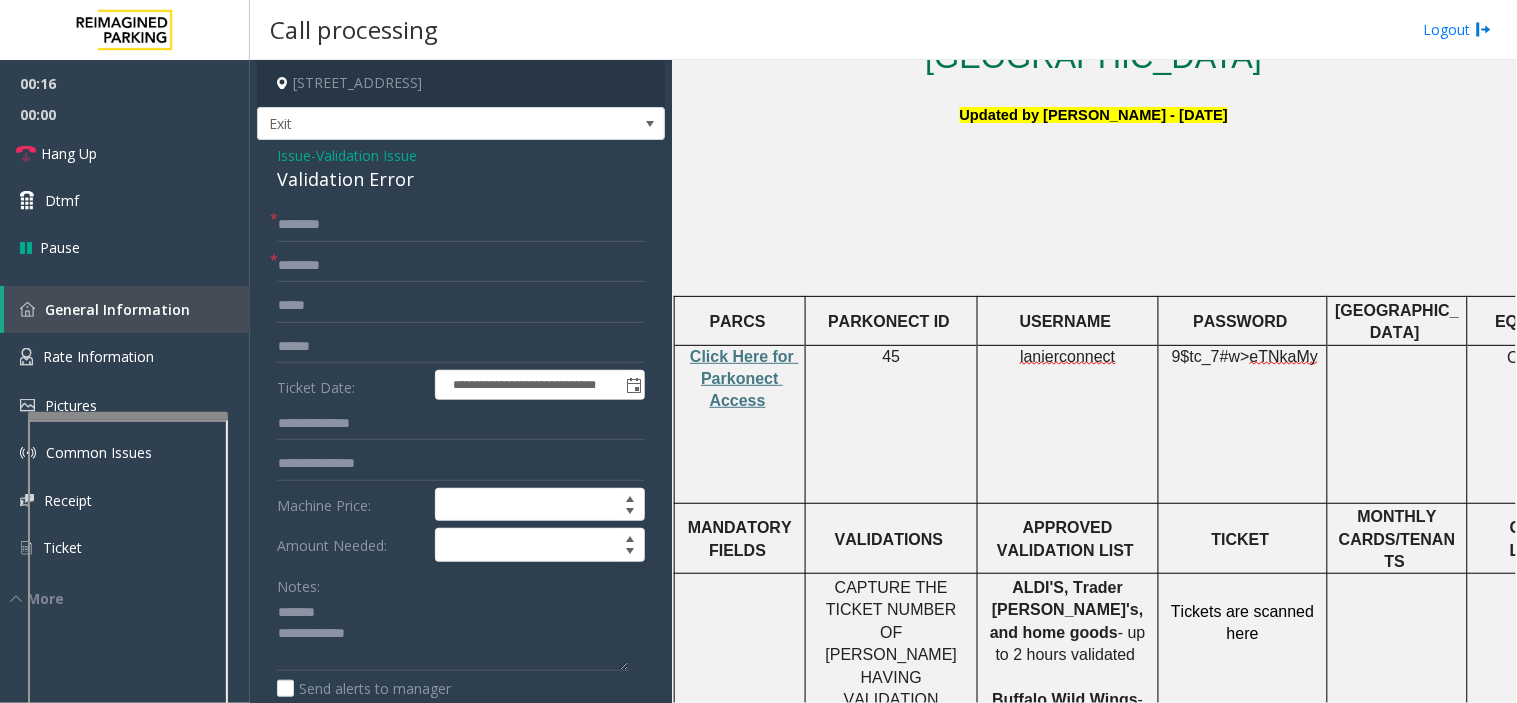 click on "Validation Error" 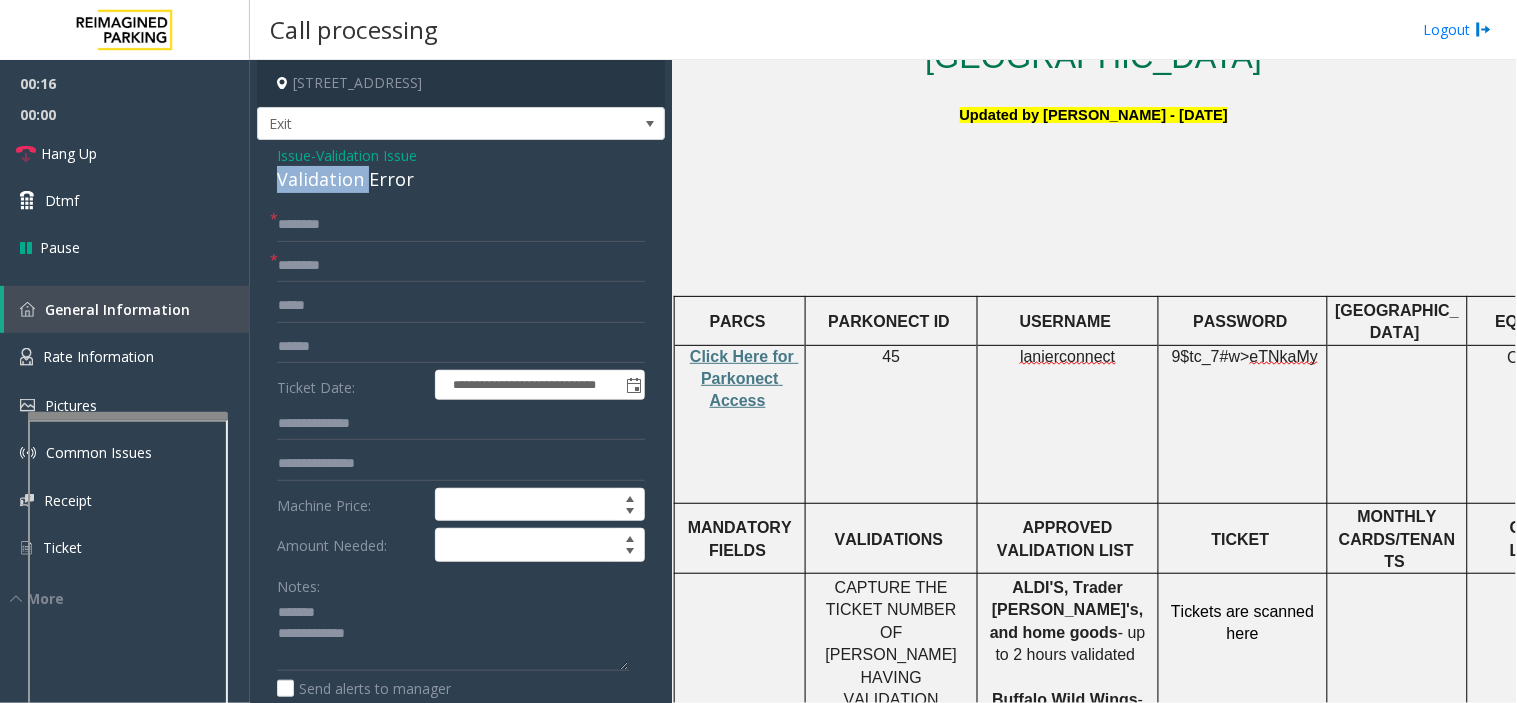 click on "Validation Error" 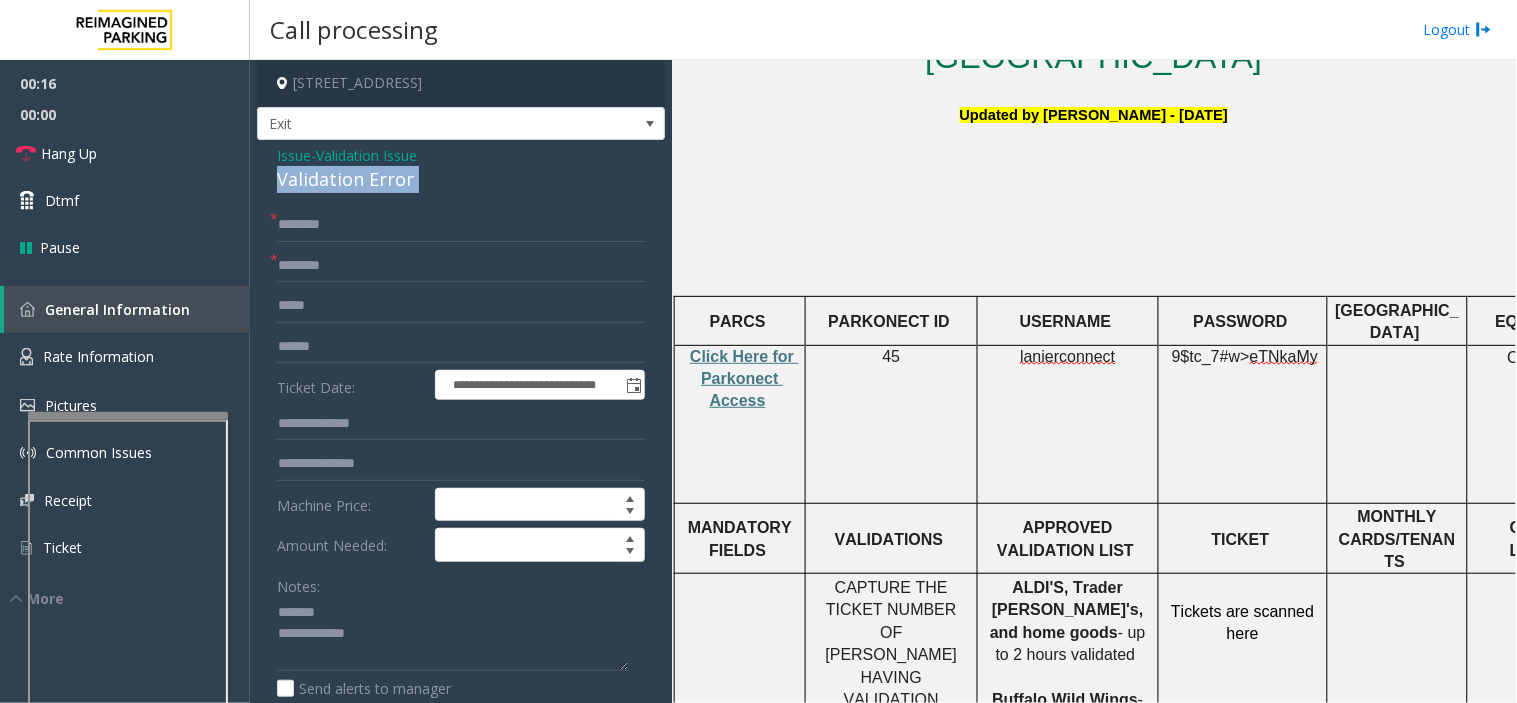 click on "Validation Error" 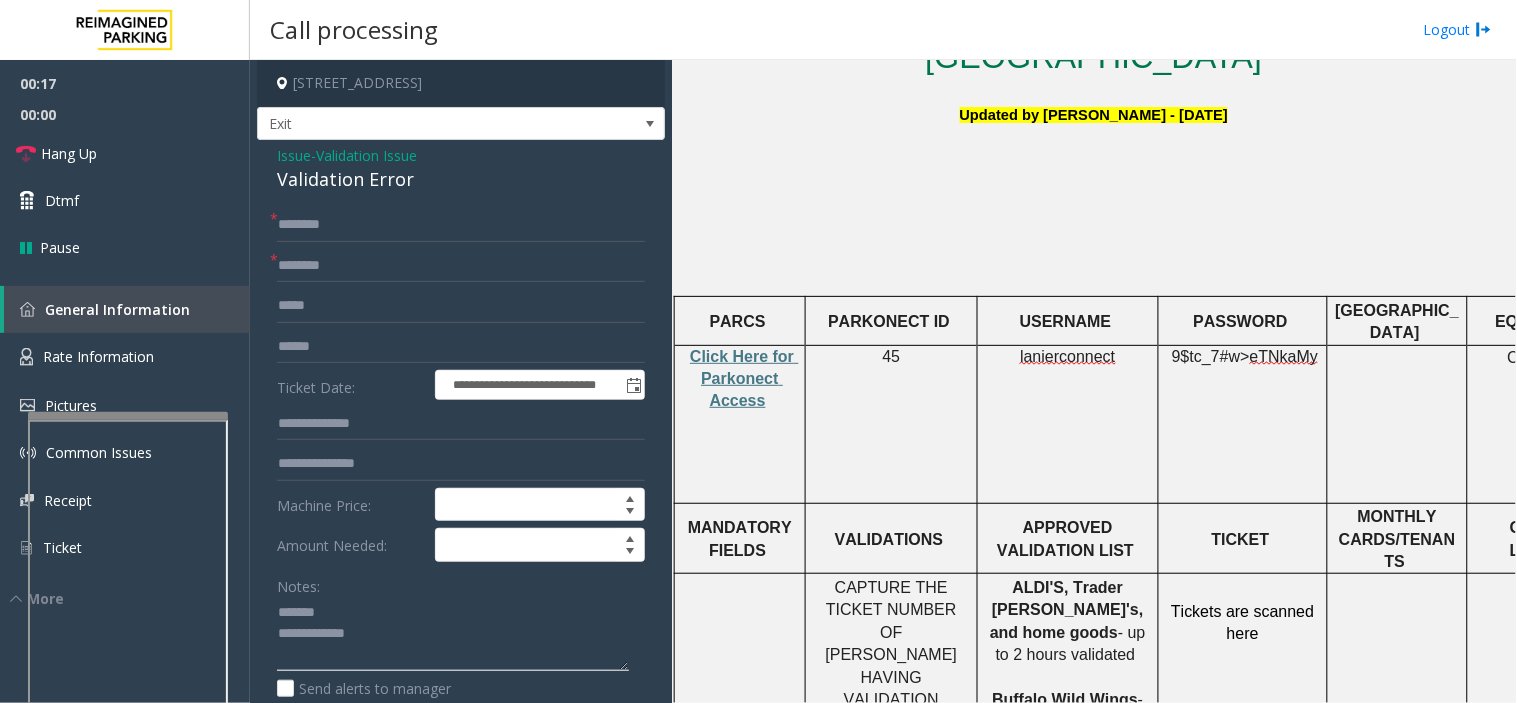 click 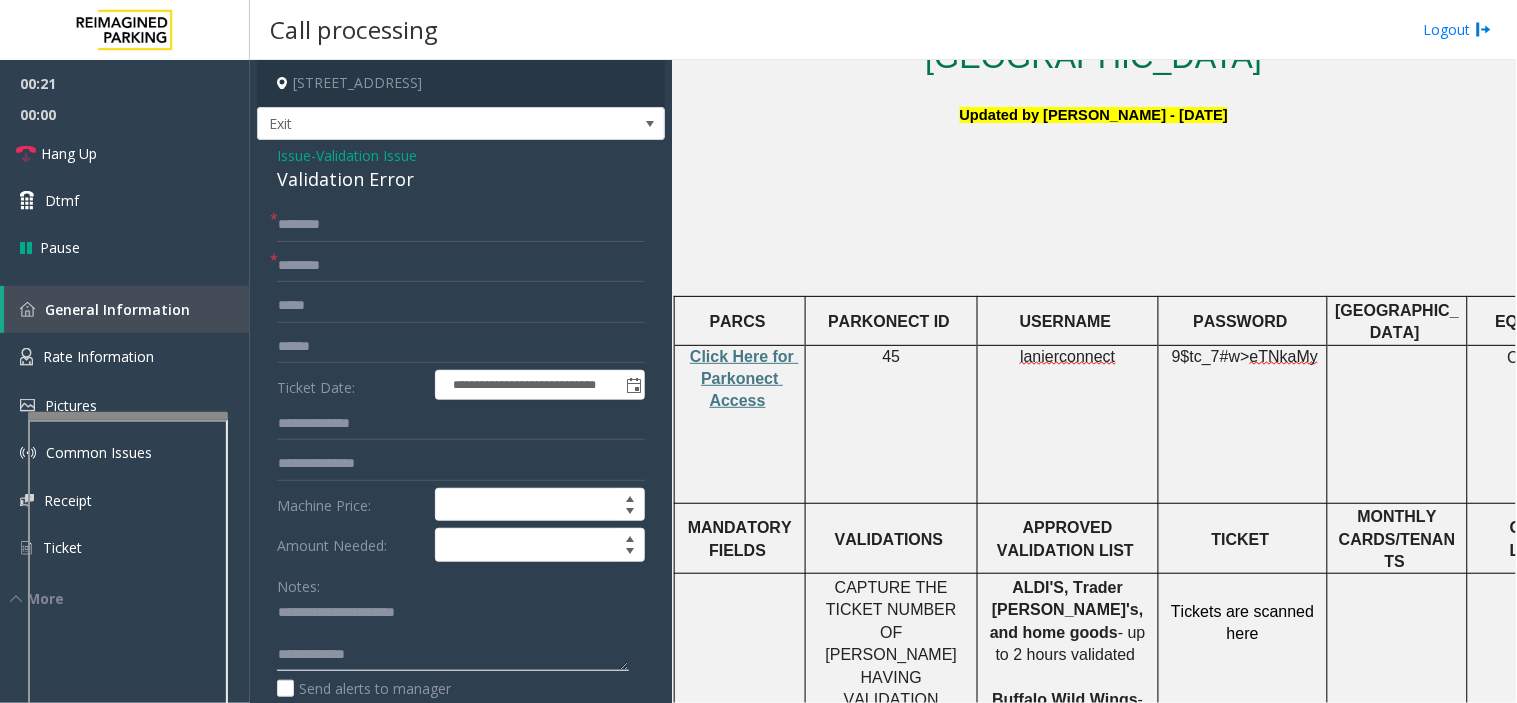 type on "**********" 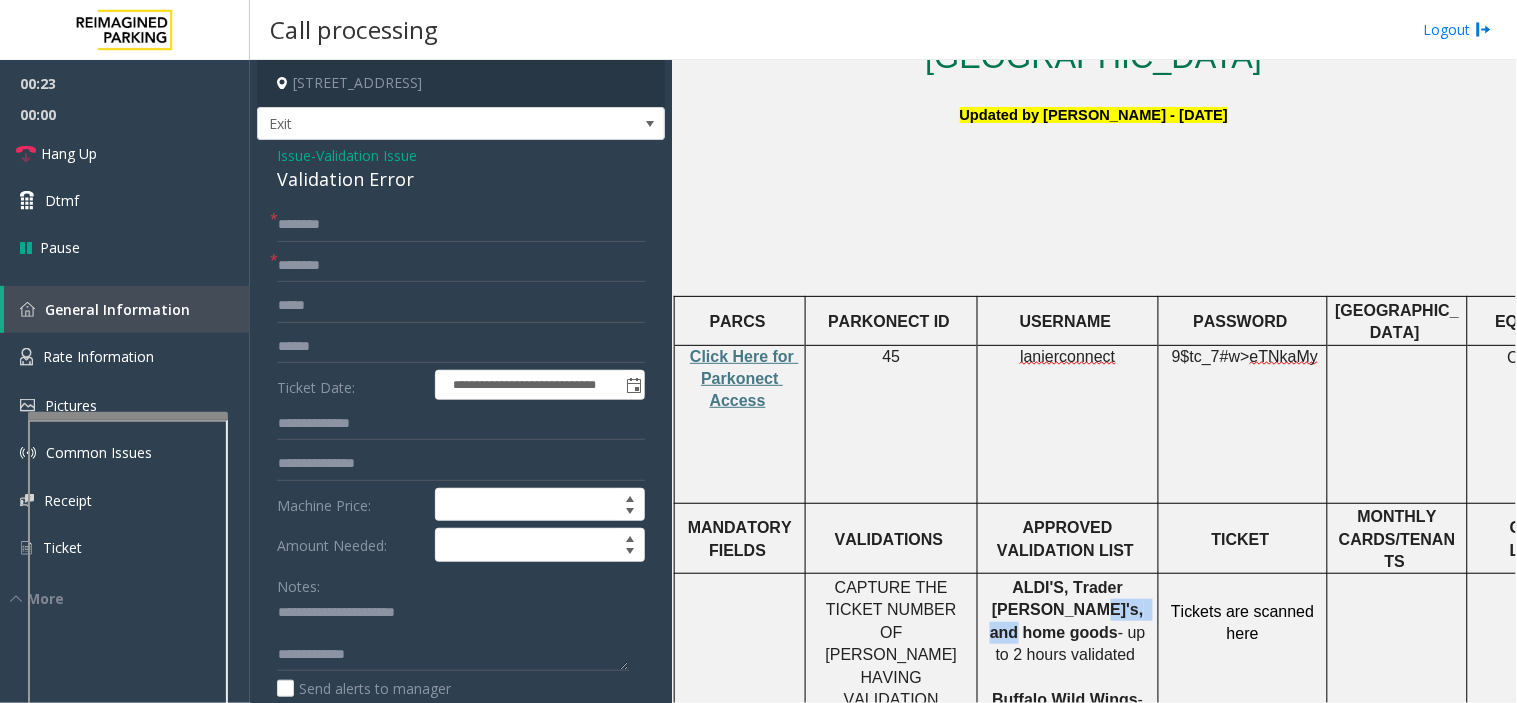 drag, startPoint x: 988, startPoint y: 537, endPoint x: 1076, endPoint y: 541, distance: 88.09086 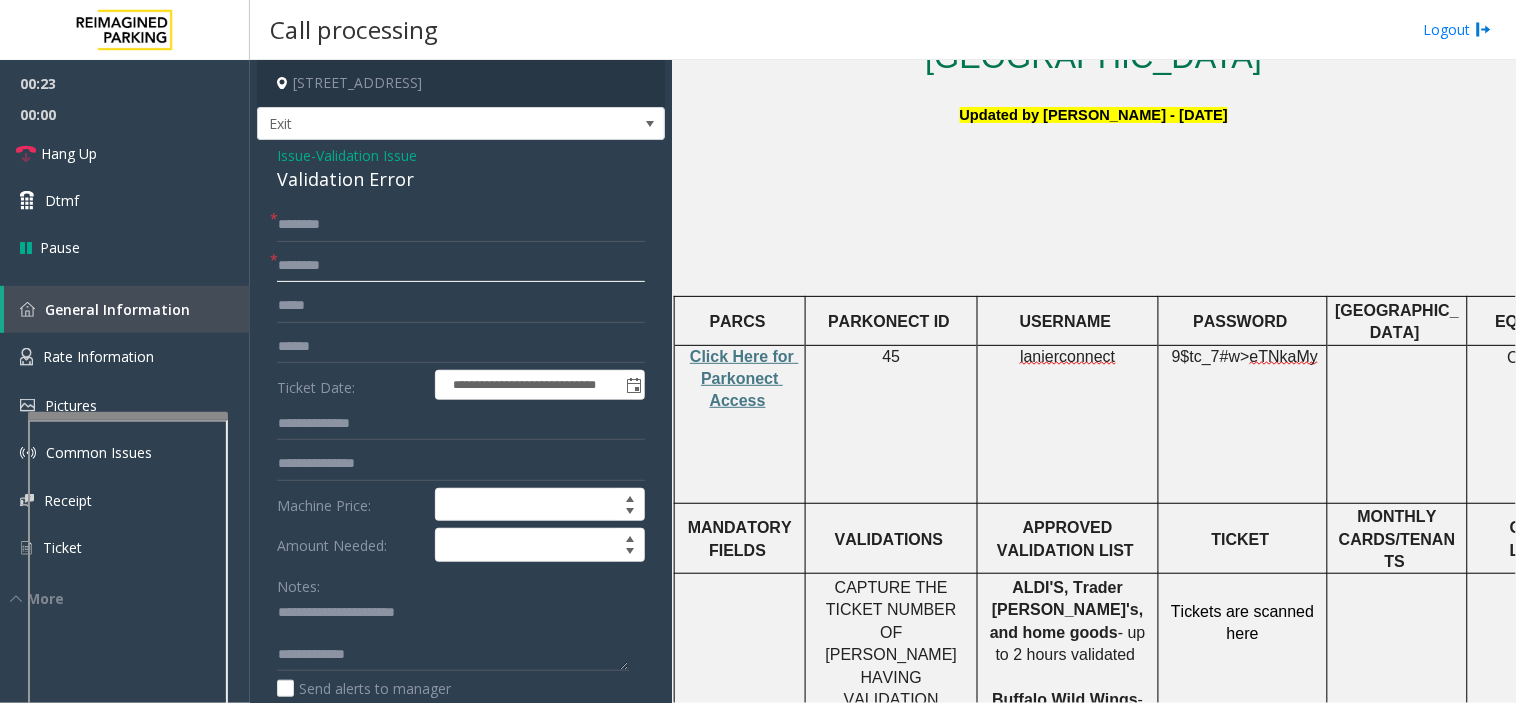 click 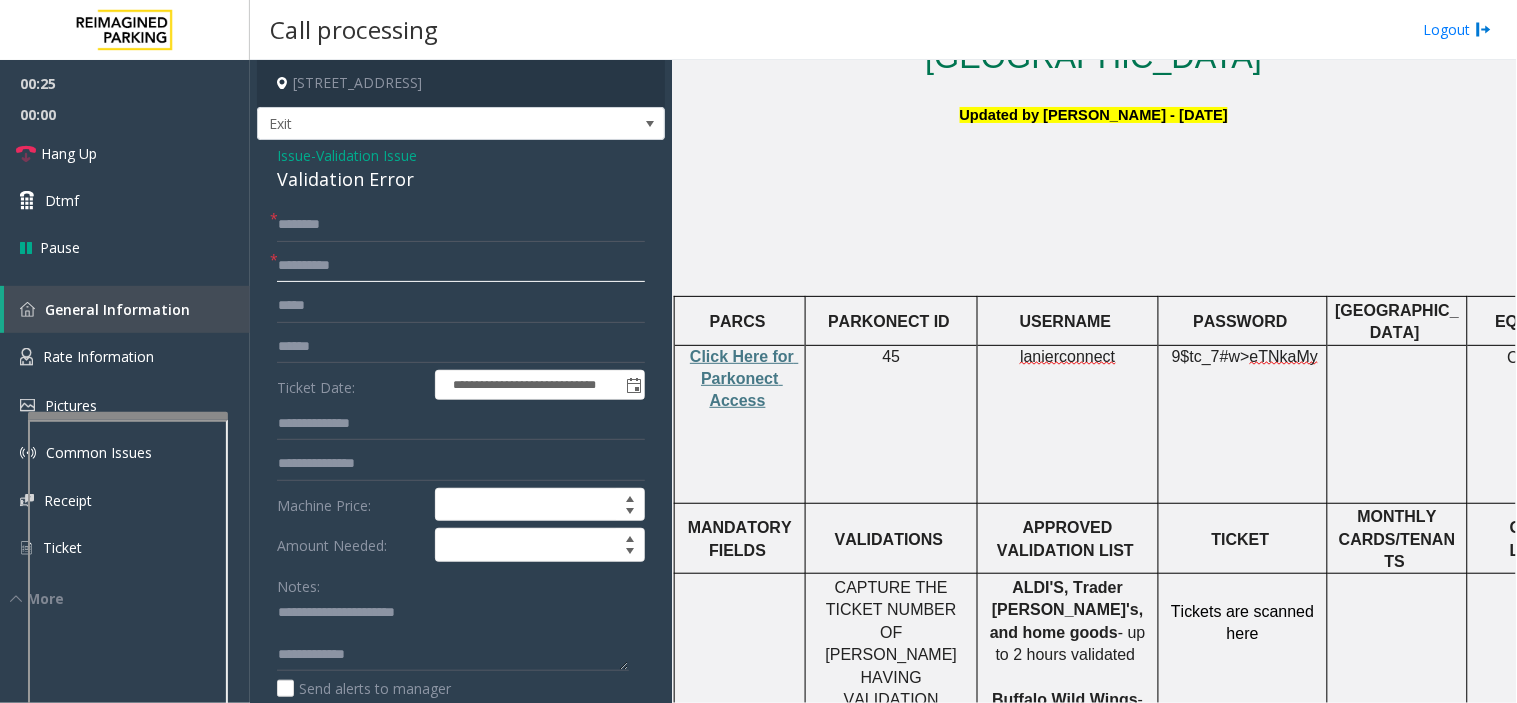 type on "**********" 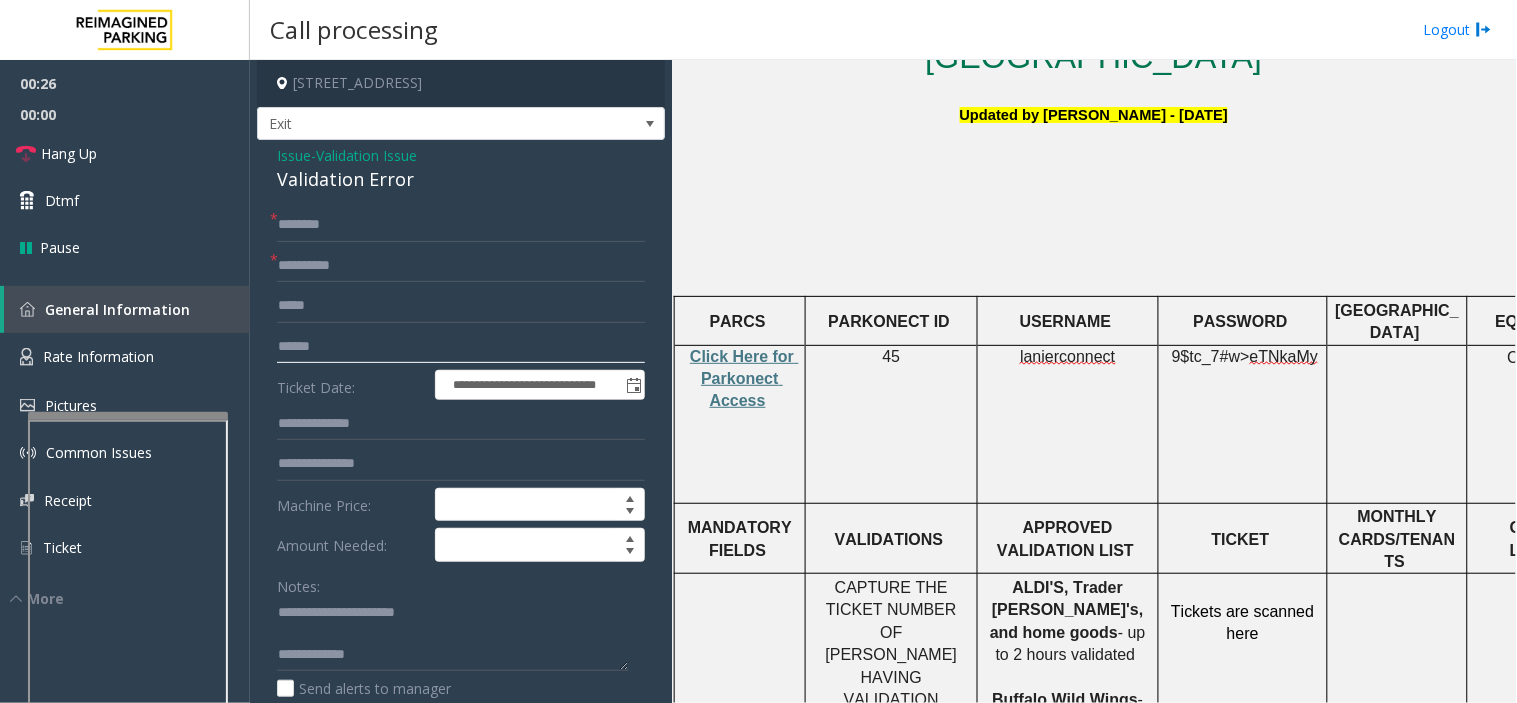 click 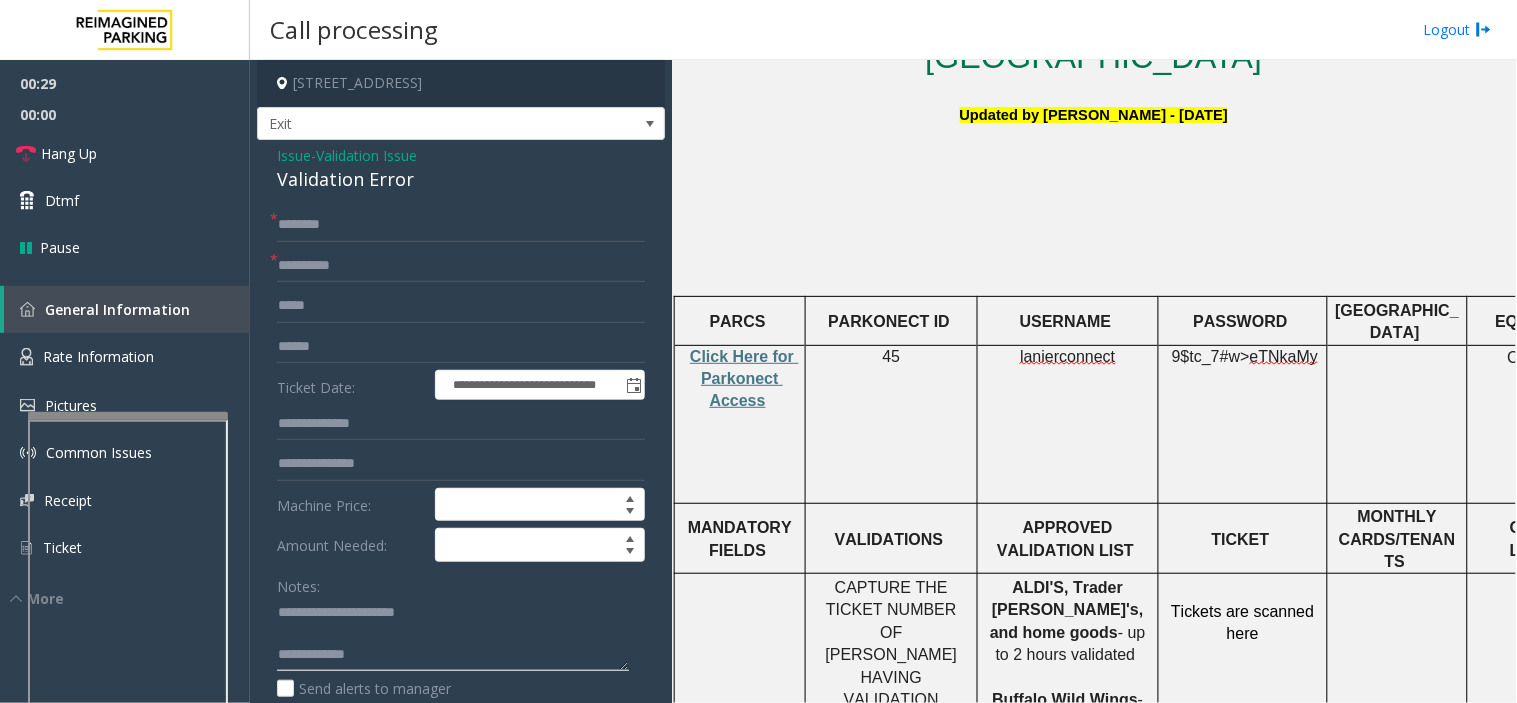 paste on "**********" 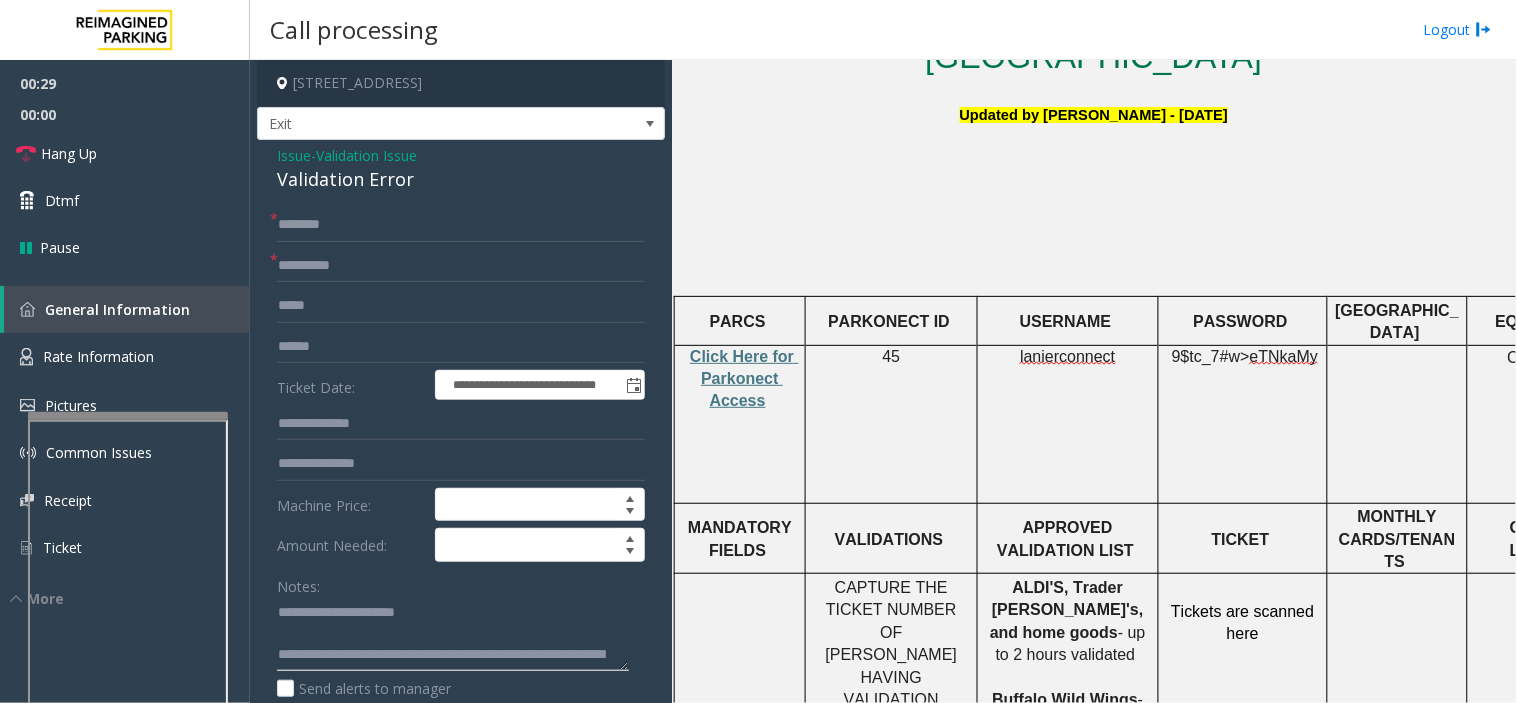 click 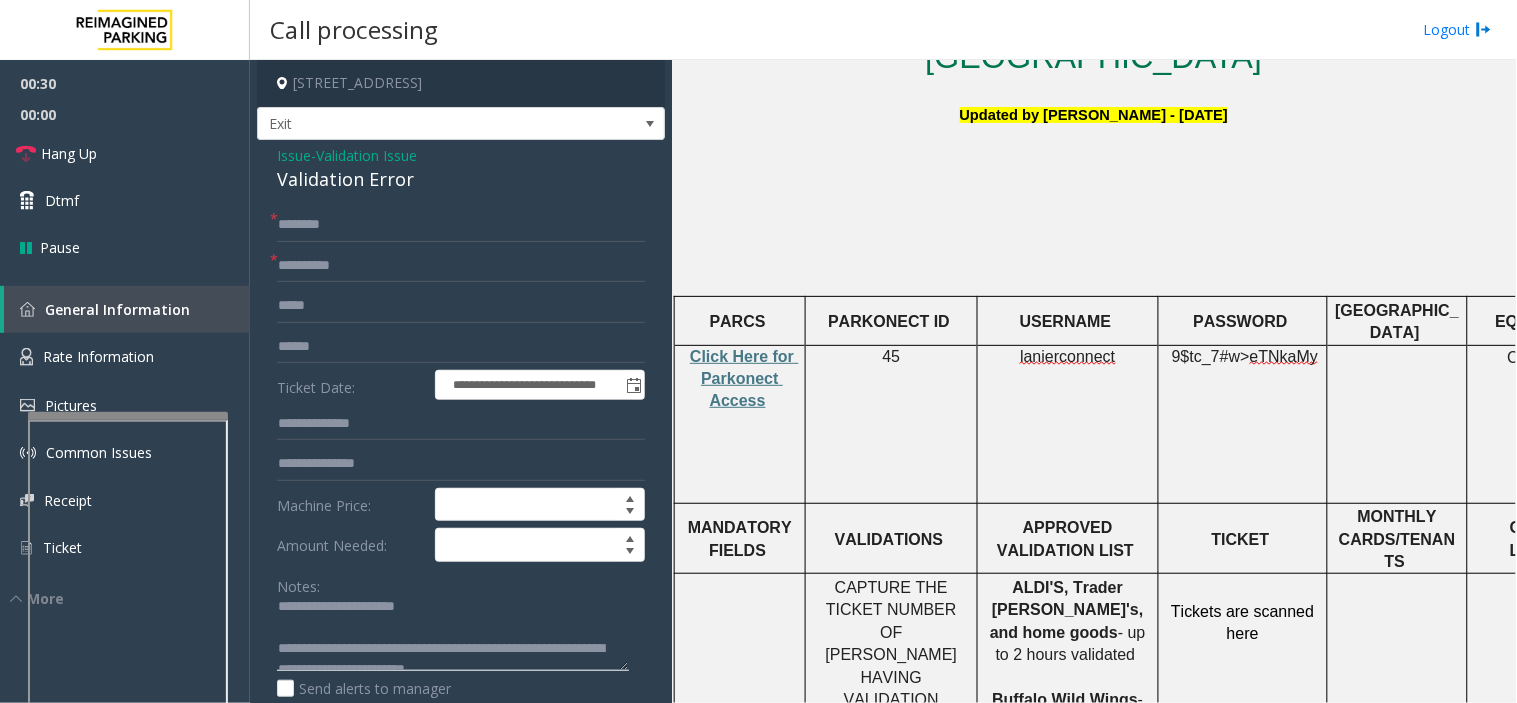 scroll, scrollTop: 0, scrollLeft: 0, axis: both 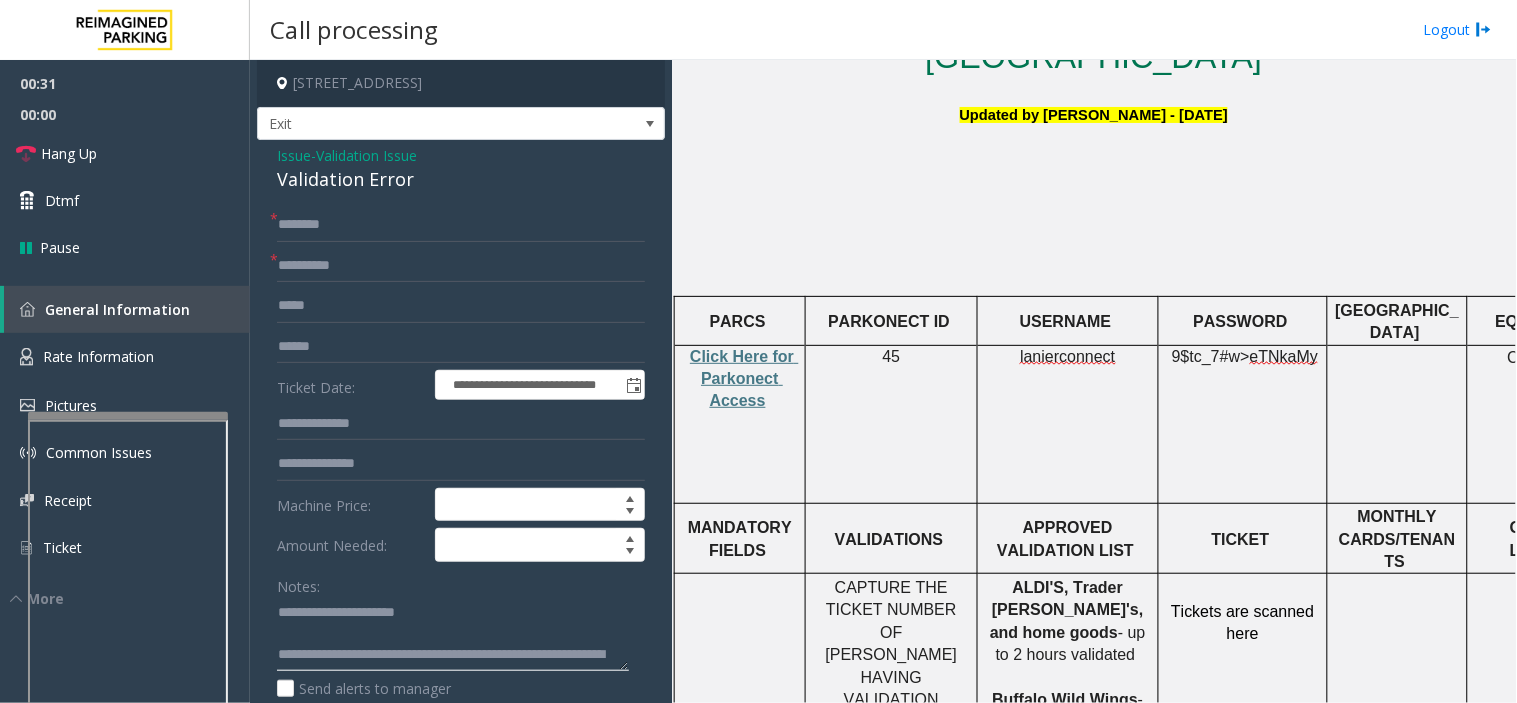 type on "**********" 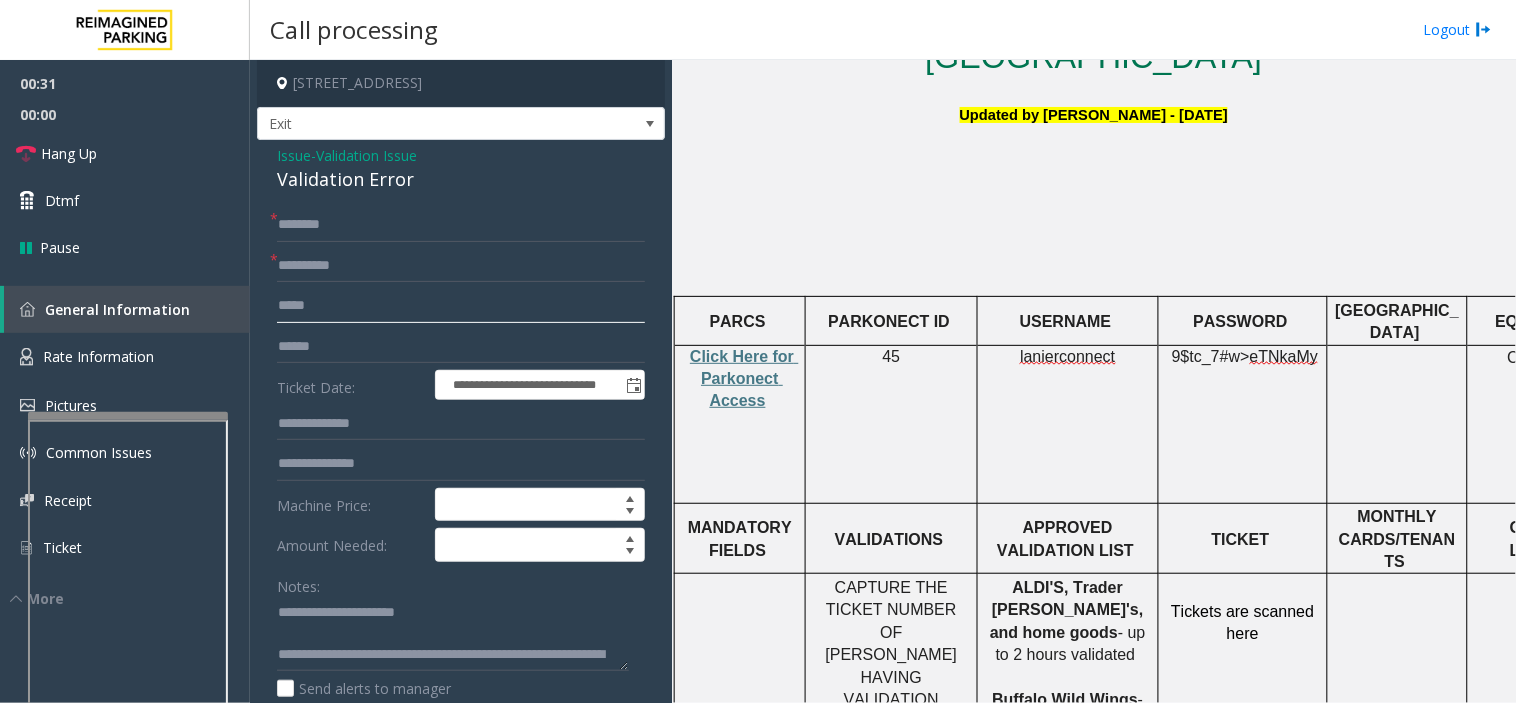 click 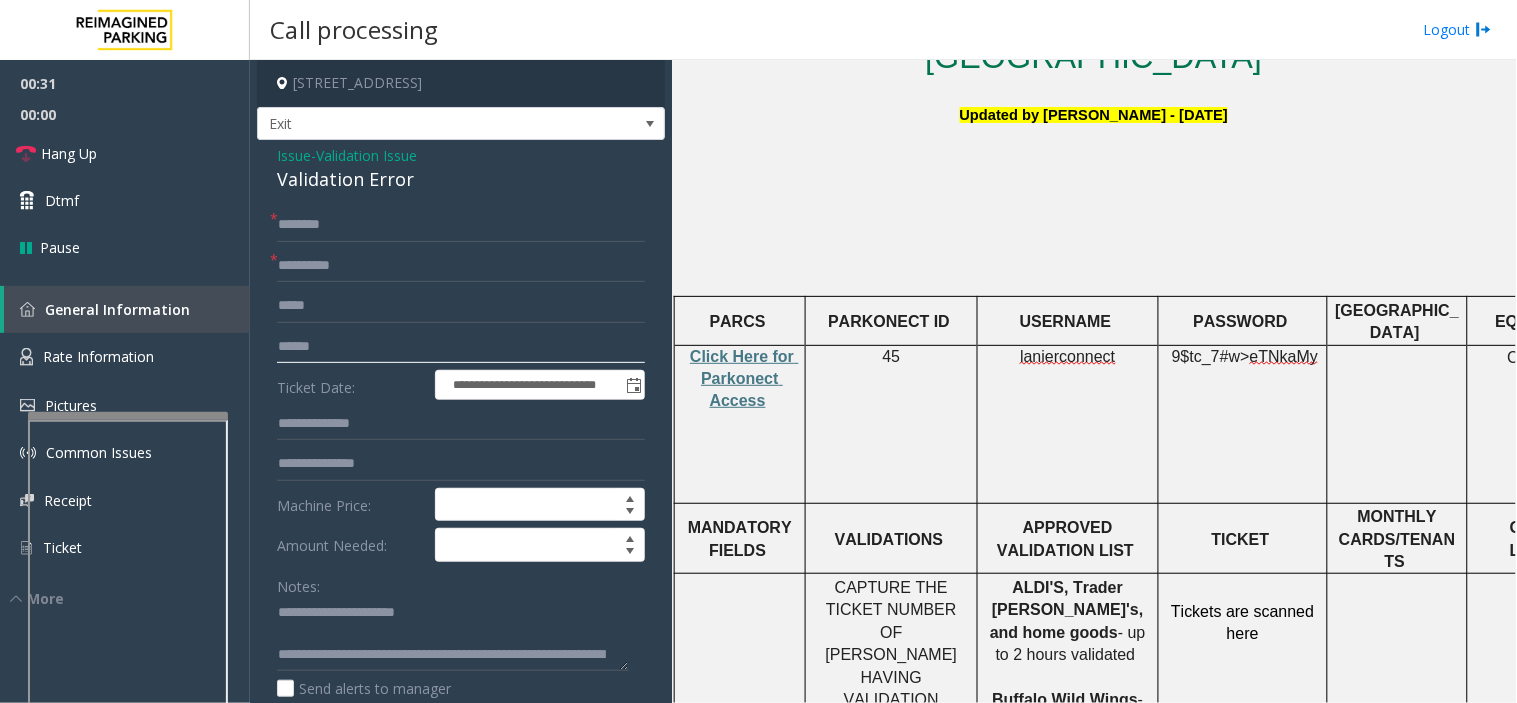 click 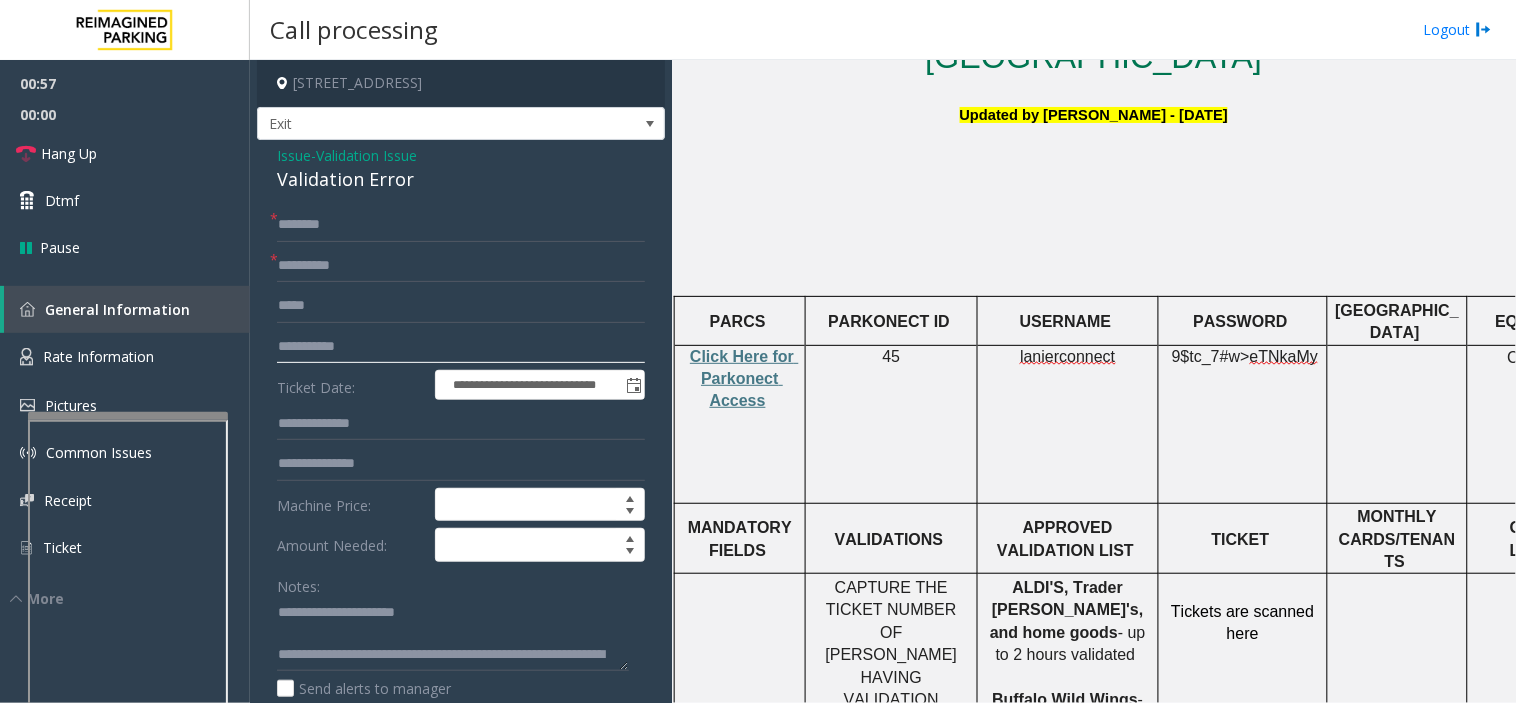 type on "**********" 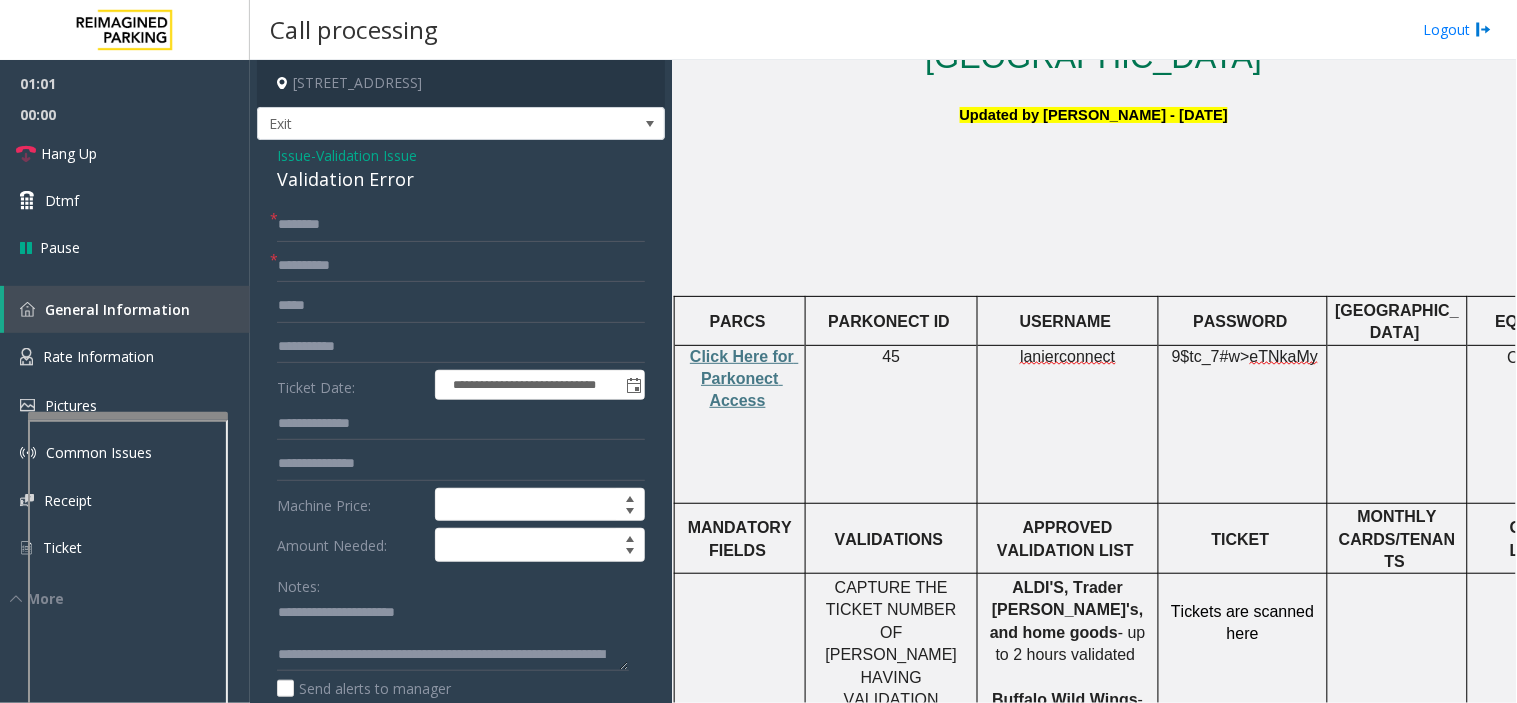 click on "lanierconnect" 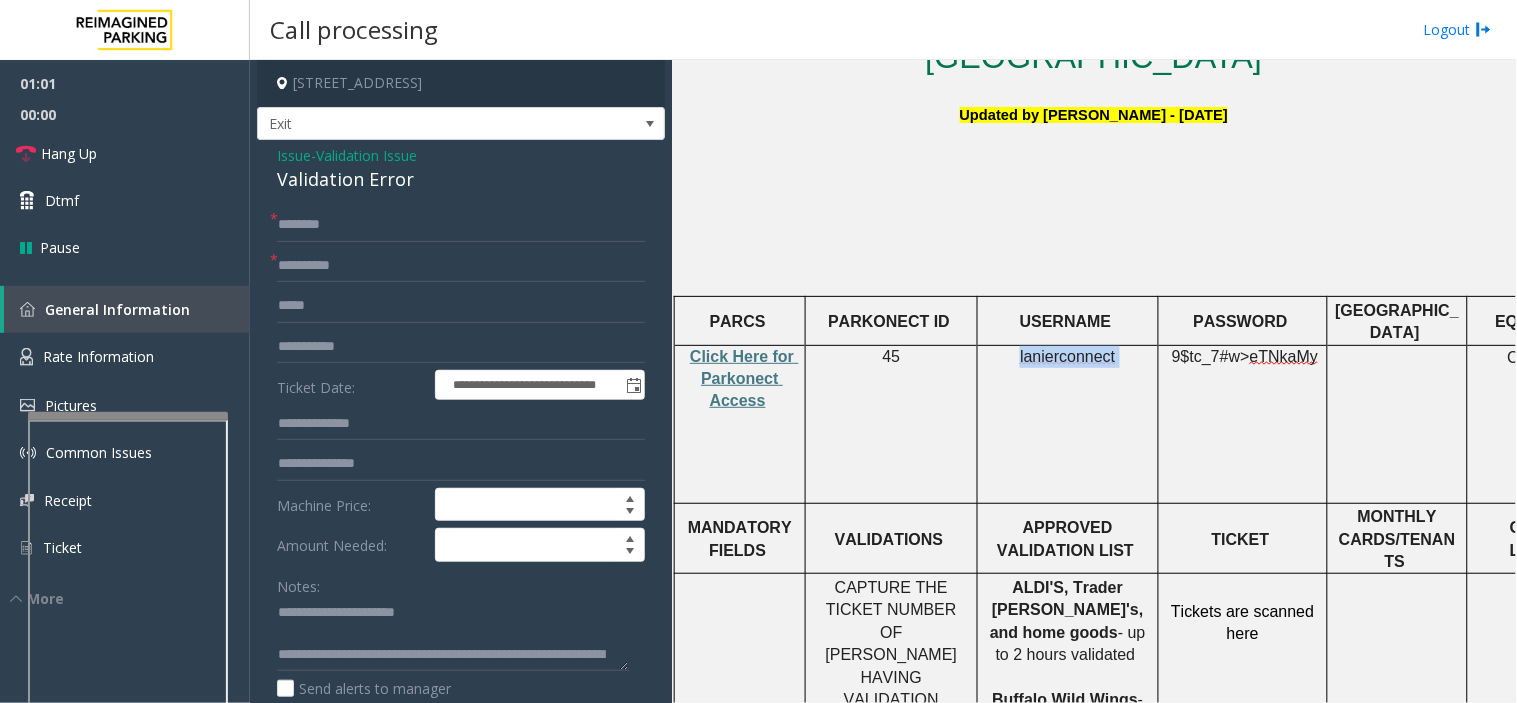 click on "lanierconnect" 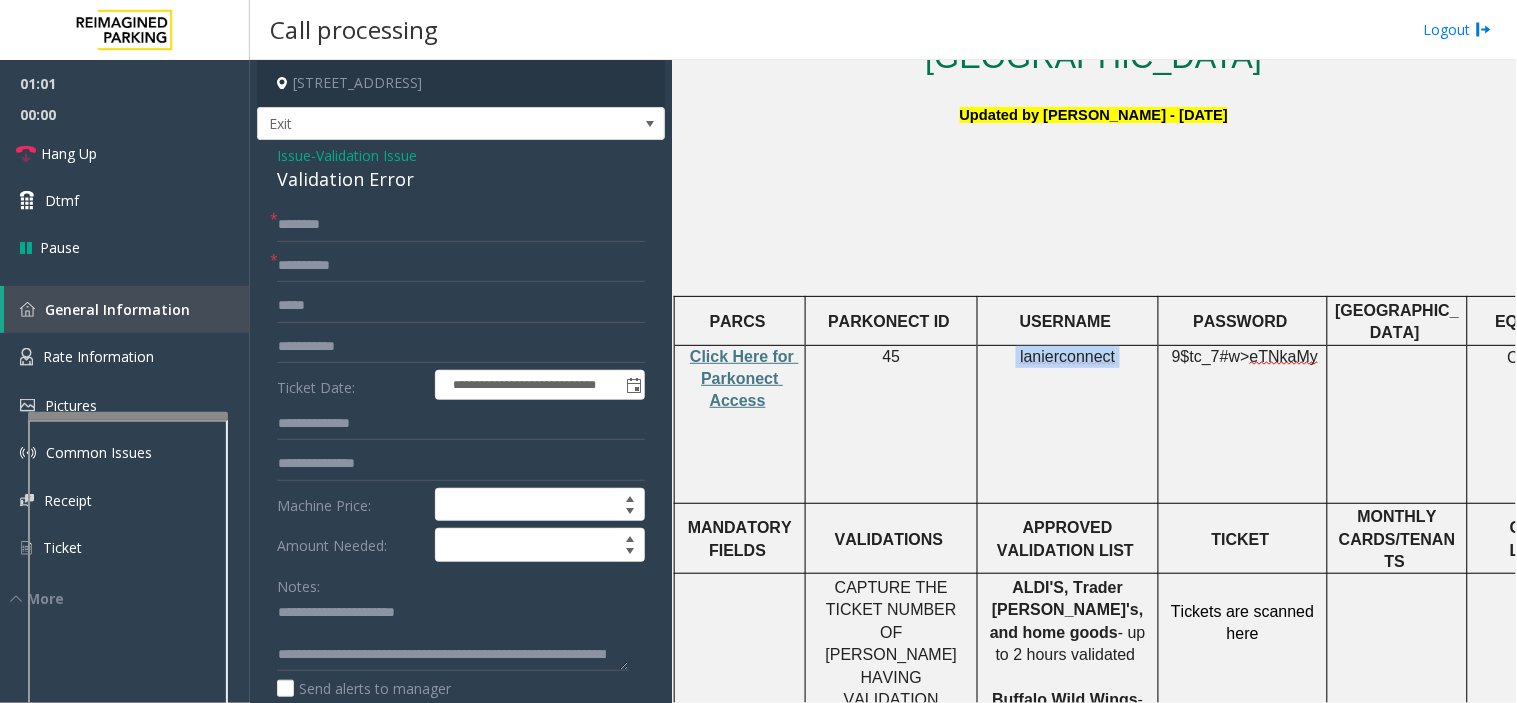 click on "lanierconnect" 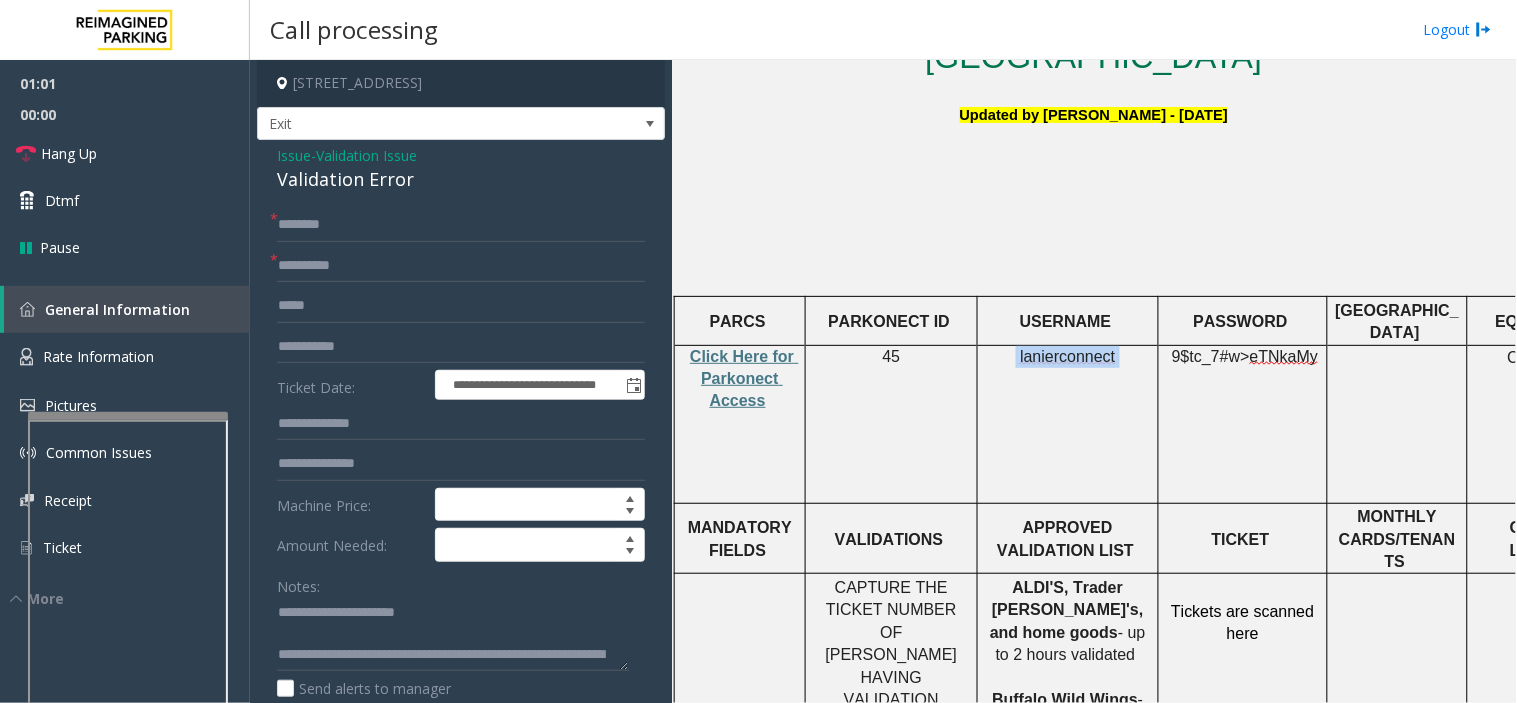 copy on "lanierconnect" 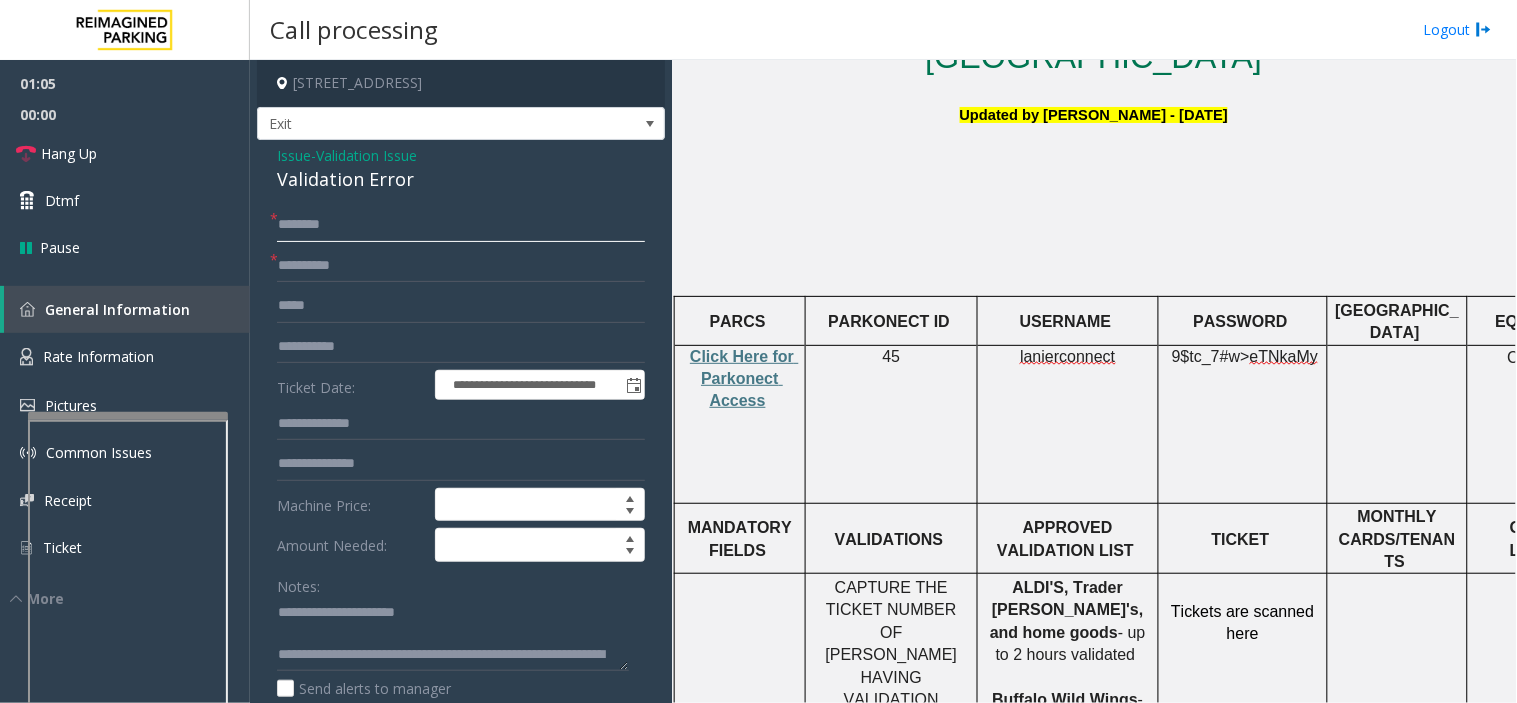 click 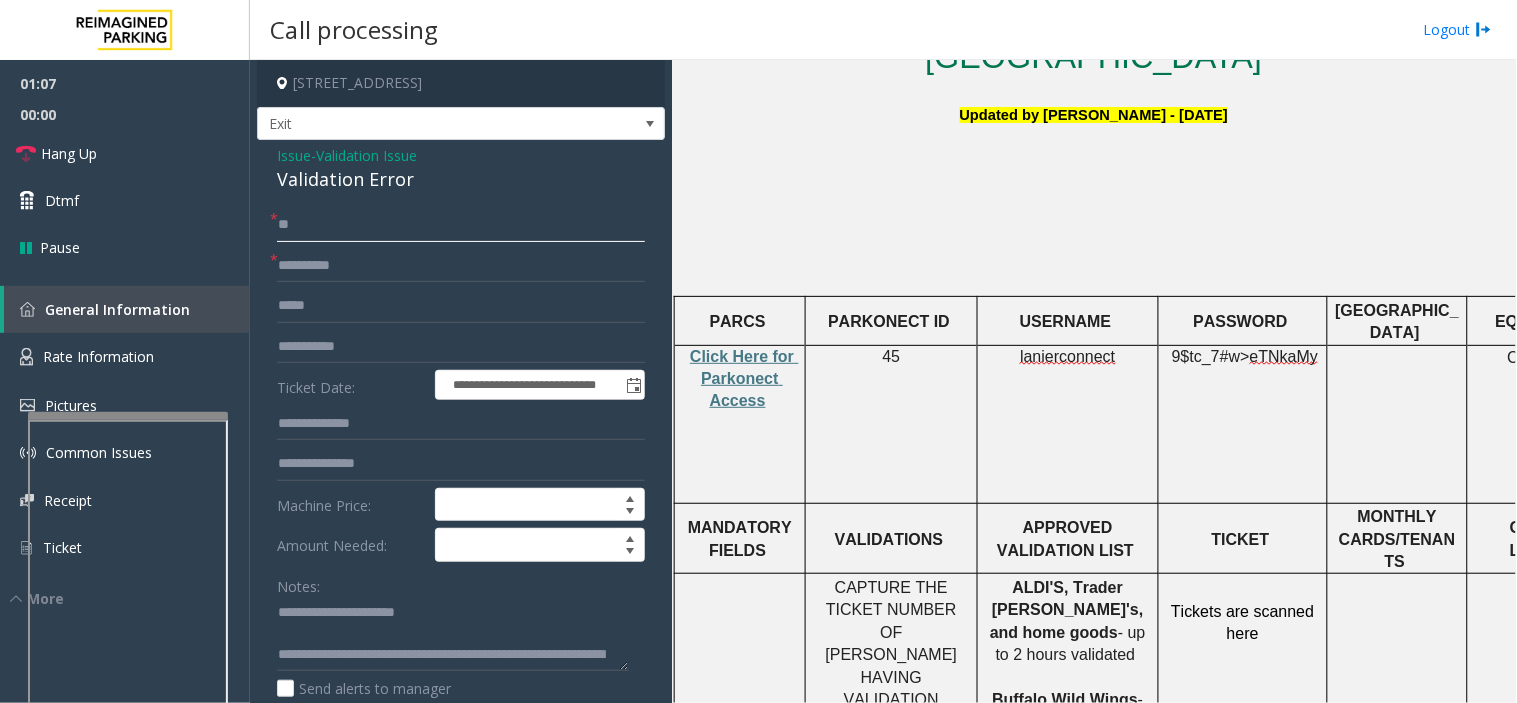 type on "*" 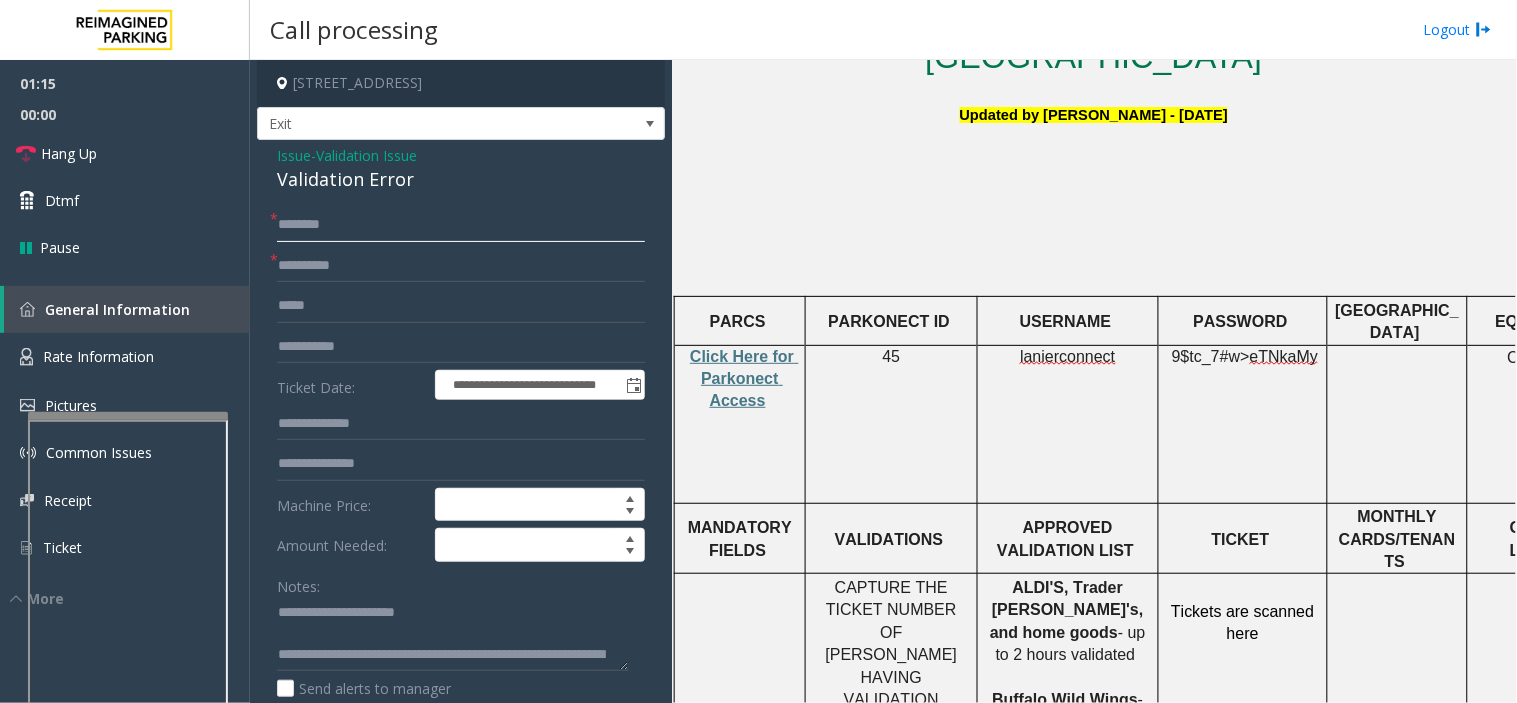 click 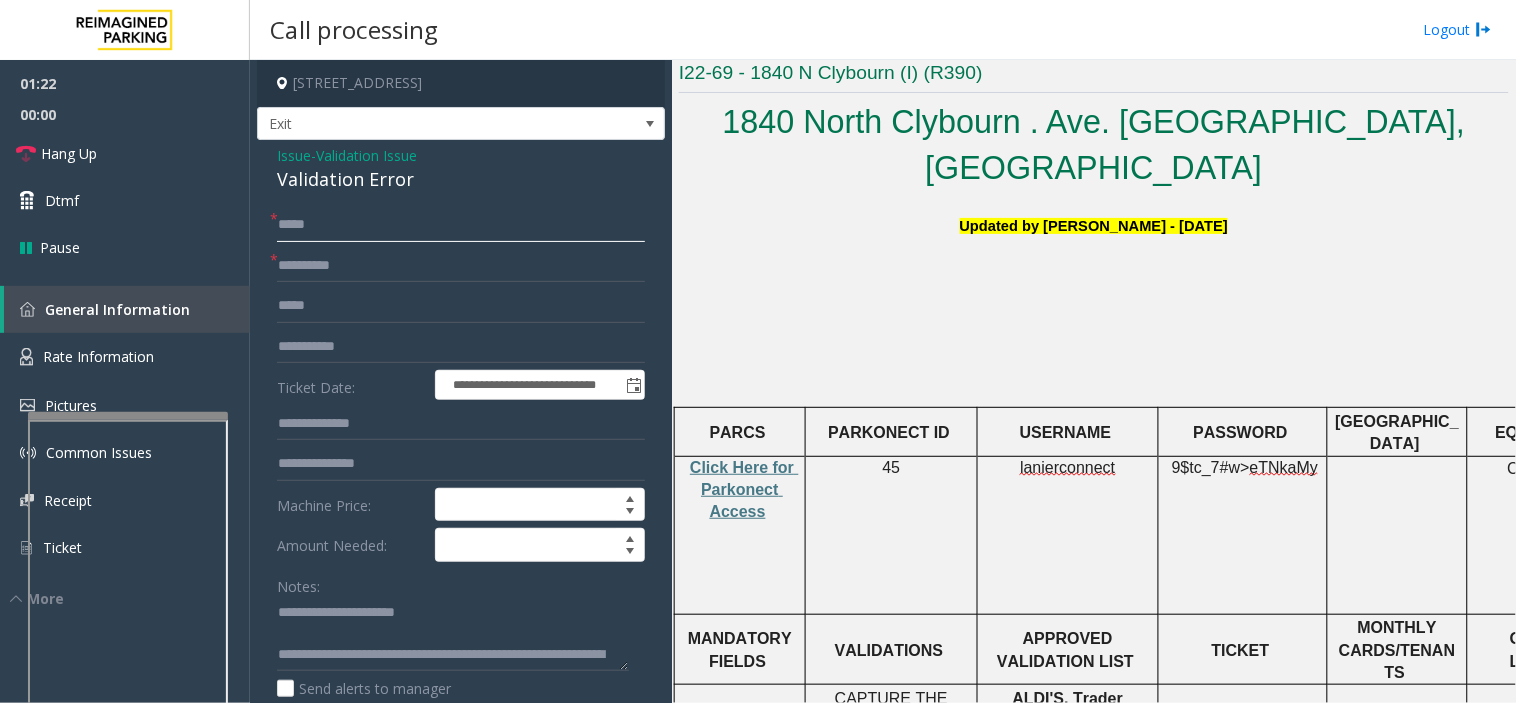 scroll, scrollTop: 888, scrollLeft: 0, axis: vertical 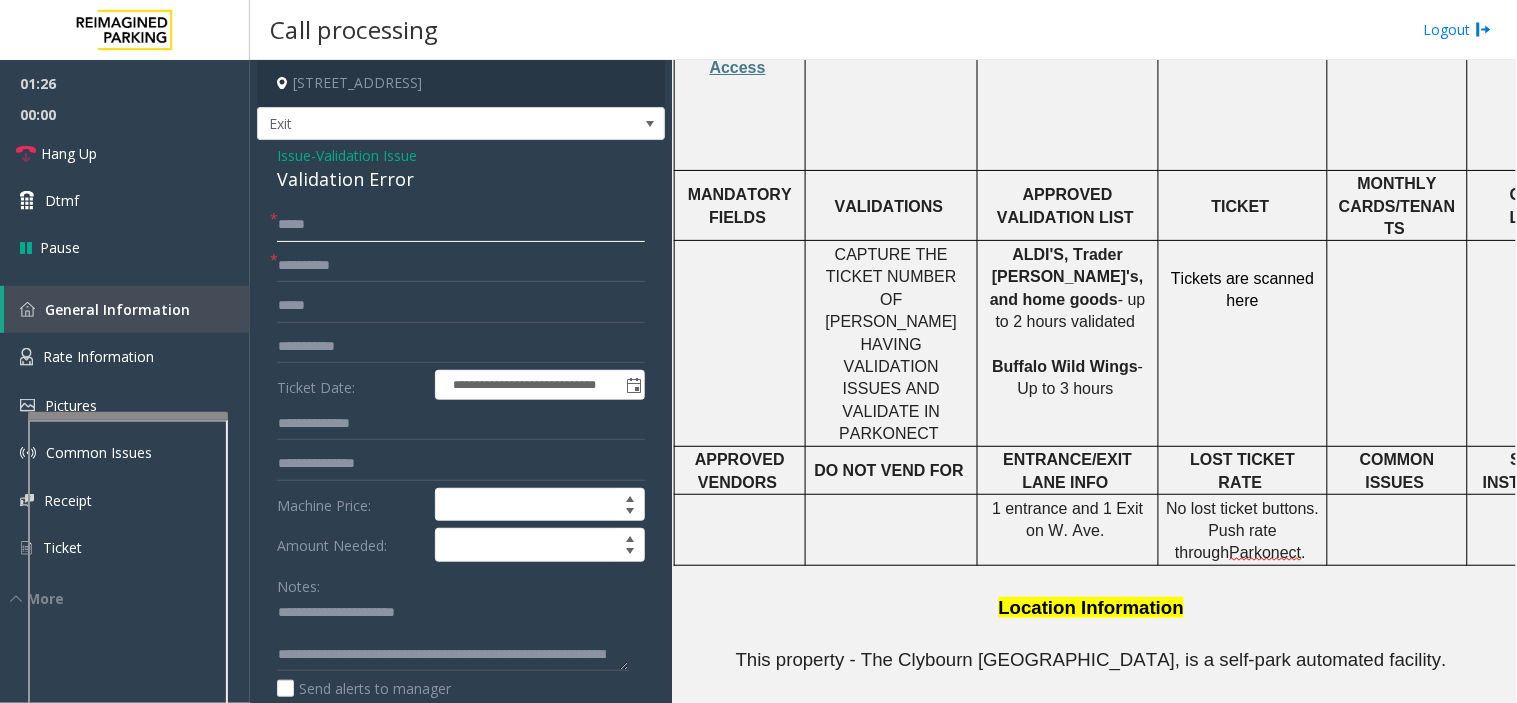 type on "*****" 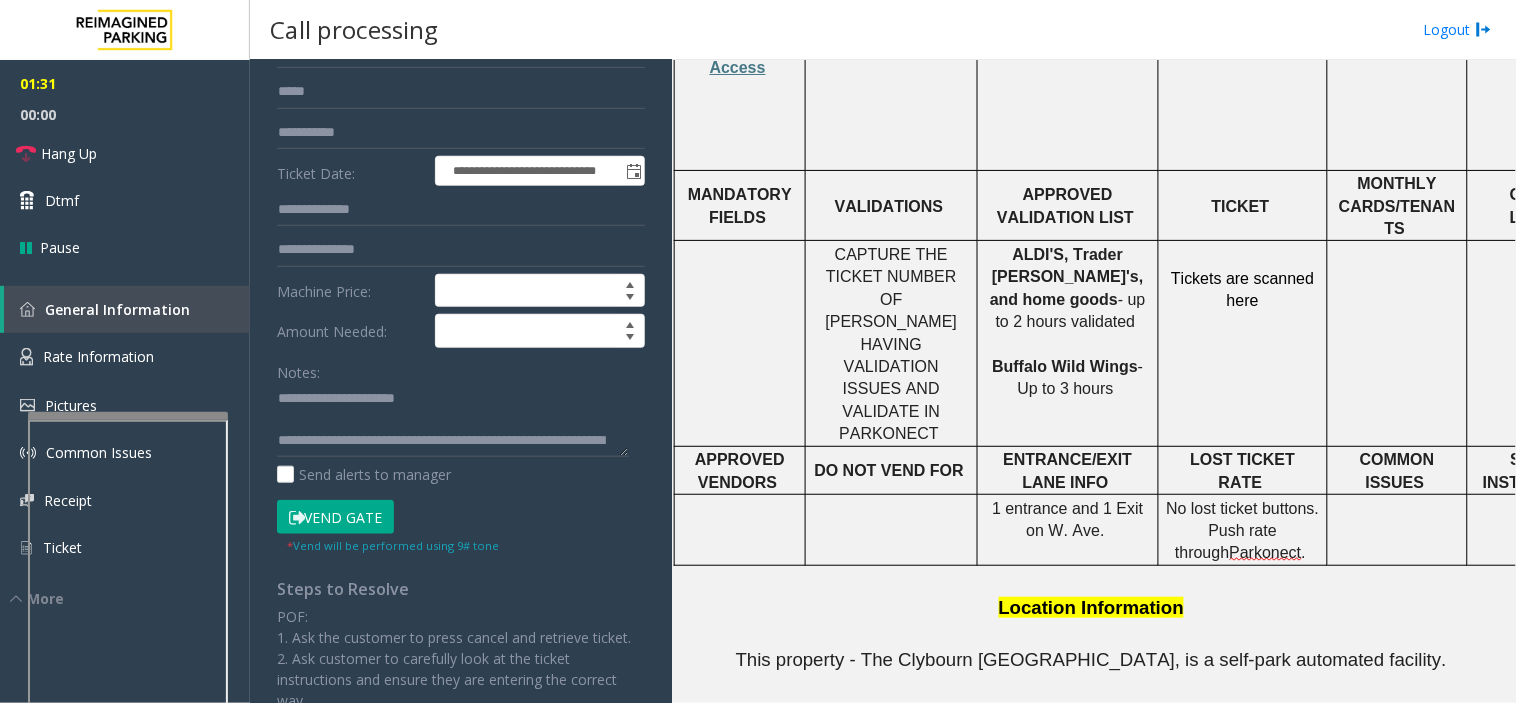 scroll, scrollTop: 333, scrollLeft: 0, axis: vertical 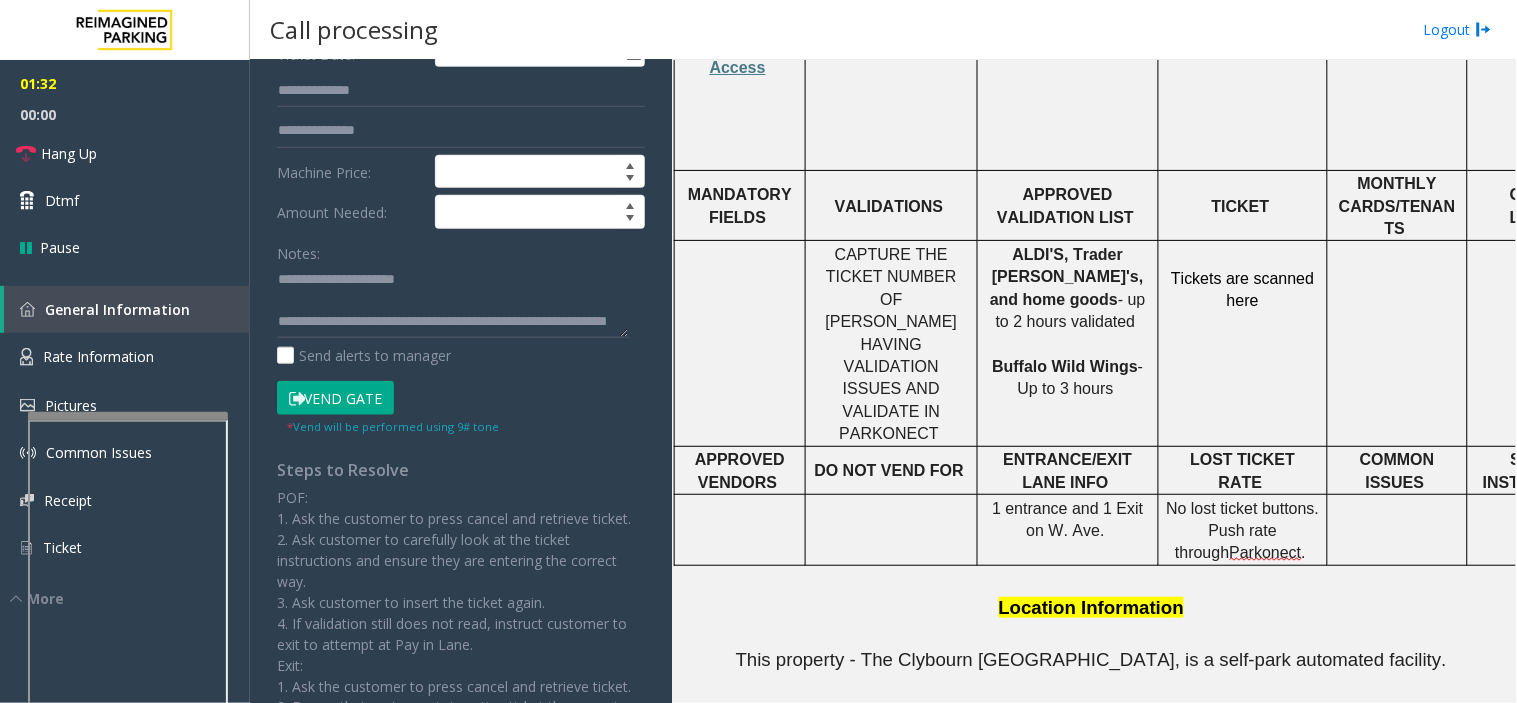 click on "Vend Gate" 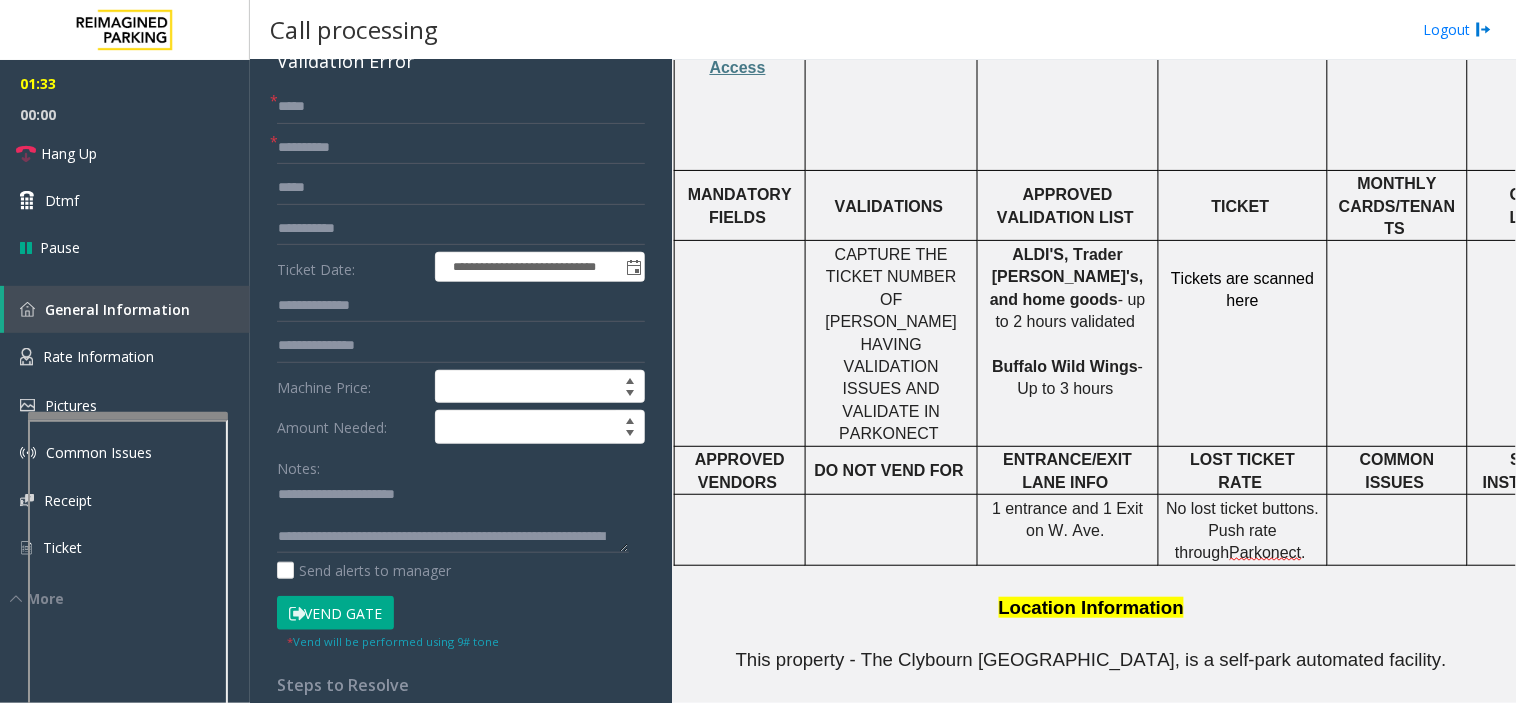 scroll, scrollTop: 0, scrollLeft: 0, axis: both 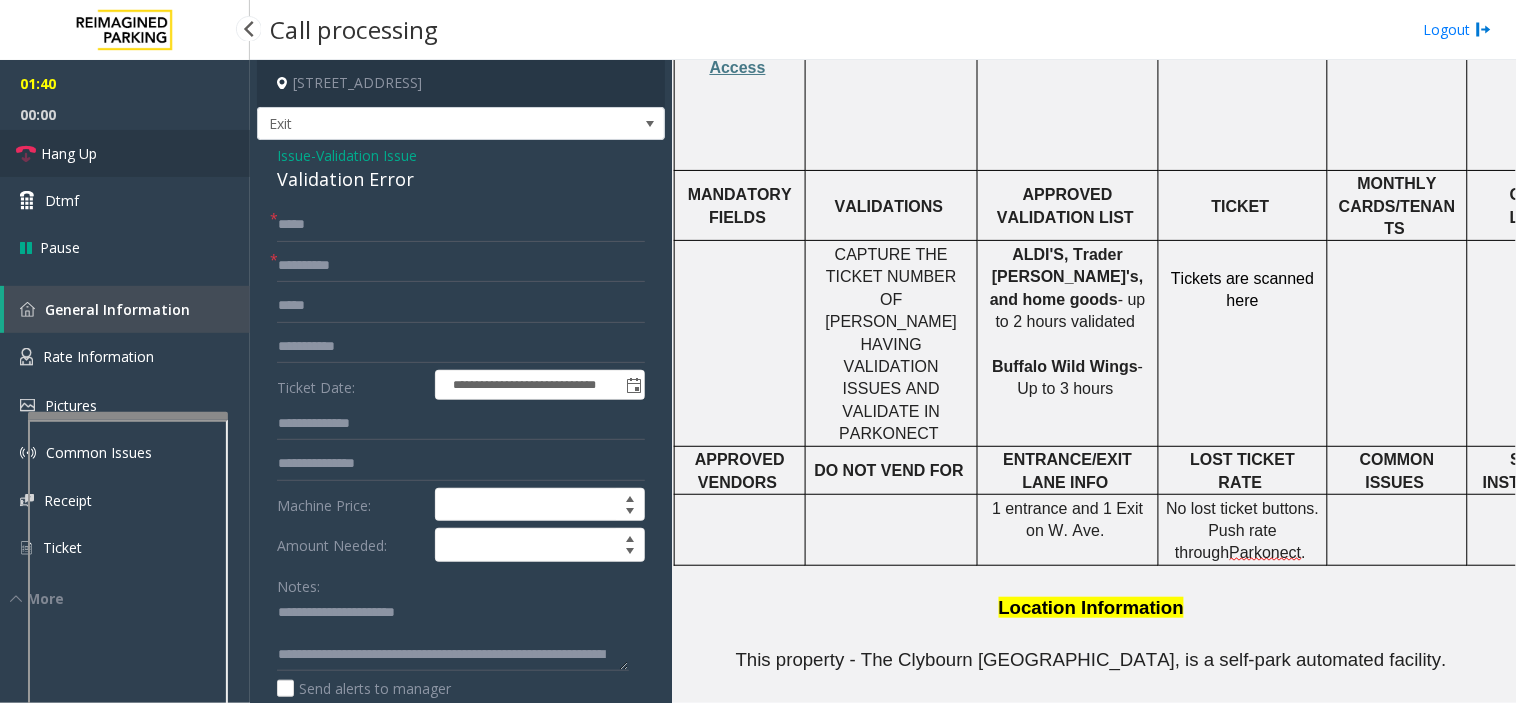 click on "Hang Up" at bounding box center (125, 153) 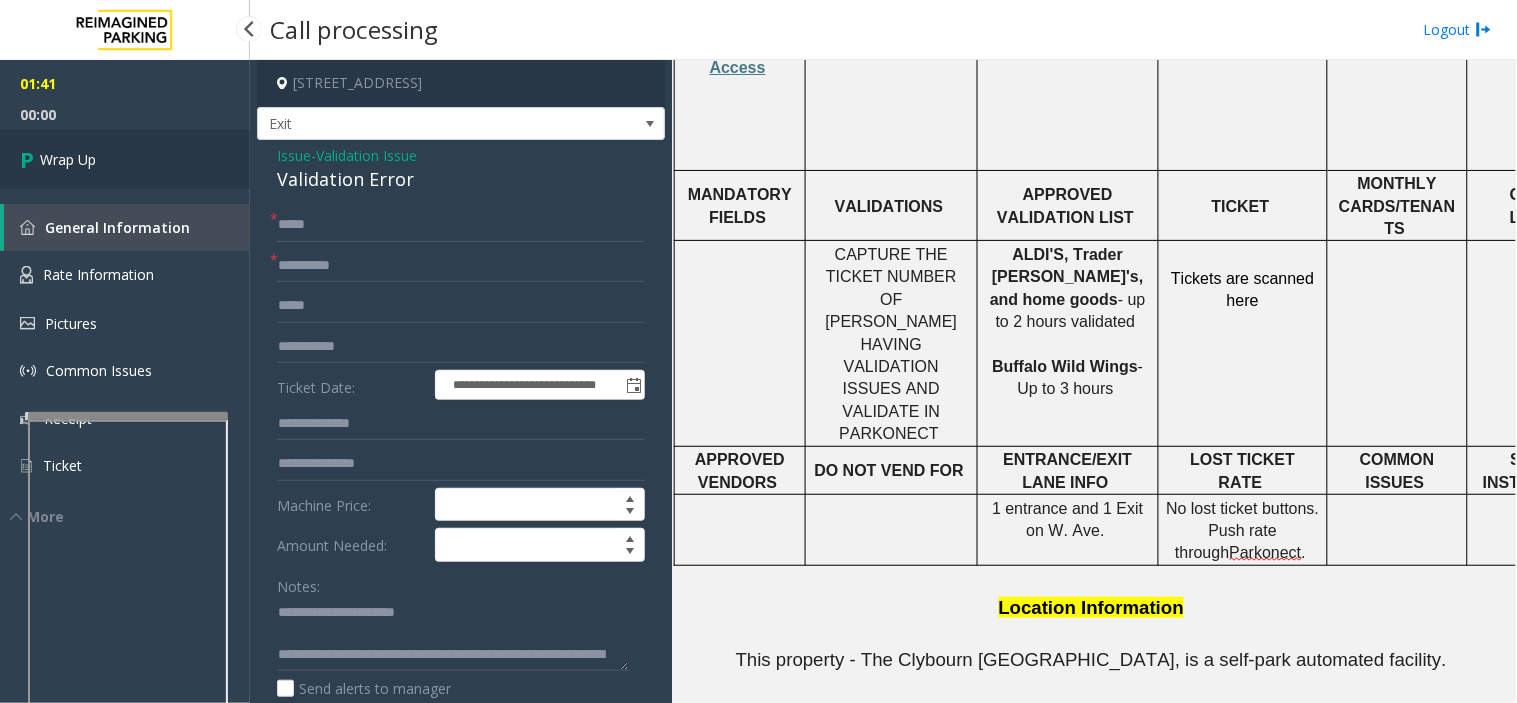 click on "Wrap Up" at bounding box center (125, 159) 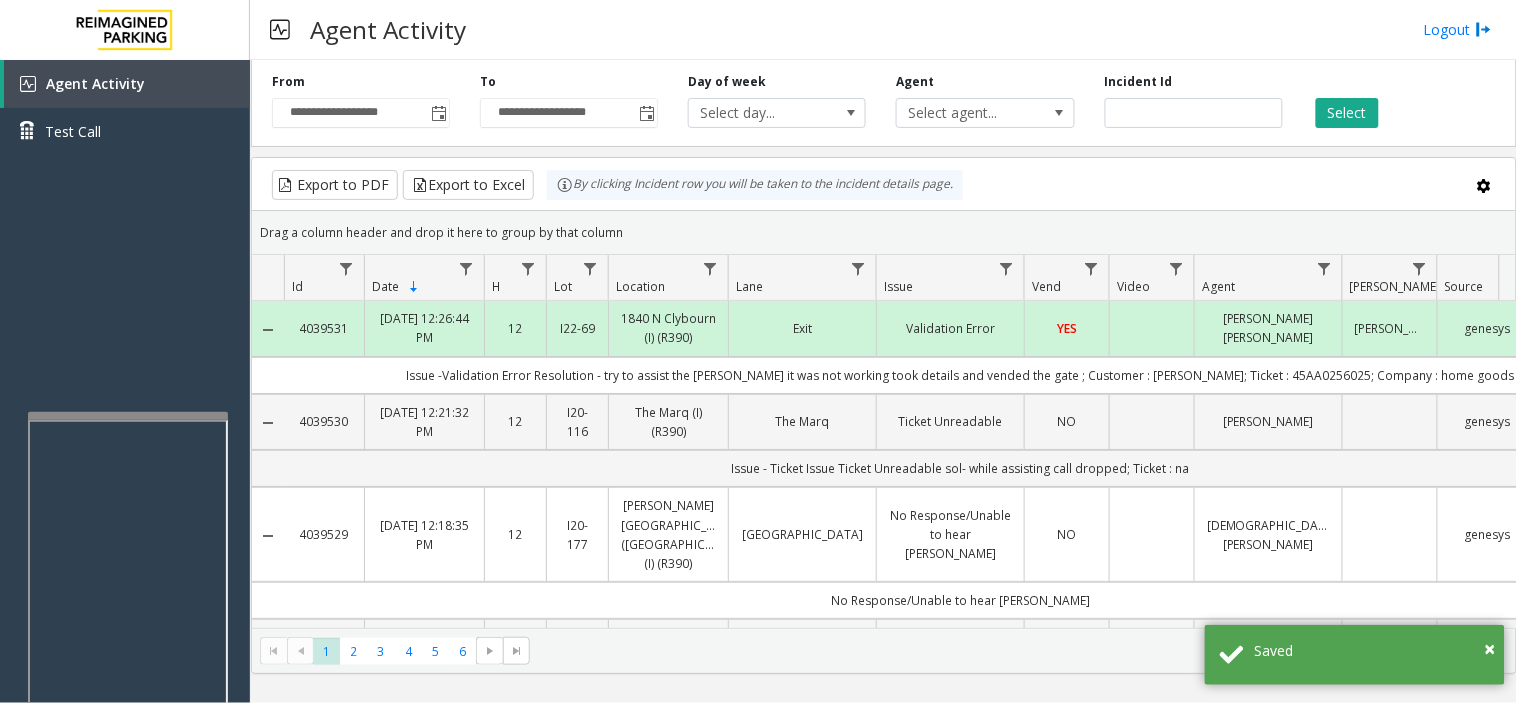 drag, startPoint x: 694, startPoint y: 15, endPoint x: 663, endPoint y: 22, distance: 31.780497 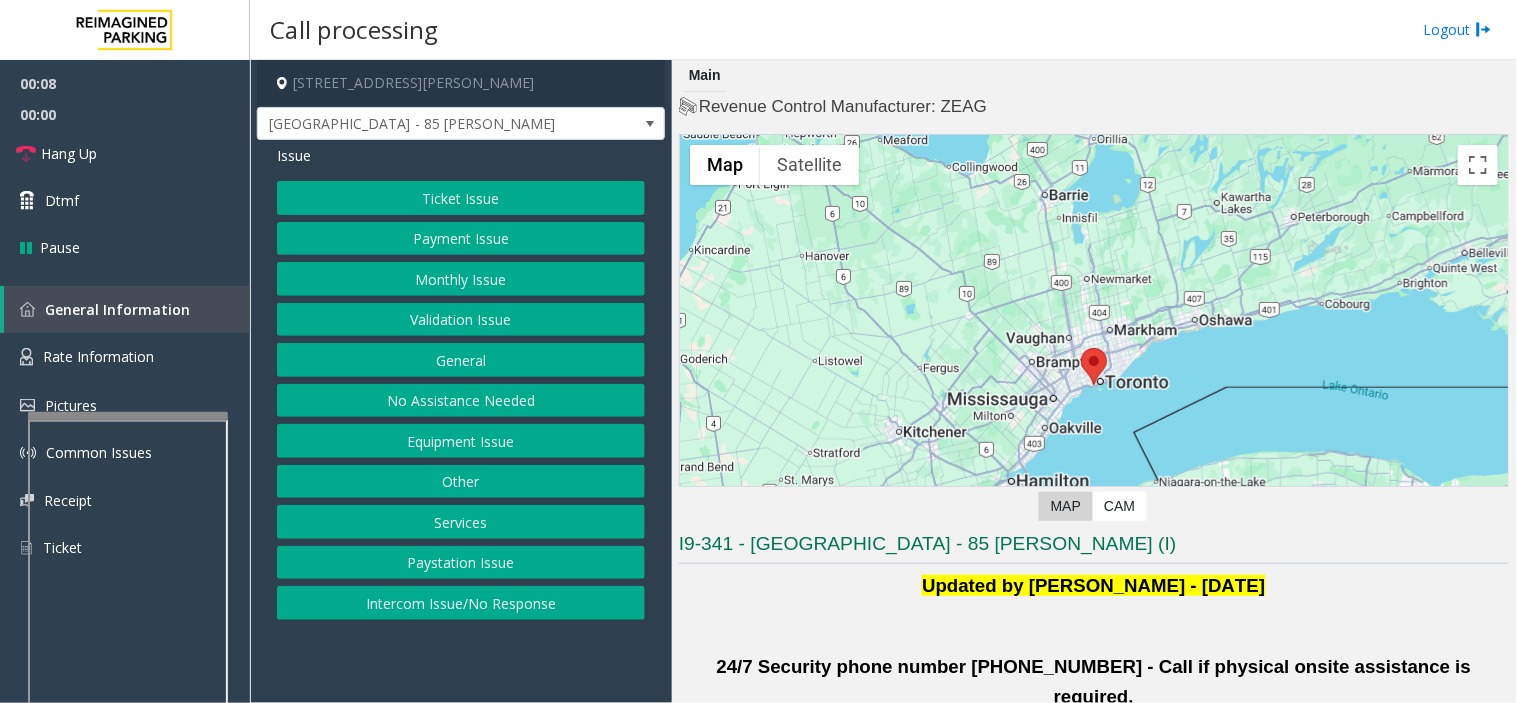click on "Validation Issue" 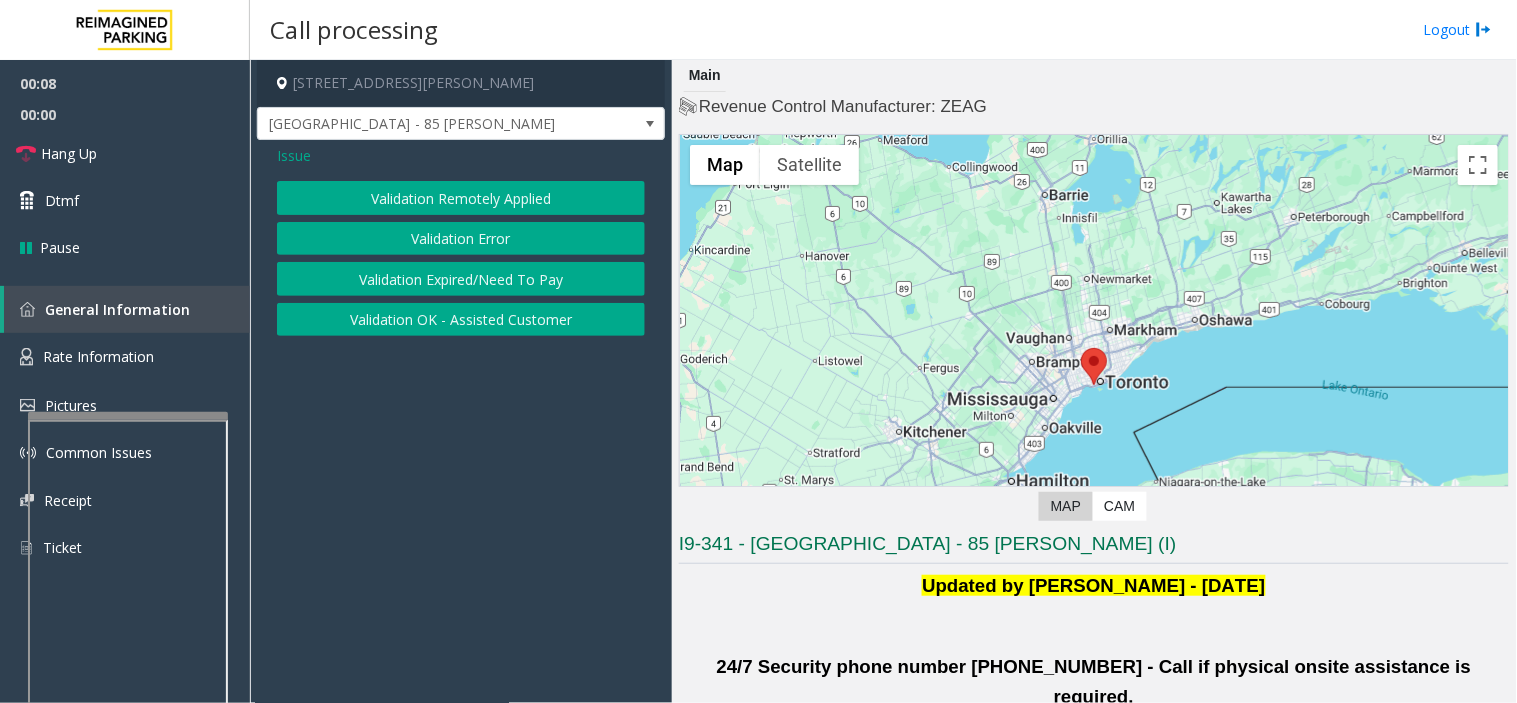 click on "Validation Error" 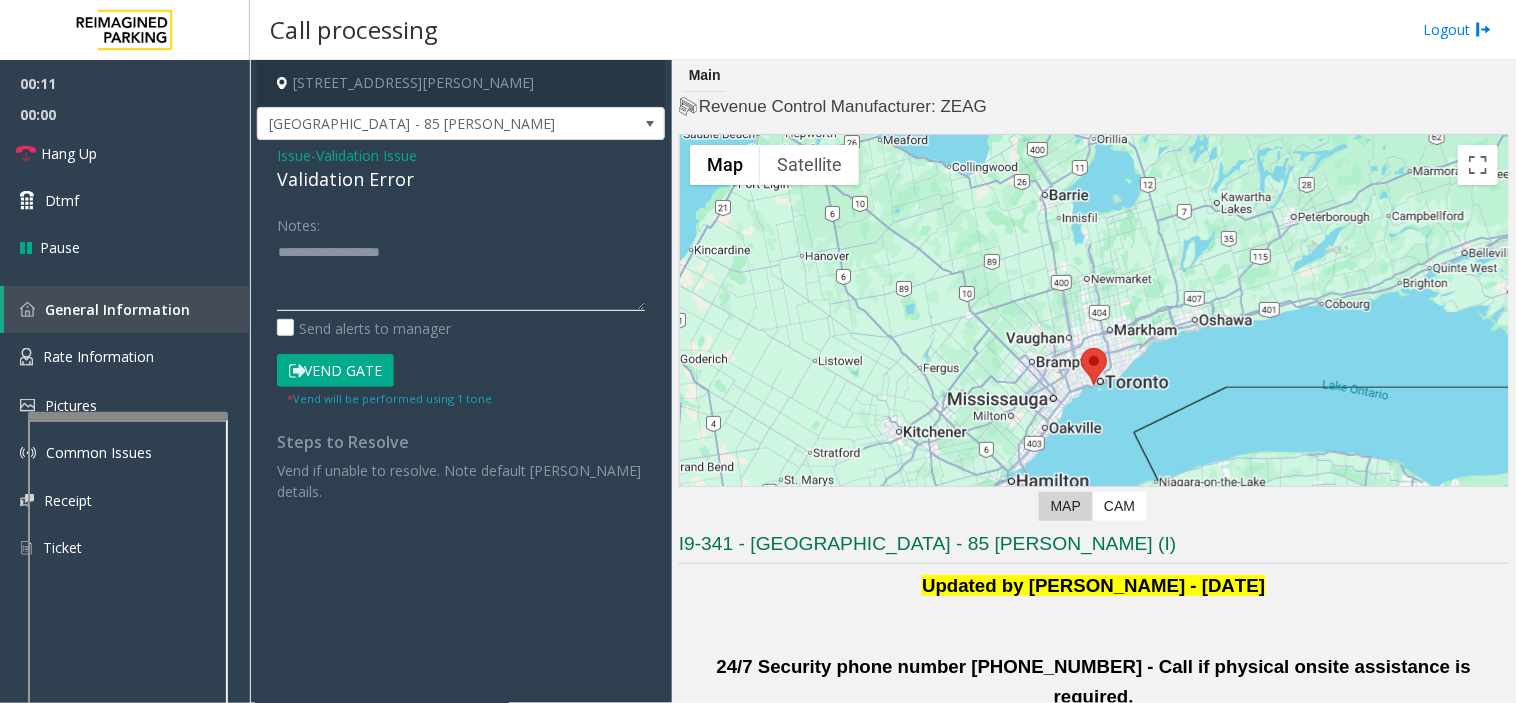 paste on "**********" 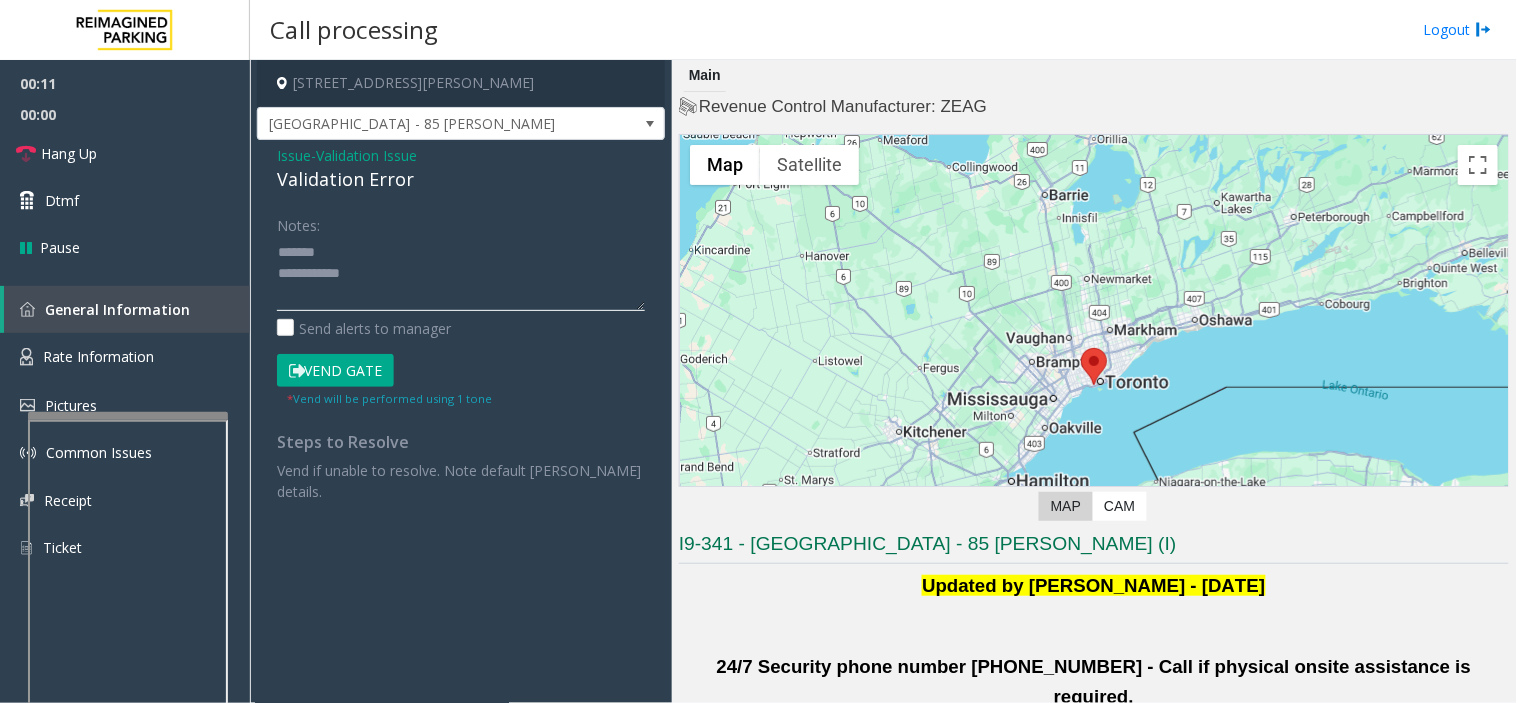 drag, startPoint x: 420, startPoint y: 293, endPoint x: 406, endPoint y: 287, distance: 15.231546 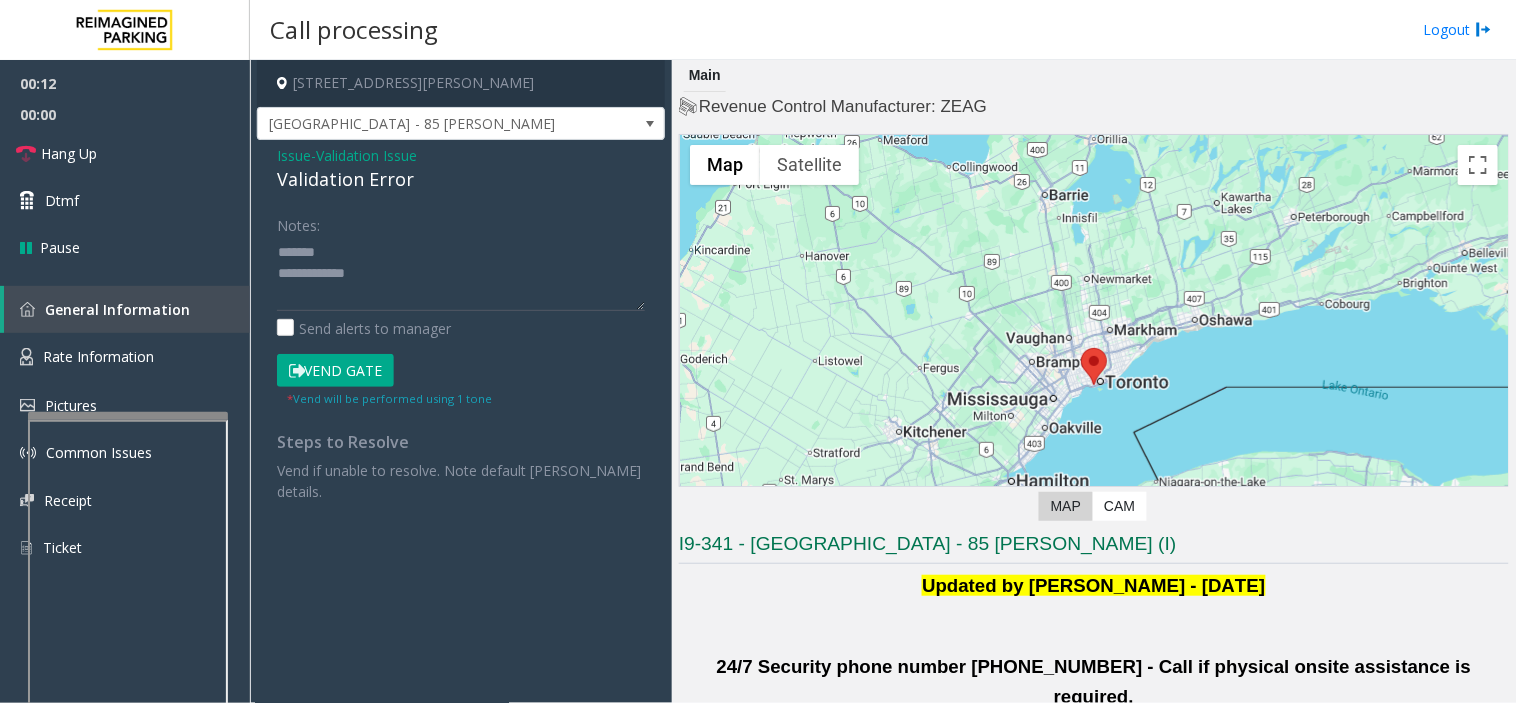 click on "Validation Error" 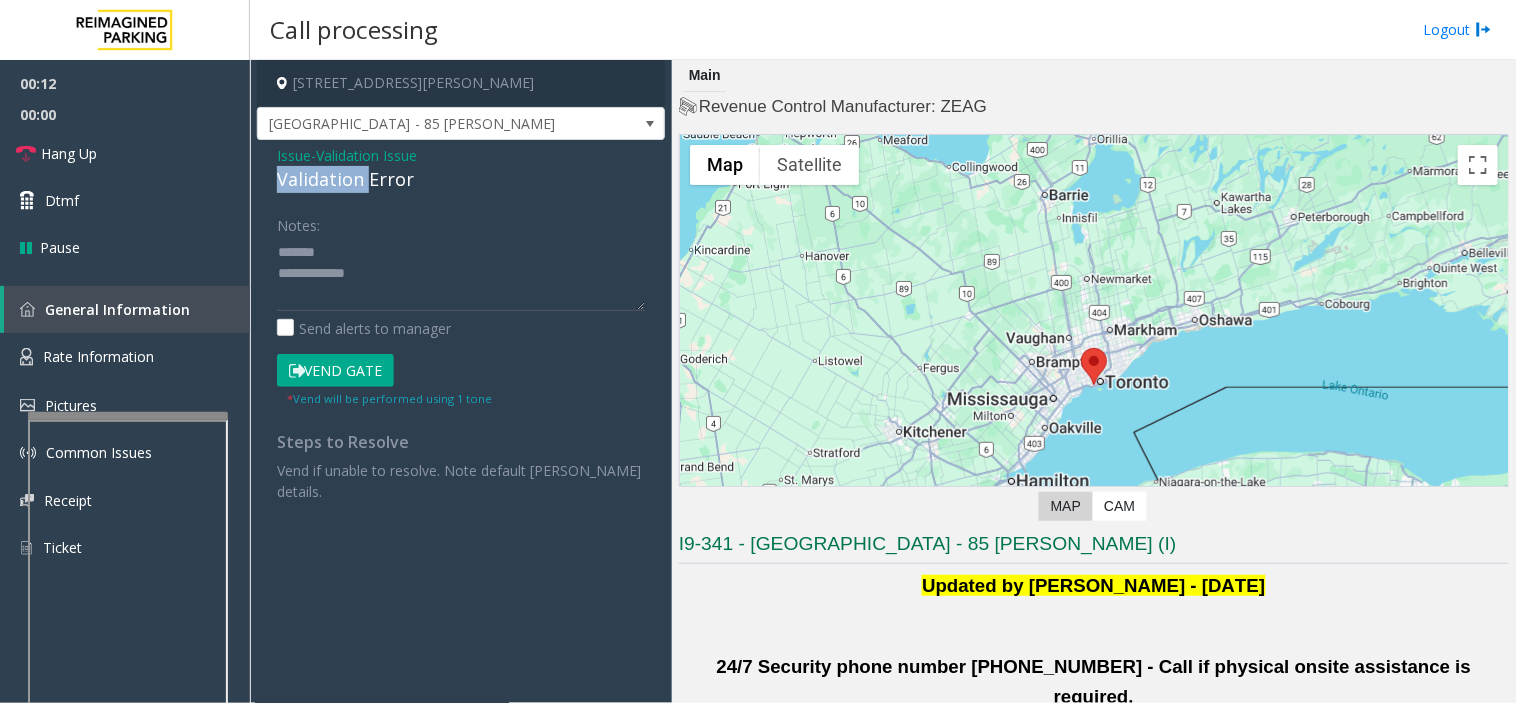 click on "Validation Error" 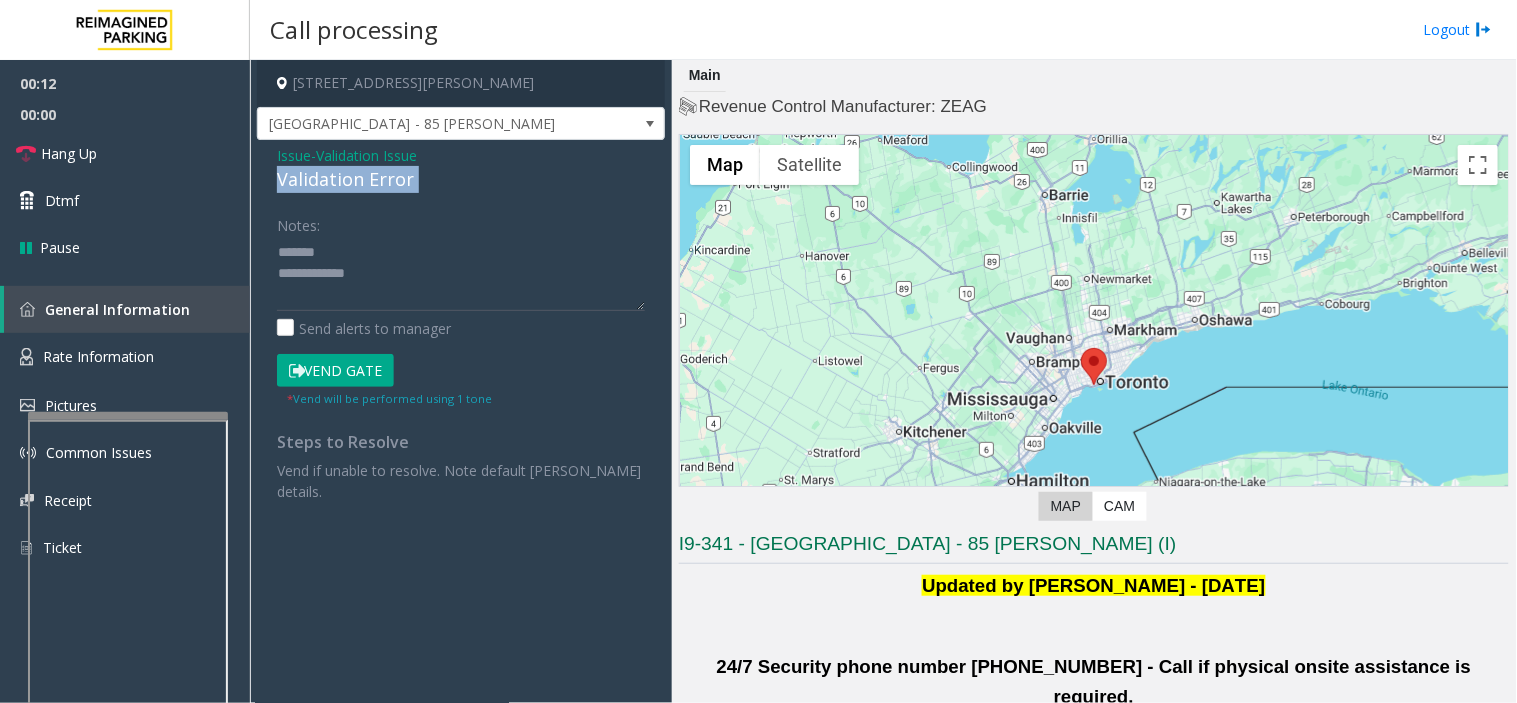 click on "Validation Error" 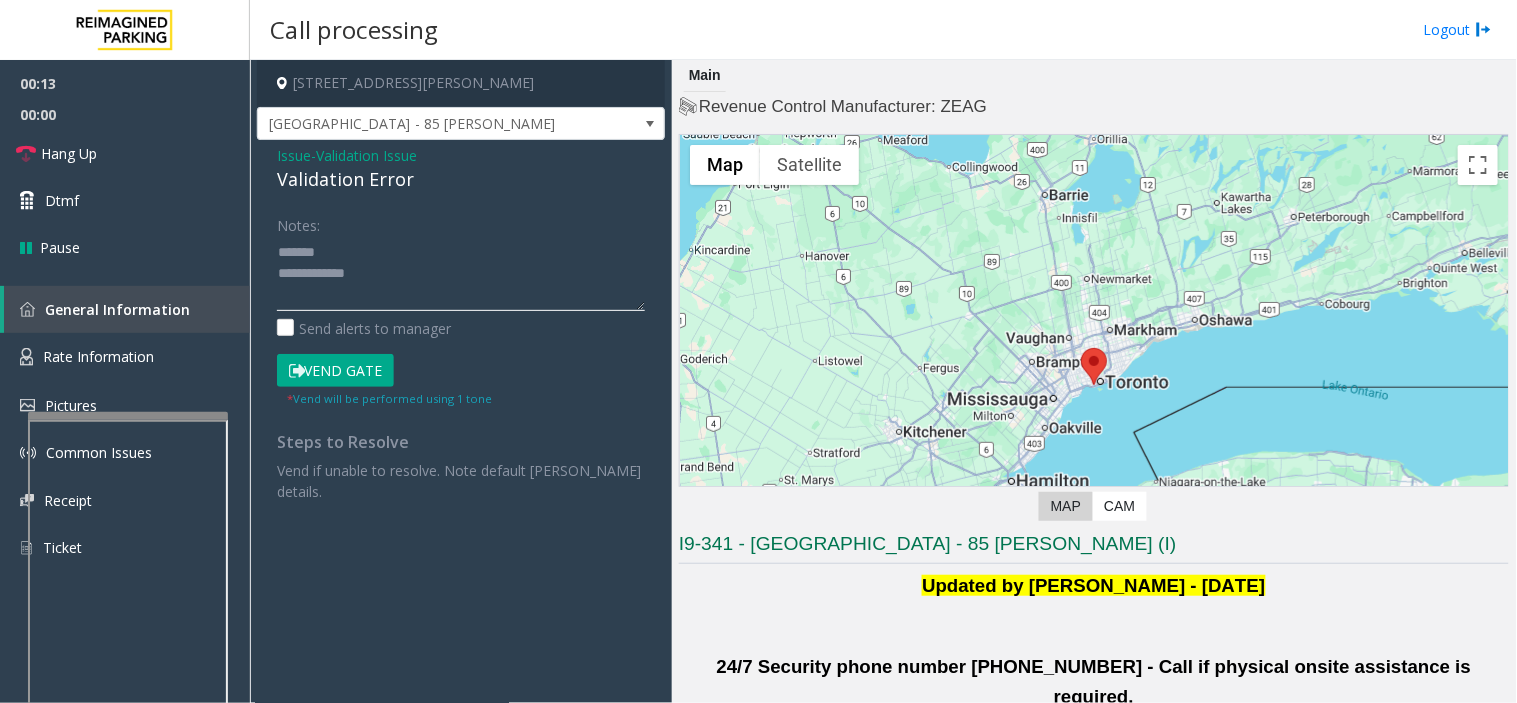 paste on "**********" 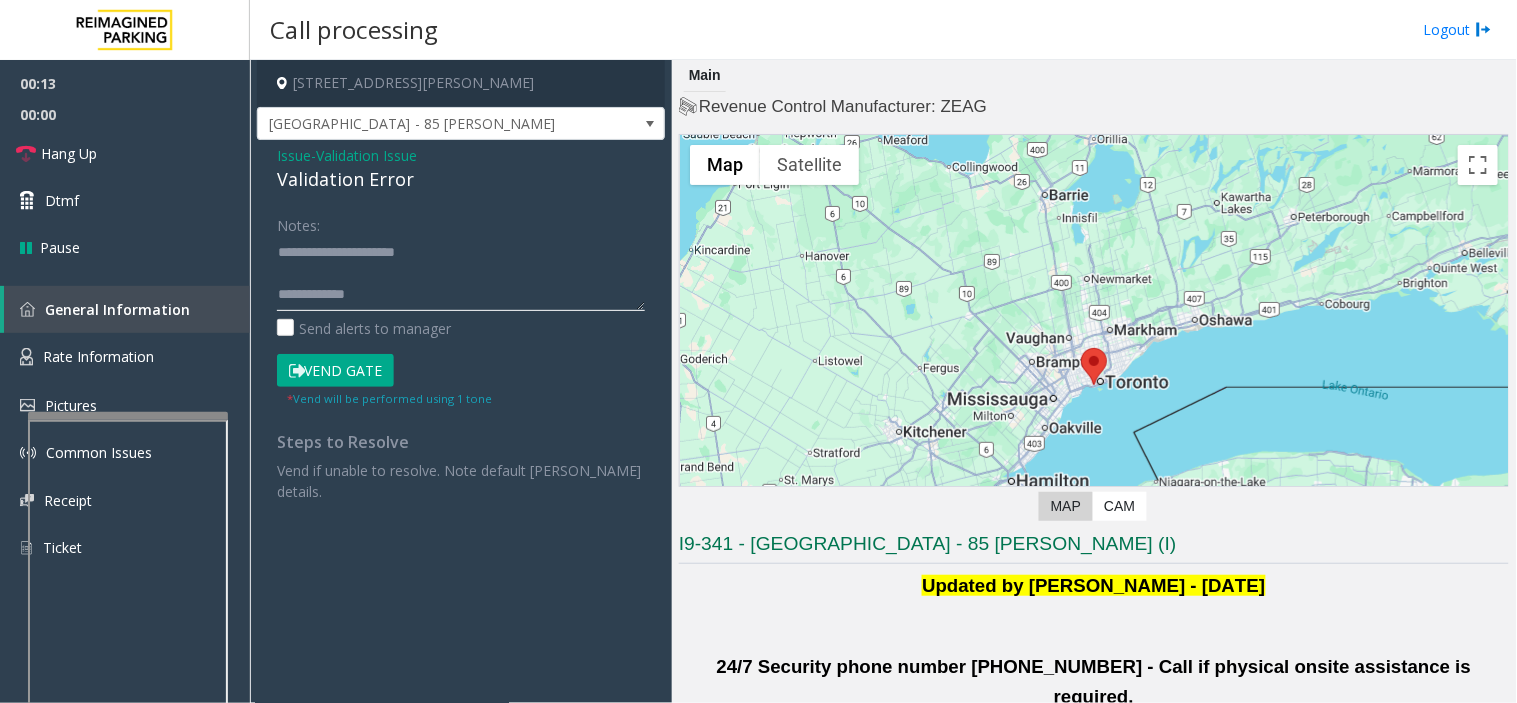 click 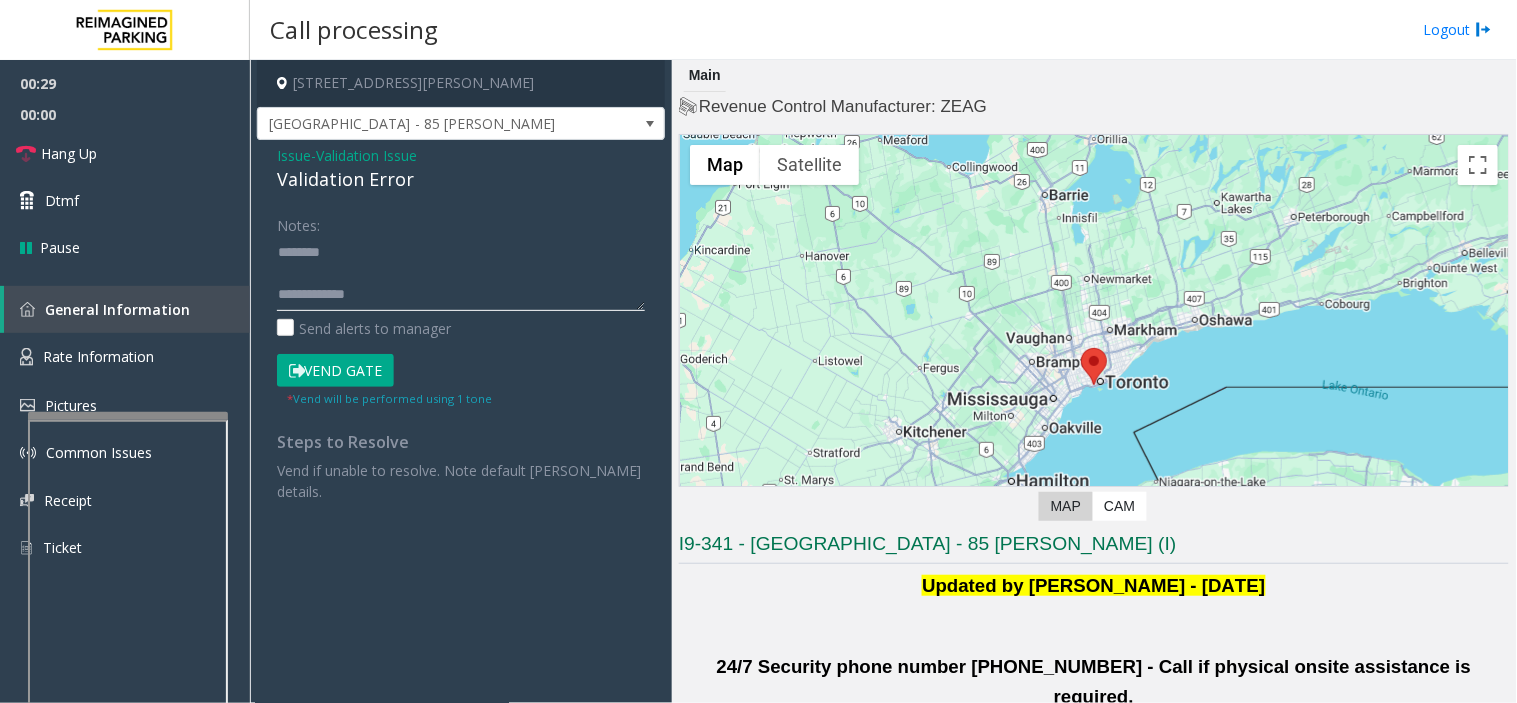 paste on "**********" 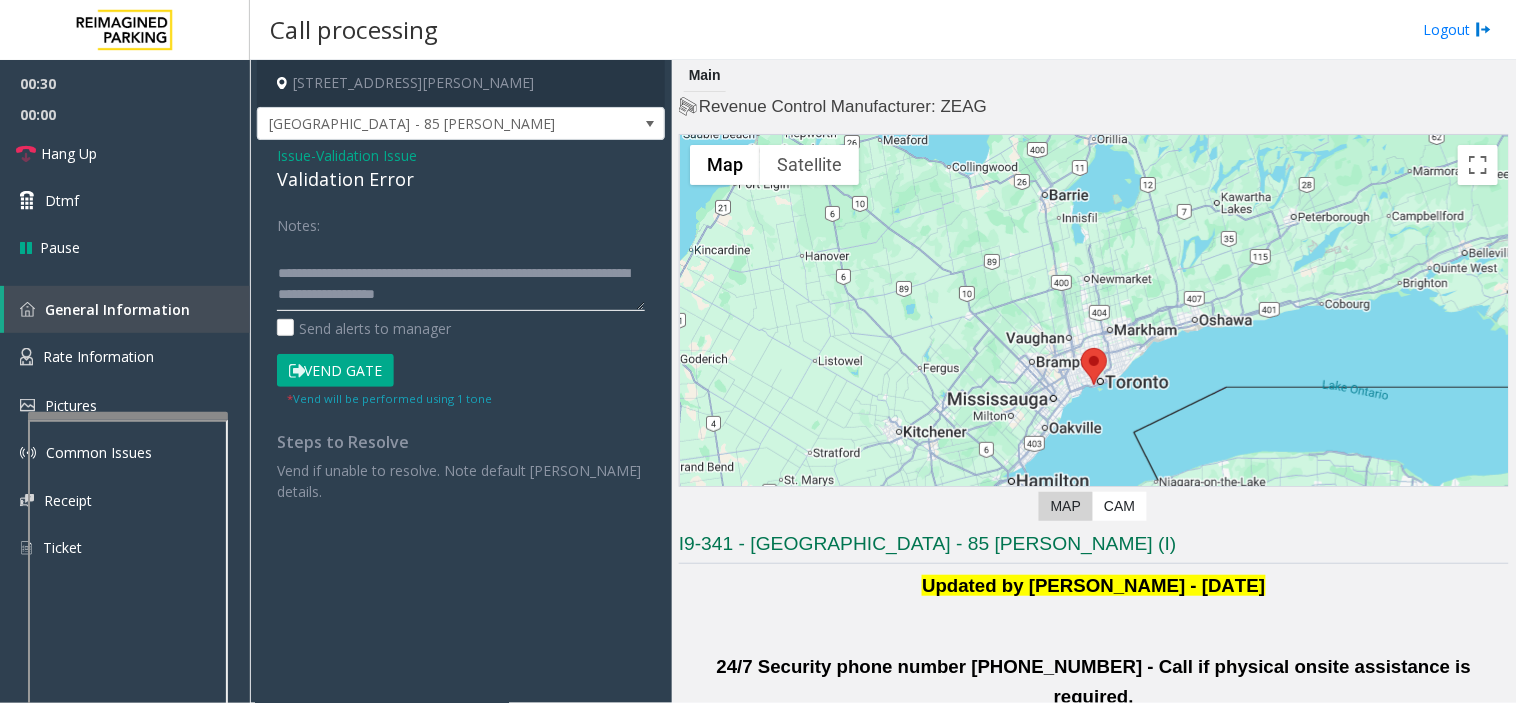 scroll, scrollTop: 42, scrollLeft: 0, axis: vertical 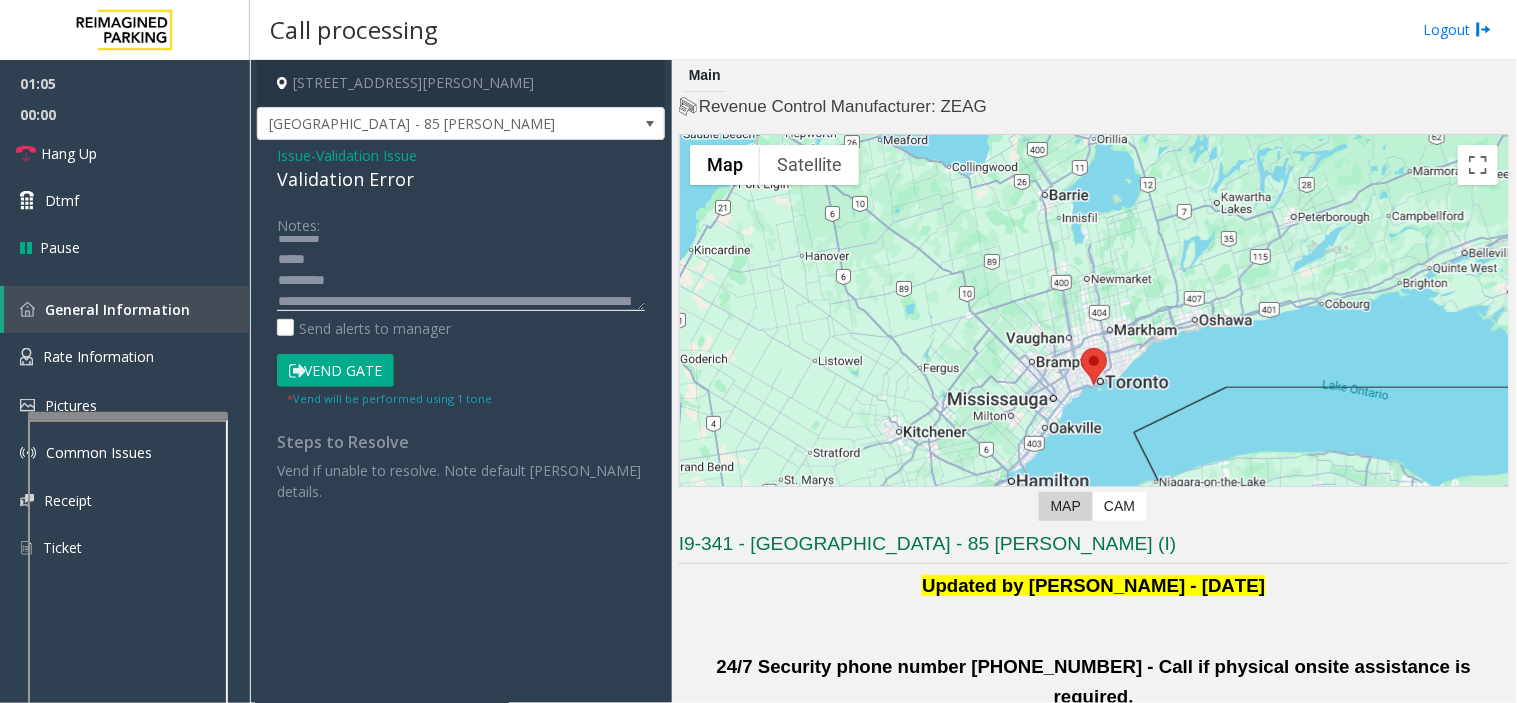 type on "**********" 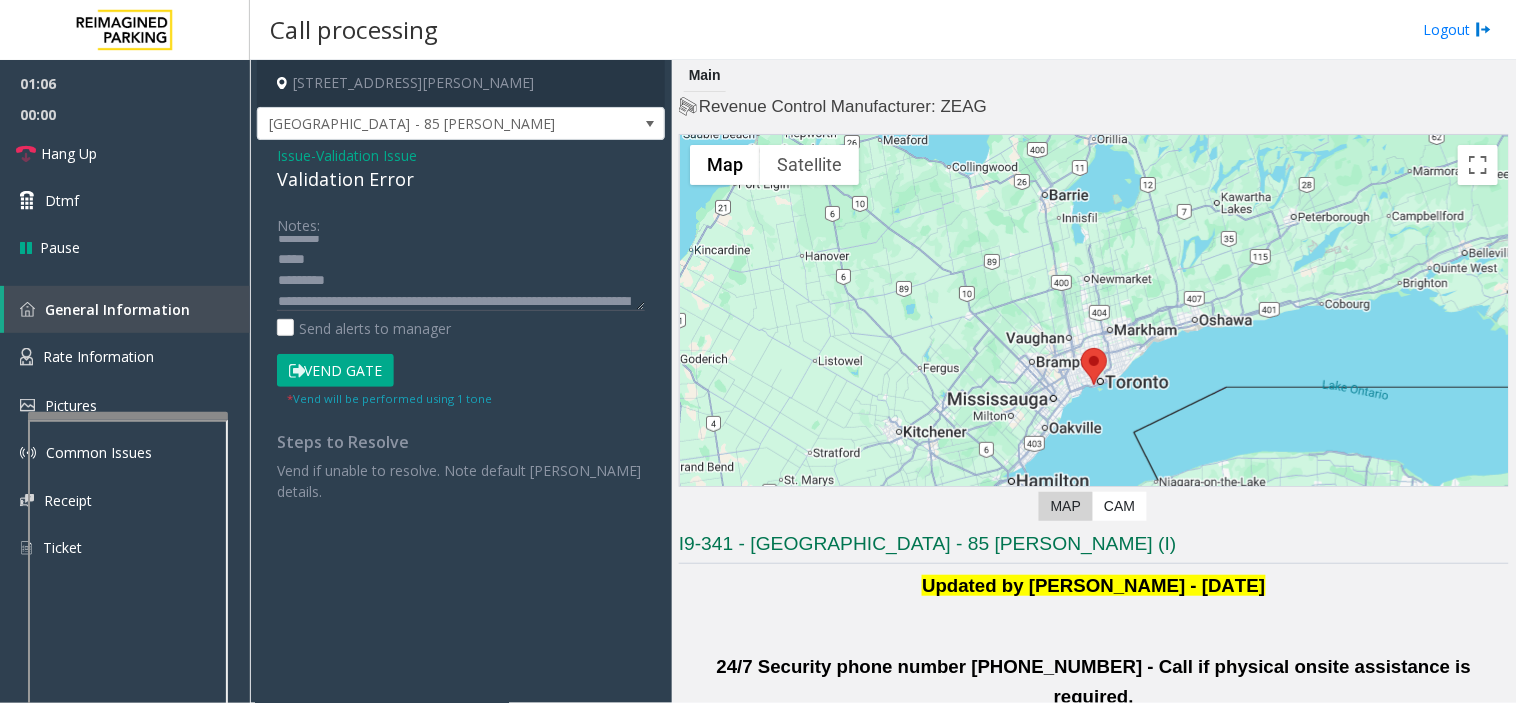 click on "Vend Gate" 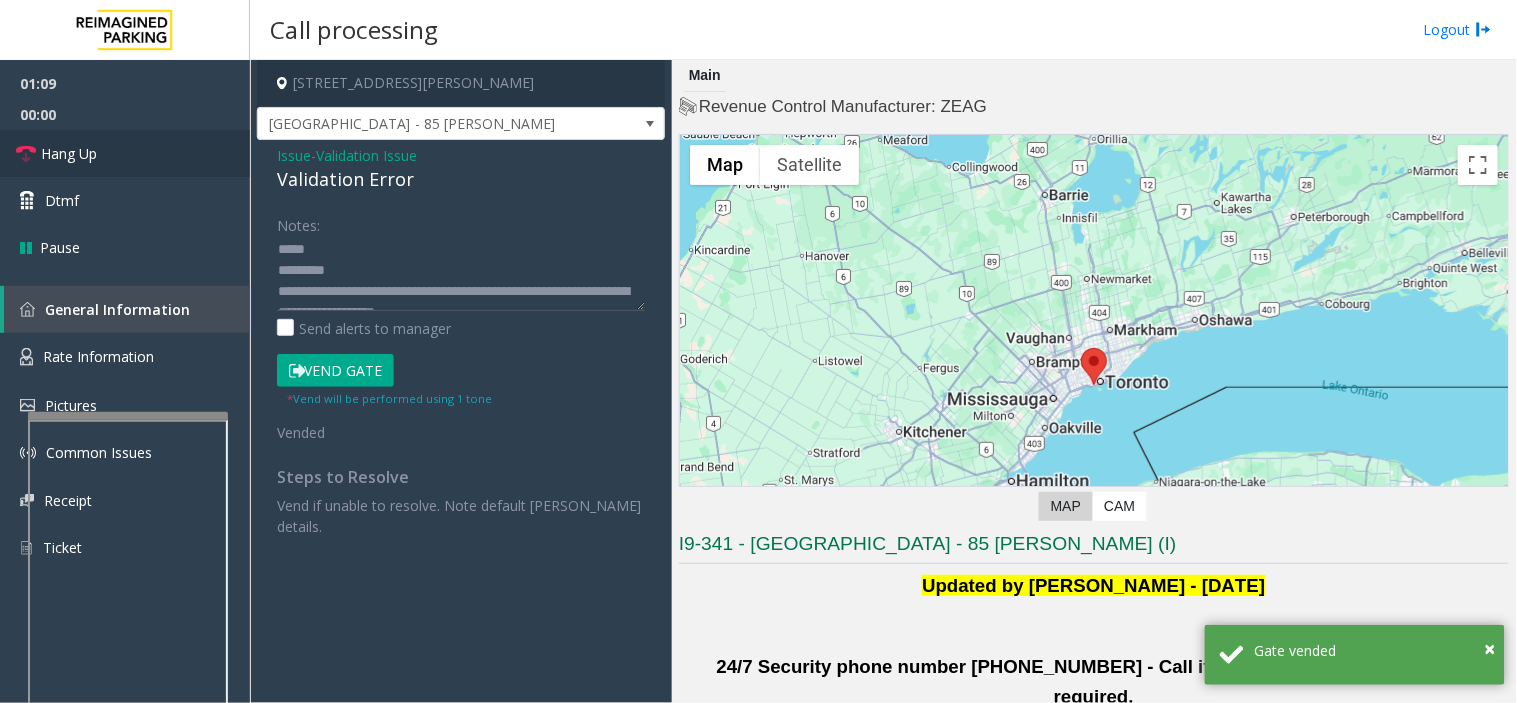 scroll, scrollTop: 63, scrollLeft: 0, axis: vertical 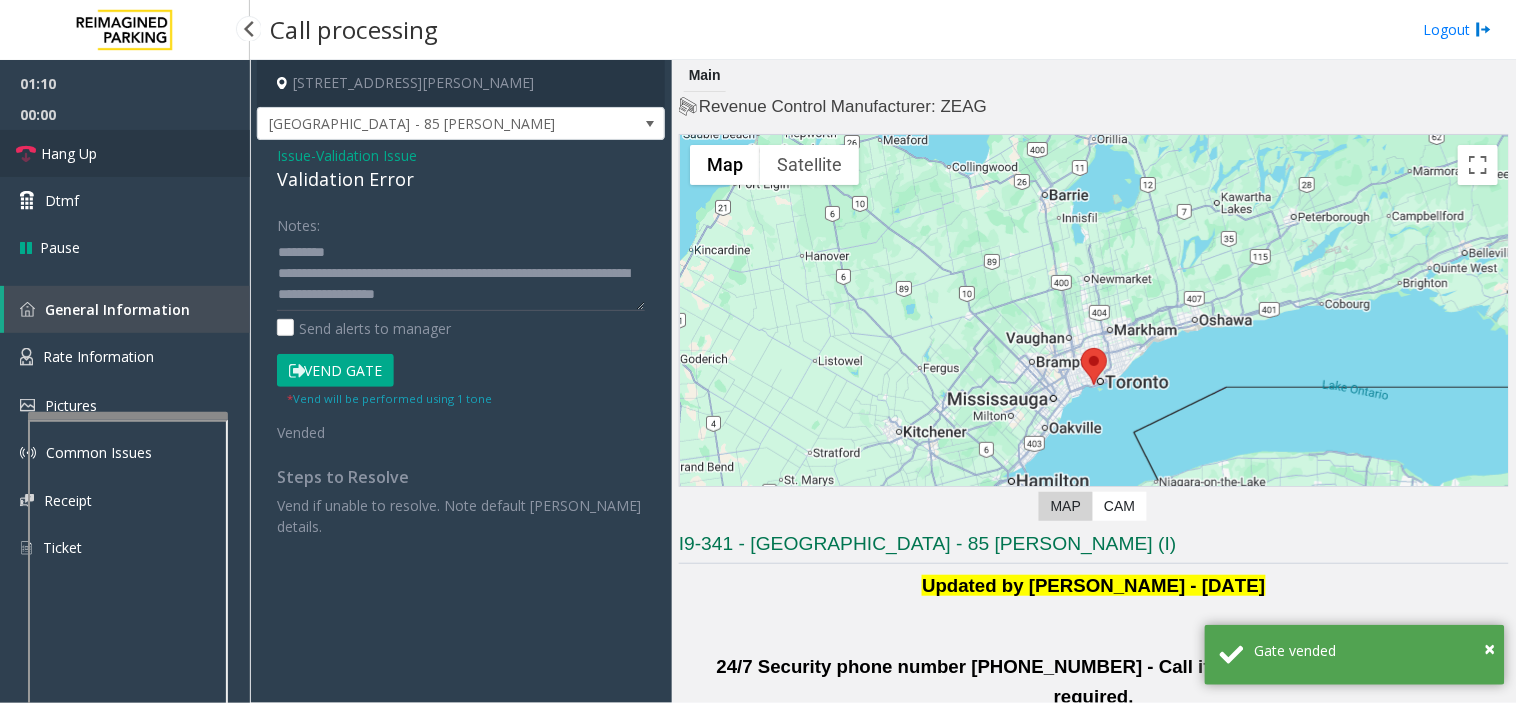 click on "Hang Up" at bounding box center [125, 153] 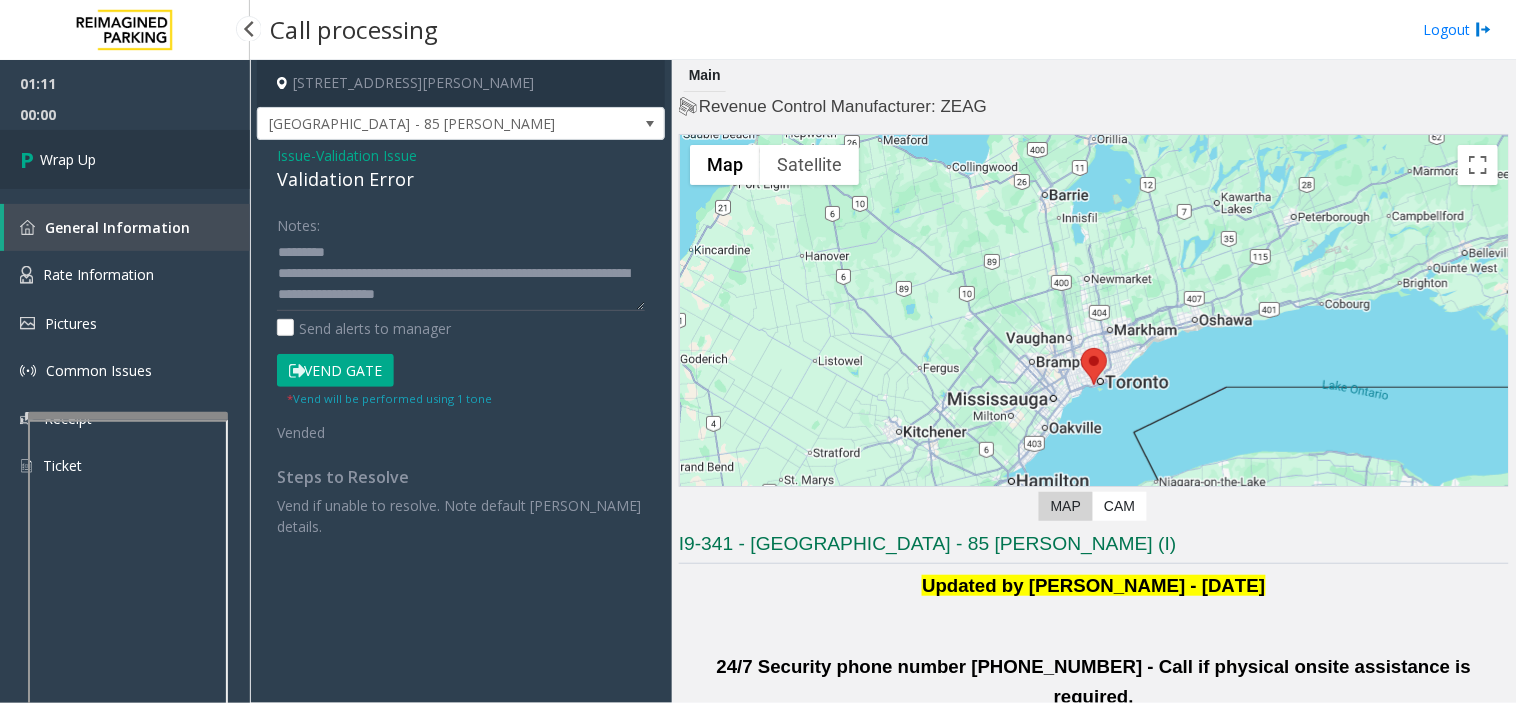 click on "Wrap Up" at bounding box center (125, 159) 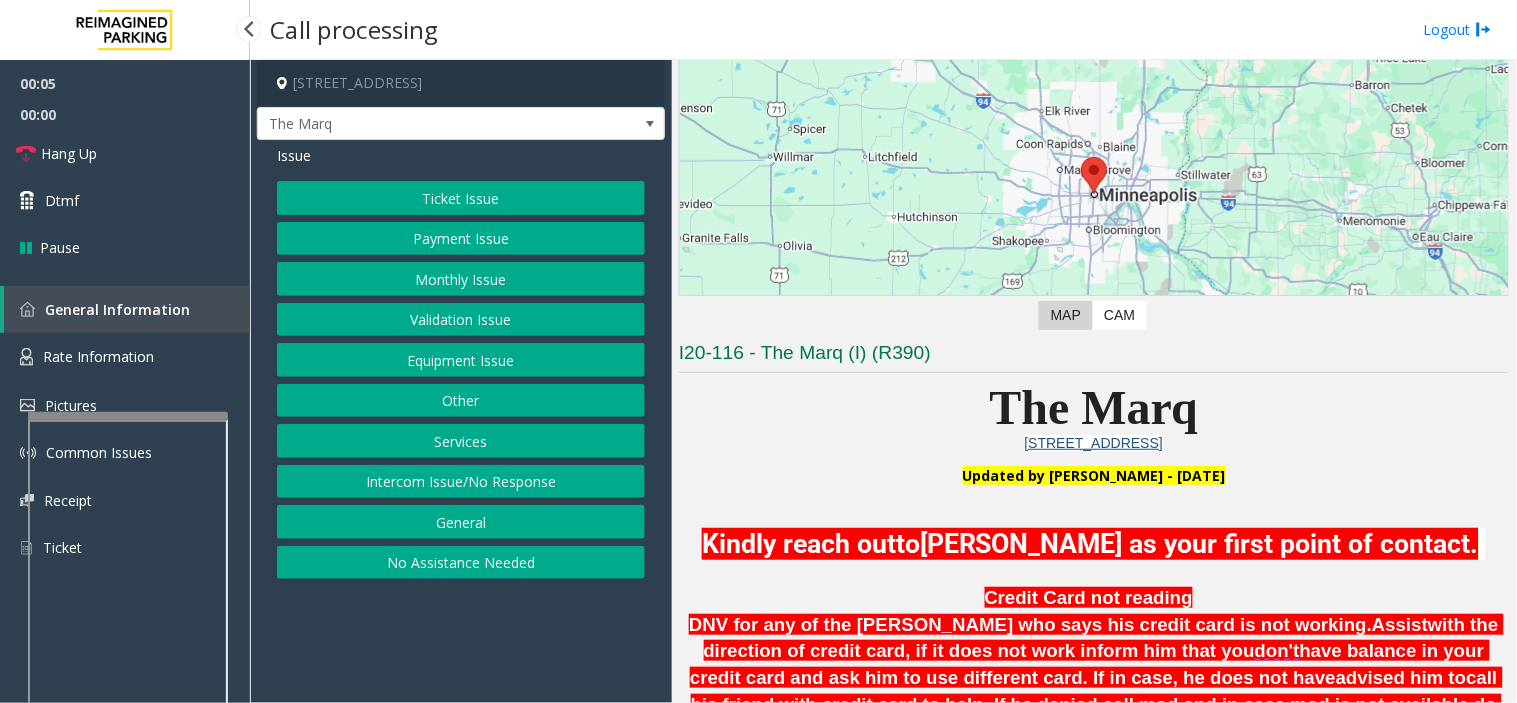 scroll, scrollTop: 555, scrollLeft: 0, axis: vertical 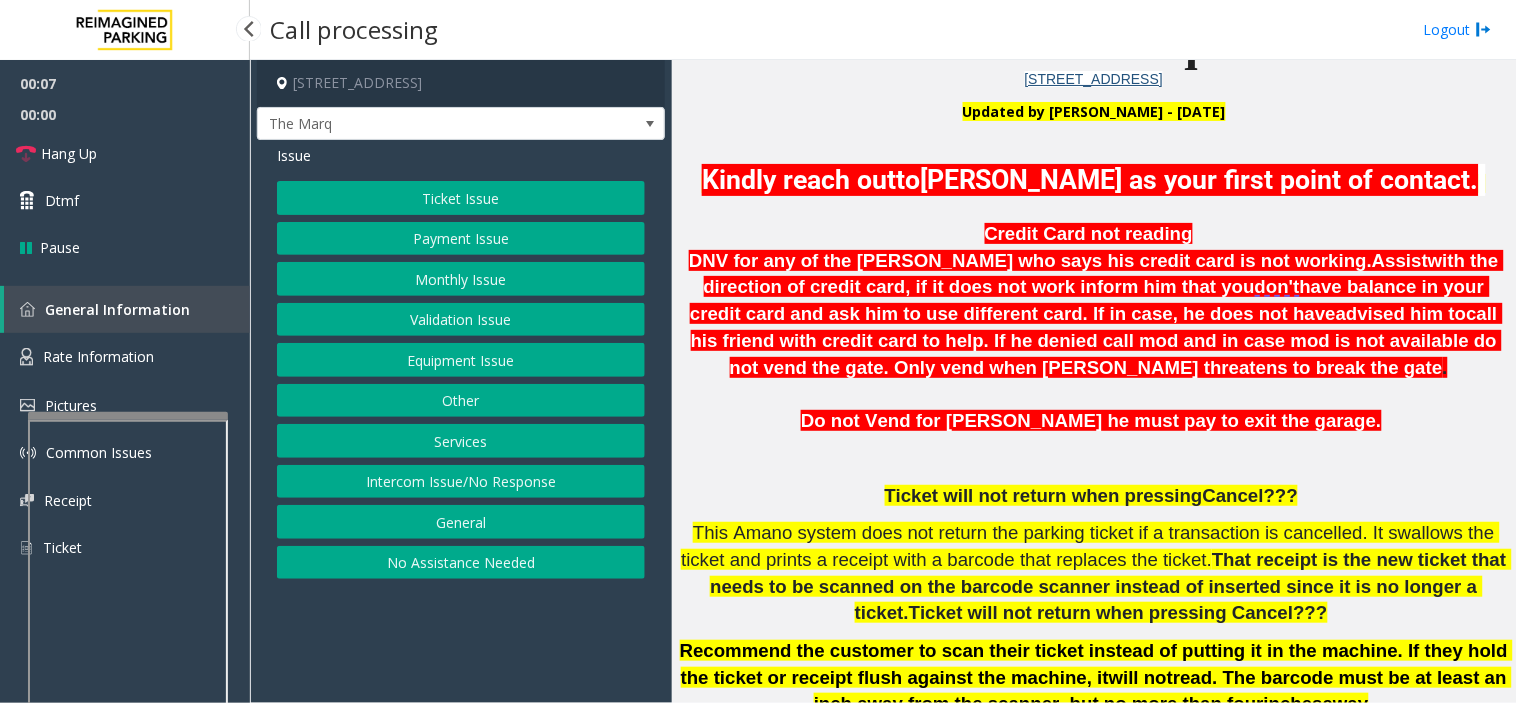 drag, startPoint x: 1025, startPoint y: 248, endPoint x: 898, endPoint y: 276, distance: 130.04999 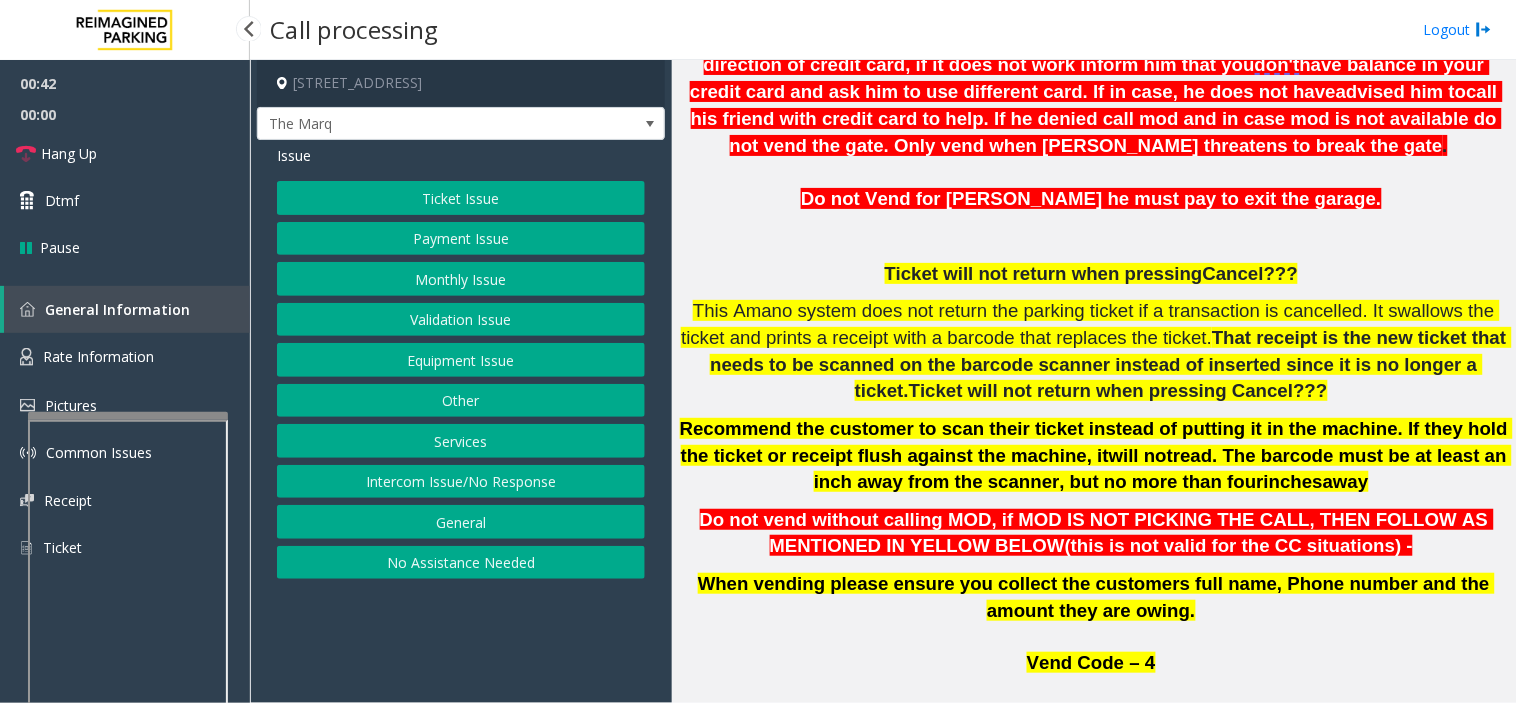 drag, startPoint x: 535, startPoint y: 658, endPoint x: 471, endPoint y: 670, distance: 65.11528 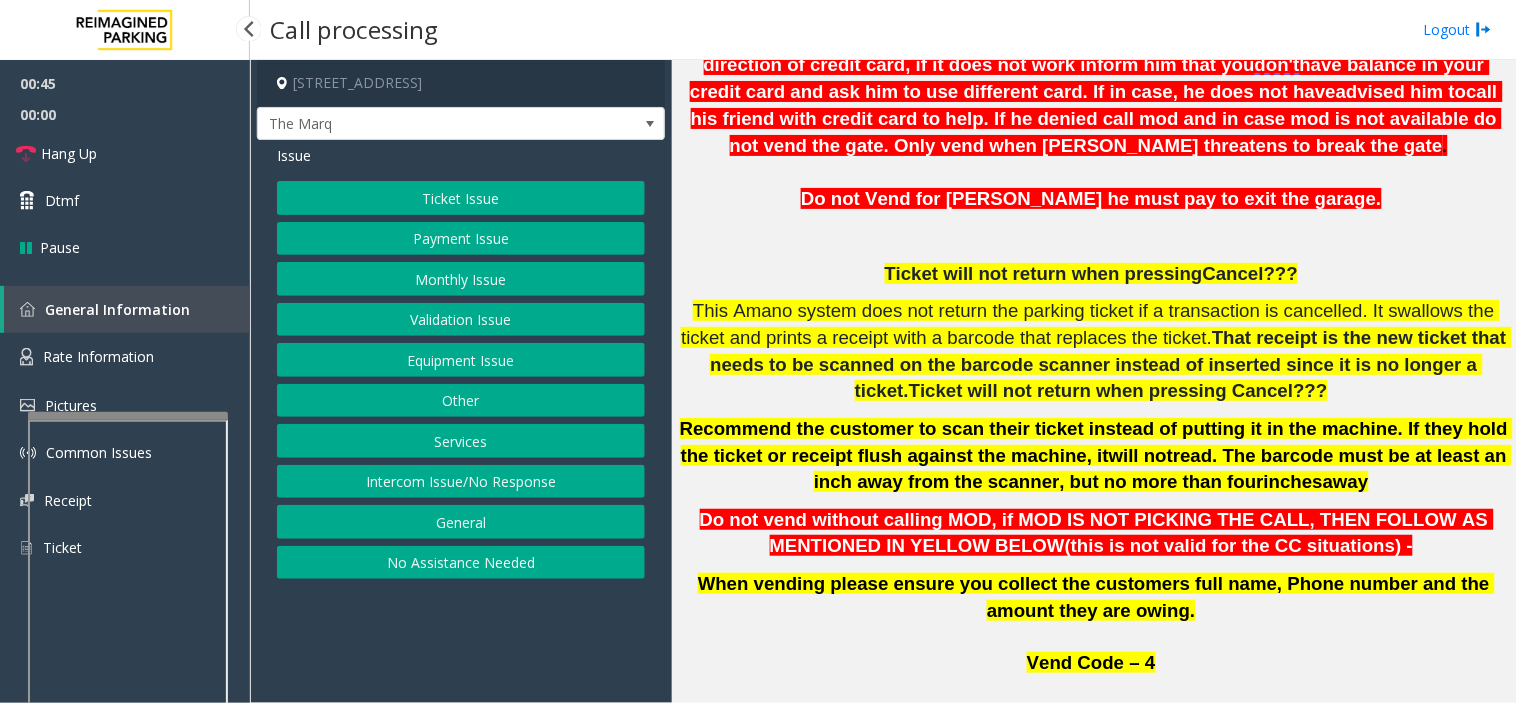 click on "Equipment Issue" 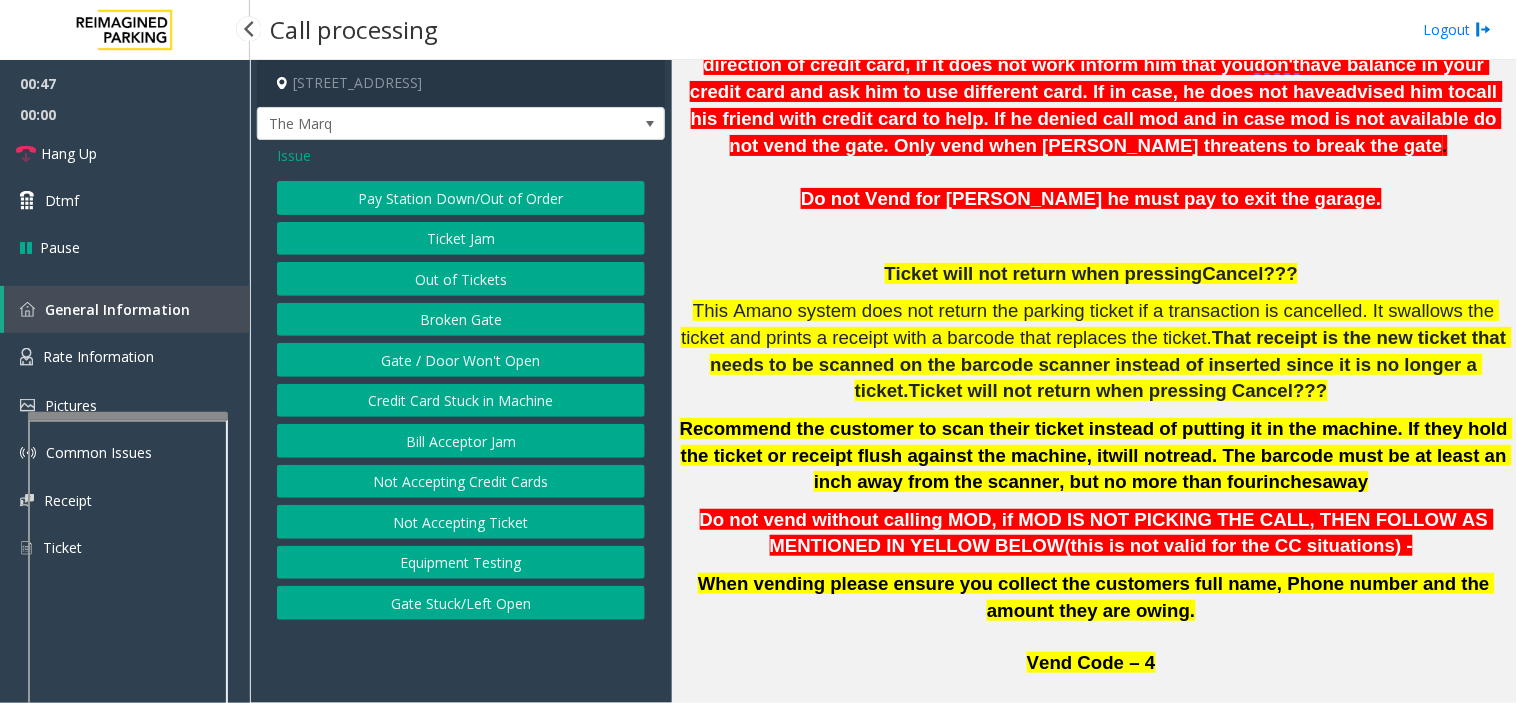 click on "Issue  Pay Station Down/Out of Order   Ticket Jam   Out of Tickets   [GEOGRAPHIC_DATA] / Door Won't Open   Credit Card Stuck in Machine   Bill Acceptor Jam   Not Accepting Credit Cards   Not Accepting Ticket   Equipment Testing   Gate Stuck/Left Open" 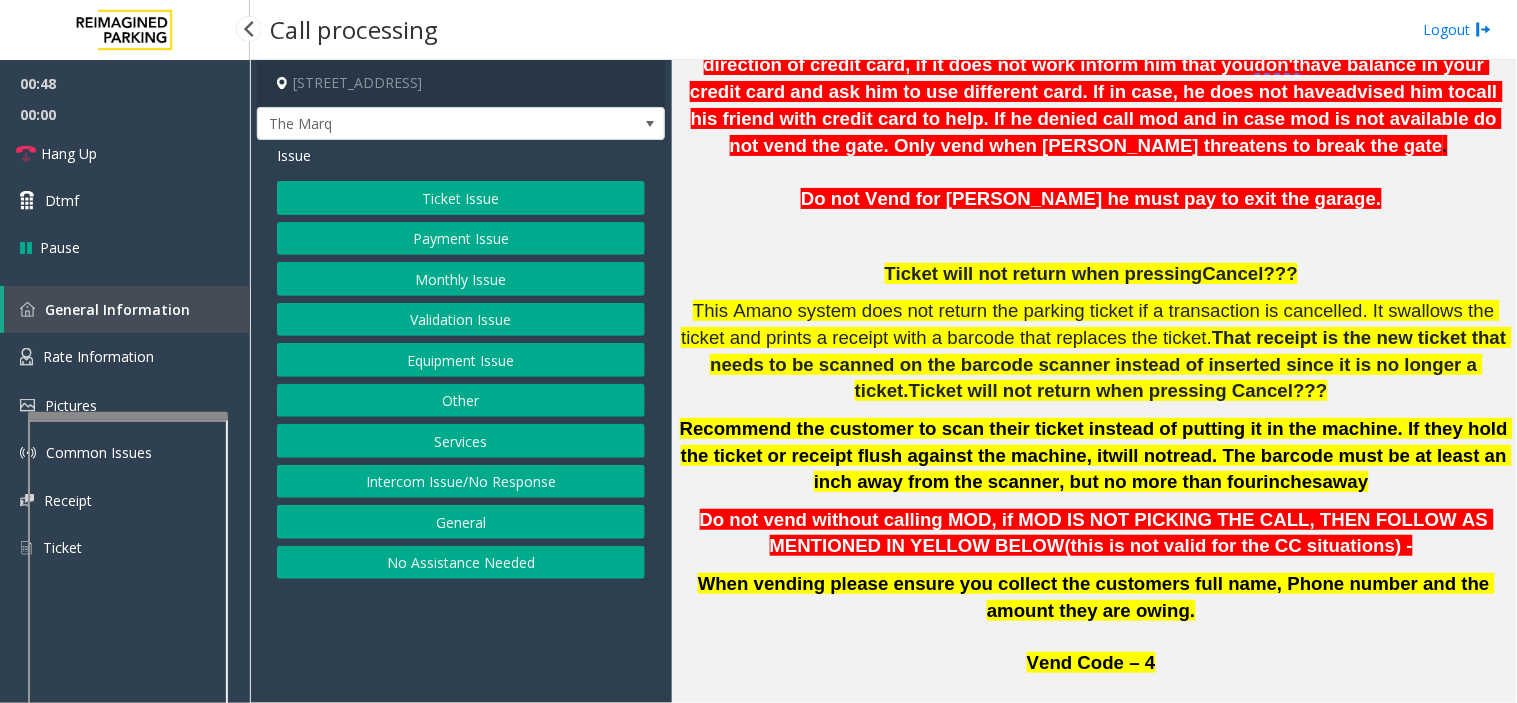 click on "Ticket Issue" 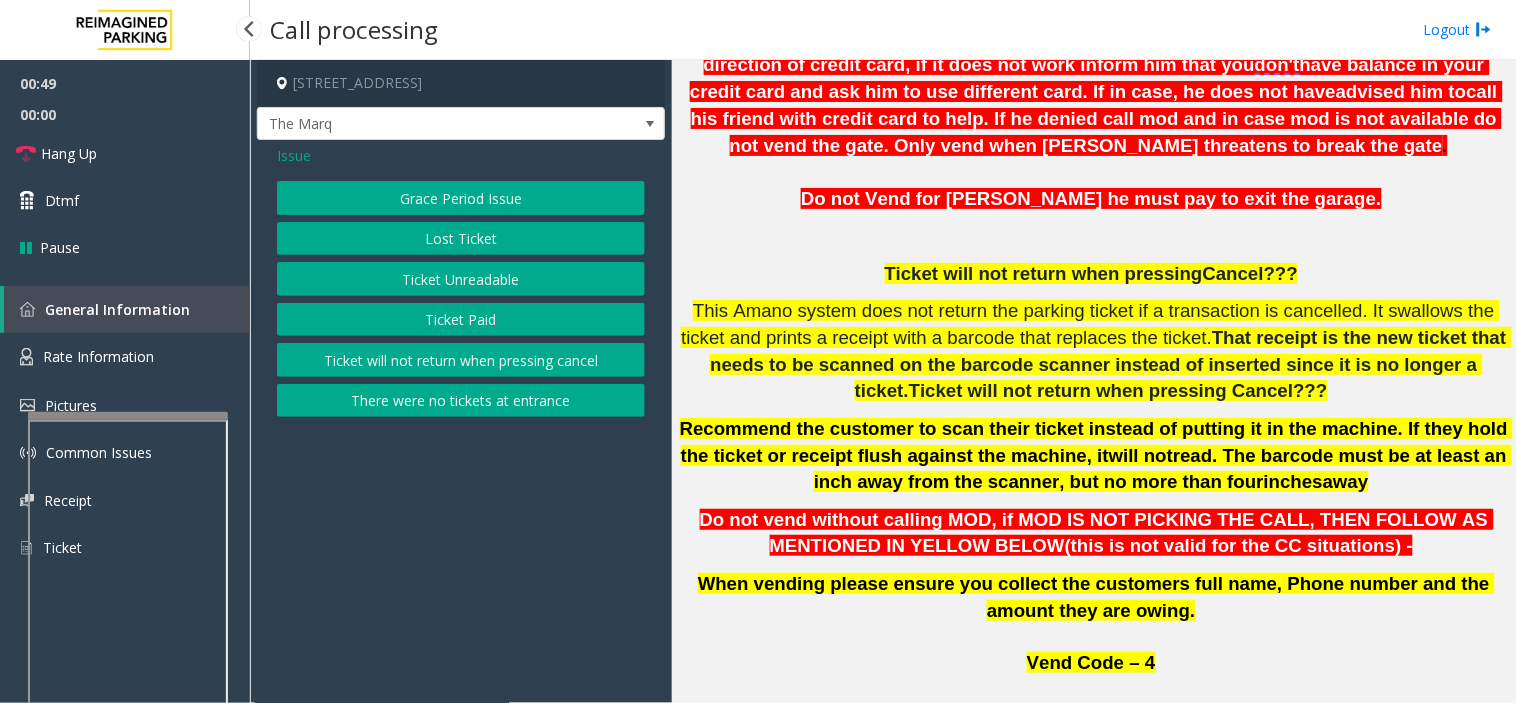click on "Ticket will not return when pressing cancel" 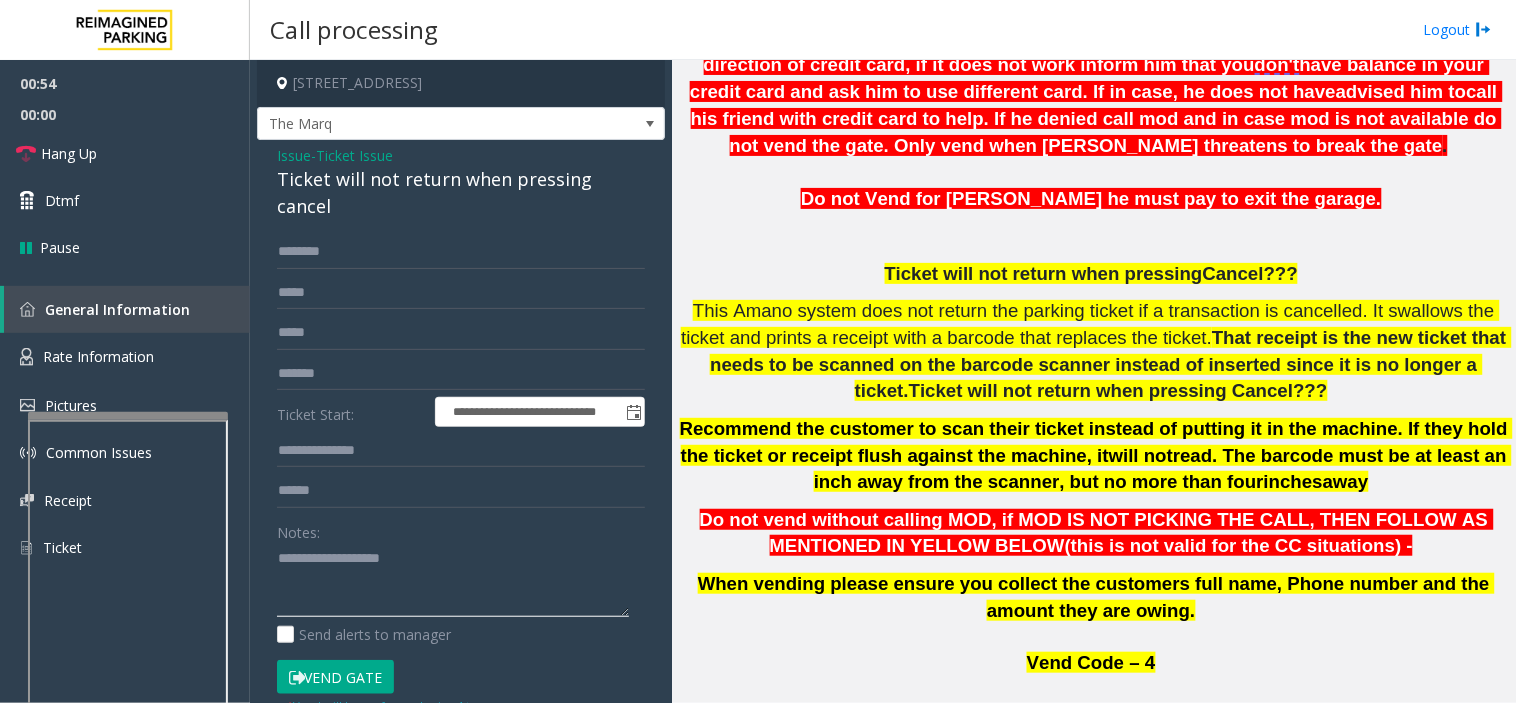 paste on "**********" 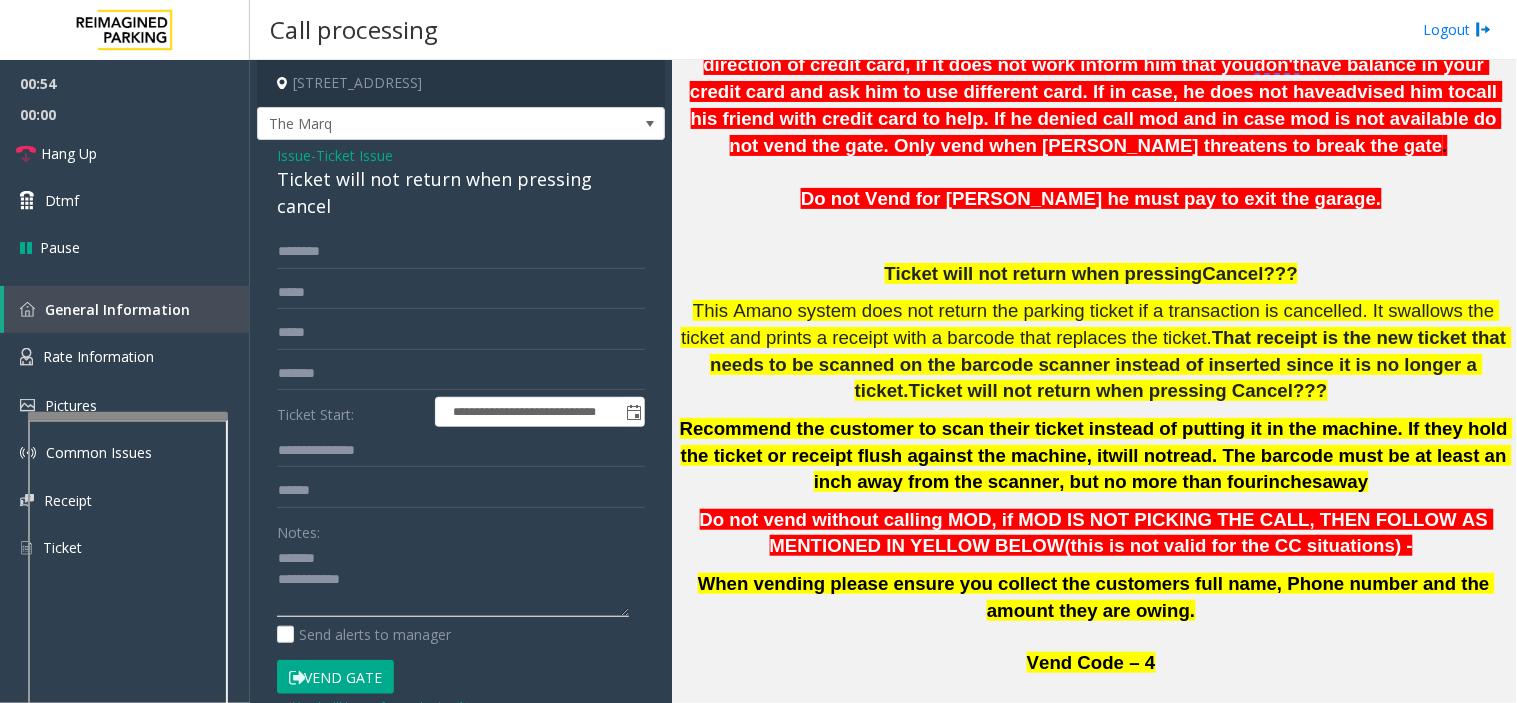 click 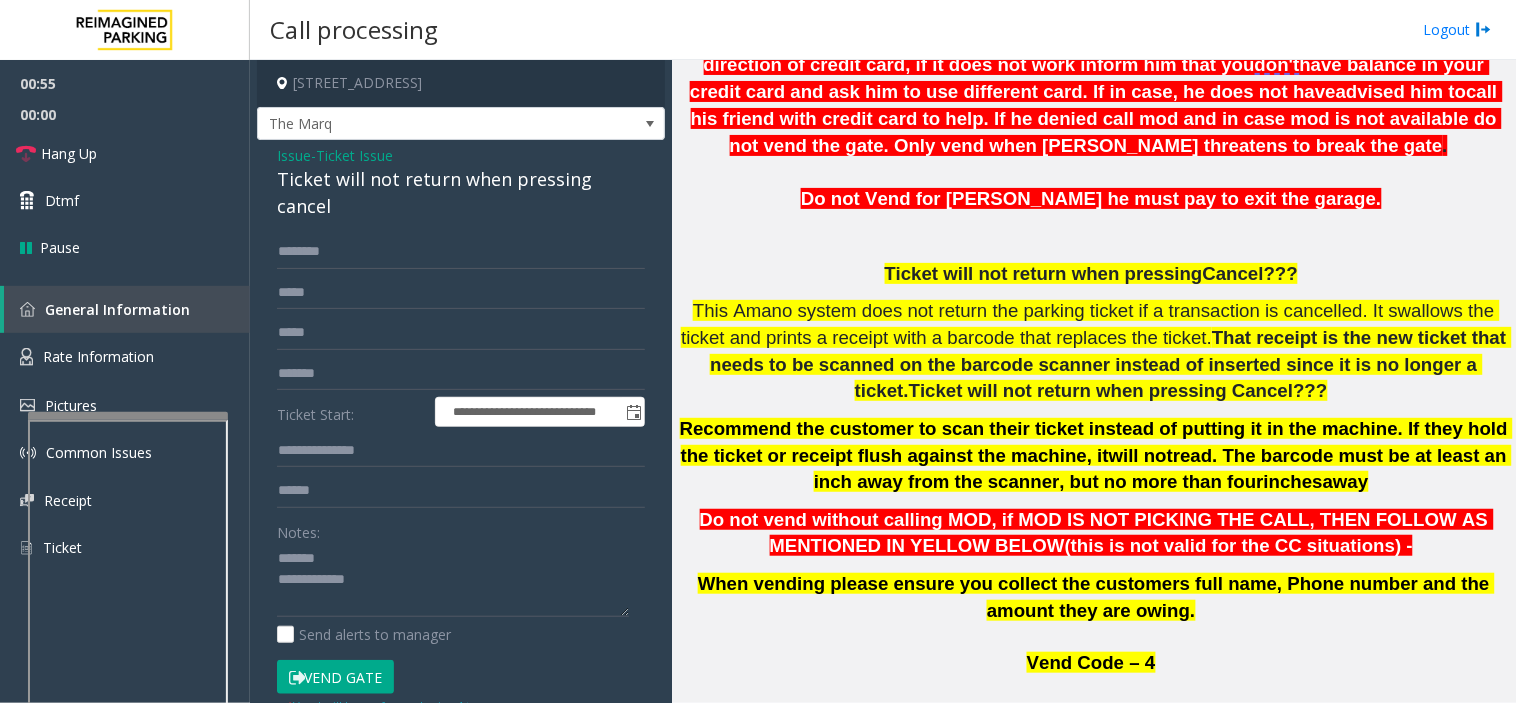 click on "Ticket will not return when pressing cancel" 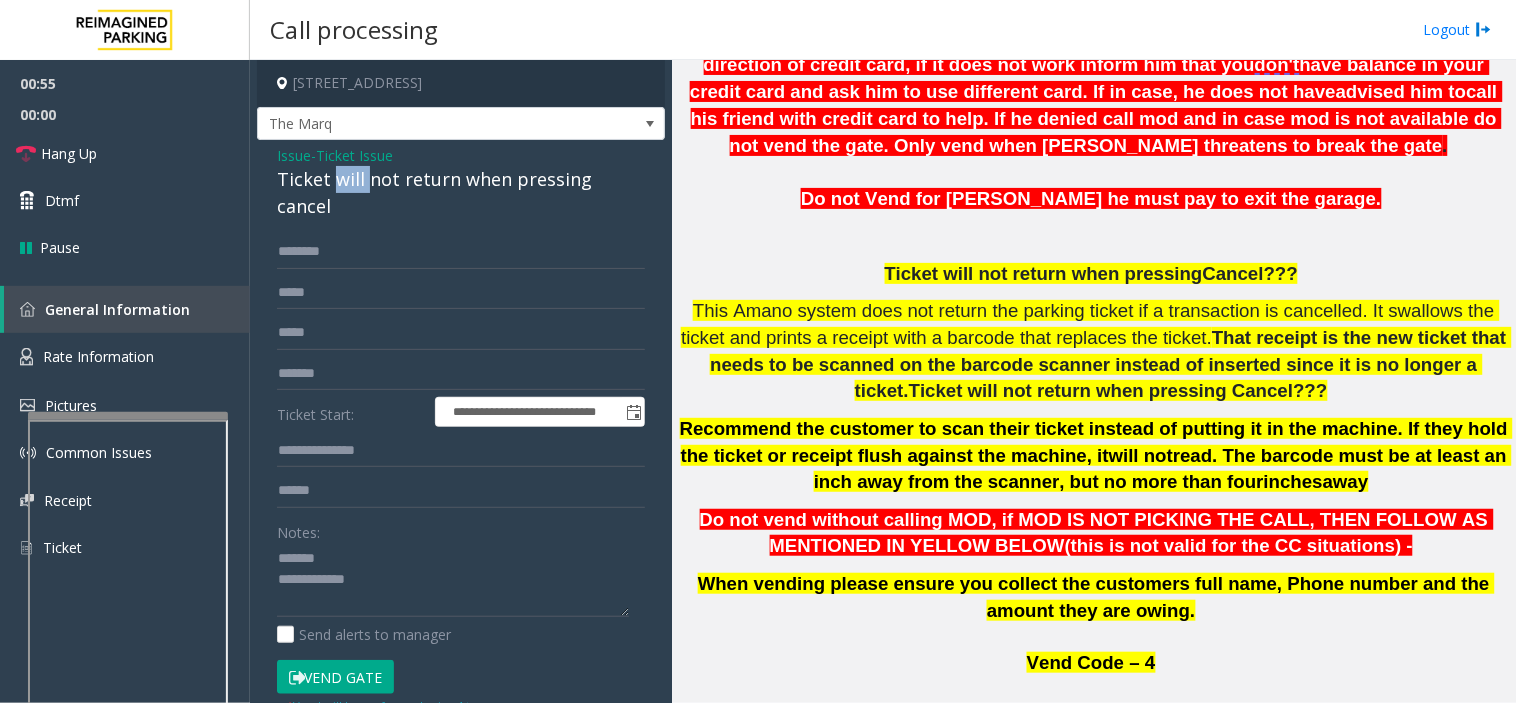 click on "Ticket will not return when pressing cancel" 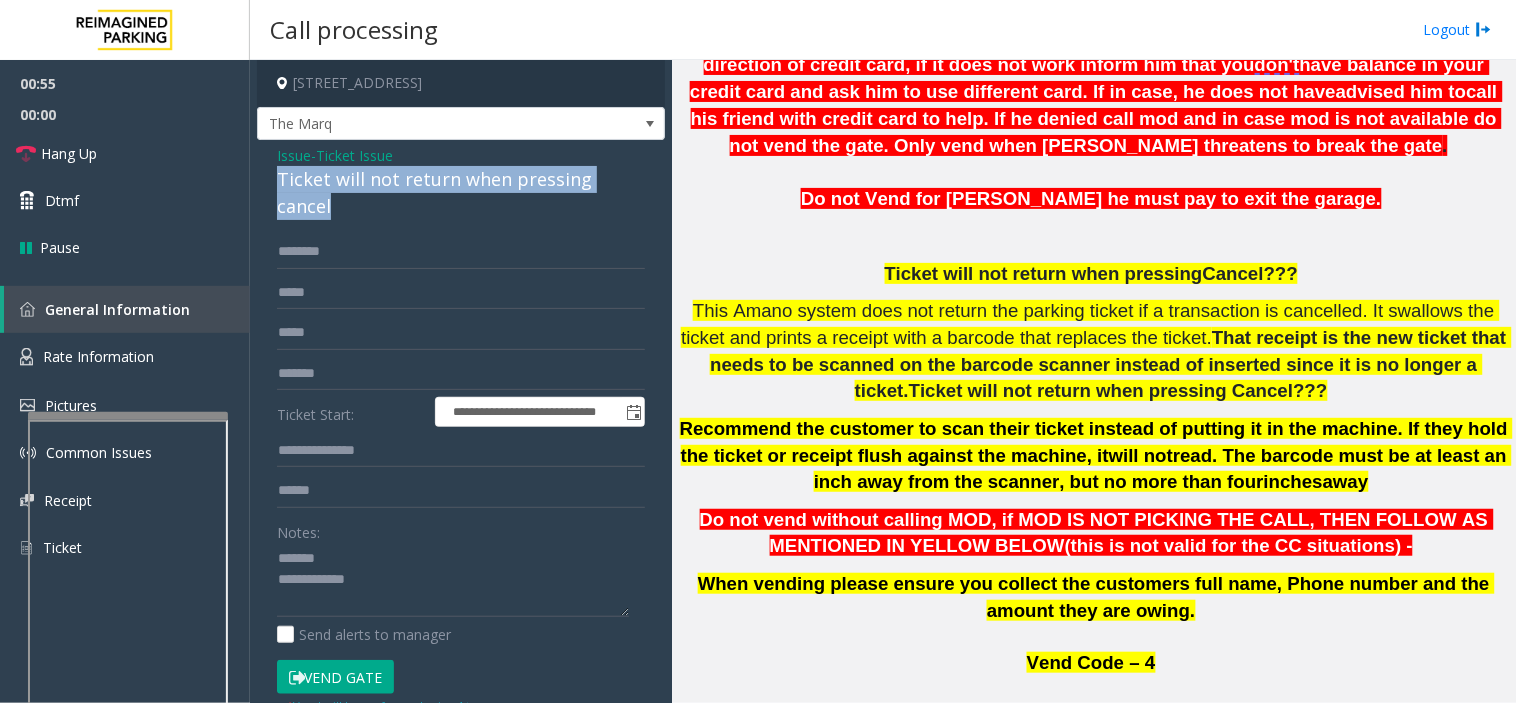 click on "Ticket will not return when pressing cancel" 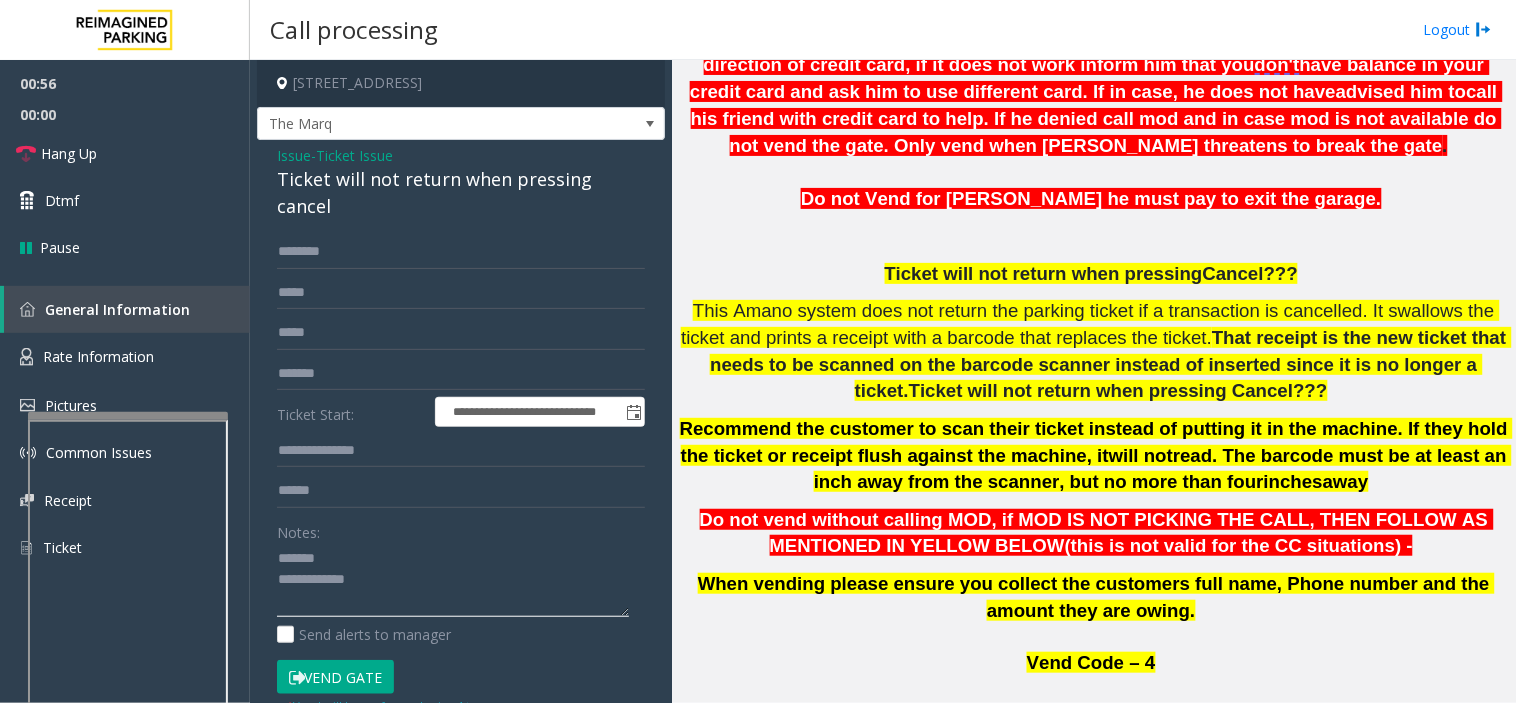 paste on "**********" 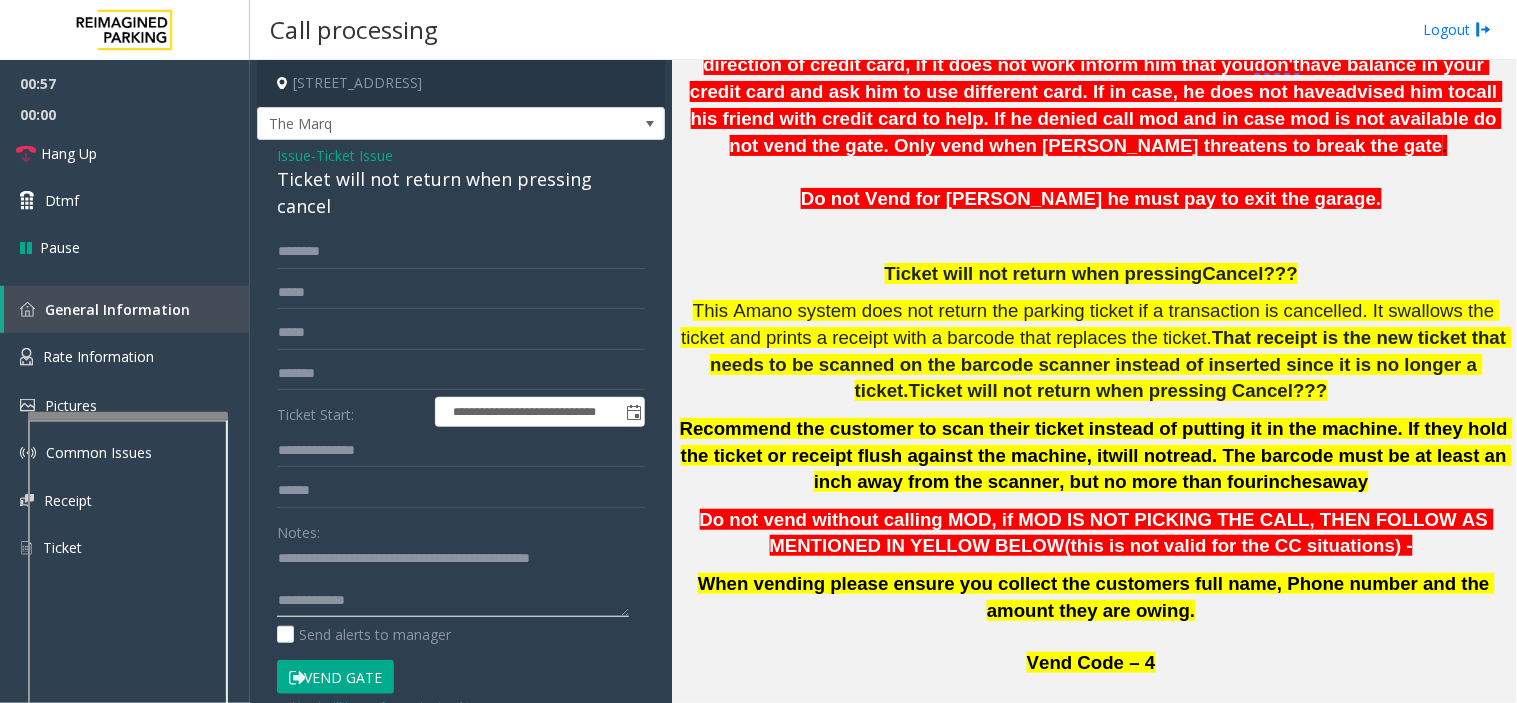 click 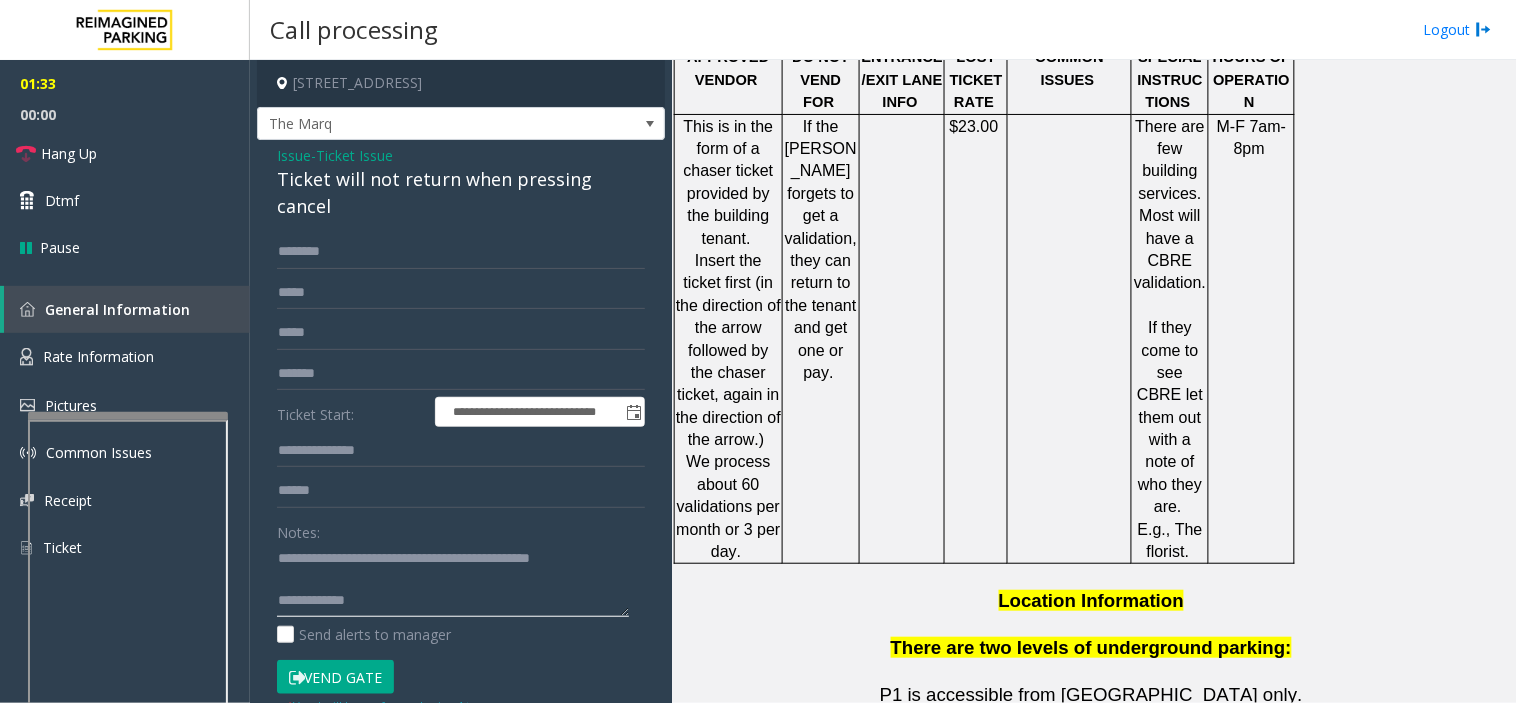 scroll, scrollTop: 3803, scrollLeft: 0, axis: vertical 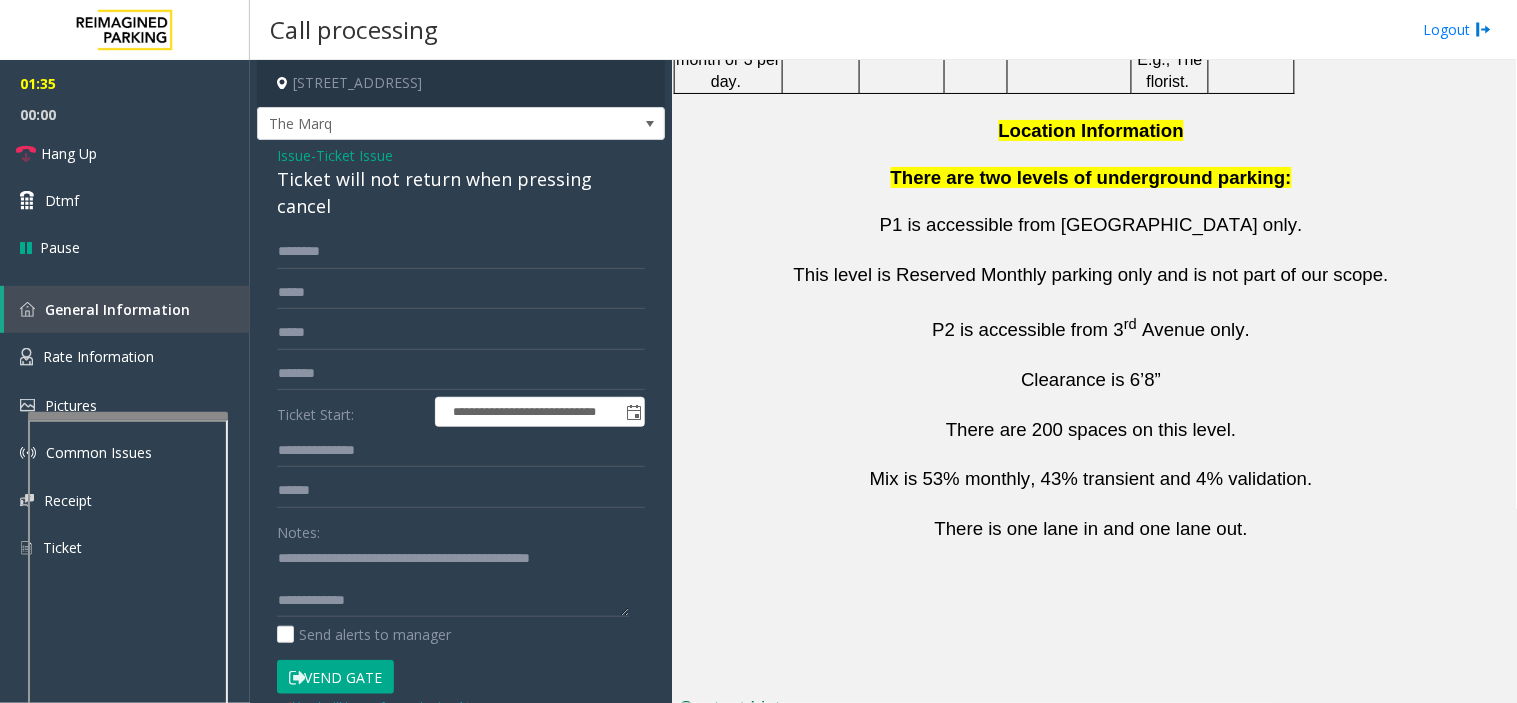 drag, startPoint x: 942, startPoint y: 551, endPoint x: 802, endPoint y: 443, distance: 176.81628 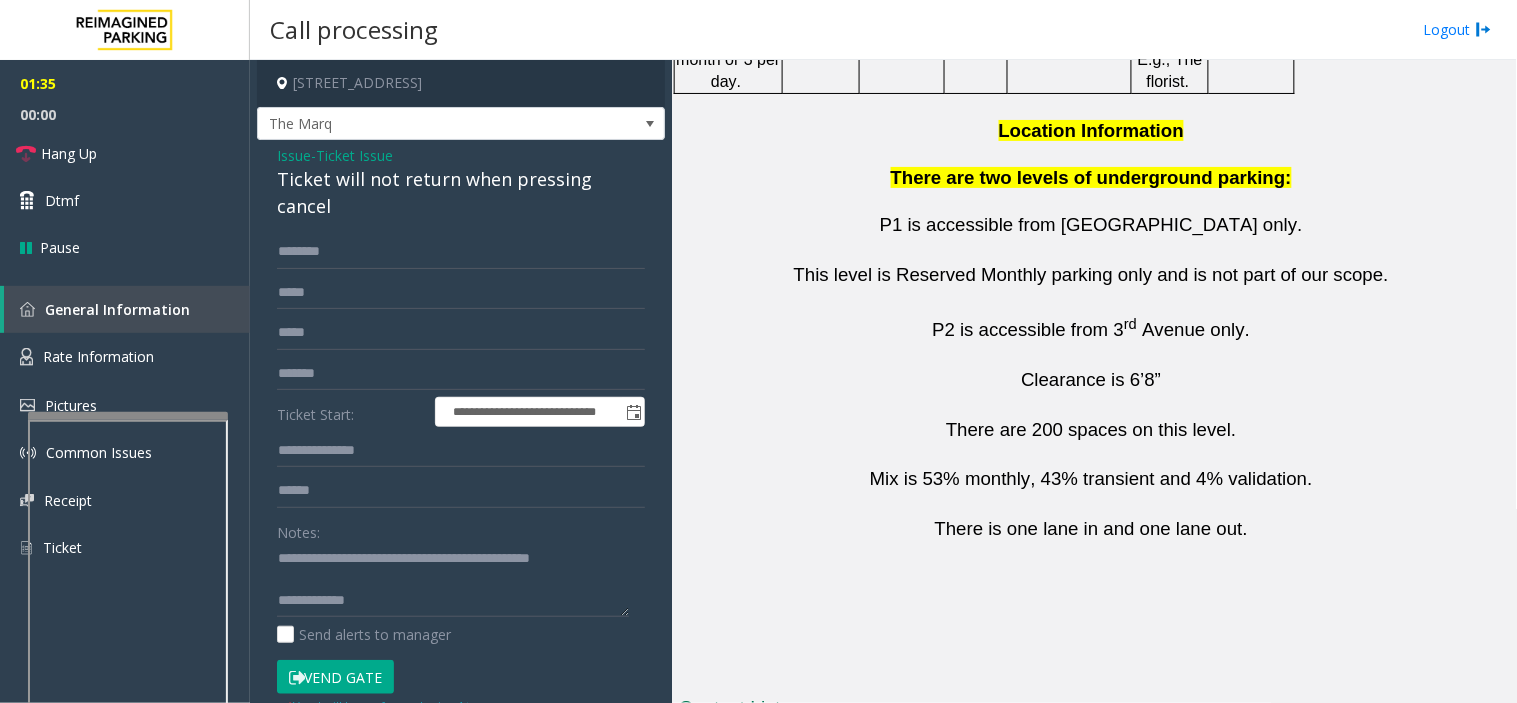 click on "[PHONE_NUMBER]" 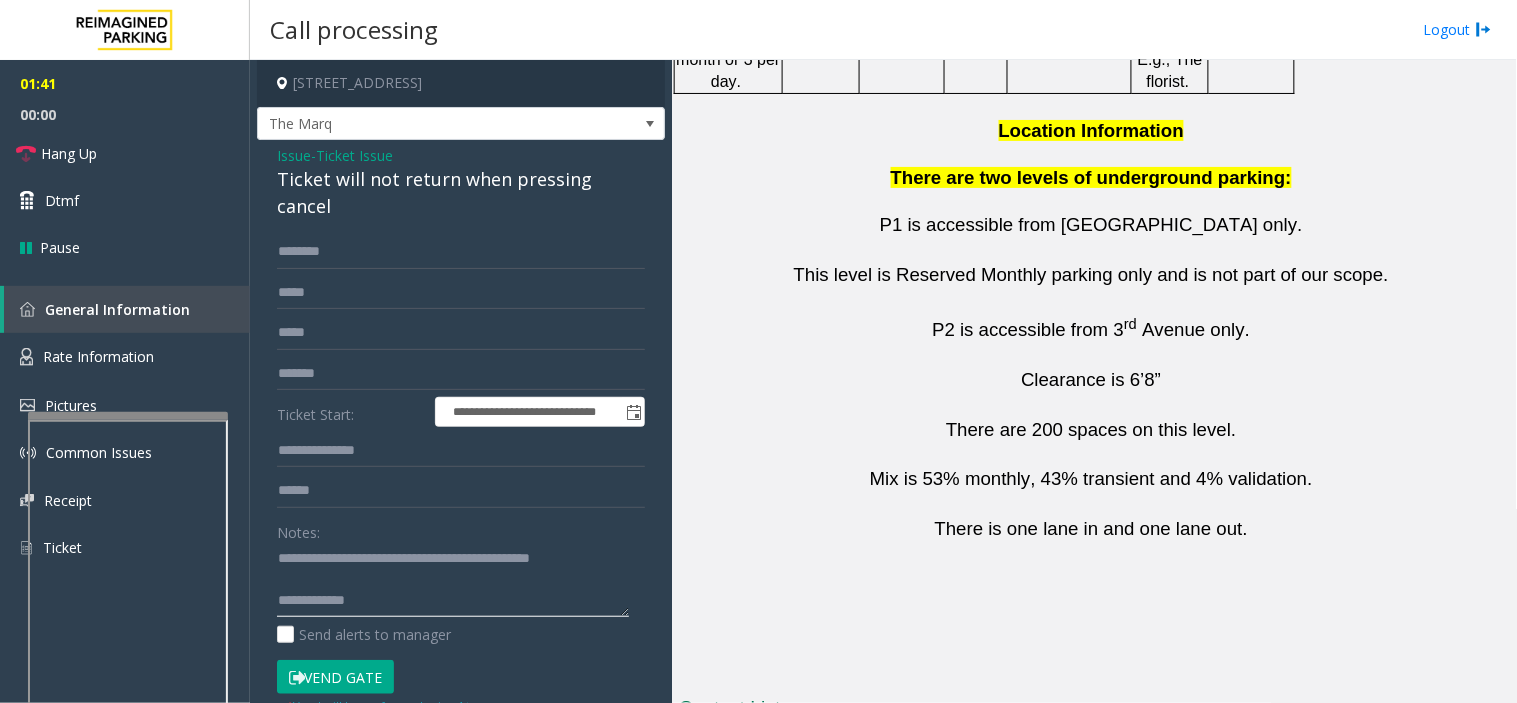click 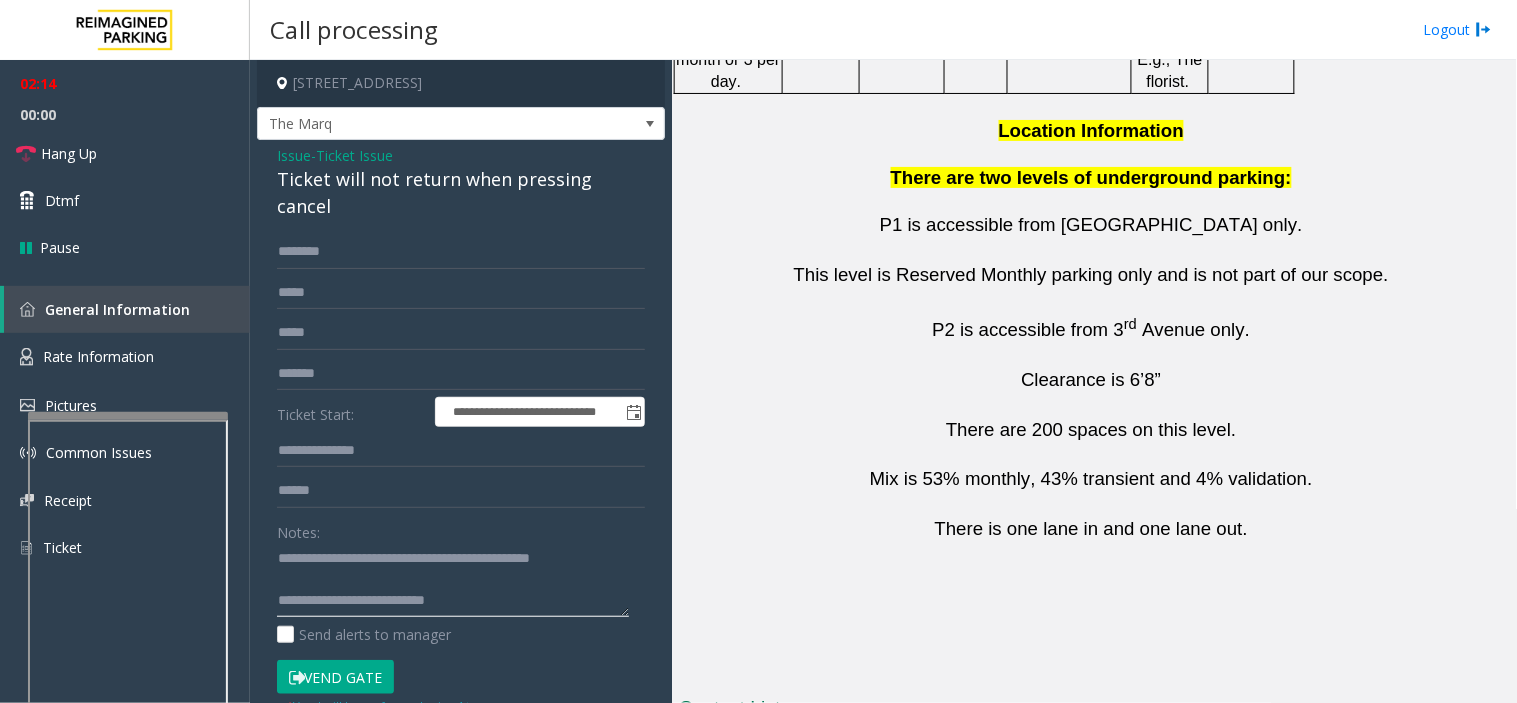 type on "**********" 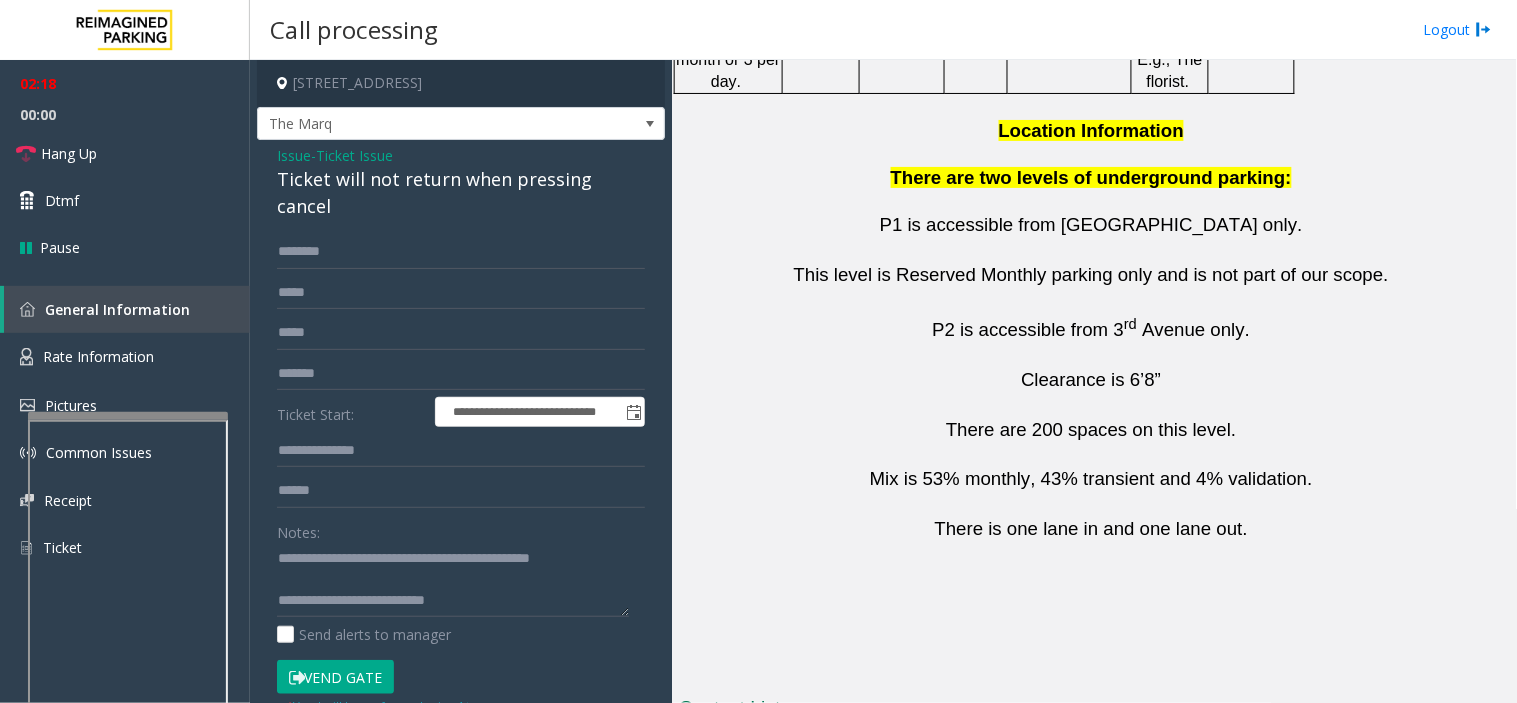 drag, startPoint x: 944, startPoint y: 575, endPoint x: 763, endPoint y: 572, distance: 181.02486 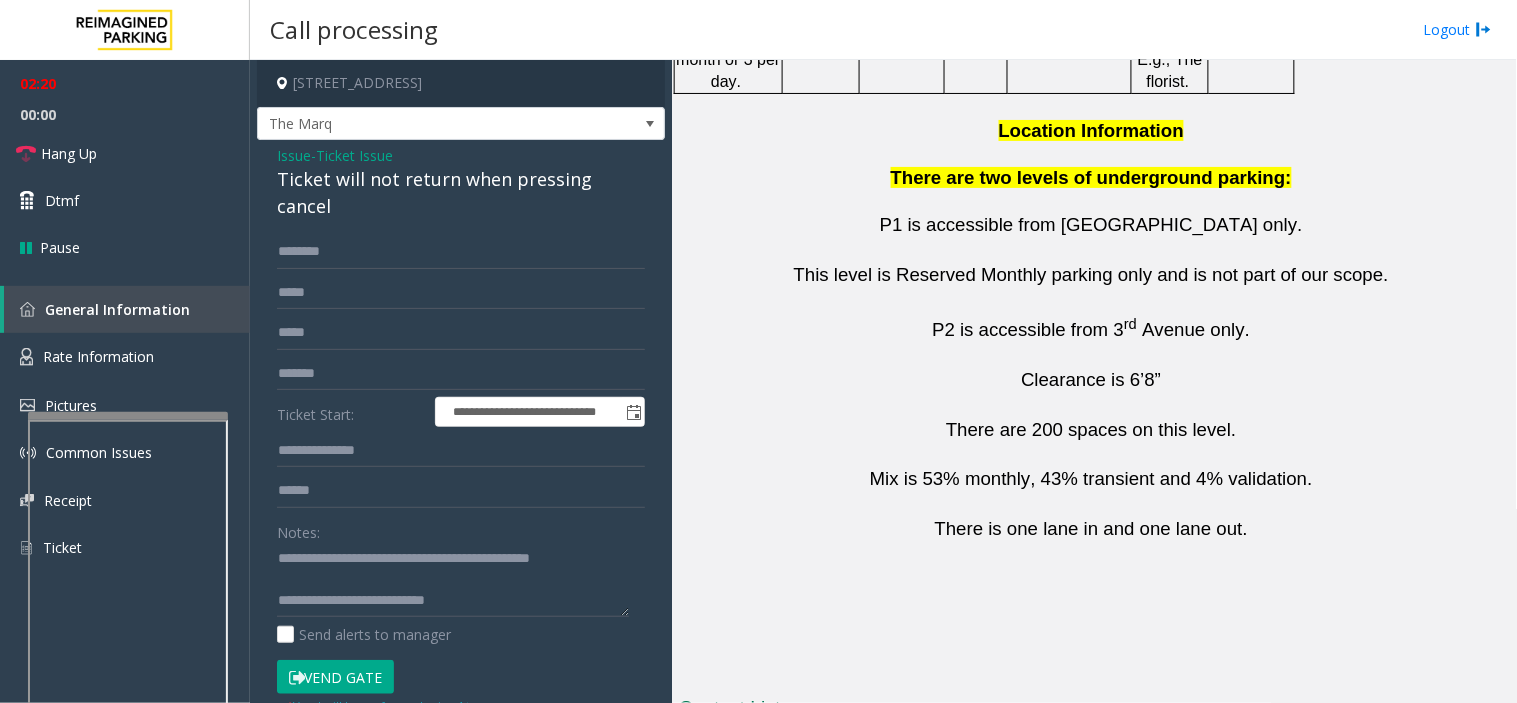 click 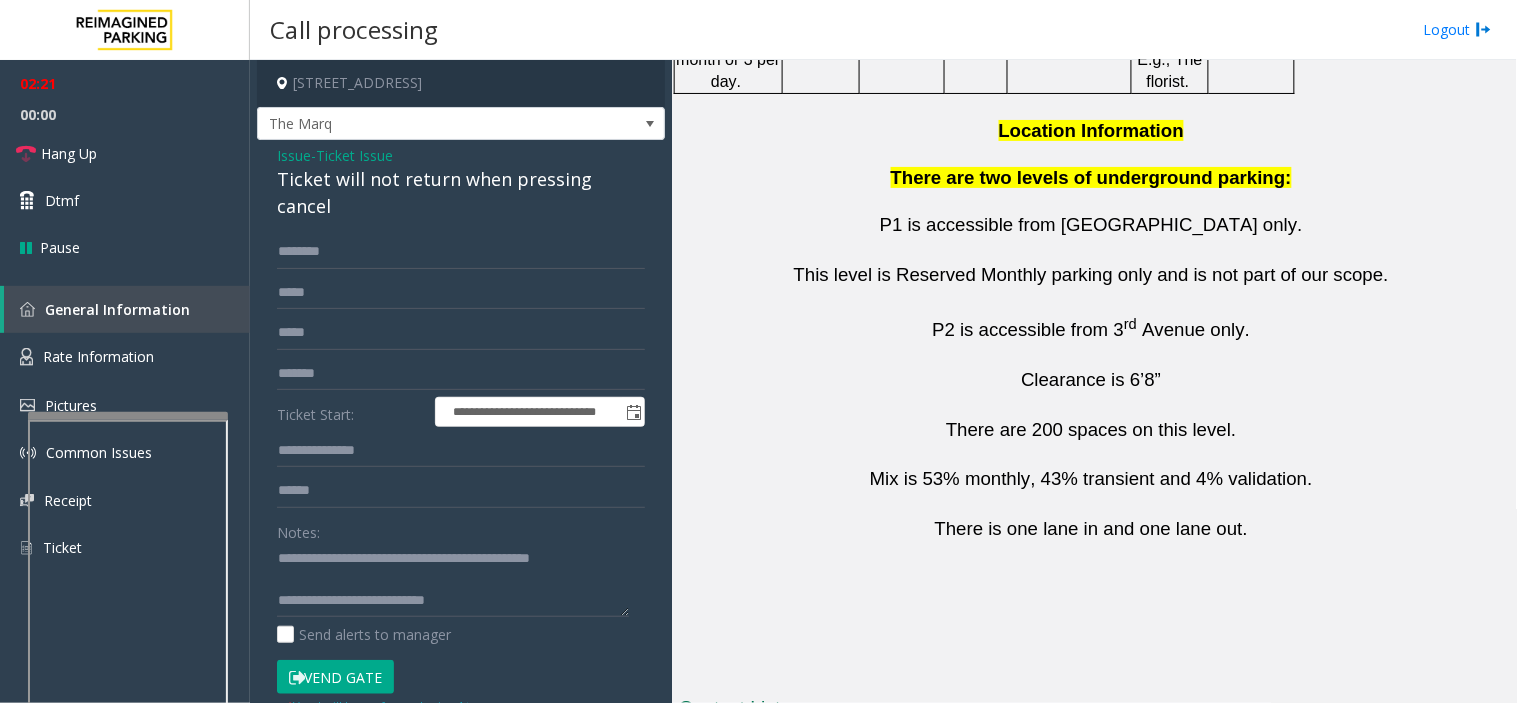 type 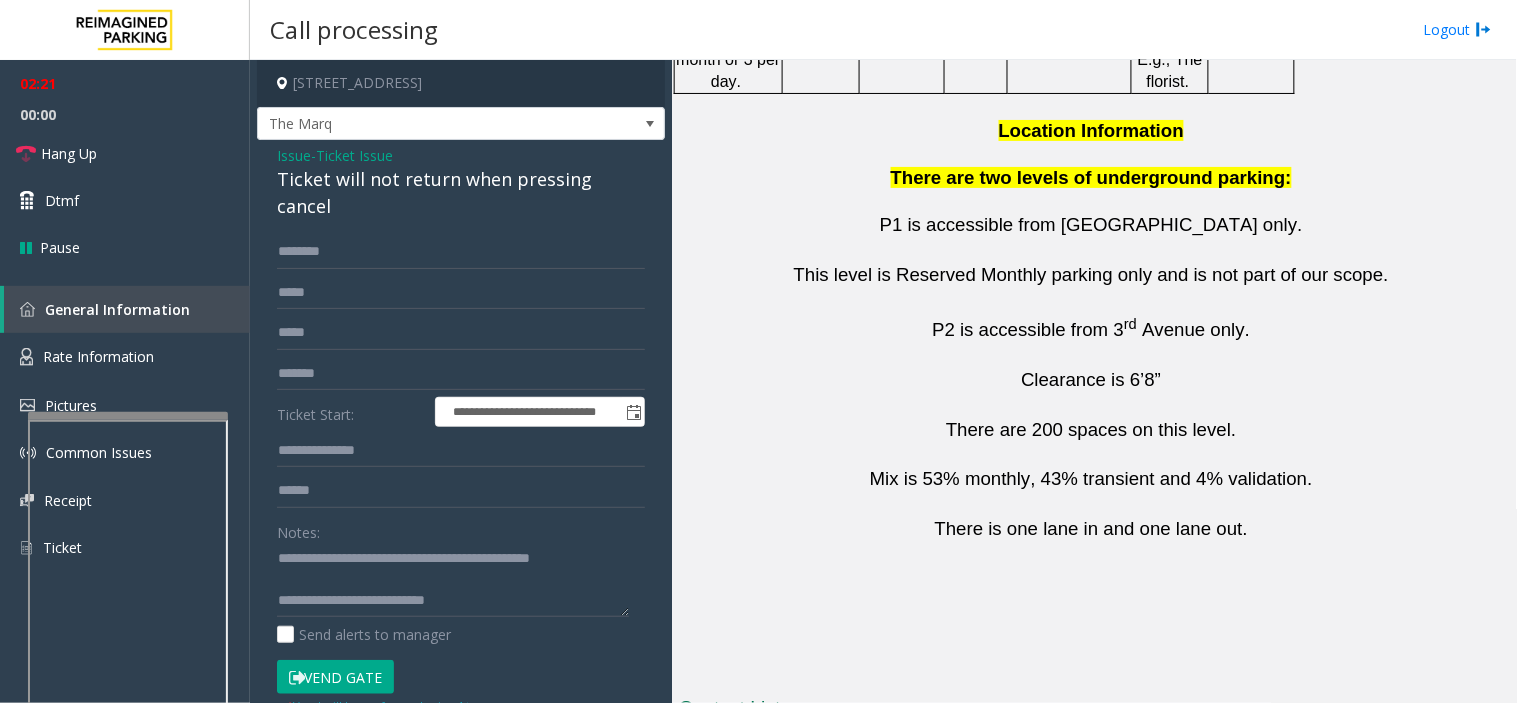 drag, startPoint x: 934, startPoint y: 671, endPoint x: 808, endPoint y: 663, distance: 126.253716 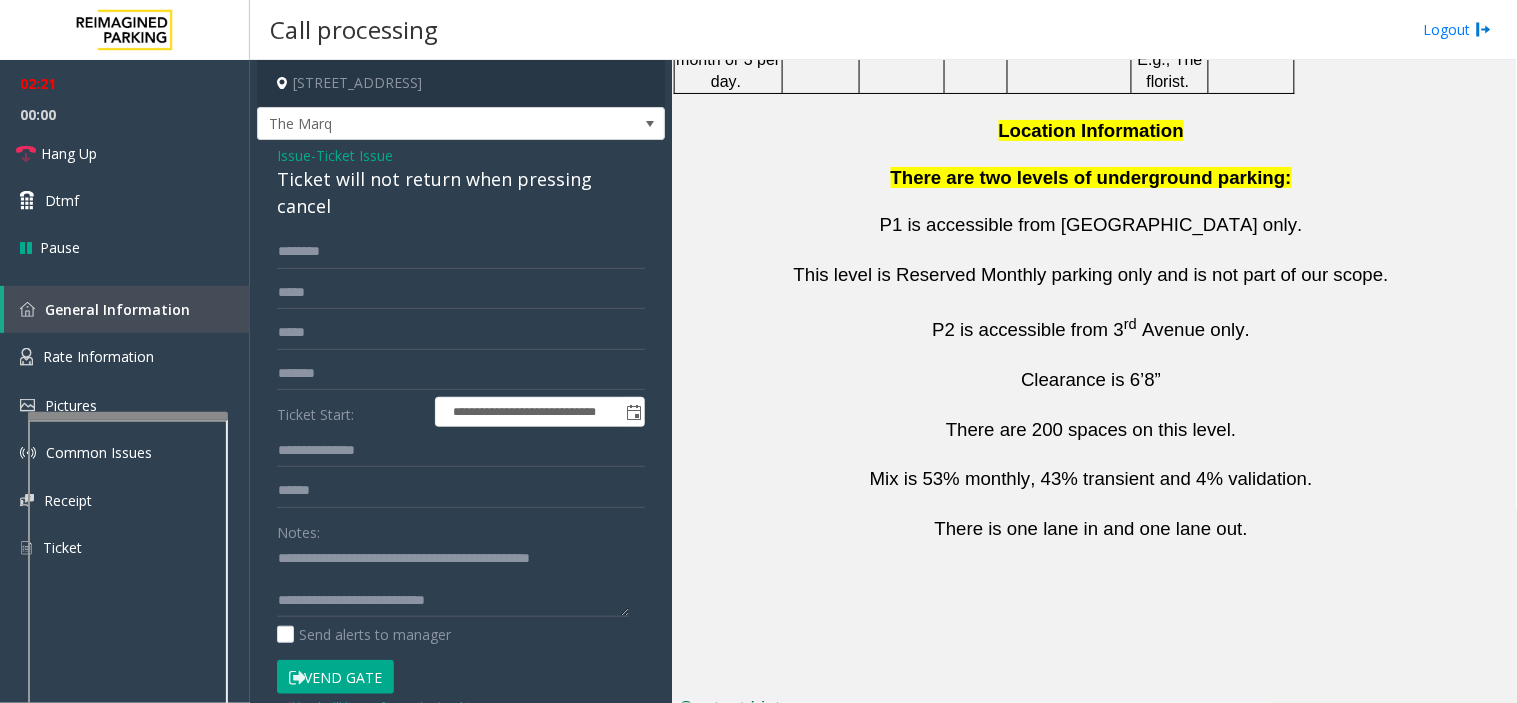 click on "Security on site      [PHONE_NUMBER]     [EMAIL_ADDRESS][DOMAIN_NAME]" 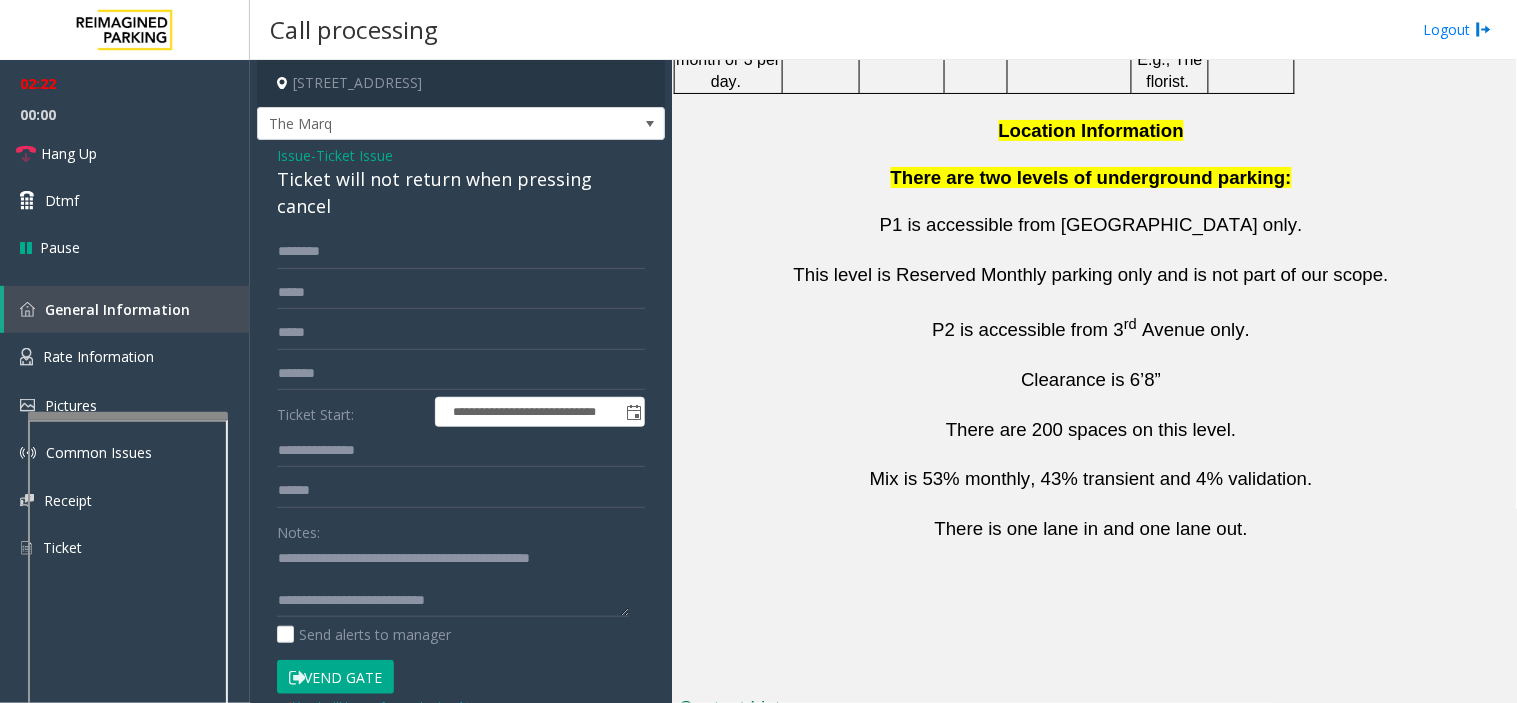 drag, startPoint x: 954, startPoint y: 634, endPoint x: 943, endPoint y: 661, distance: 29.15476 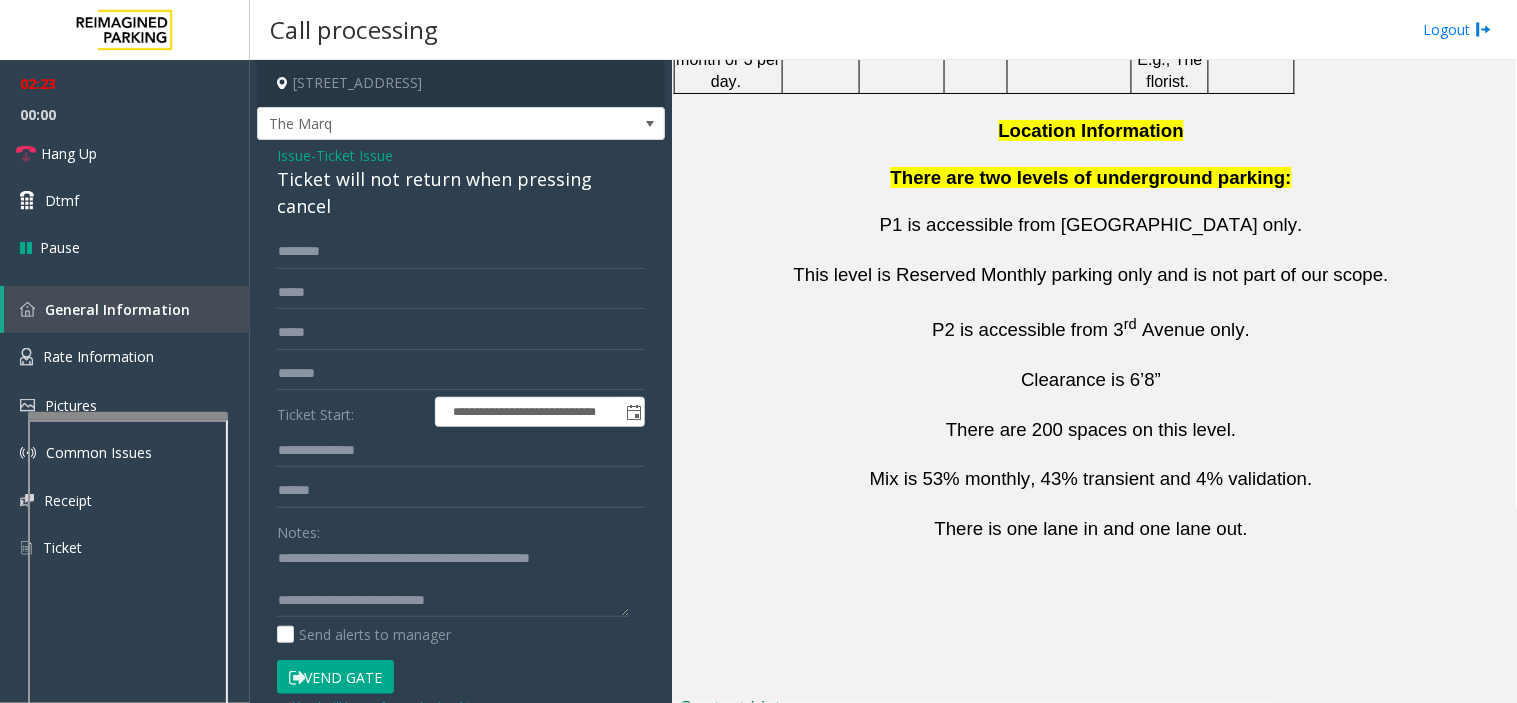 drag, startPoint x: 944, startPoint y: 661, endPoint x: 825, endPoint y: 664, distance: 119.03781 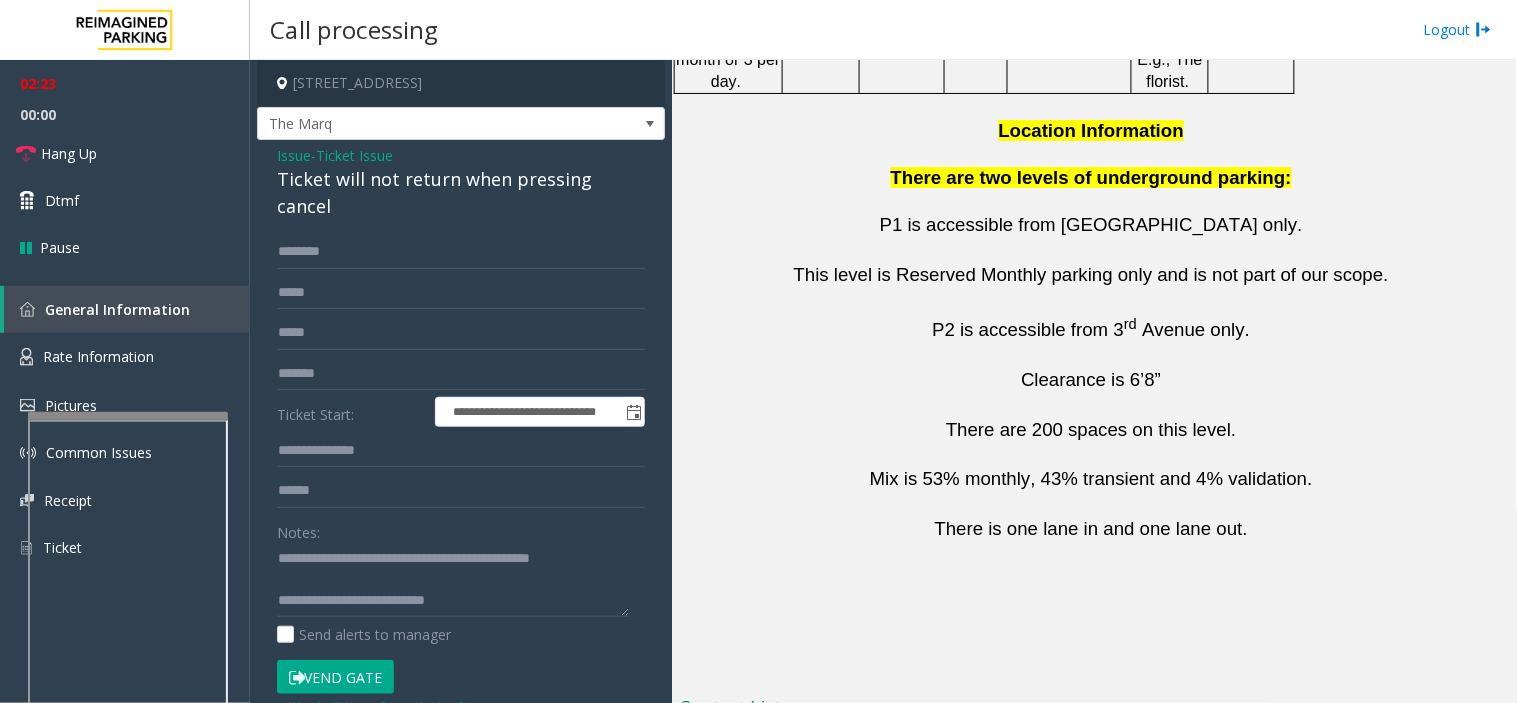 click on "[PHONE_NUMBER]" 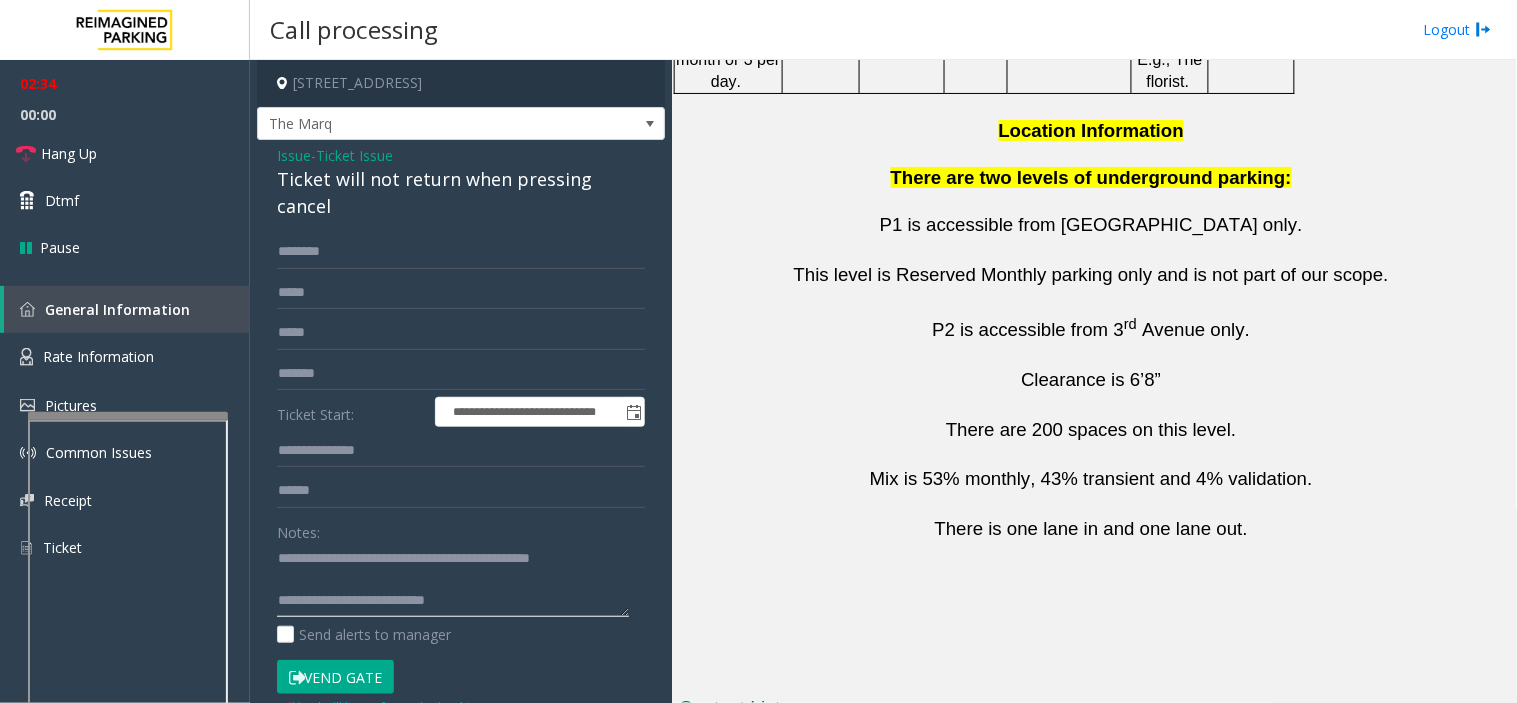 click 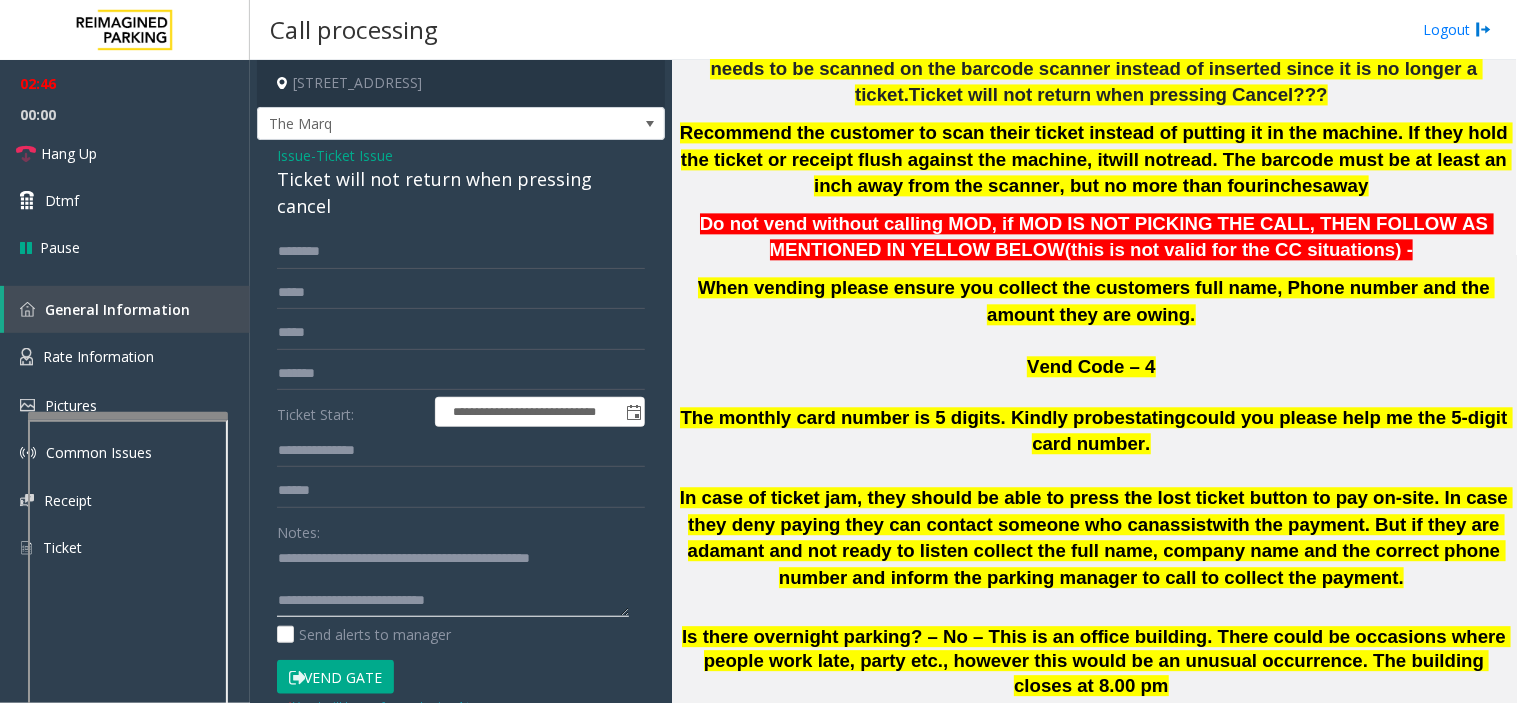 scroll, scrollTop: 1025, scrollLeft: 0, axis: vertical 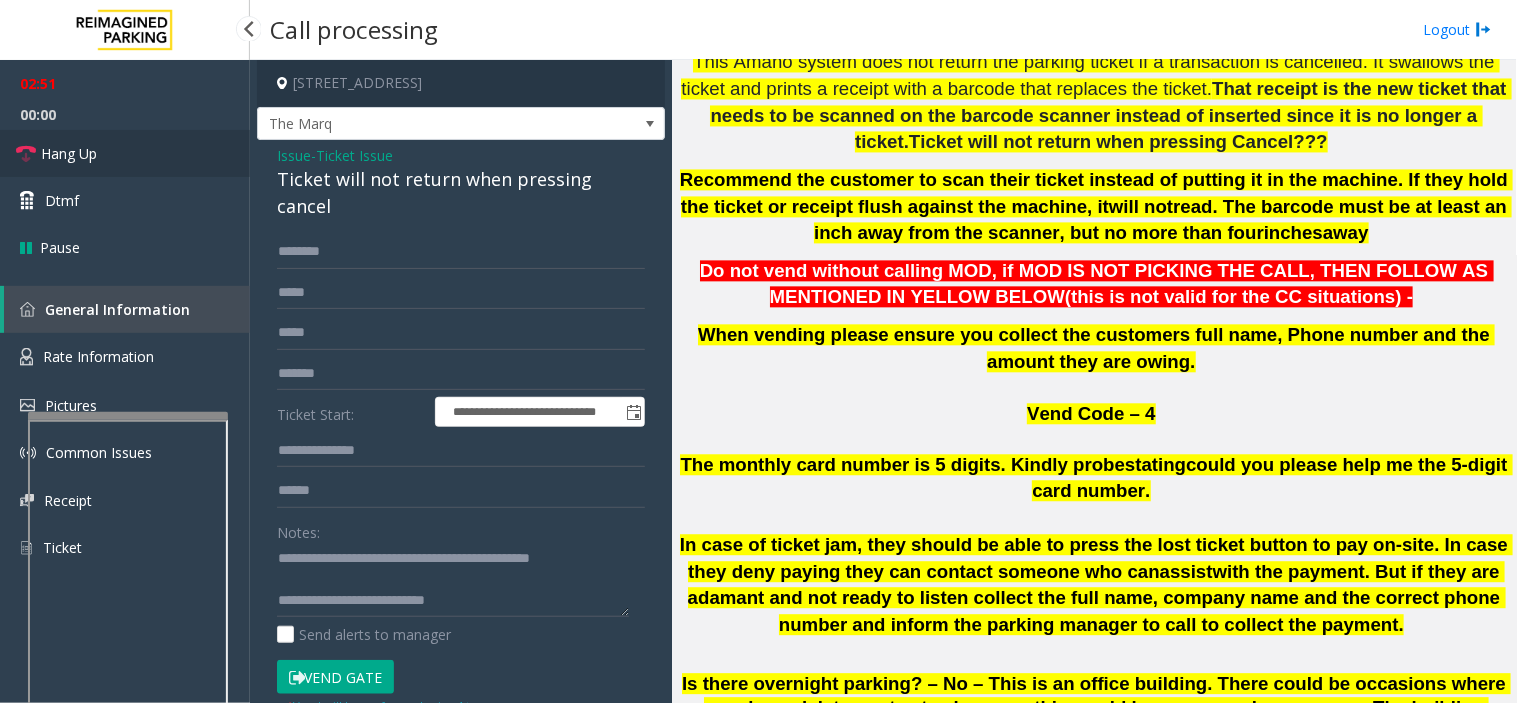 click on "Hang Up" at bounding box center (125, 153) 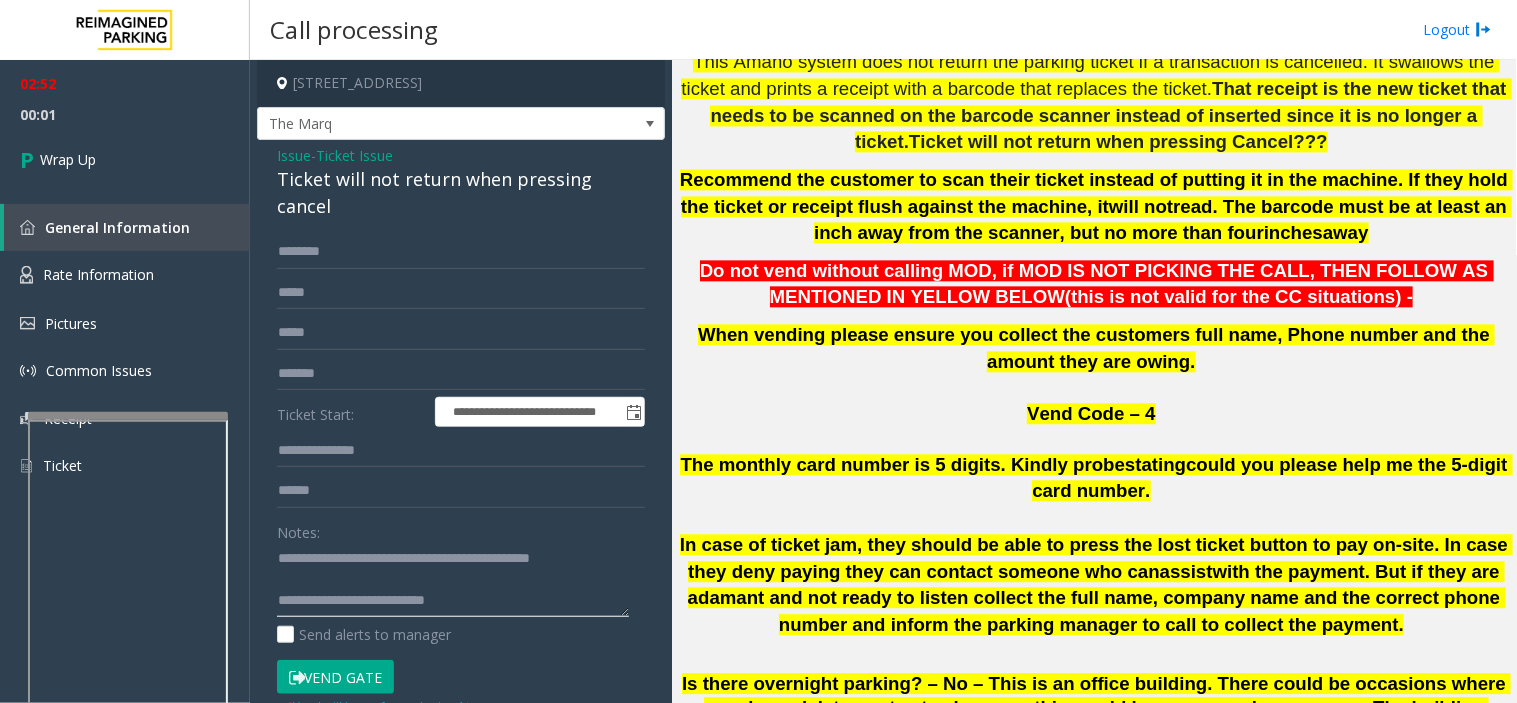 click 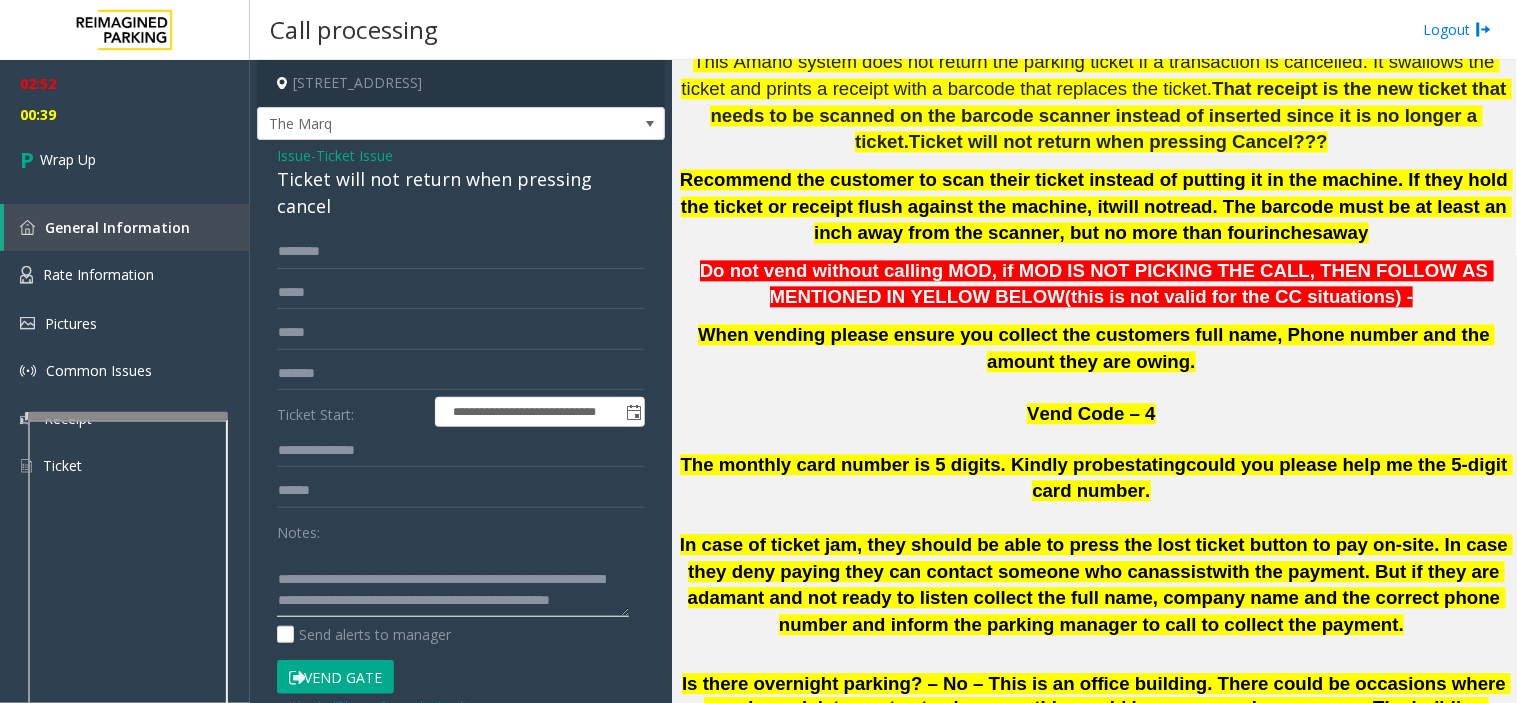 scroll, scrollTop: 56, scrollLeft: 0, axis: vertical 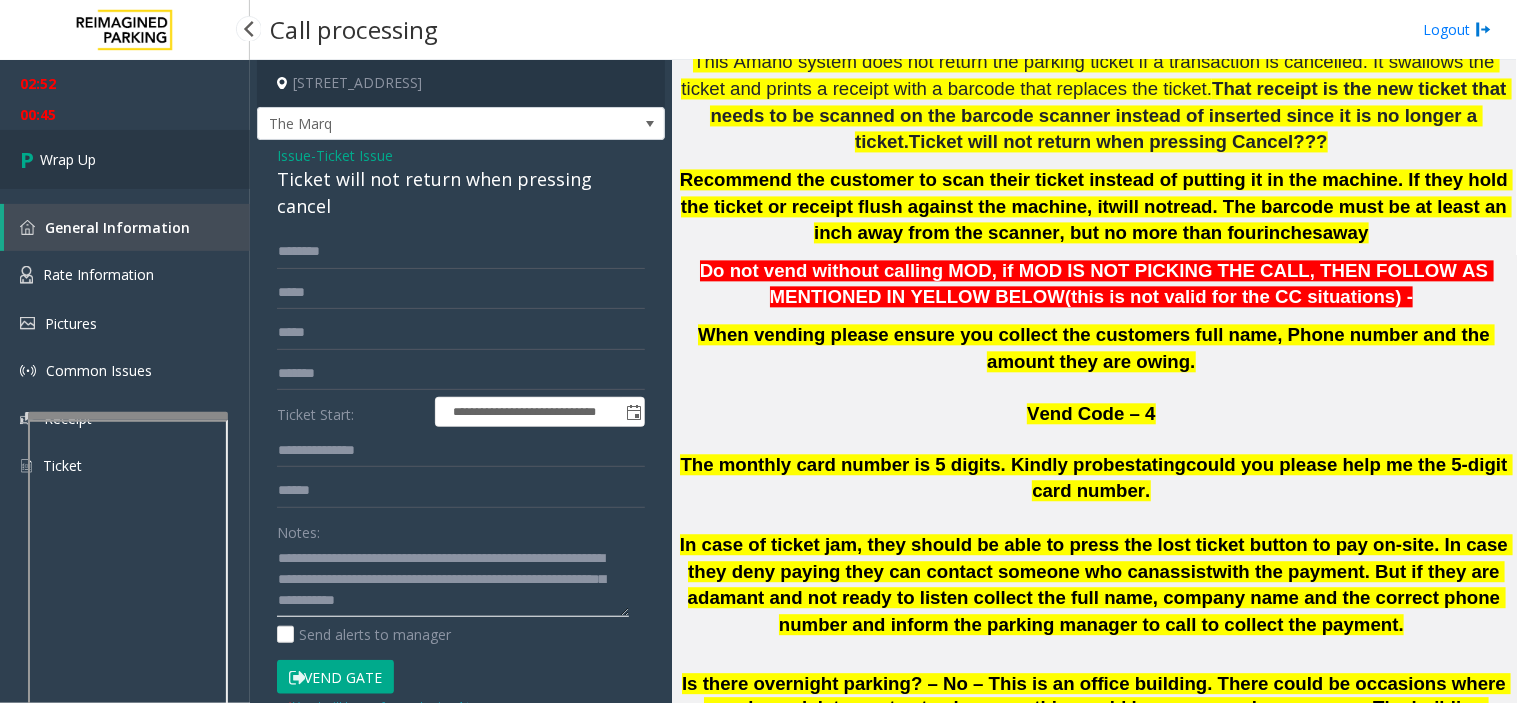 type on "**********" 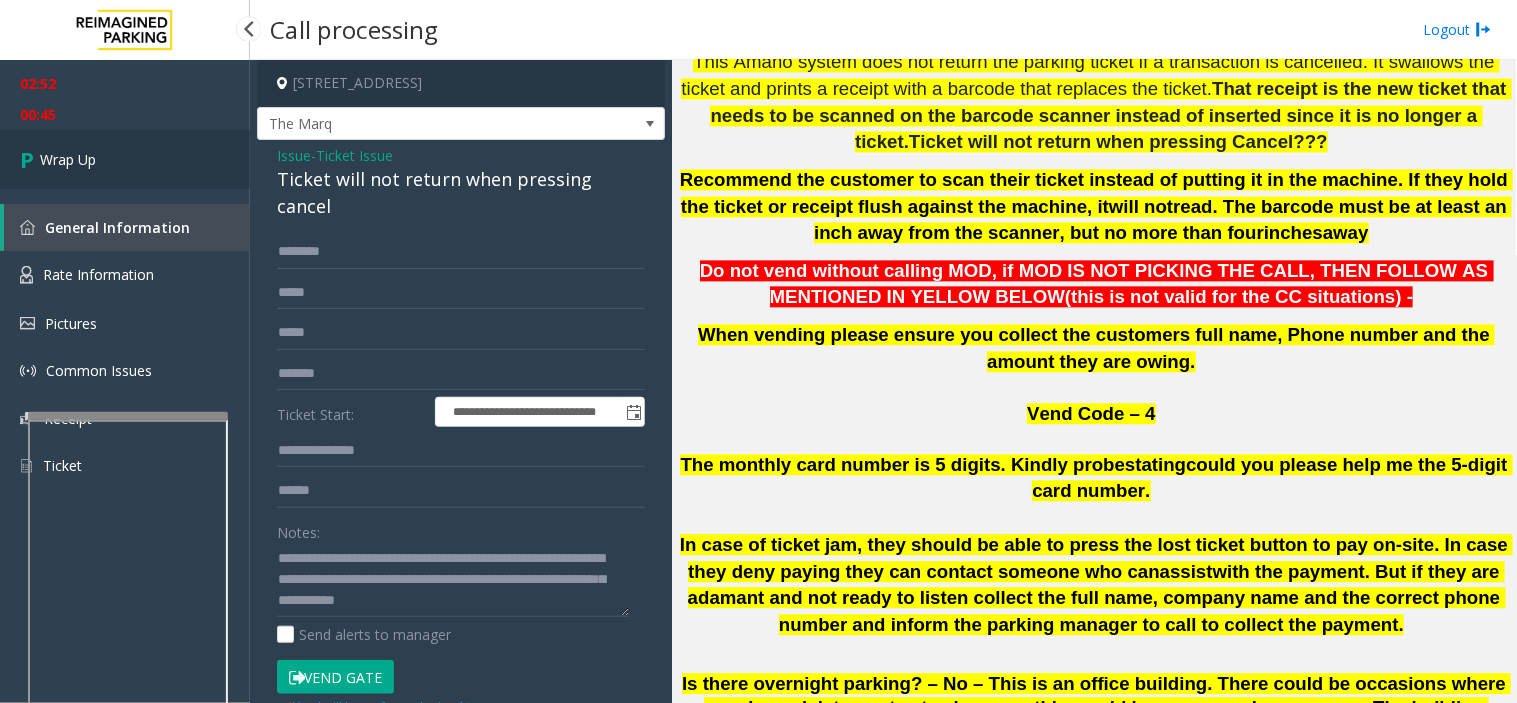 click on "Wrap Up" at bounding box center [125, 159] 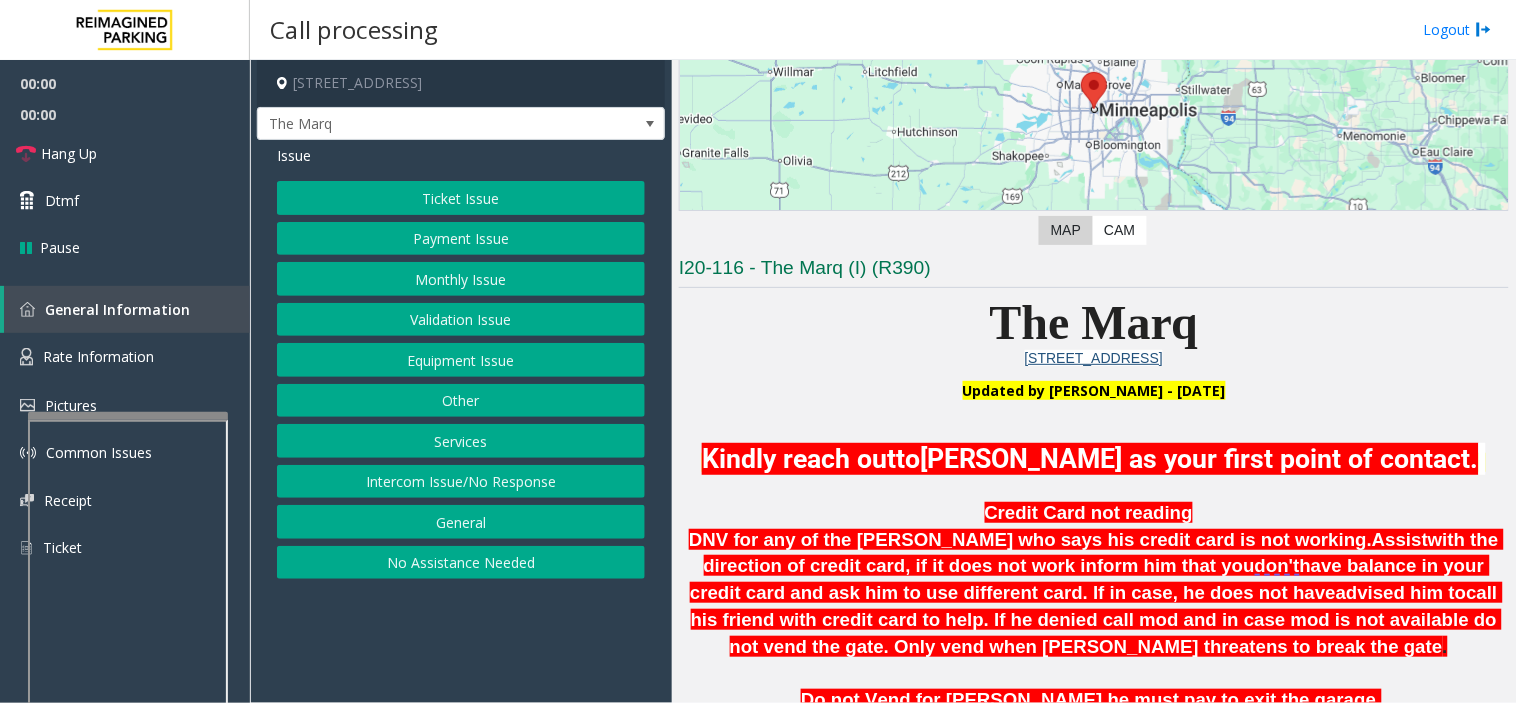 scroll, scrollTop: 555, scrollLeft: 0, axis: vertical 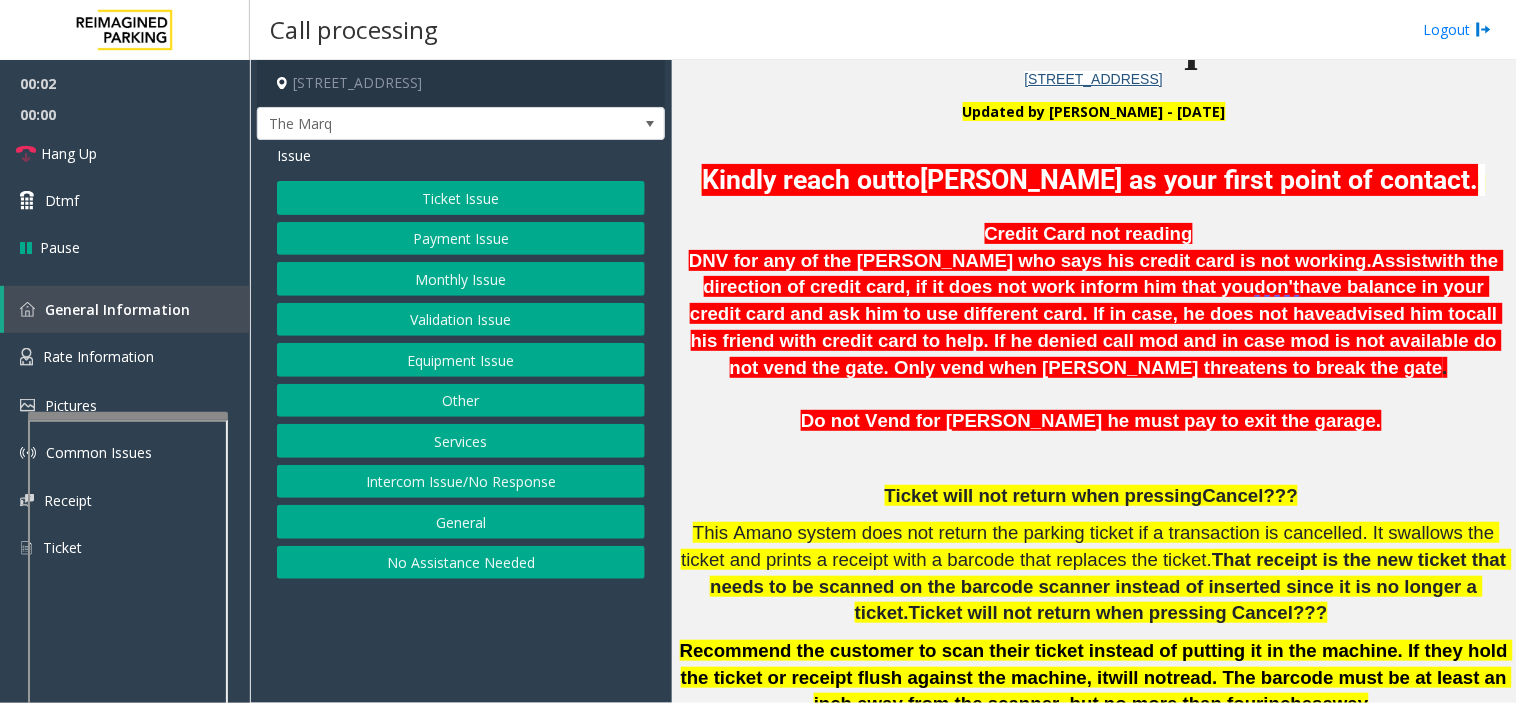 drag, startPoint x: 571, startPoint y: 622, endPoint x: 550, endPoint y: 626, distance: 21.377558 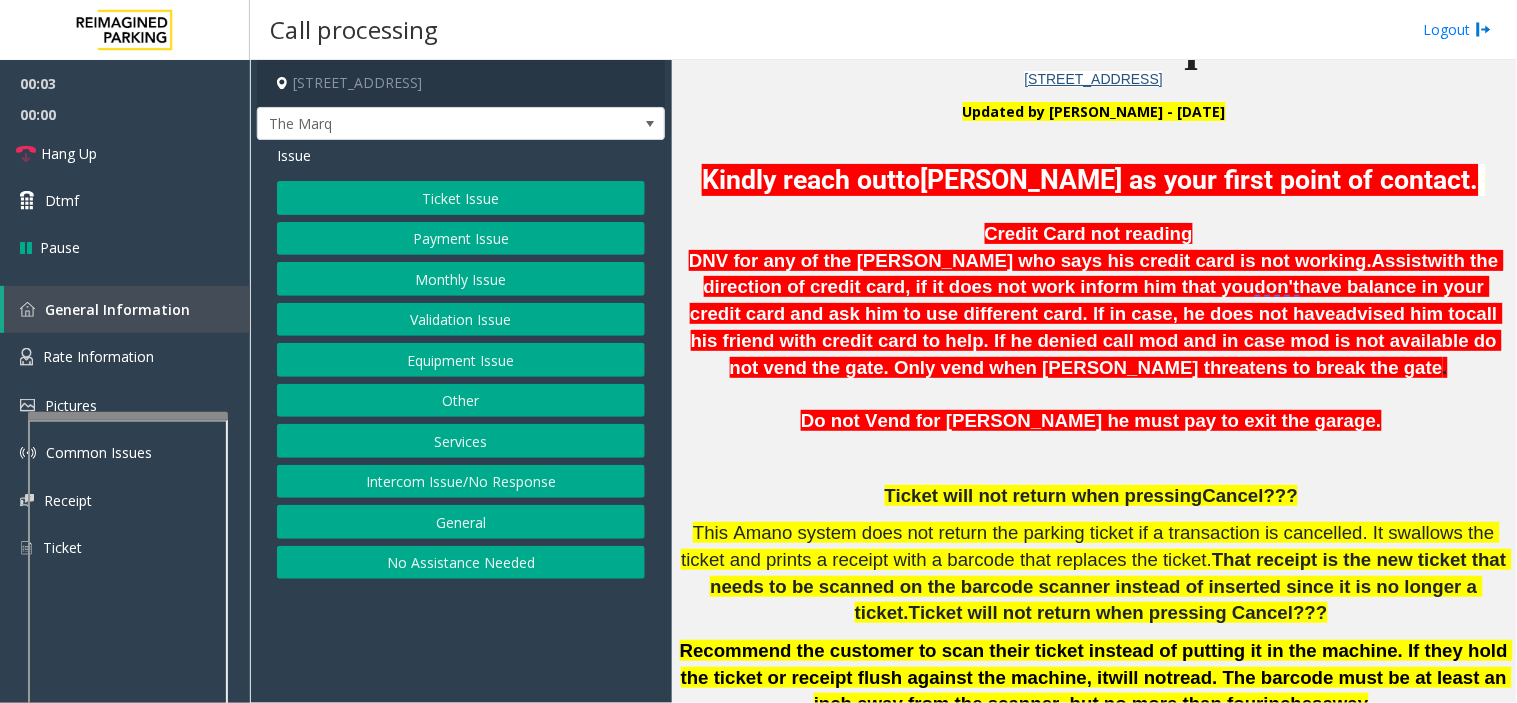 drag, startPoint x: 550, startPoint y: 626, endPoint x: 521, endPoint y: 635, distance: 30.364452 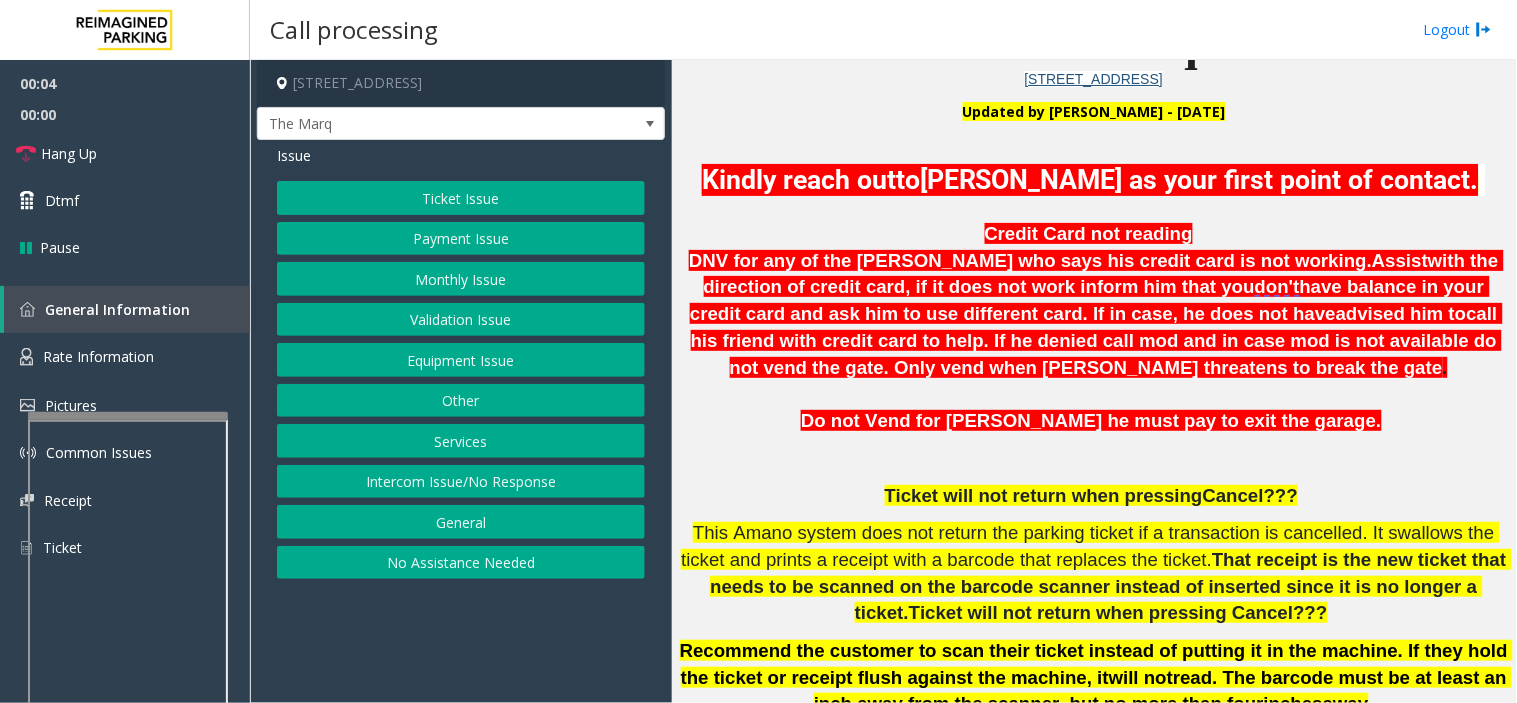 click on "Intercom Issue/No Response" 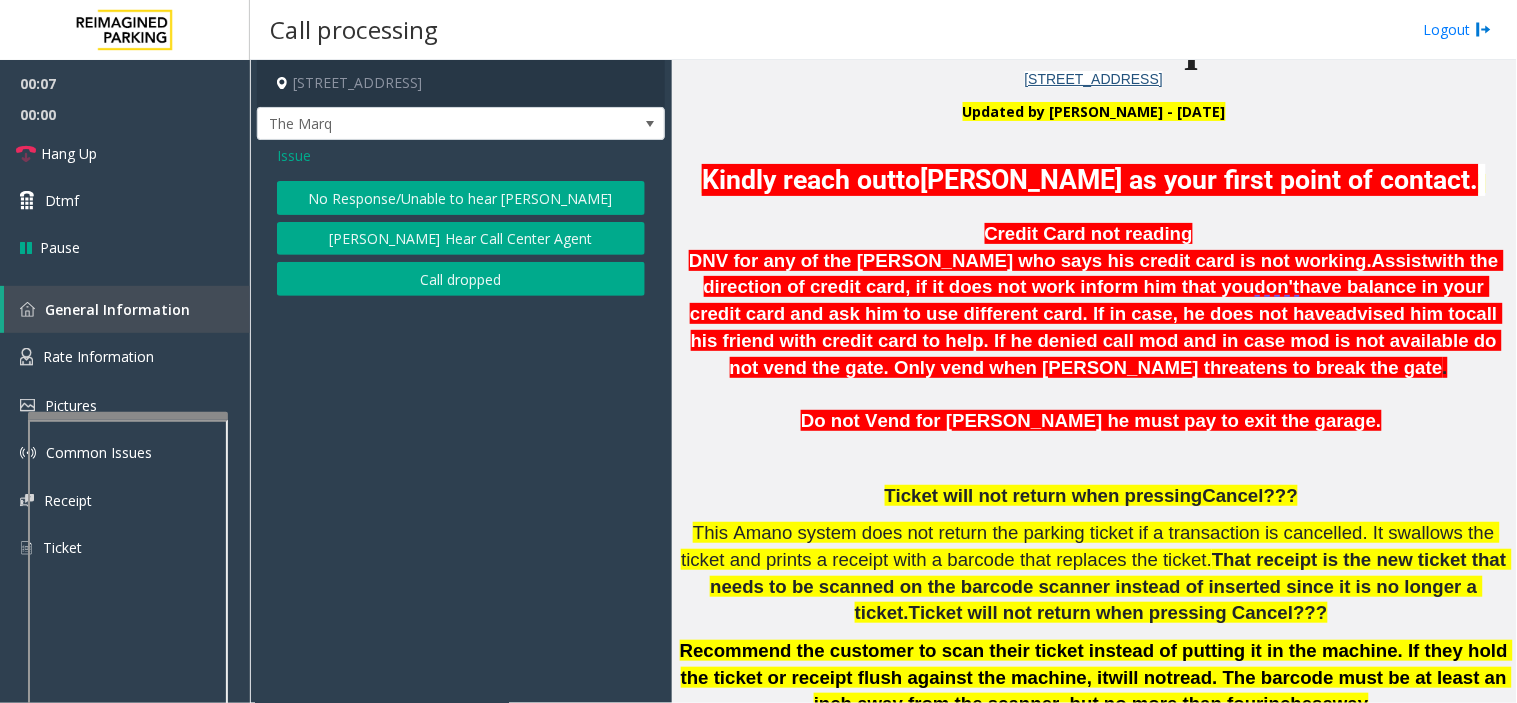 click on "Issue" 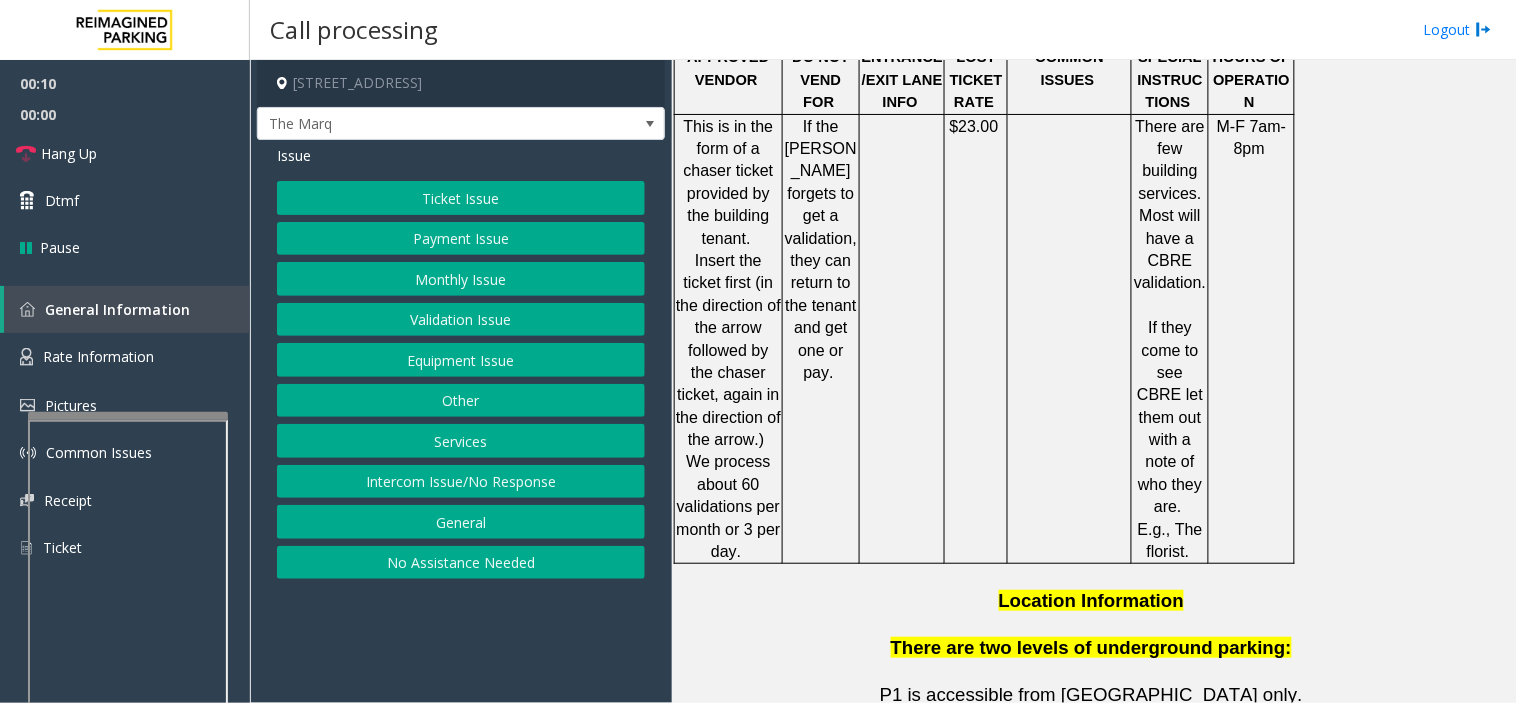 scroll, scrollTop: 3803, scrollLeft: 0, axis: vertical 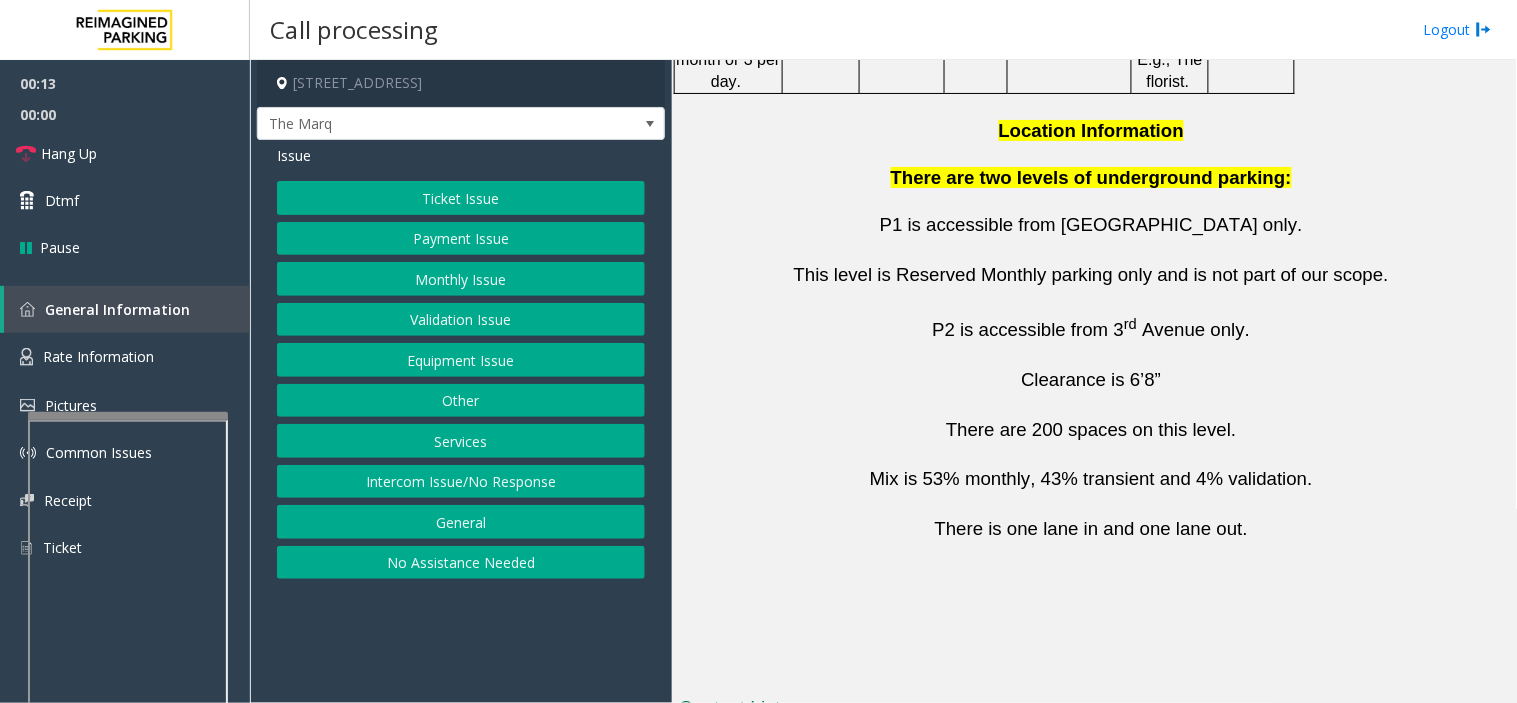 drag, startPoint x: 944, startPoint y: 536, endPoint x: 814, endPoint y: 535, distance: 130.00385 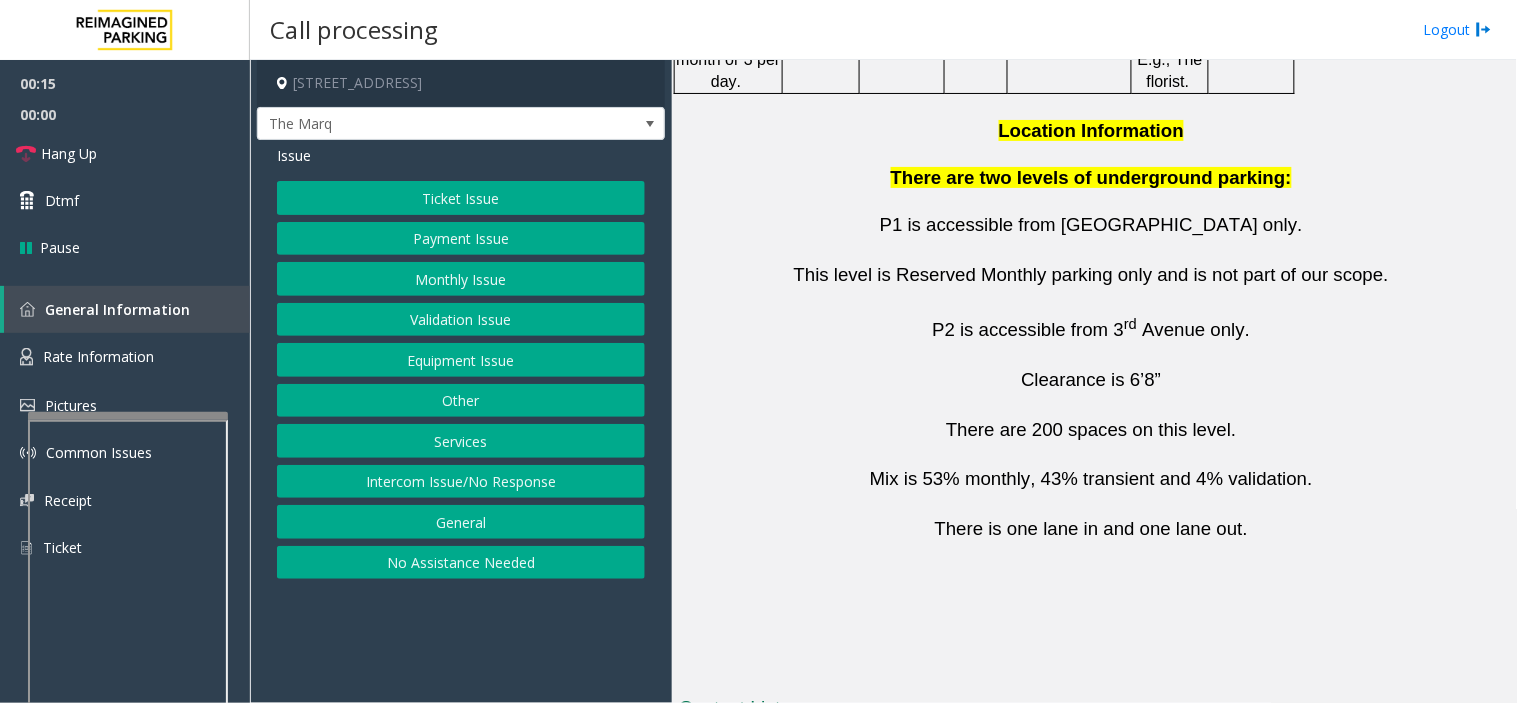 drag, startPoint x: 972, startPoint y: 430, endPoint x: 962, endPoint y: 436, distance: 11.661903 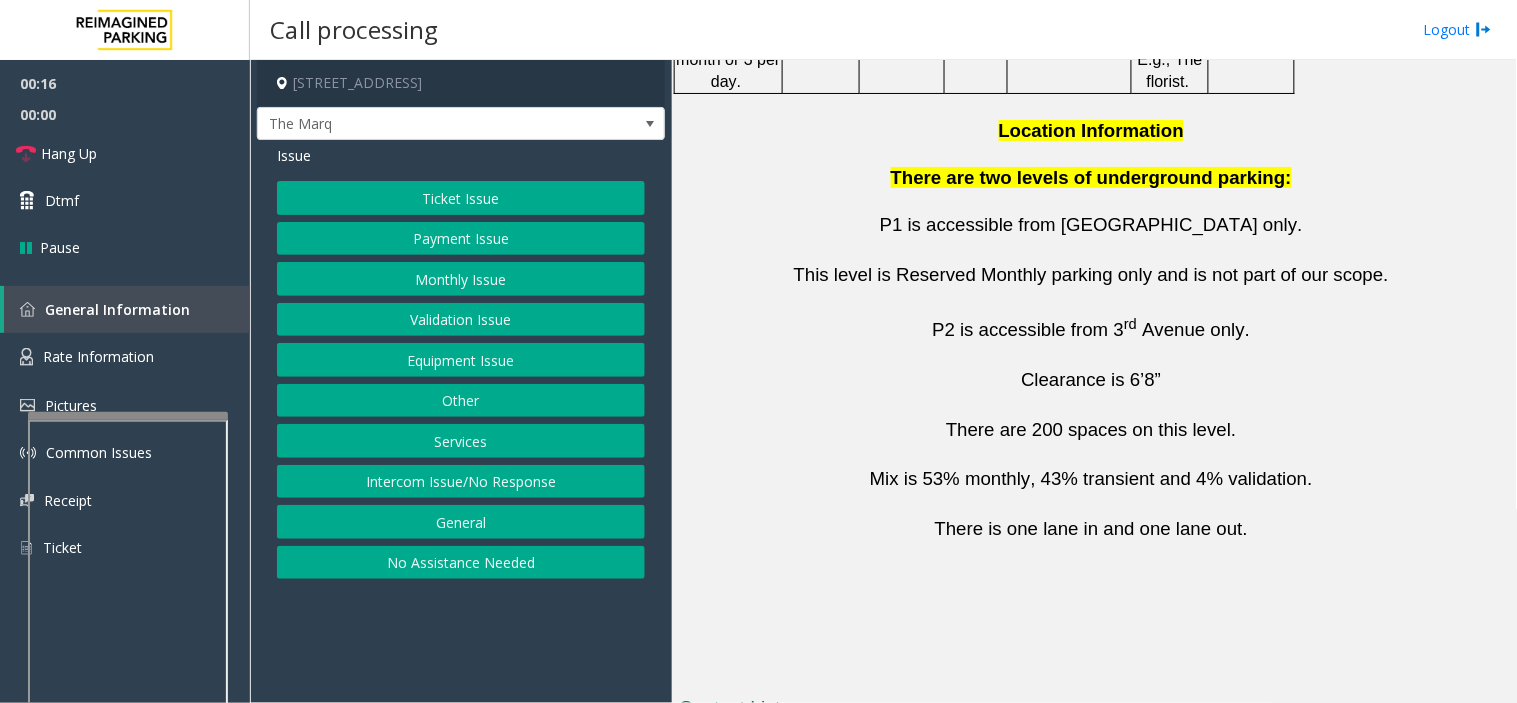 drag, startPoint x: 962, startPoint y: 436, endPoint x: 946, endPoint y: 442, distance: 17.088007 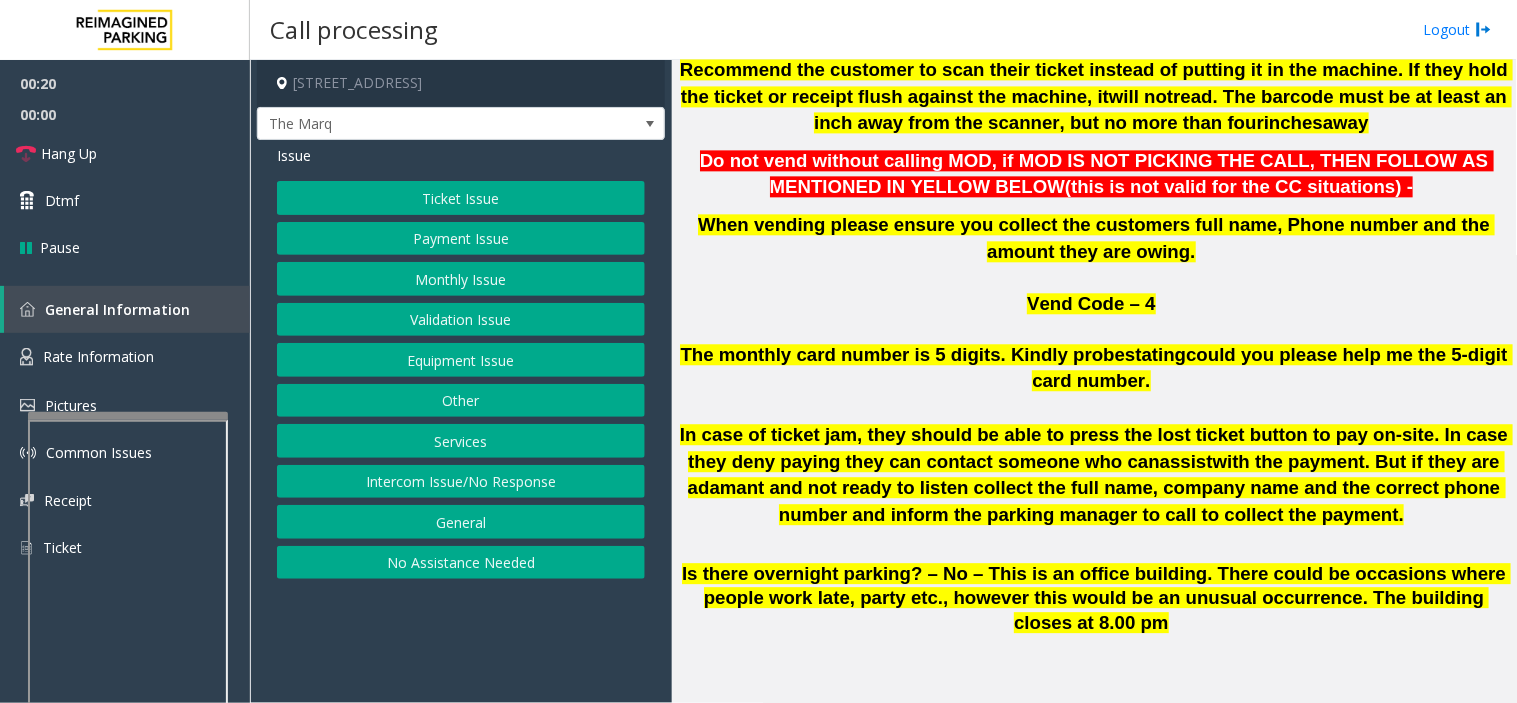 scroll, scrollTop: 1025, scrollLeft: 0, axis: vertical 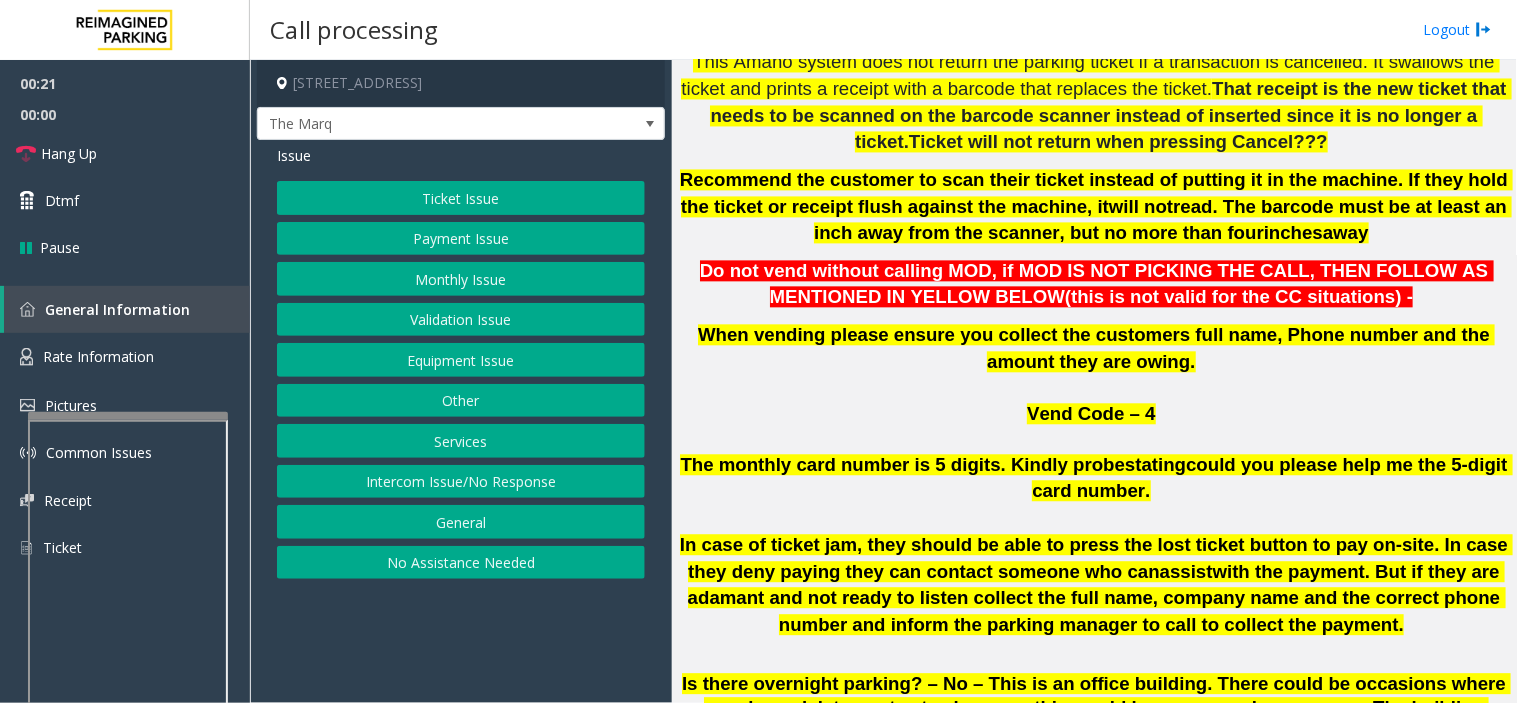 click 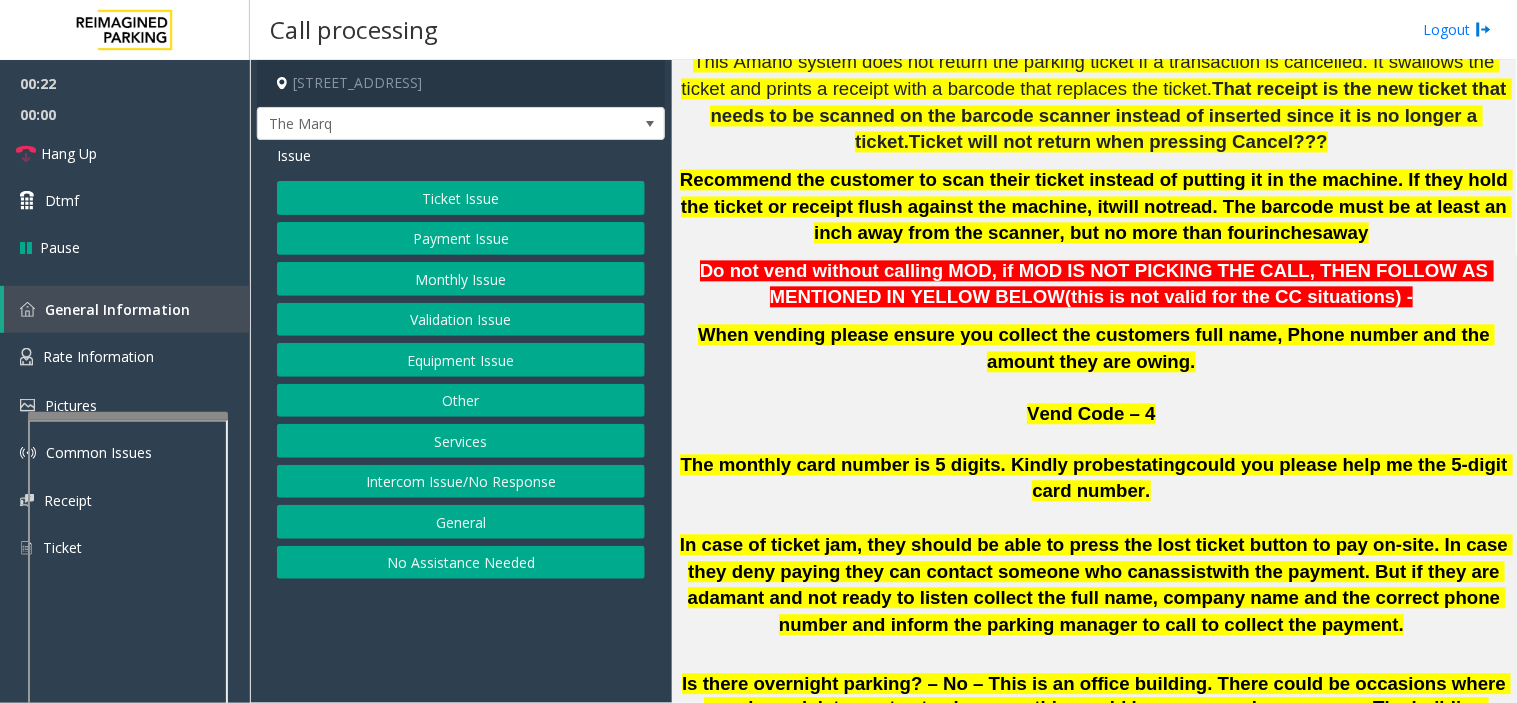 click 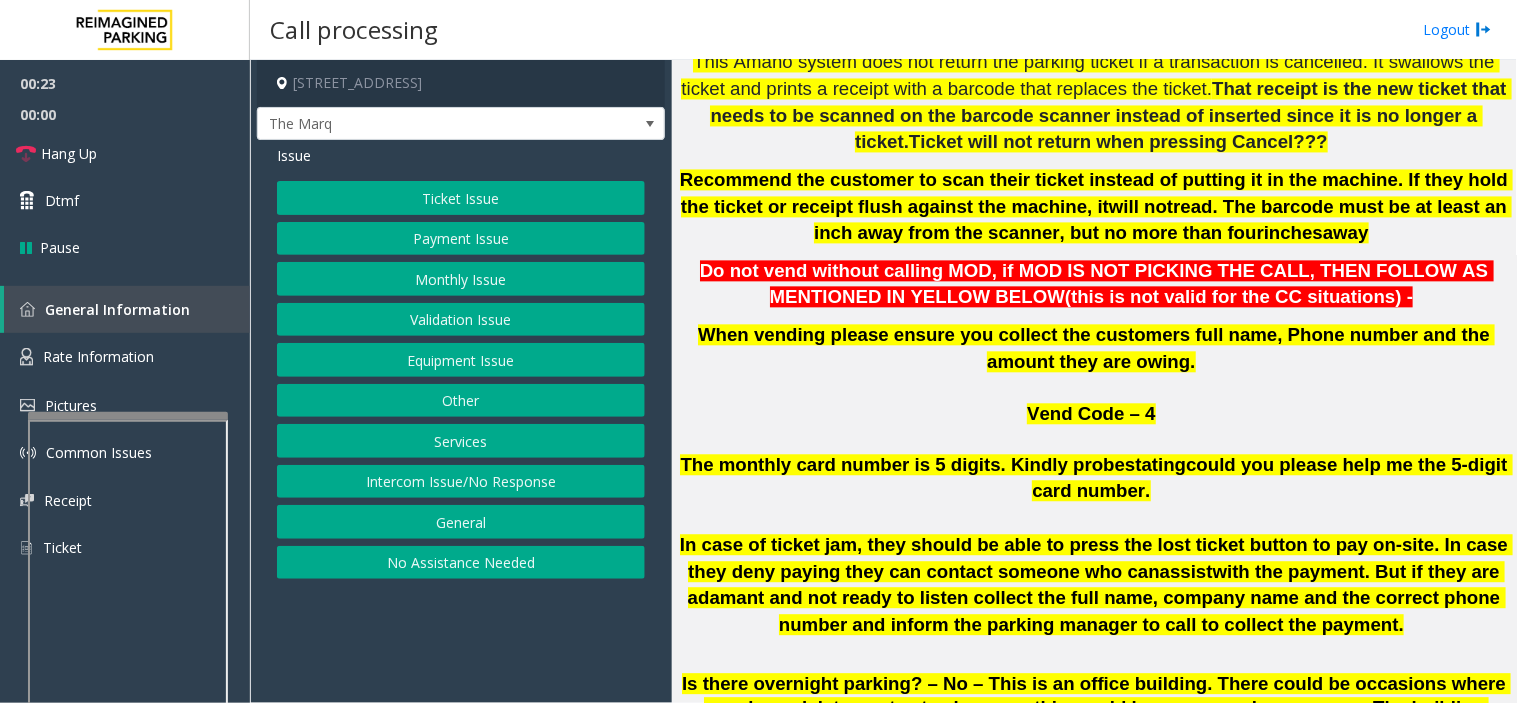 drag, startPoint x: 525, startPoint y: 606, endPoint x: 506, endPoint y: 623, distance: 25.495098 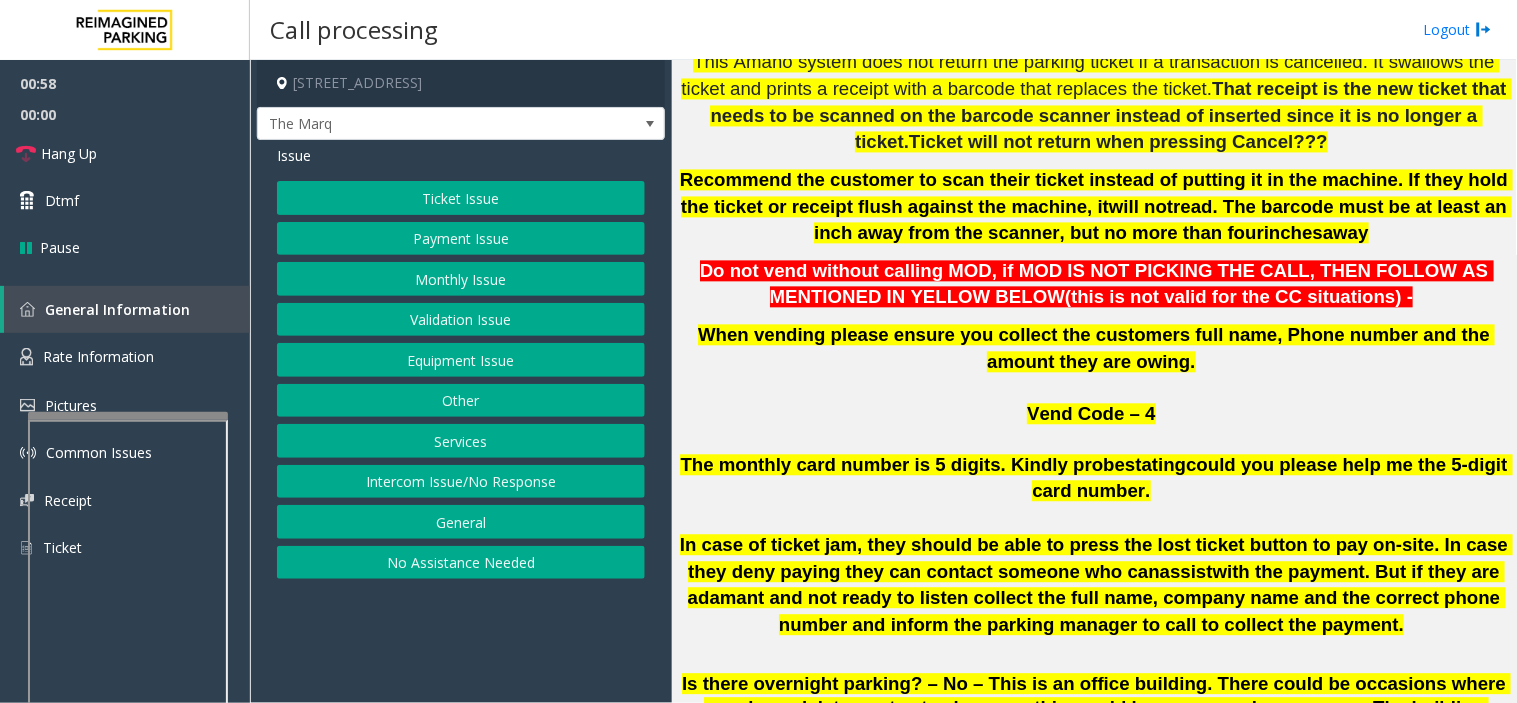 click on "Equipment Issue" 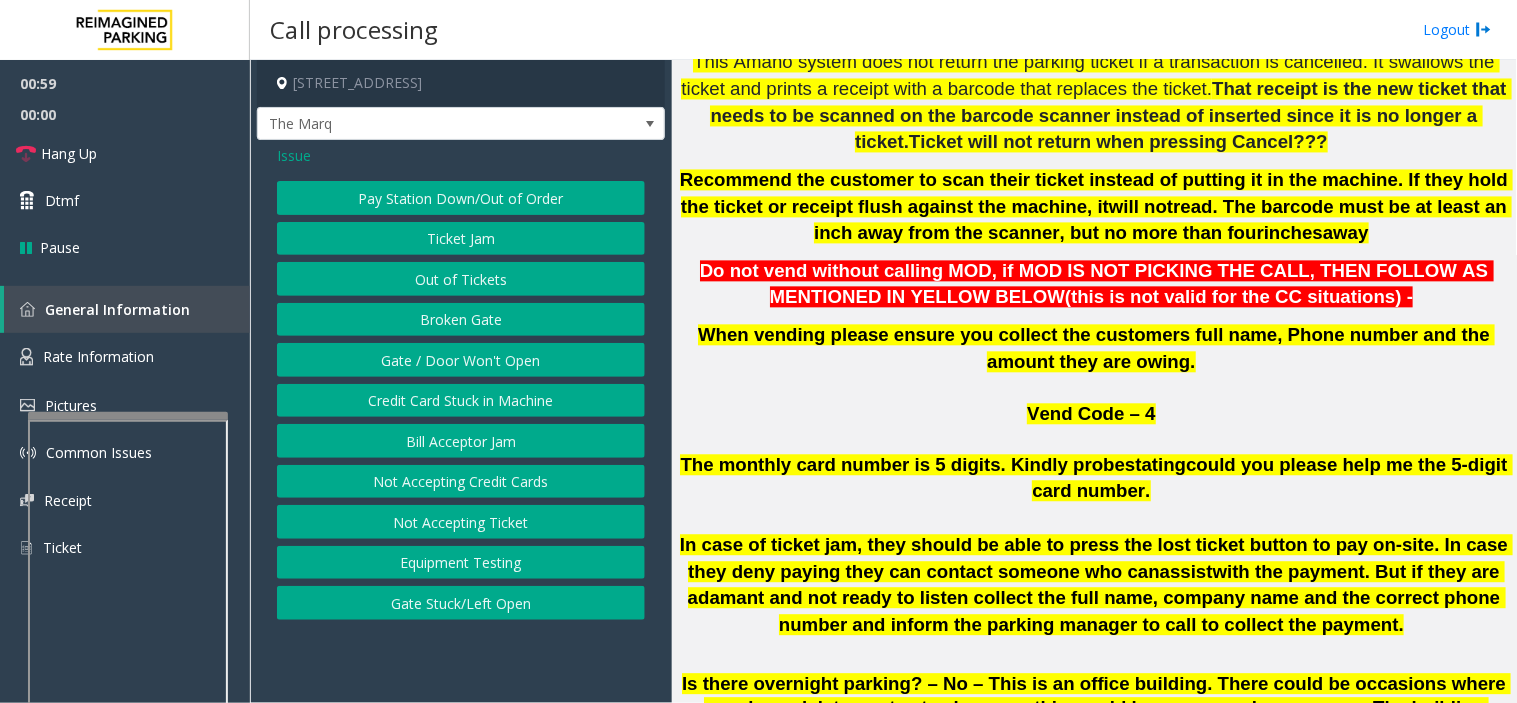 click on "Issue" 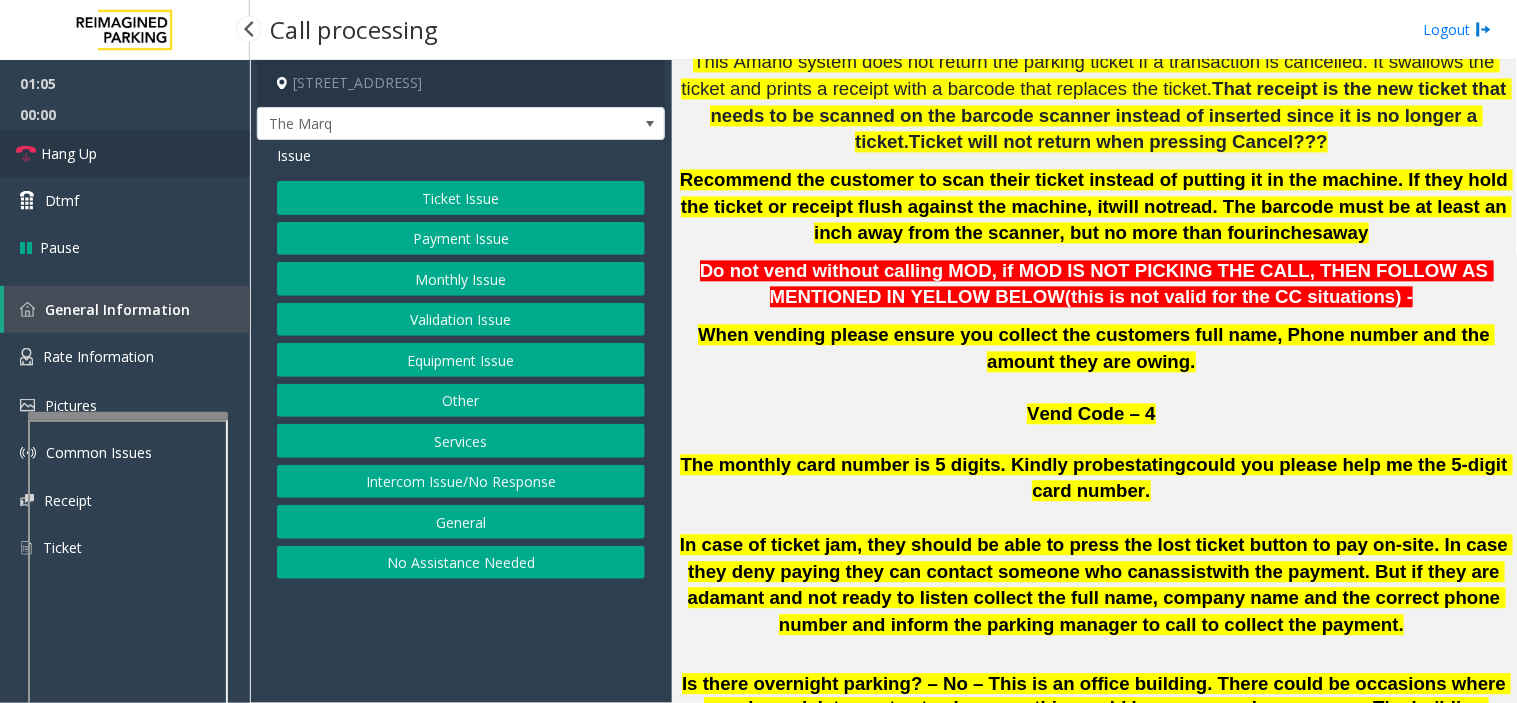 click on "Hang Up" at bounding box center (125, 153) 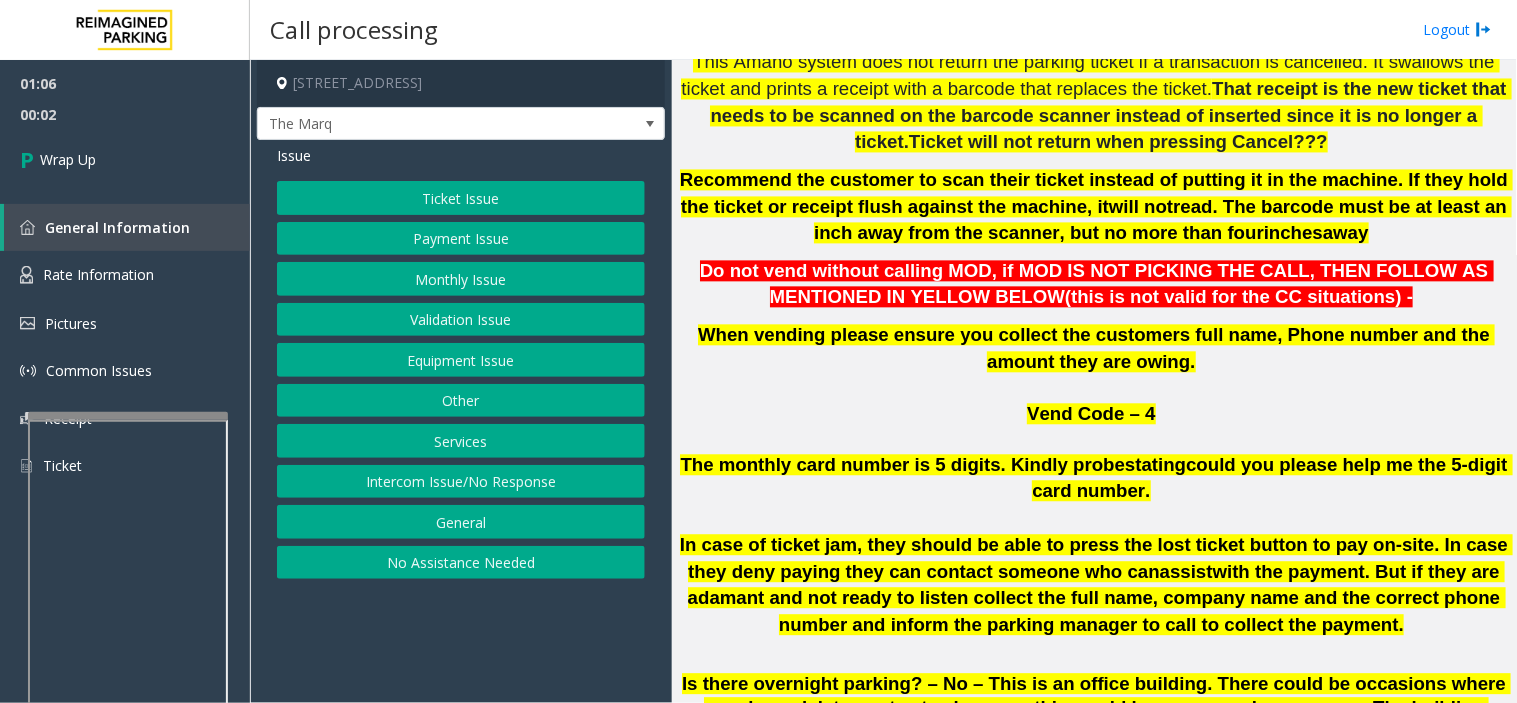 click on "Ticket Issue" 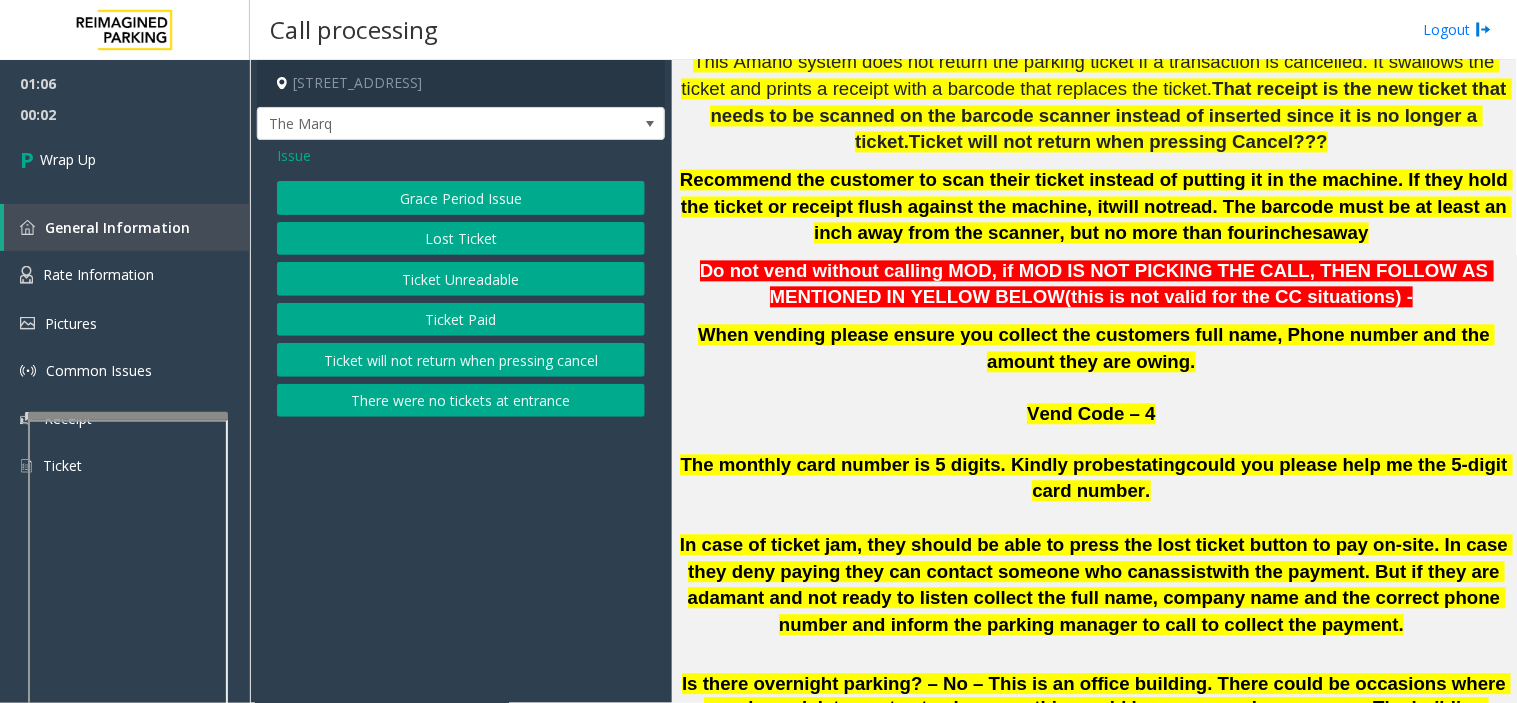 click on "Ticket Paid" 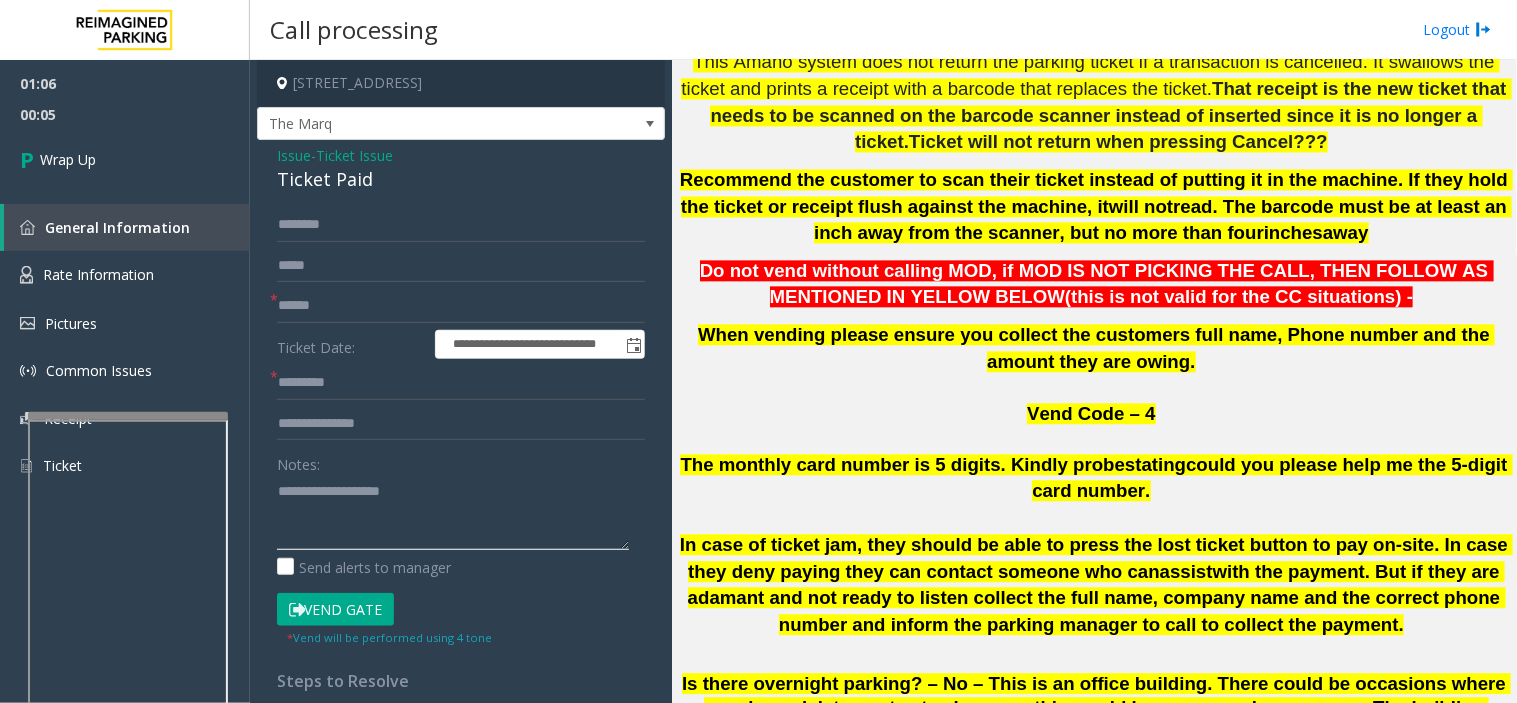 paste on "**********" 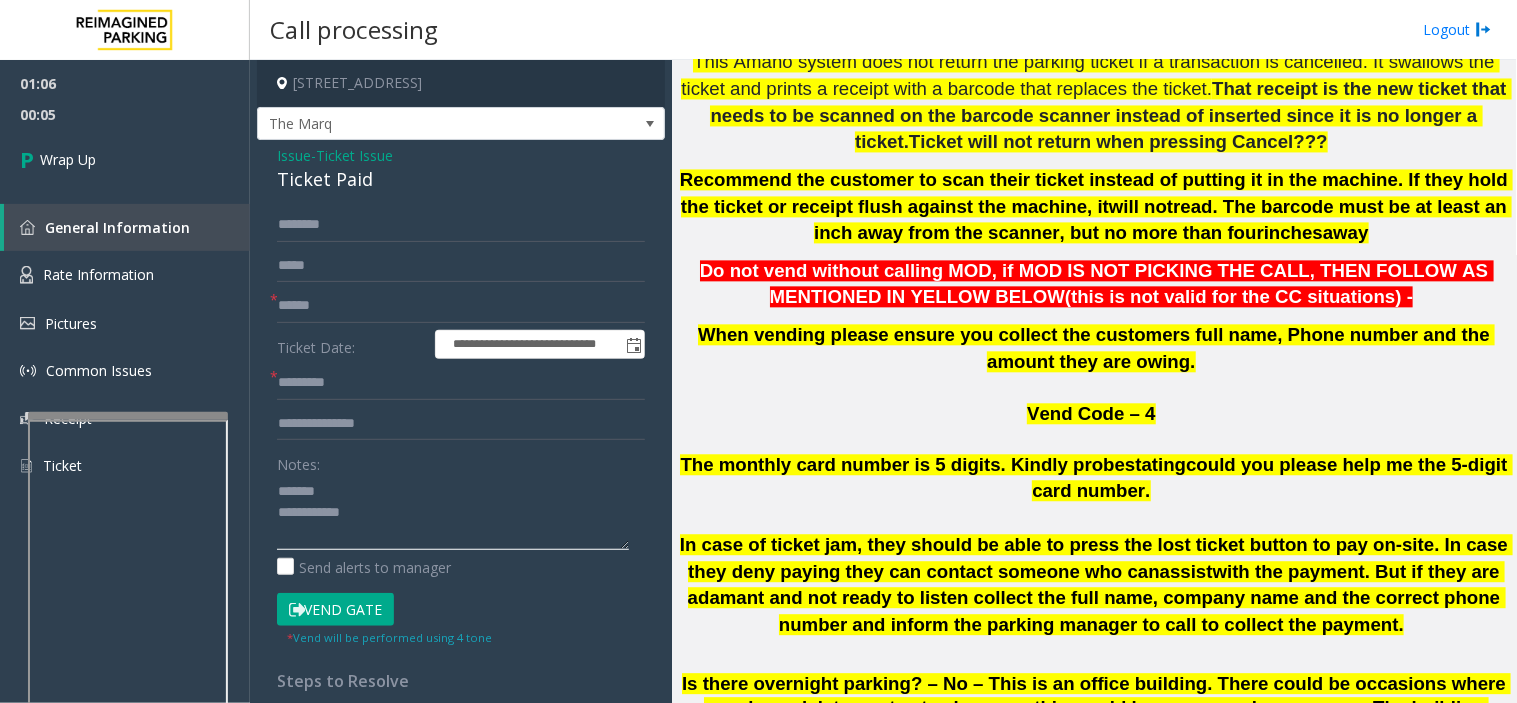 click 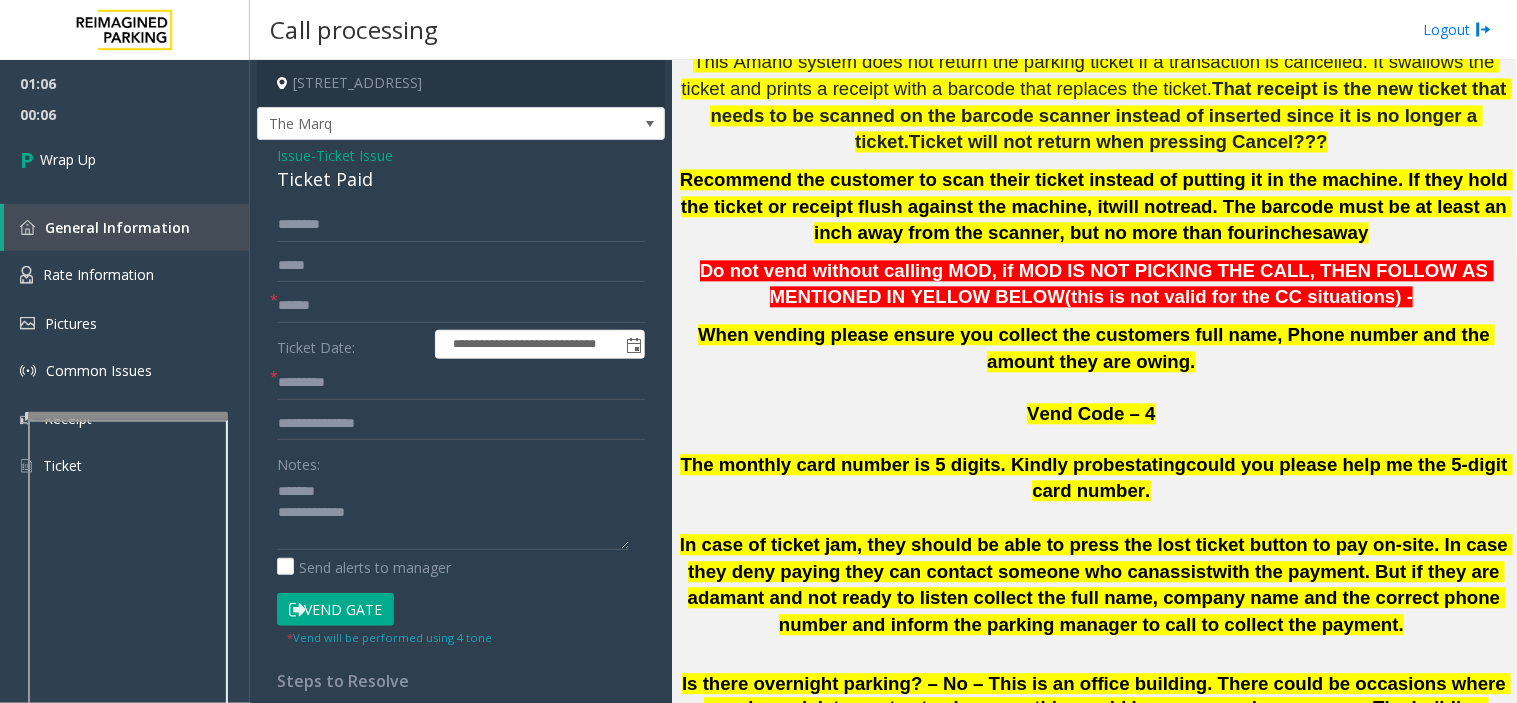click on "Ticket Paid" 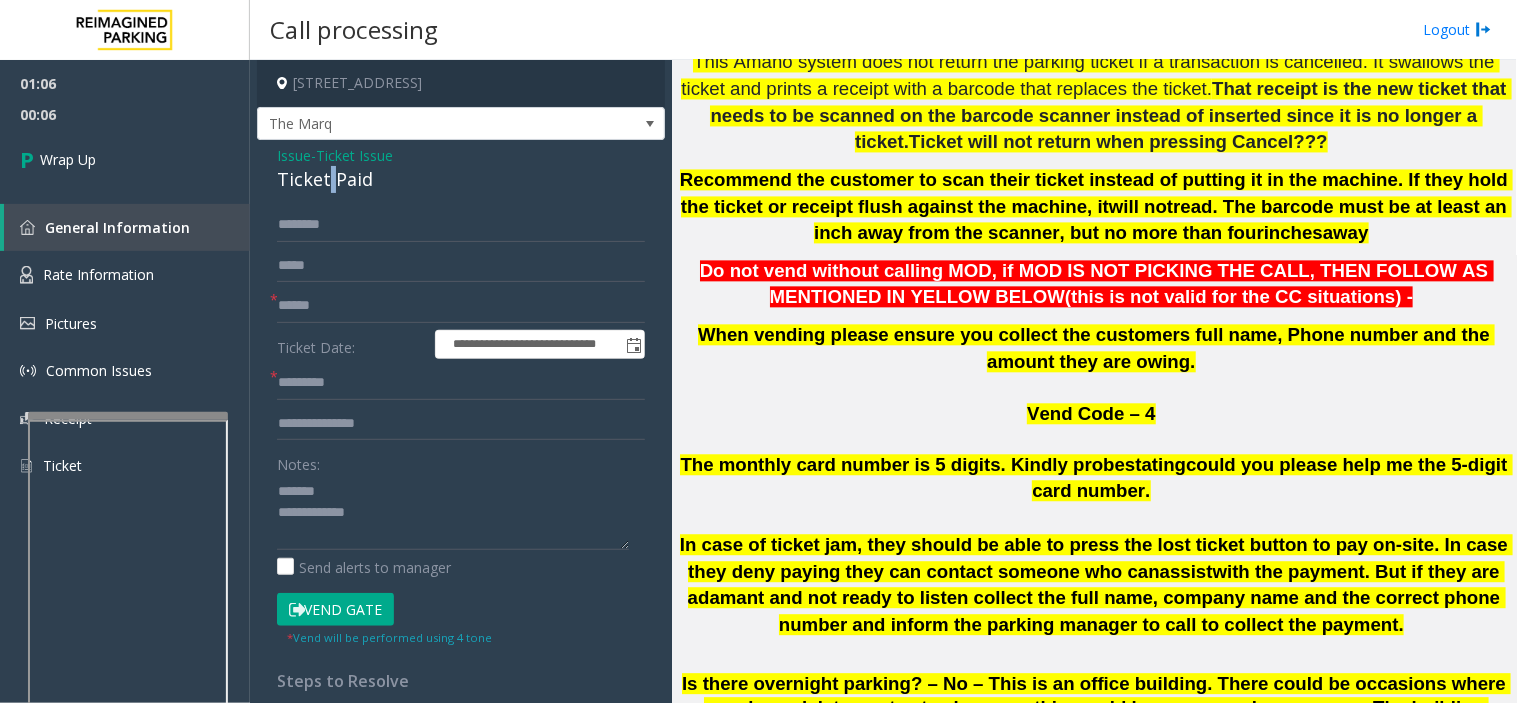 click on "Ticket Paid" 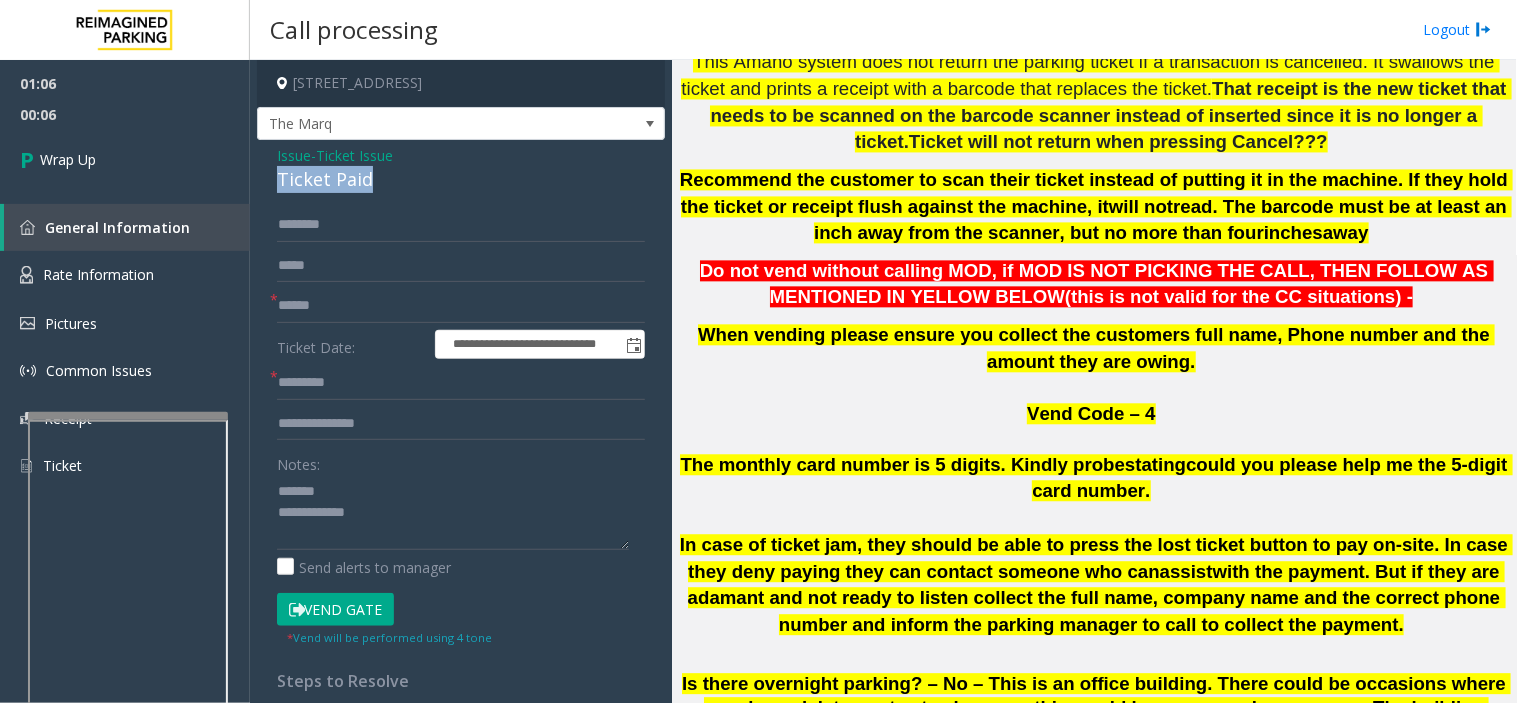 click on "Ticket Paid" 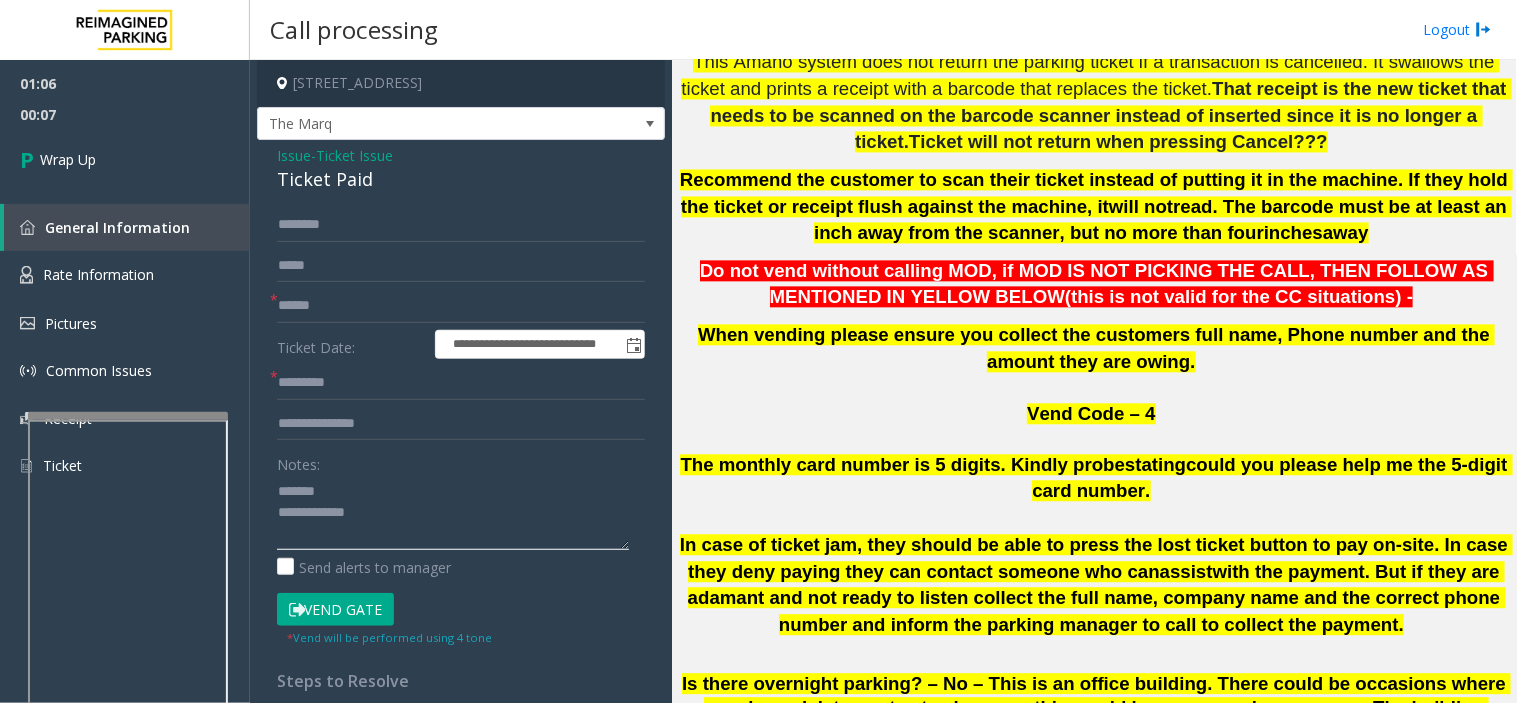 click 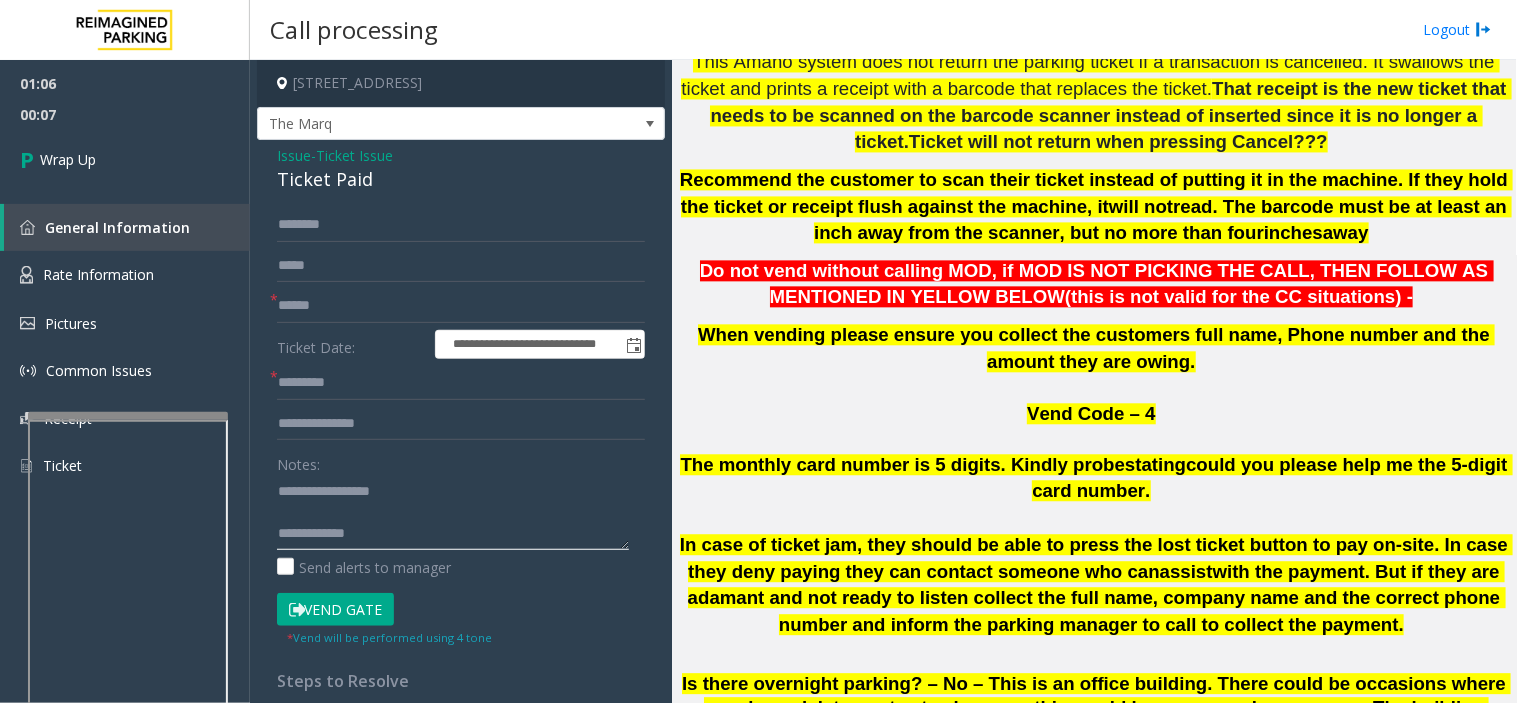 type on "**********" 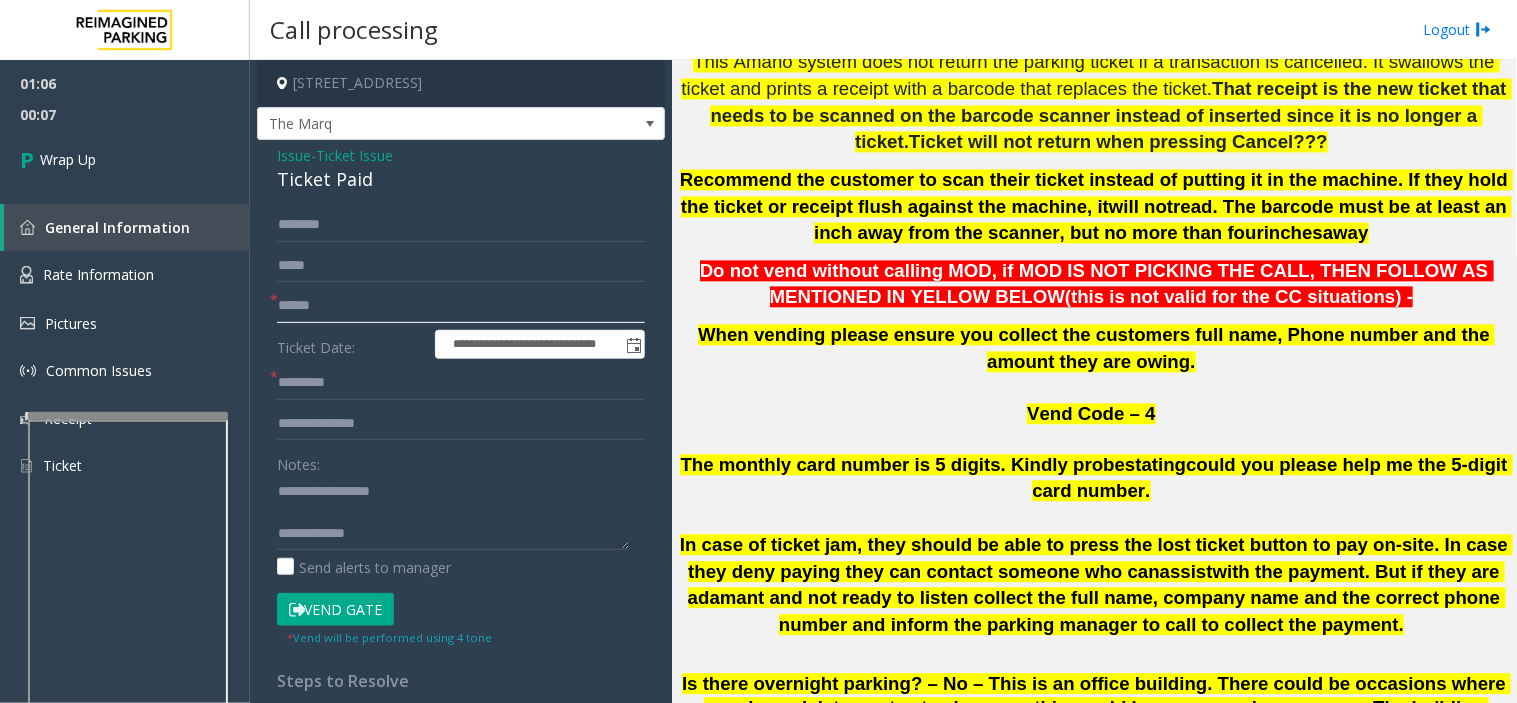click 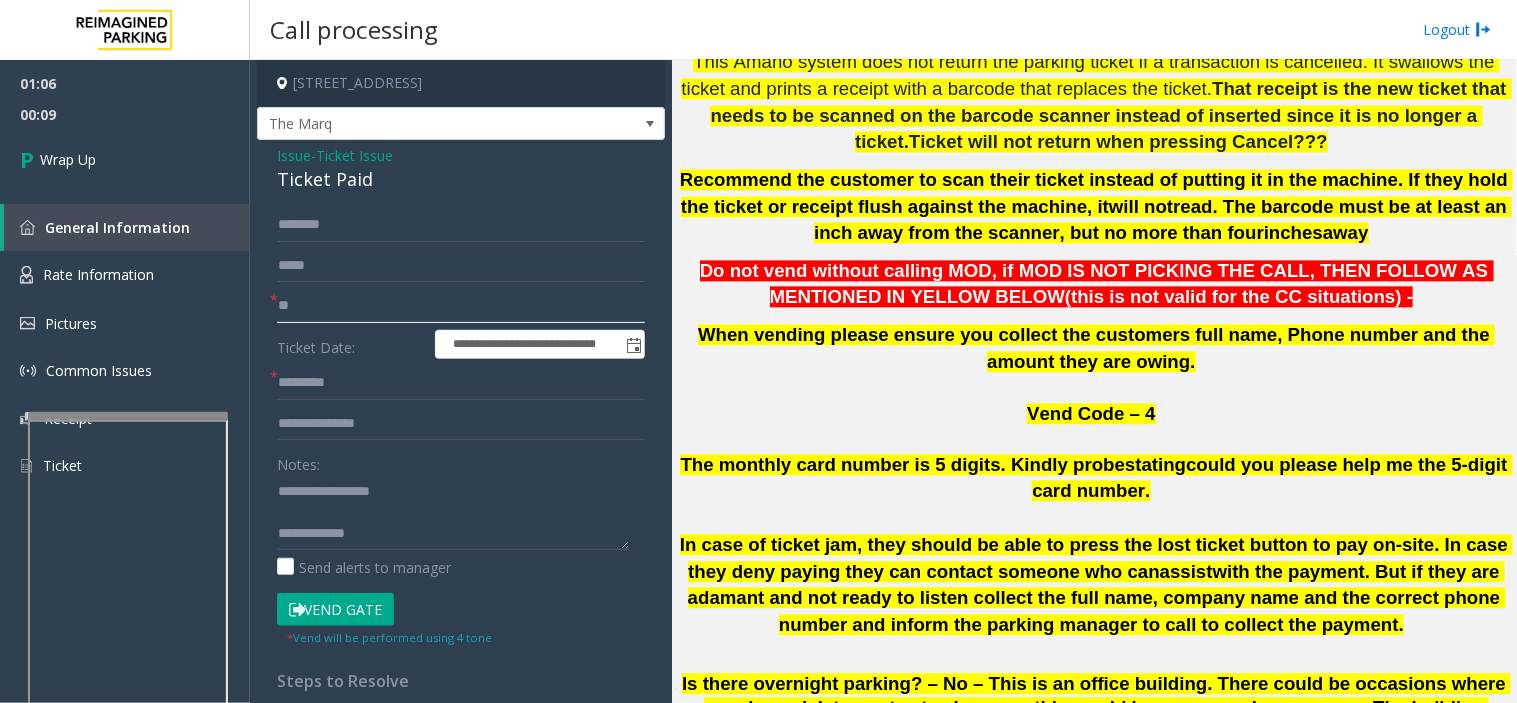 type on "**" 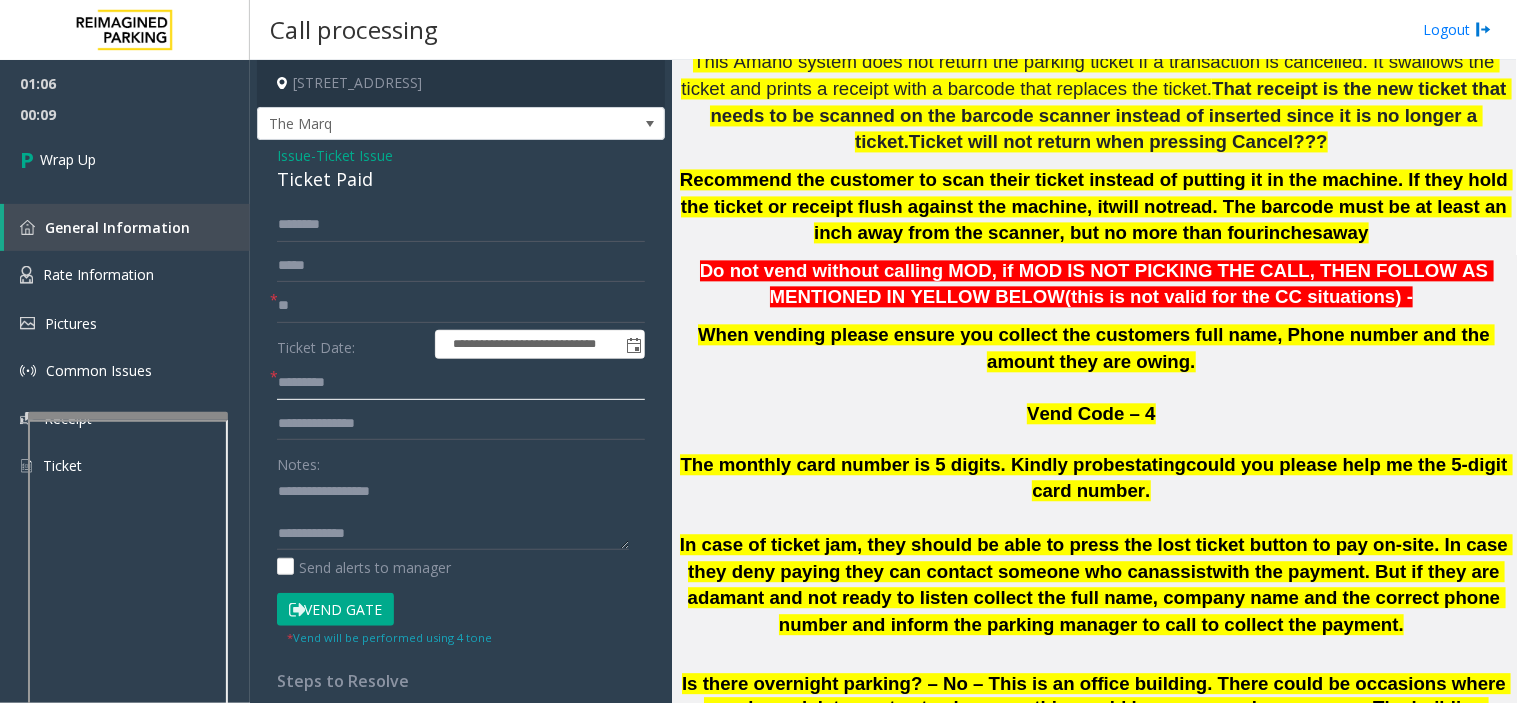 click 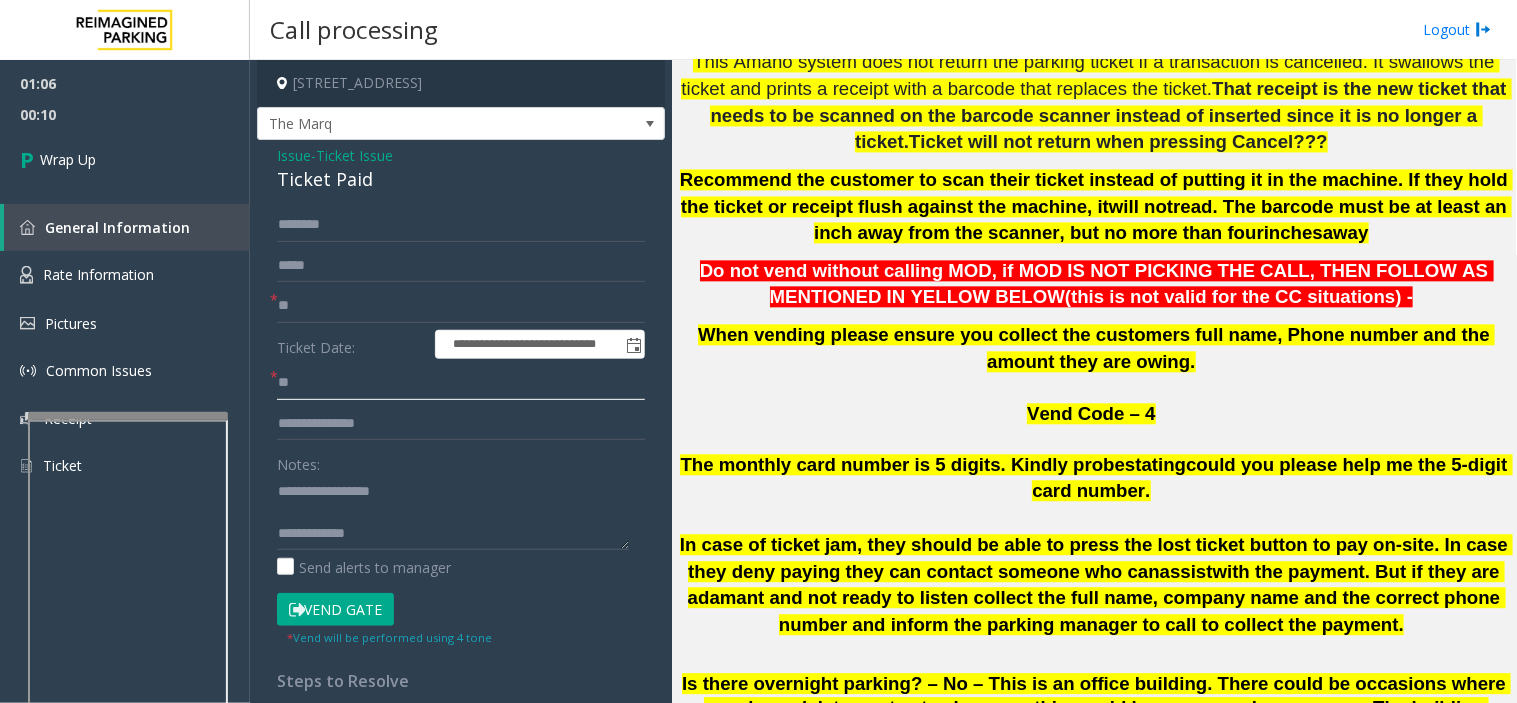 type on "**" 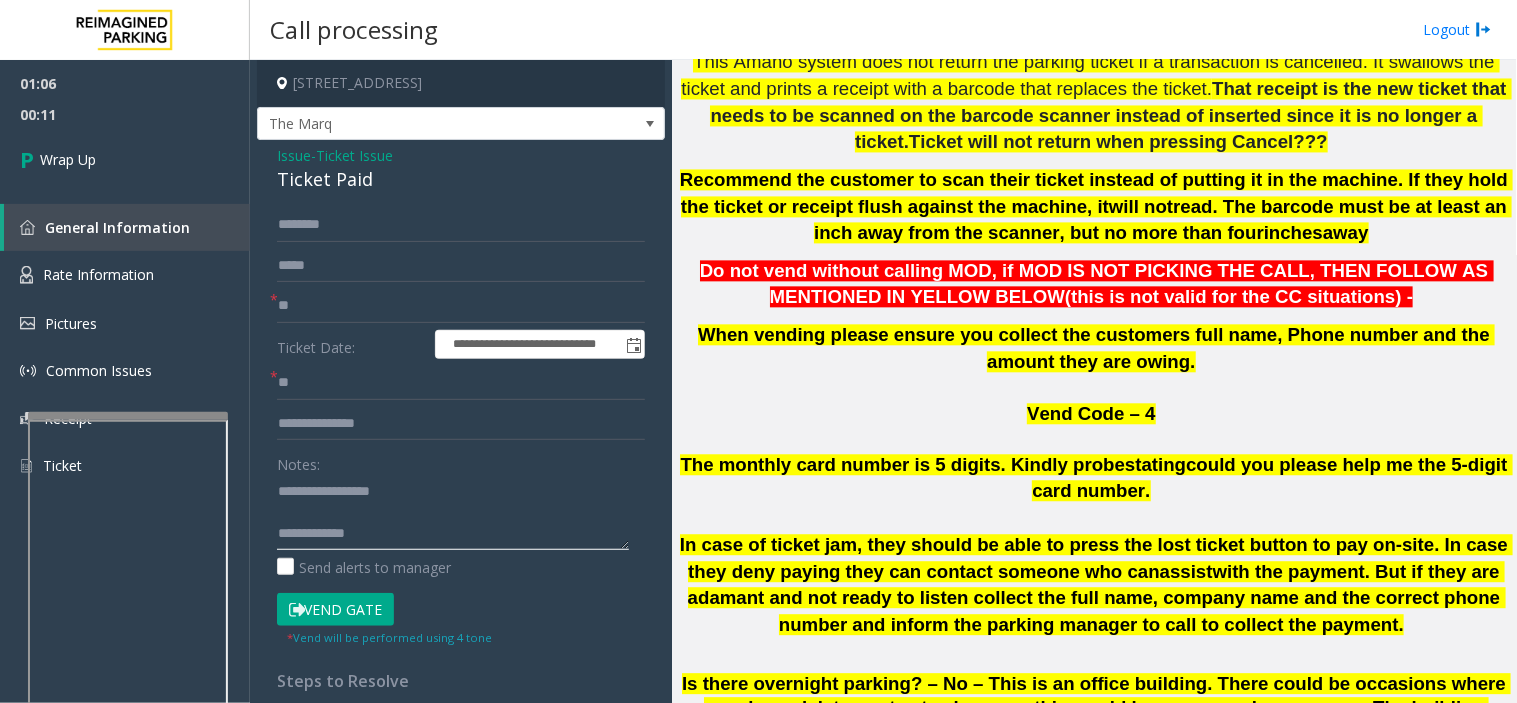 click 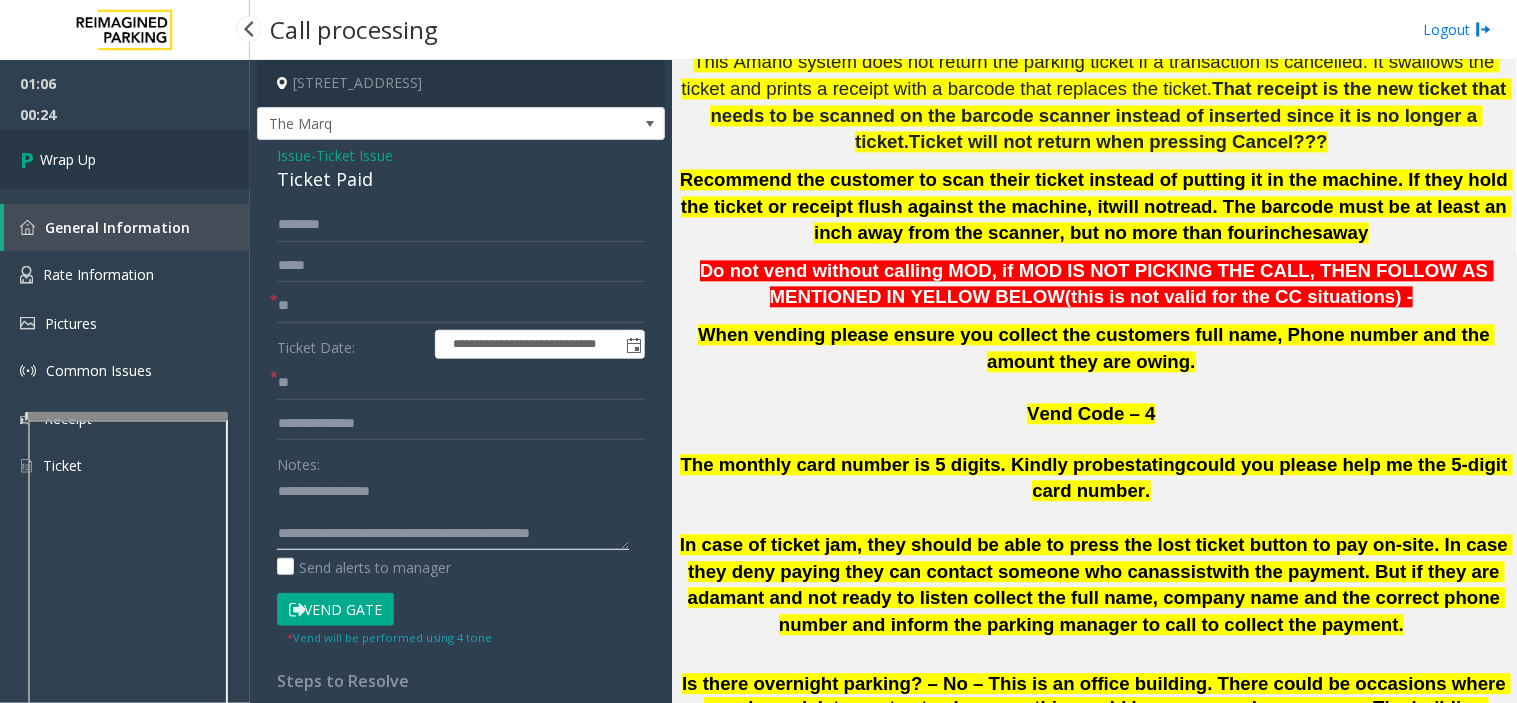 type on "**********" 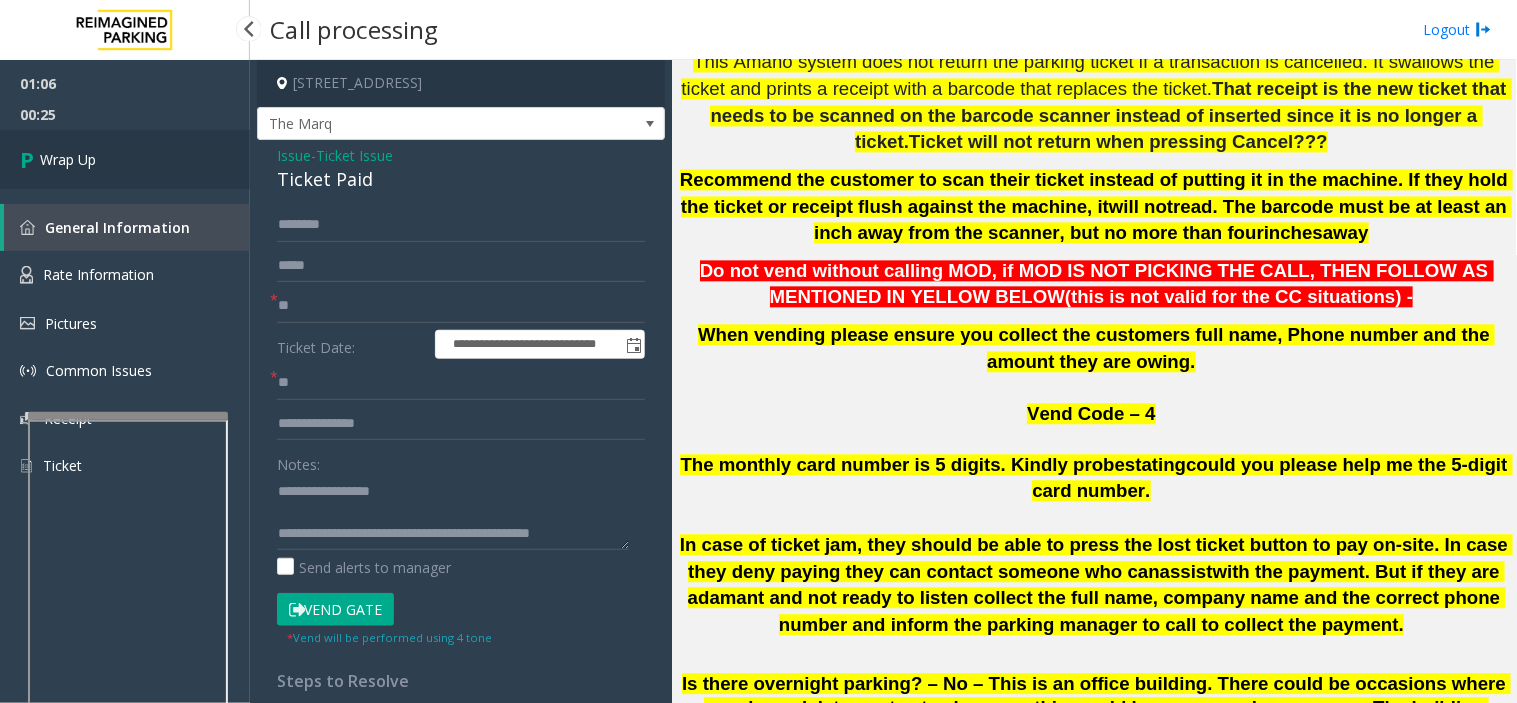 click on "Wrap Up" at bounding box center [125, 159] 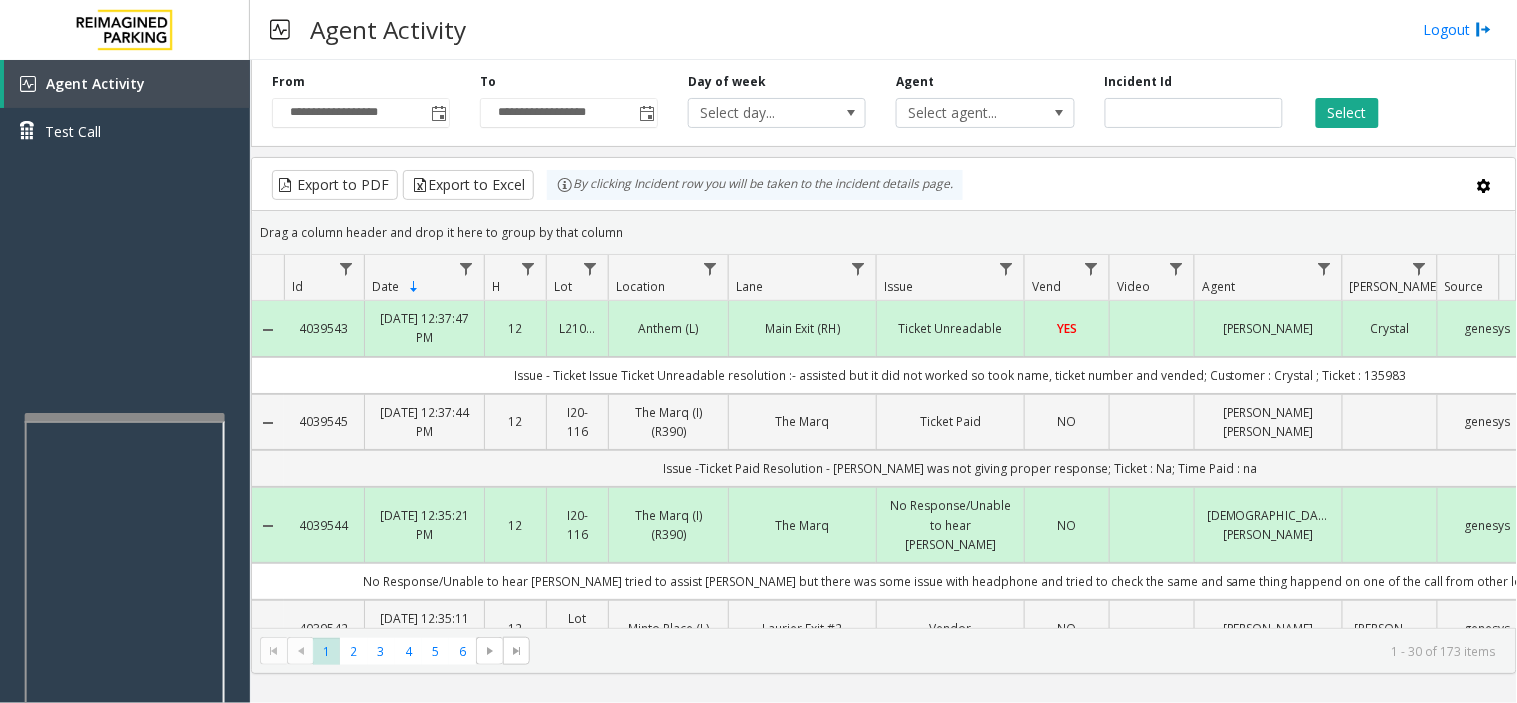 click at bounding box center [125, 417] 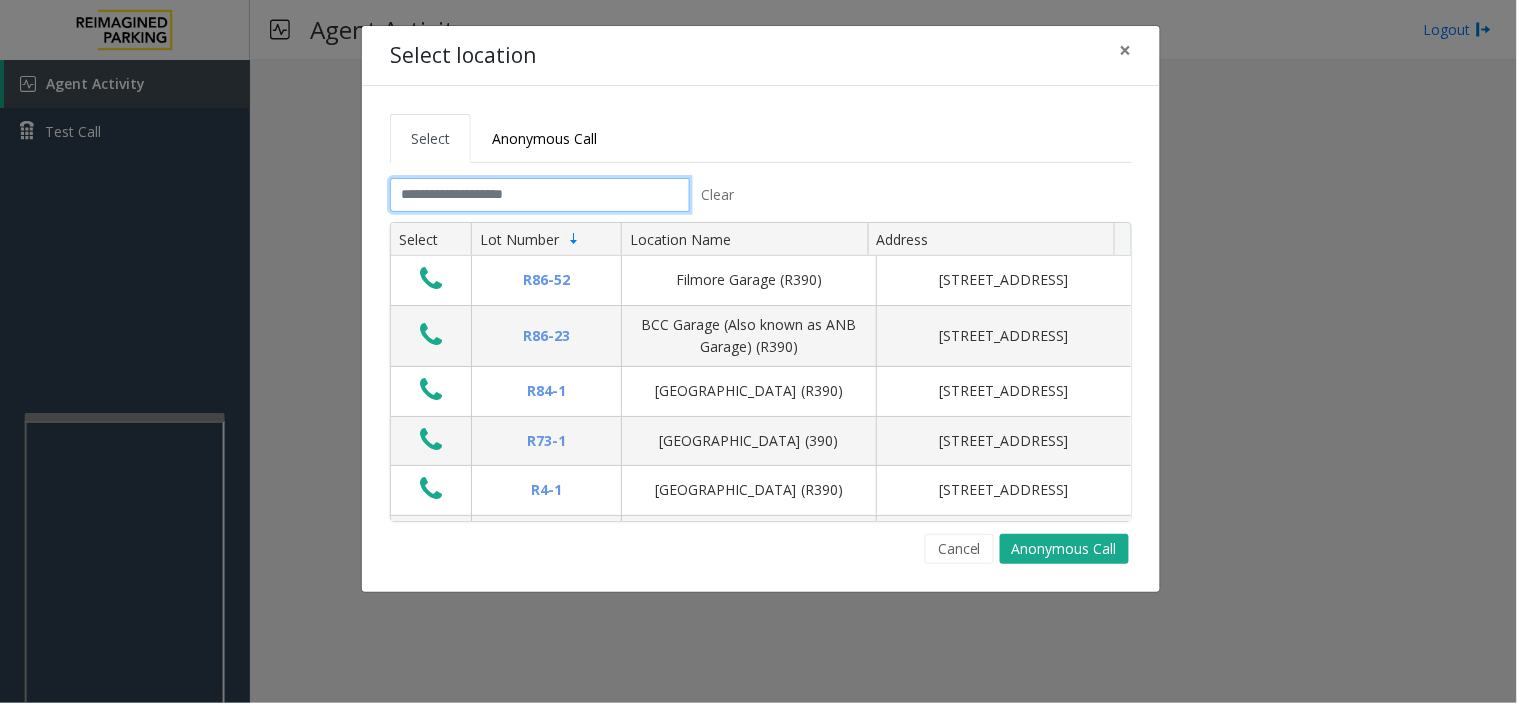 click 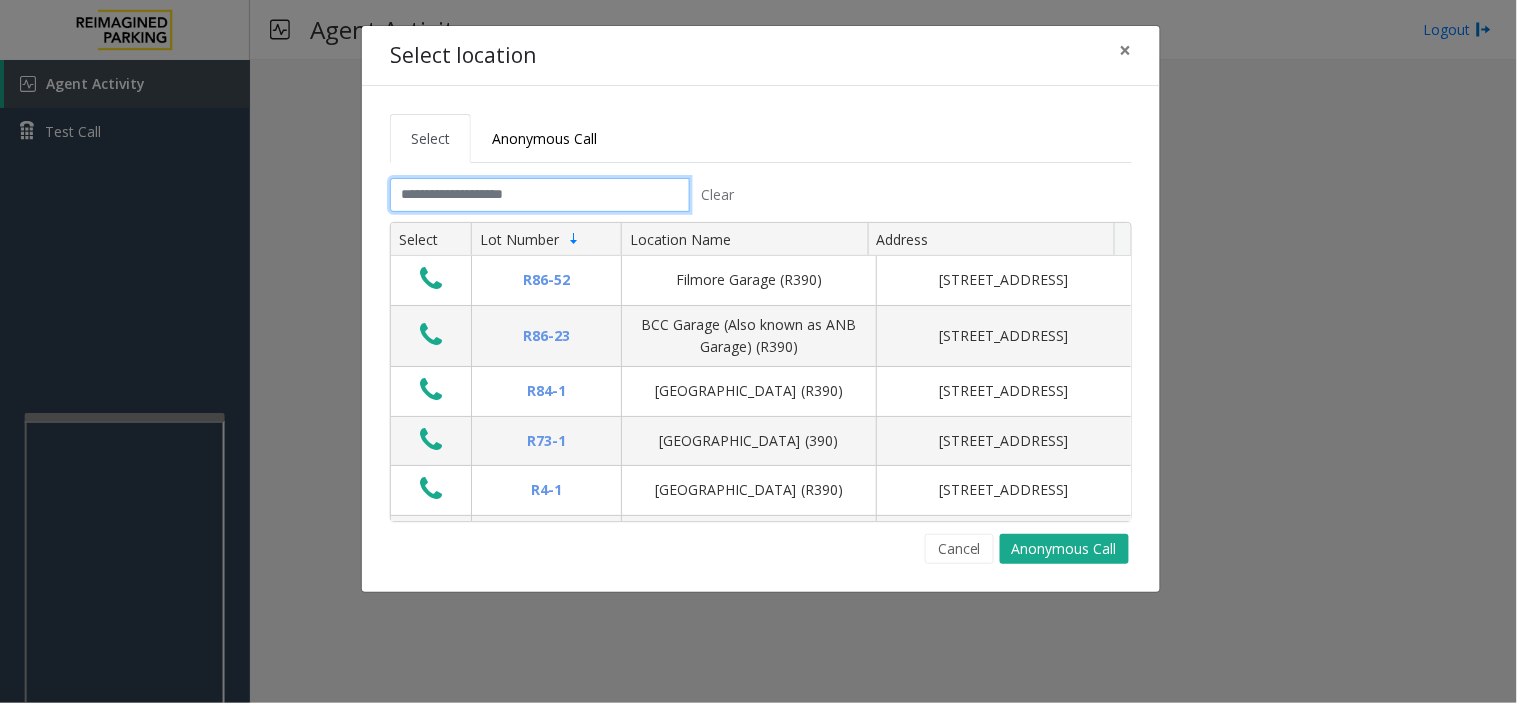 click 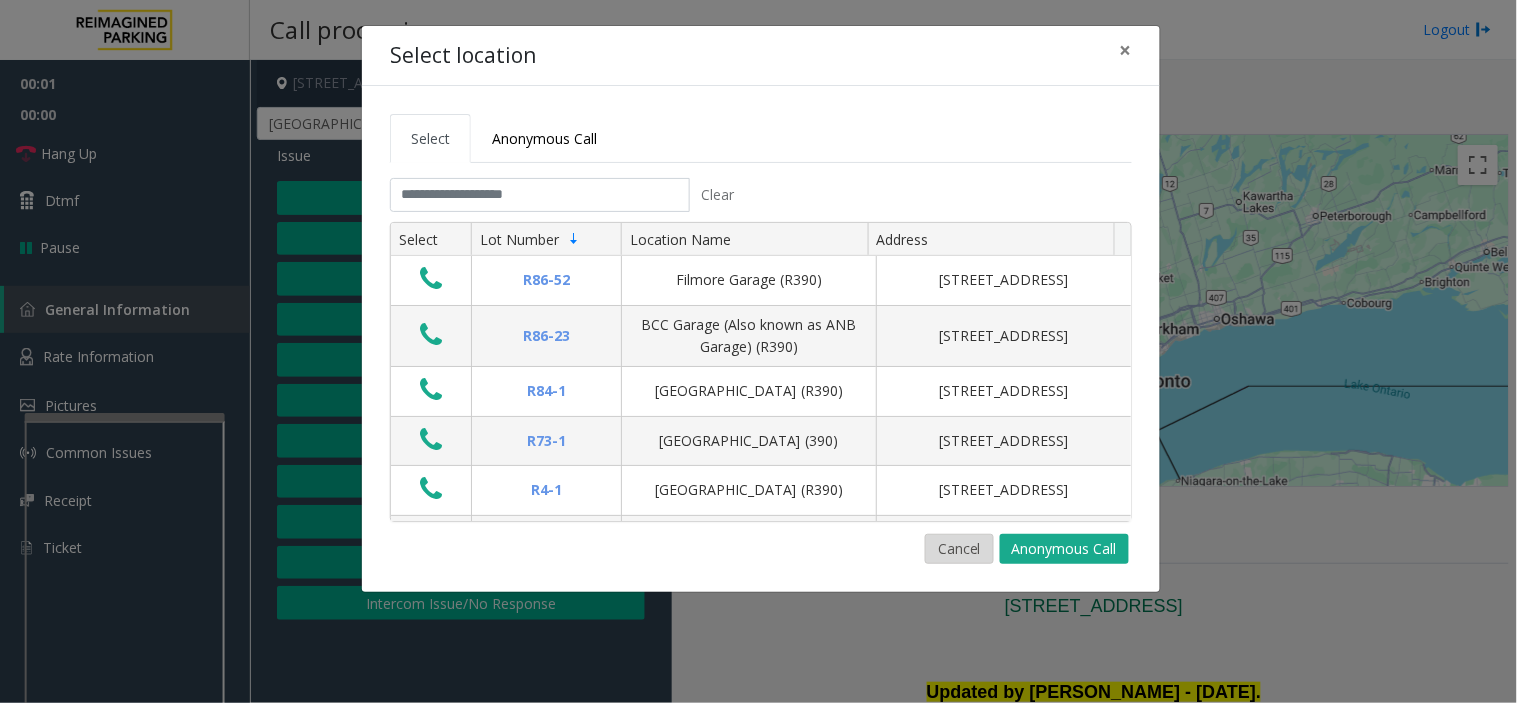 click on "Cancel" 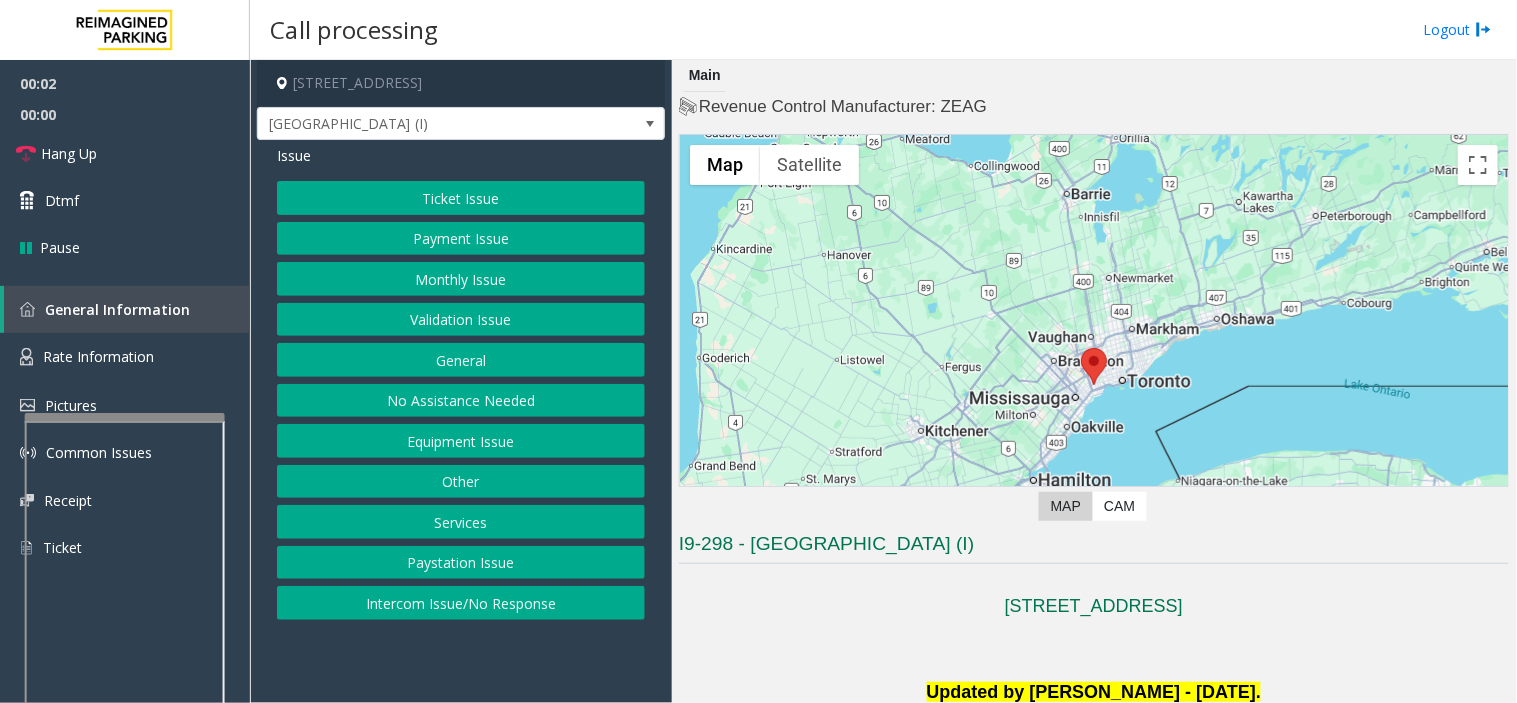 scroll, scrollTop: 444, scrollLeft: 0, axis: vertical 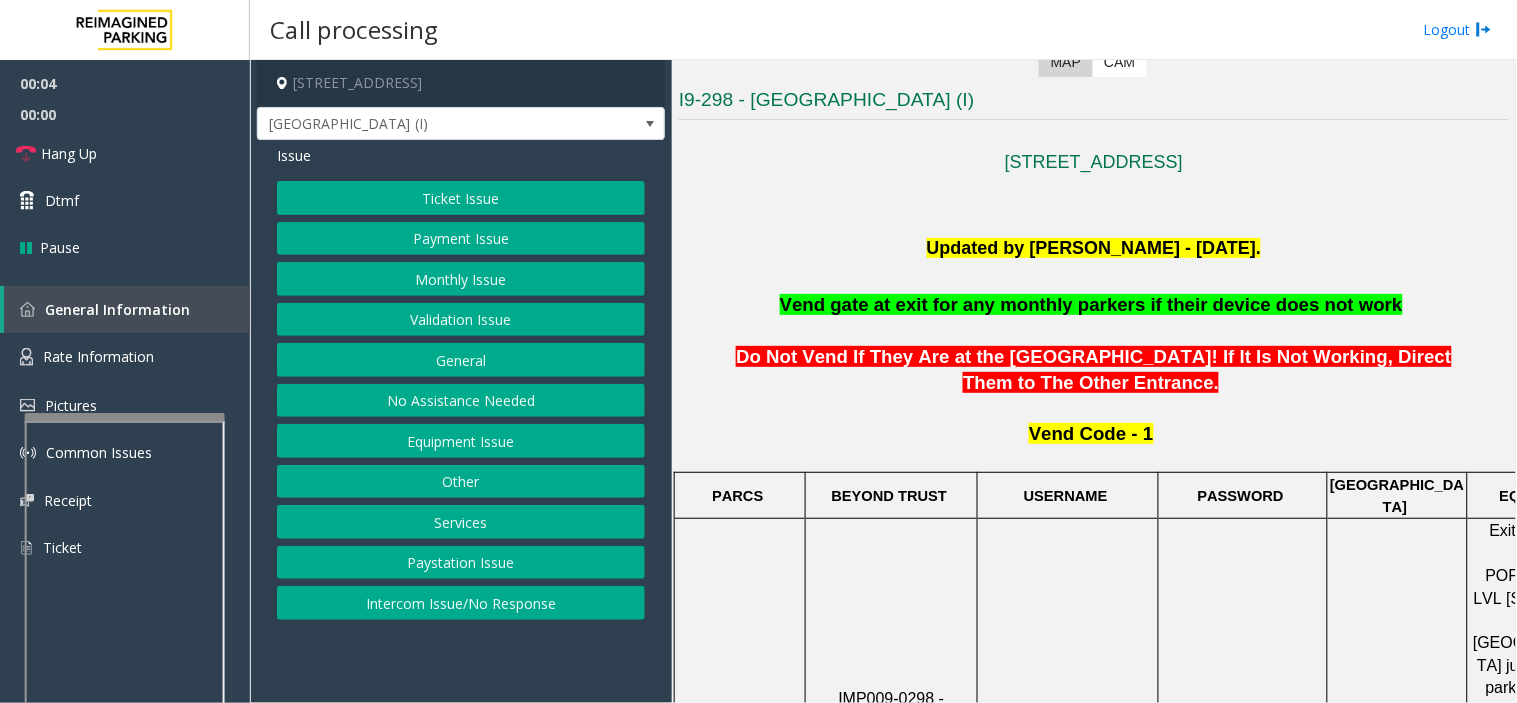 click on "Validation Issue" 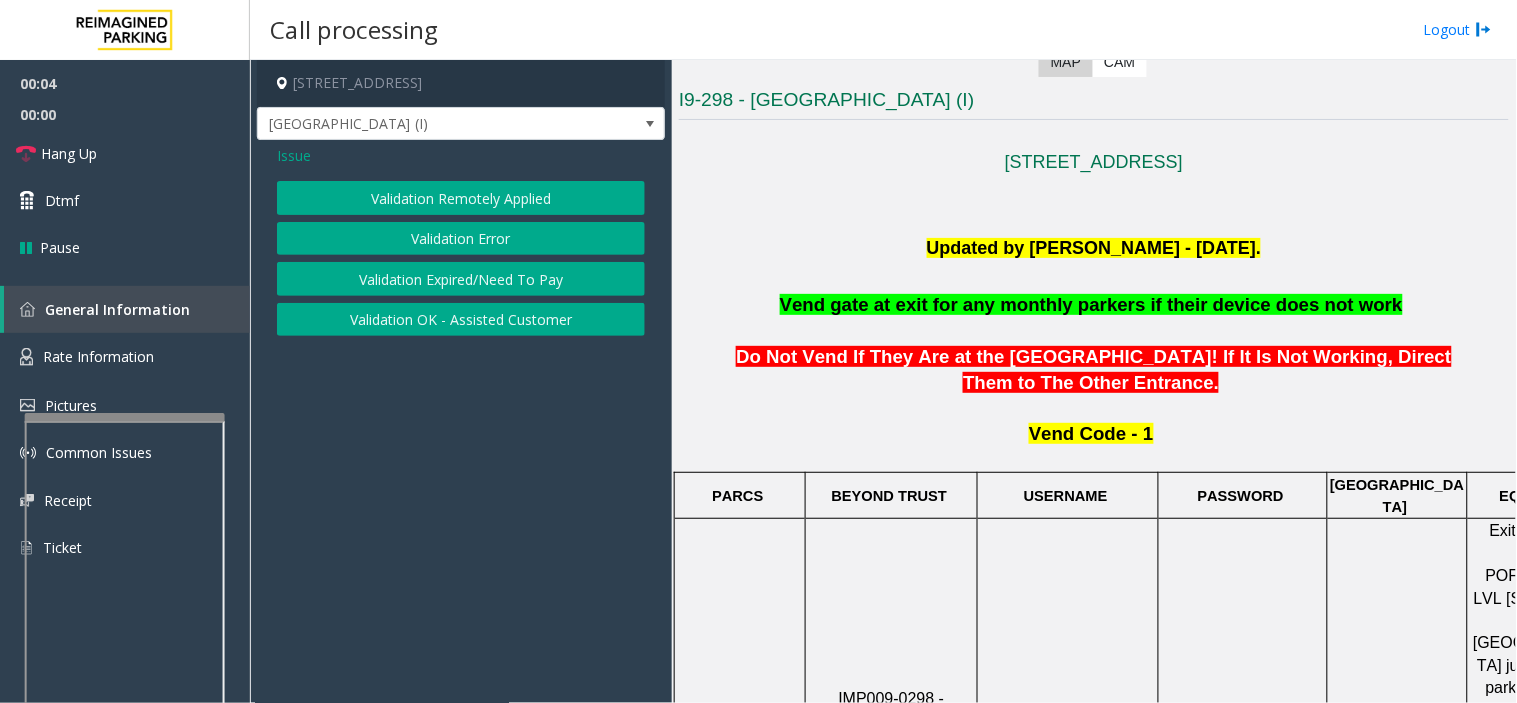 click on "Validation Error" 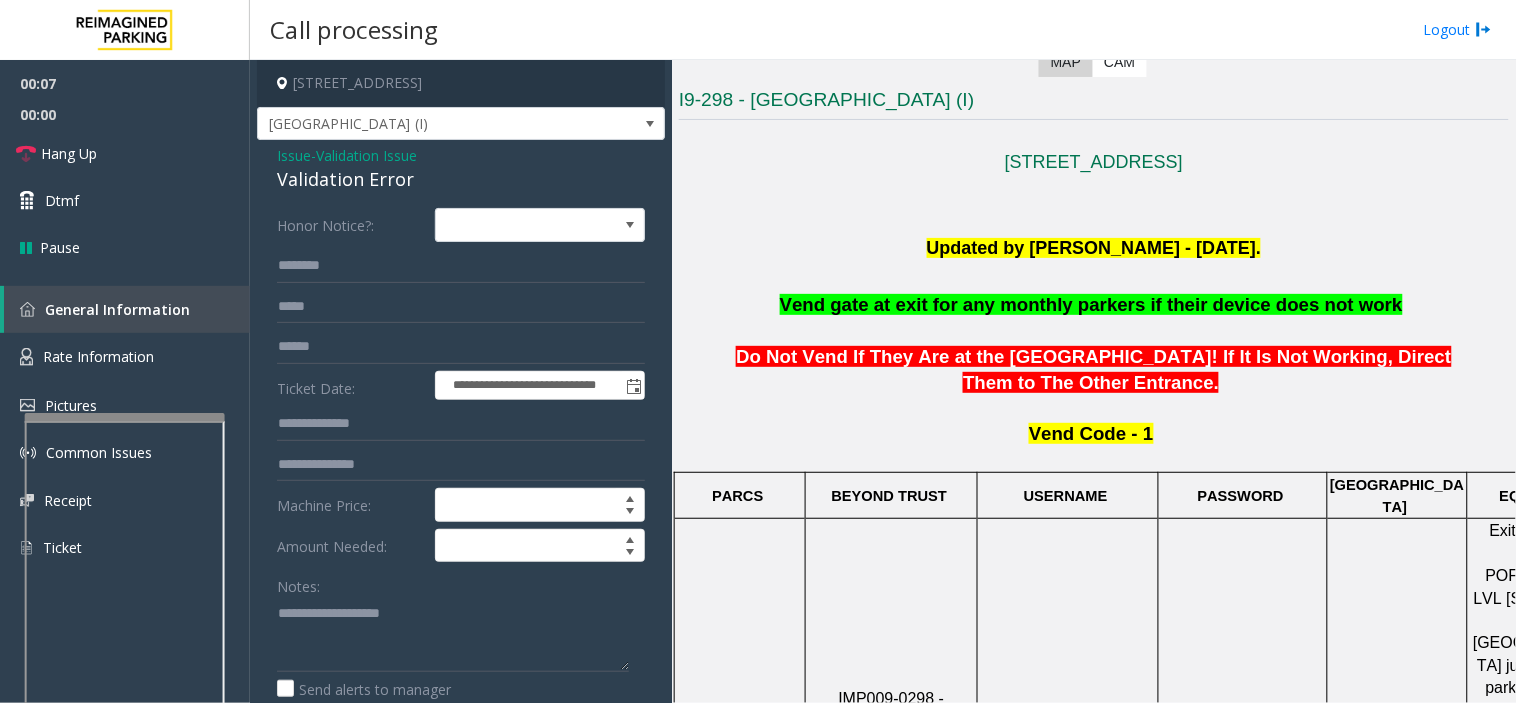 click on "Notes:" 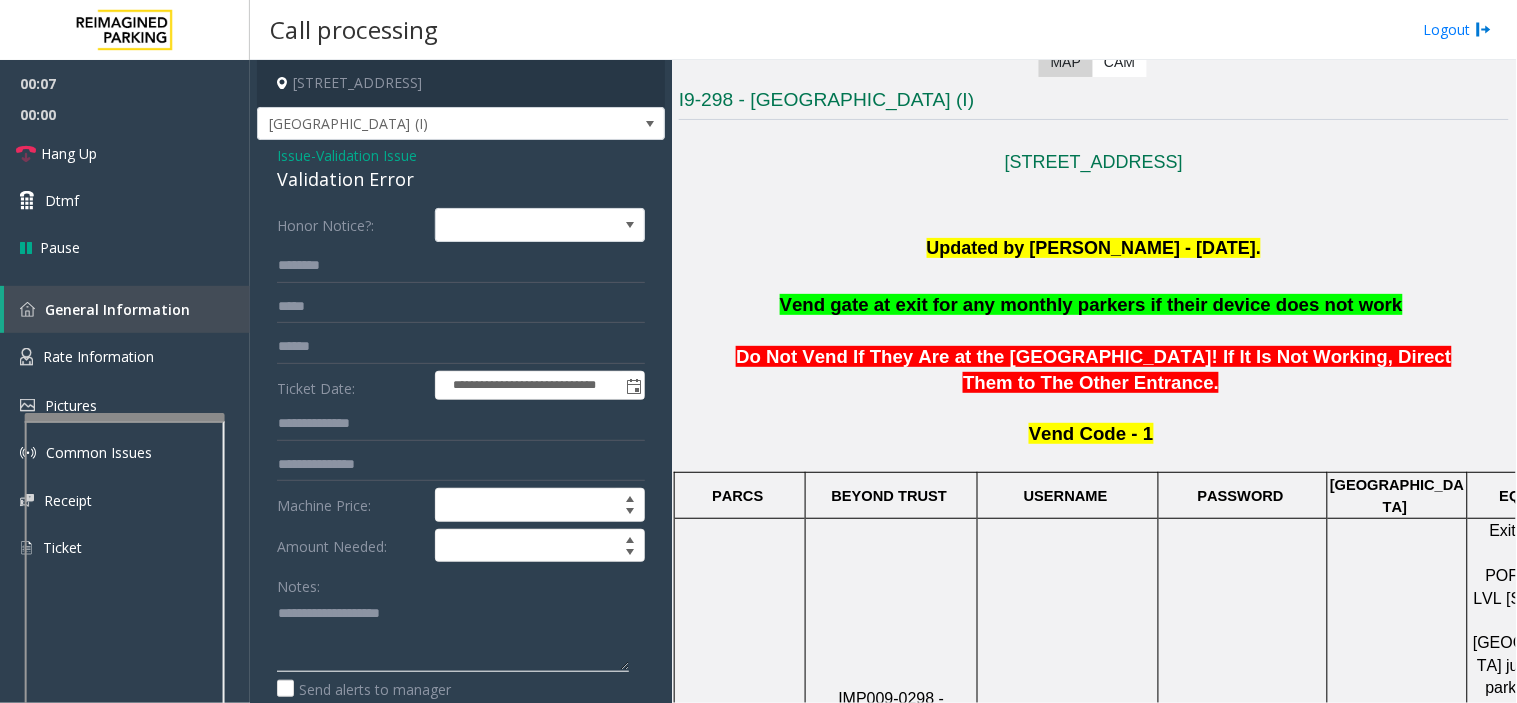 click 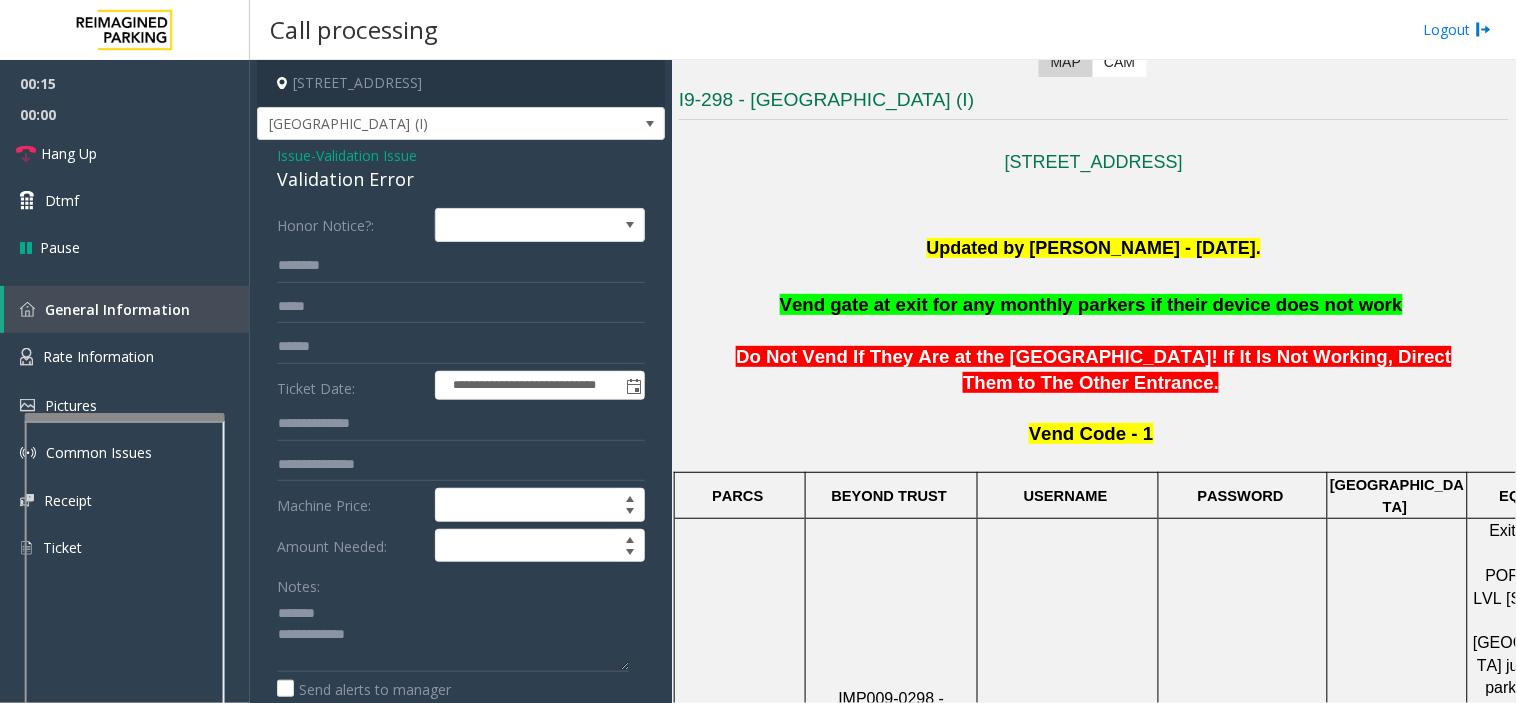 click on "Validation Error" 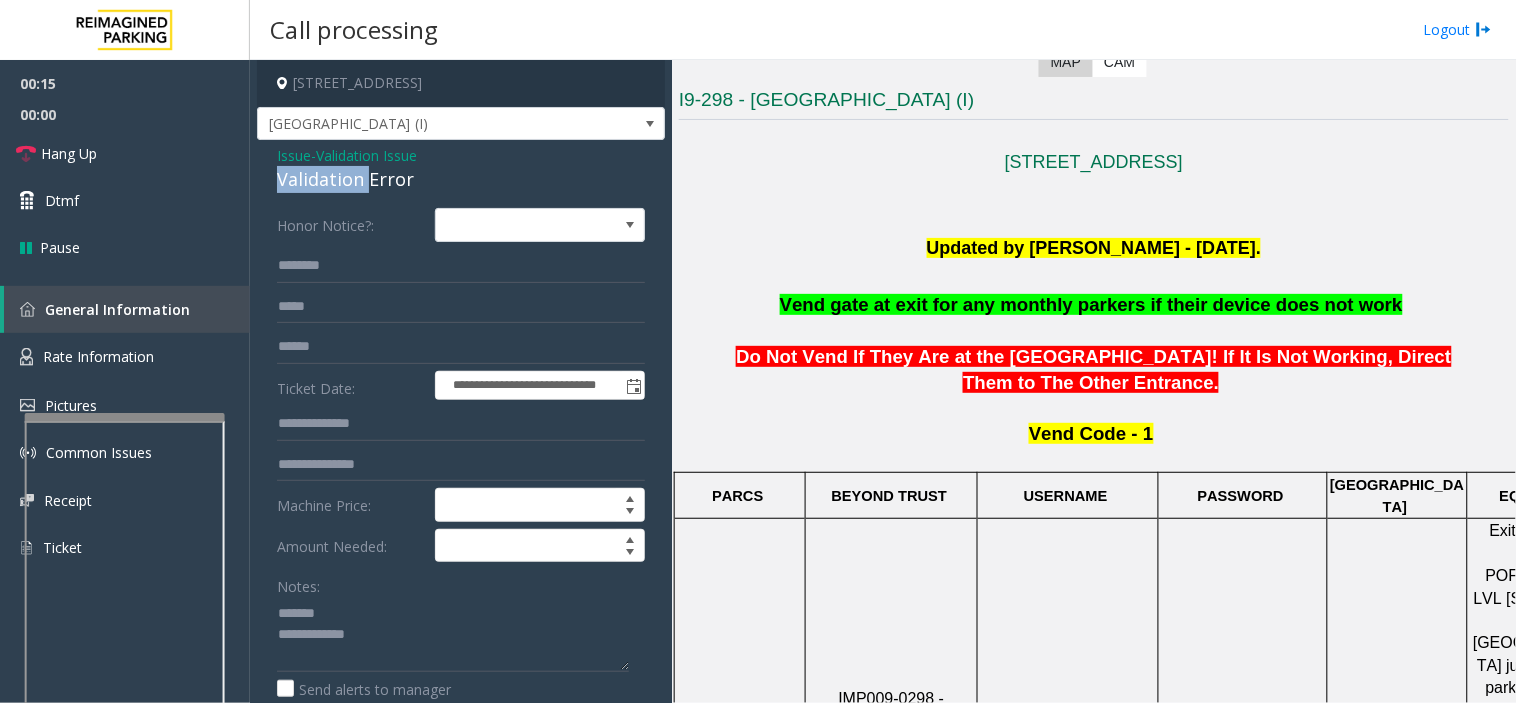 click on "Validation Error" 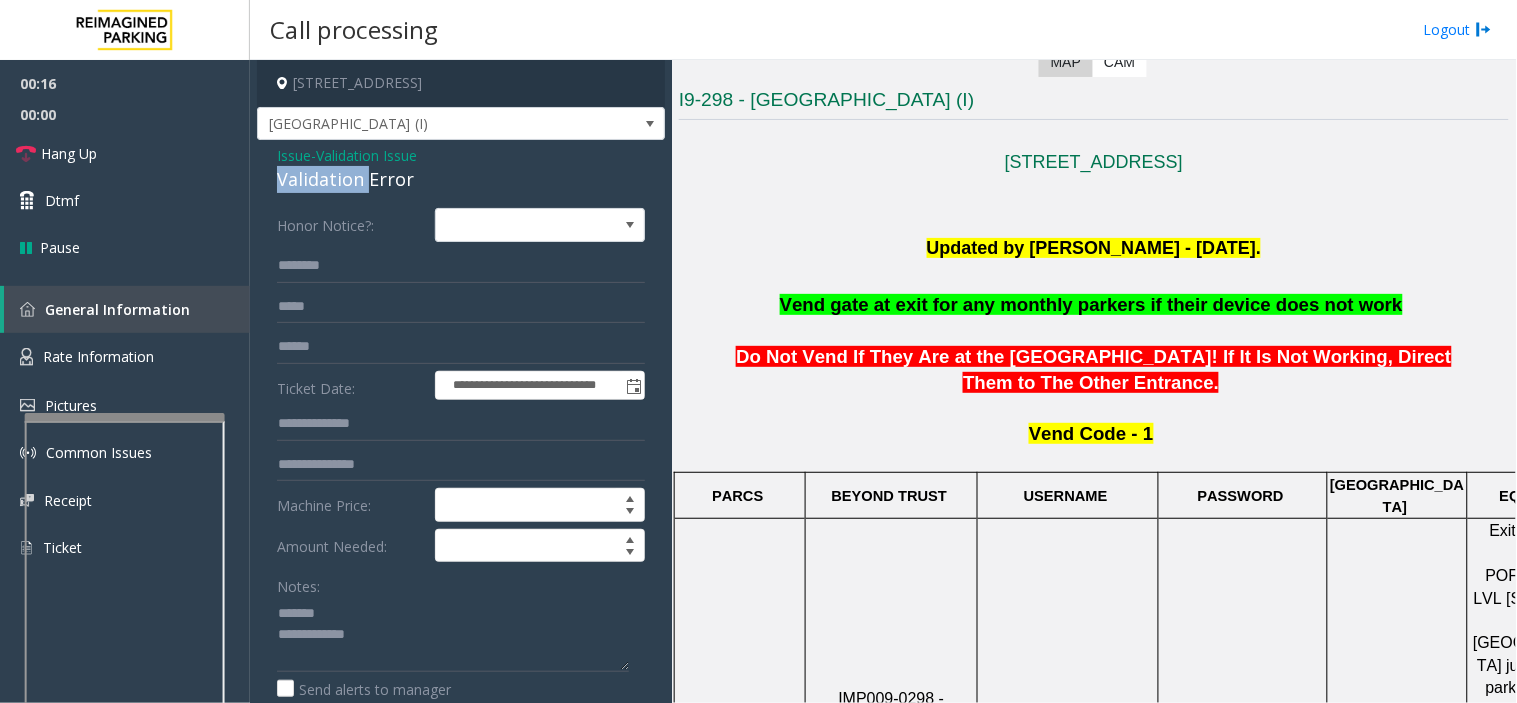click on "Validation Error" 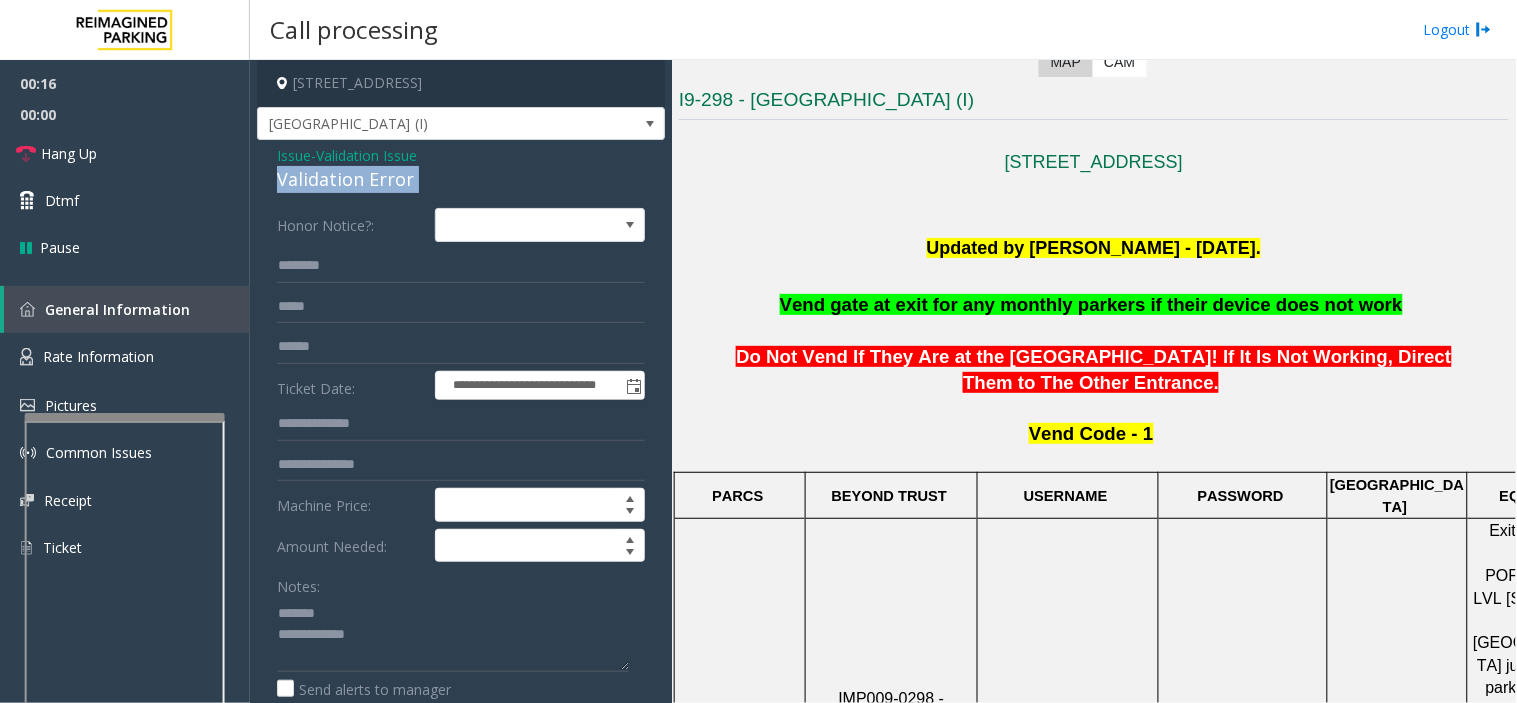 click on "Validation Error" 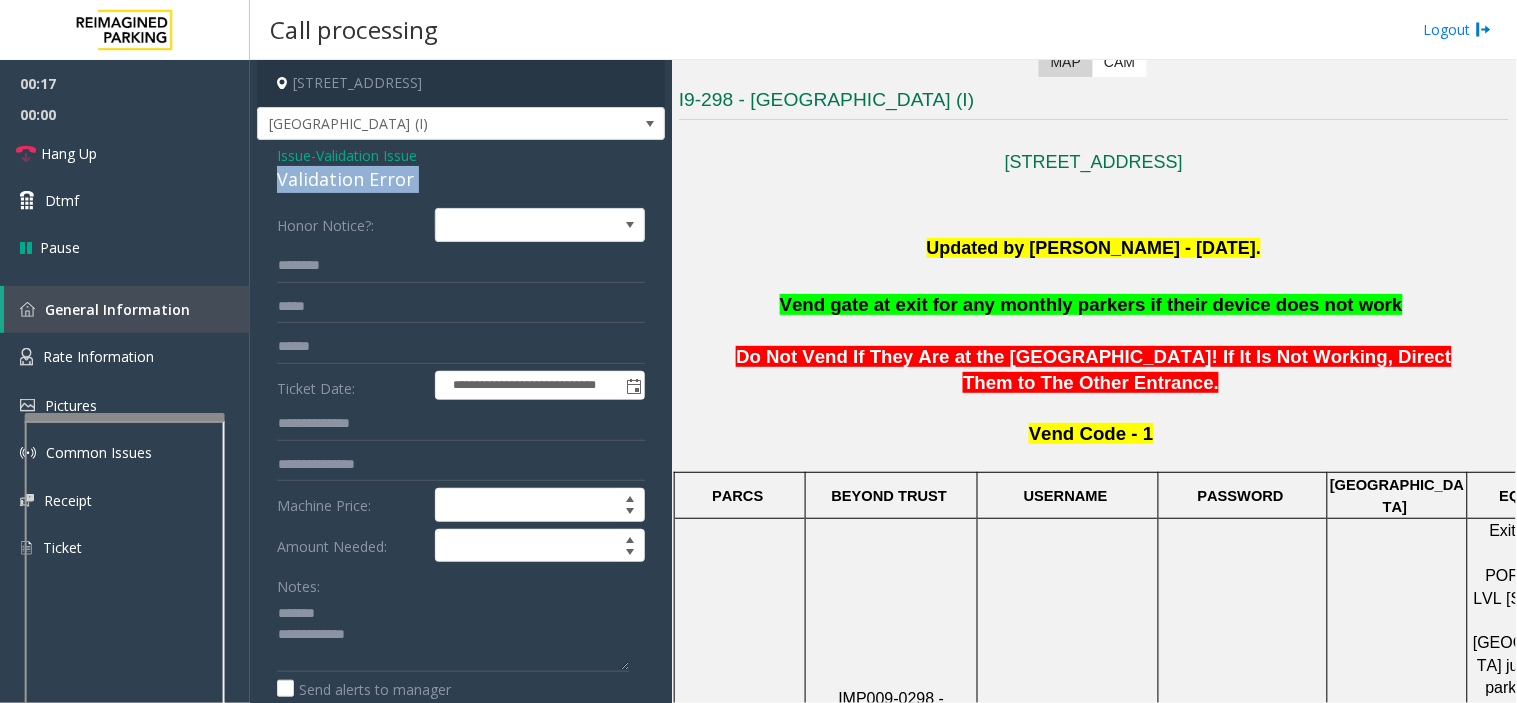 click on "Validation Error" 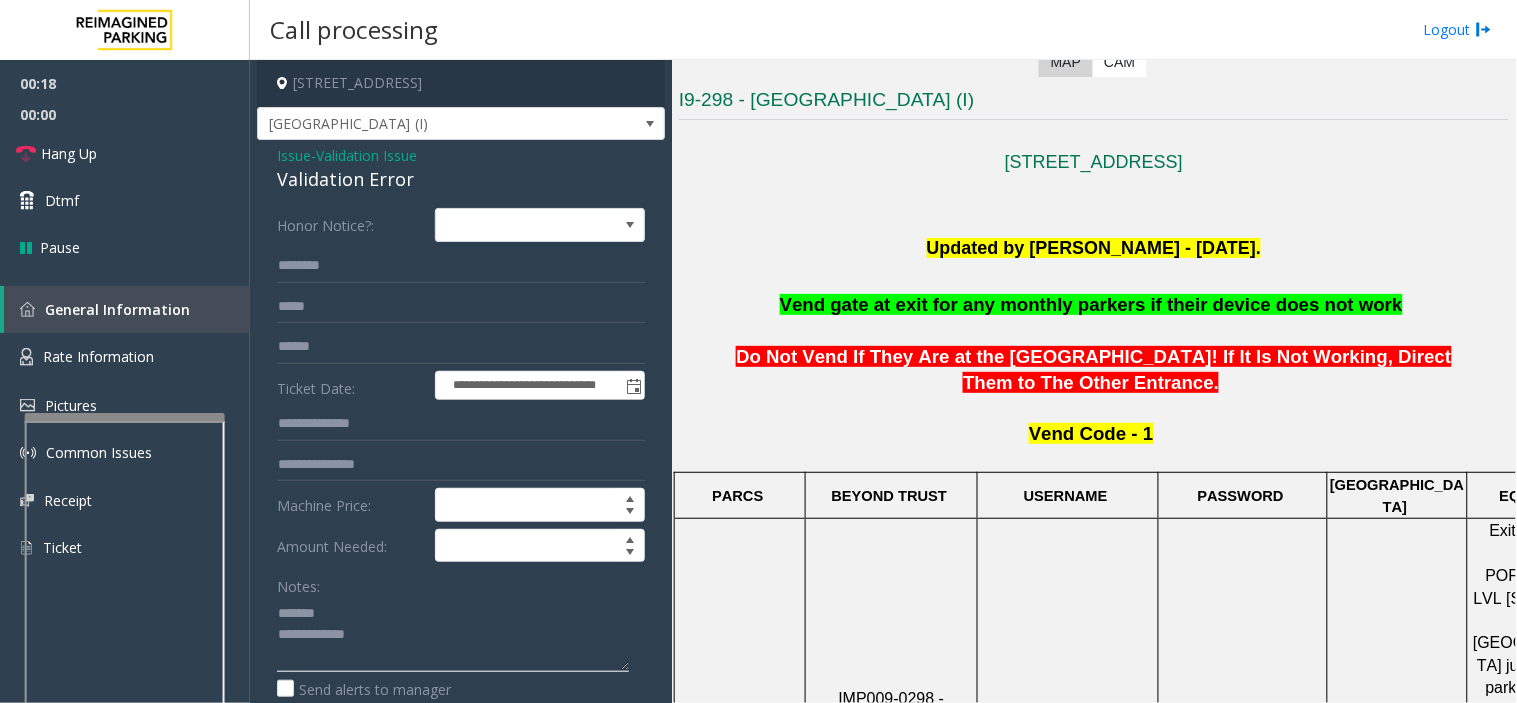 click 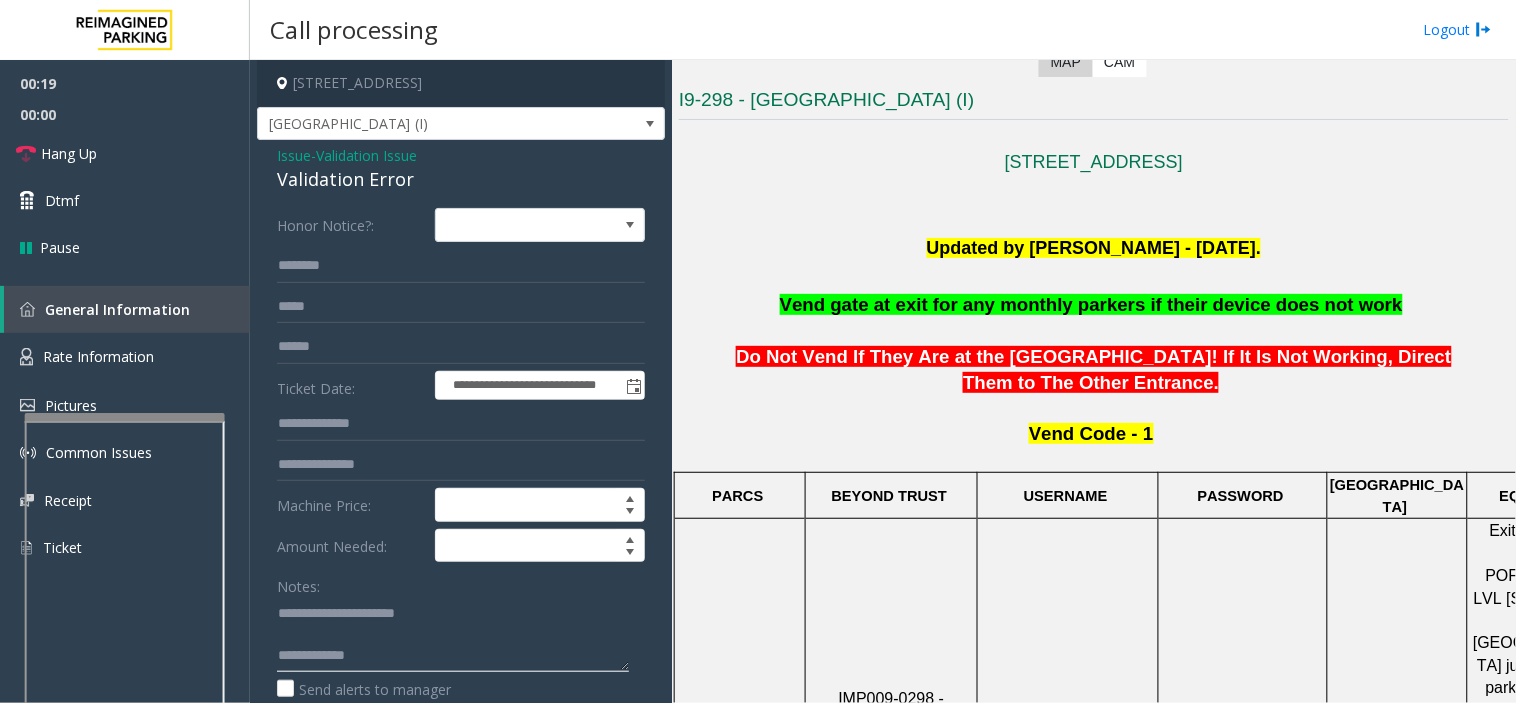 click 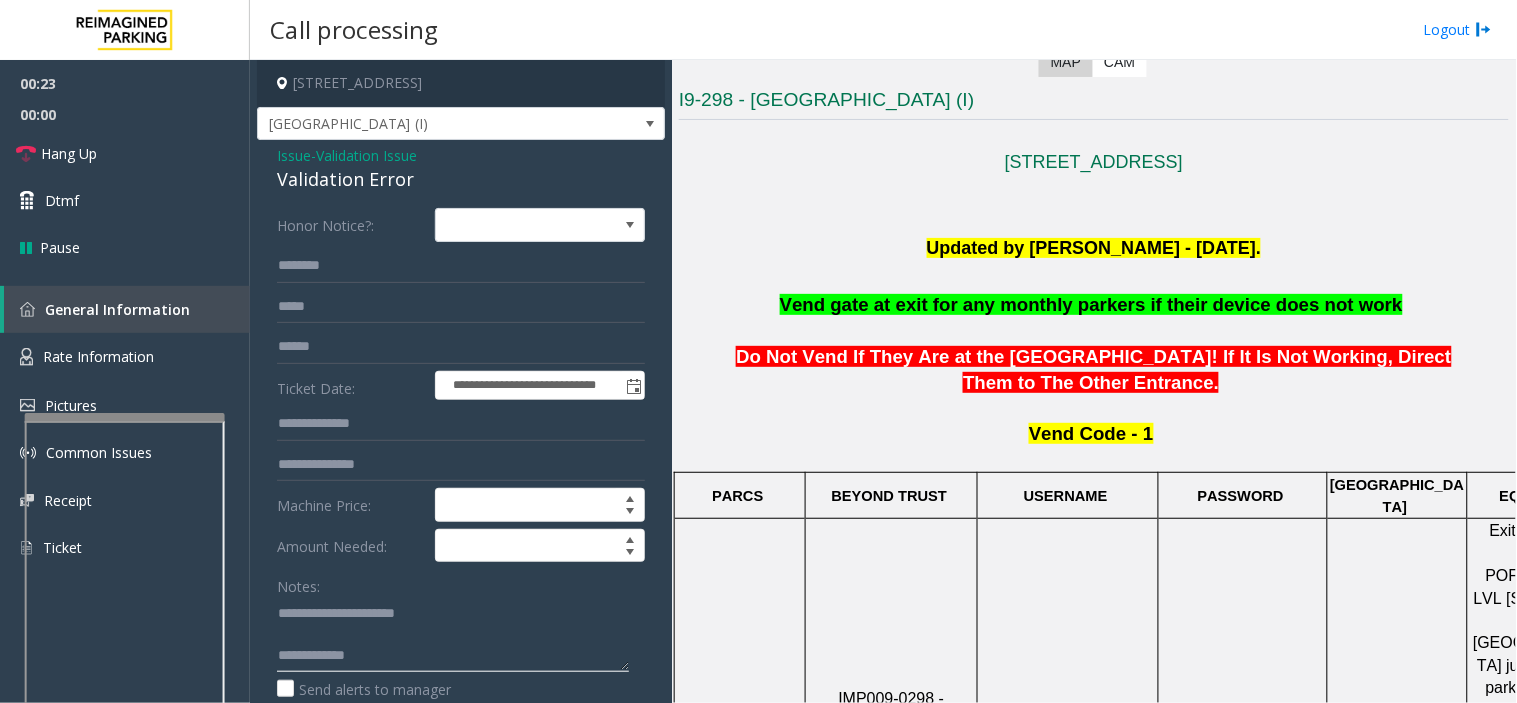 click 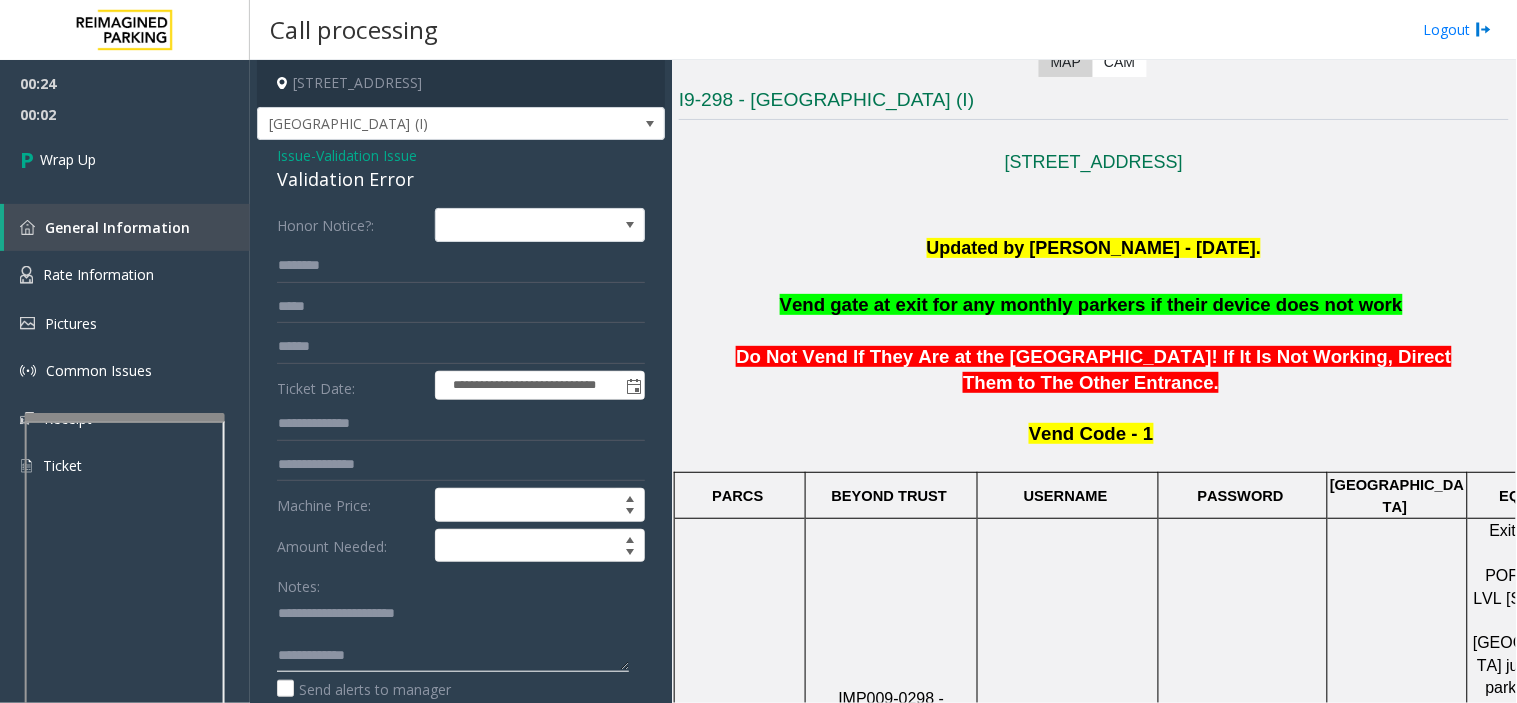 paste on "**********" 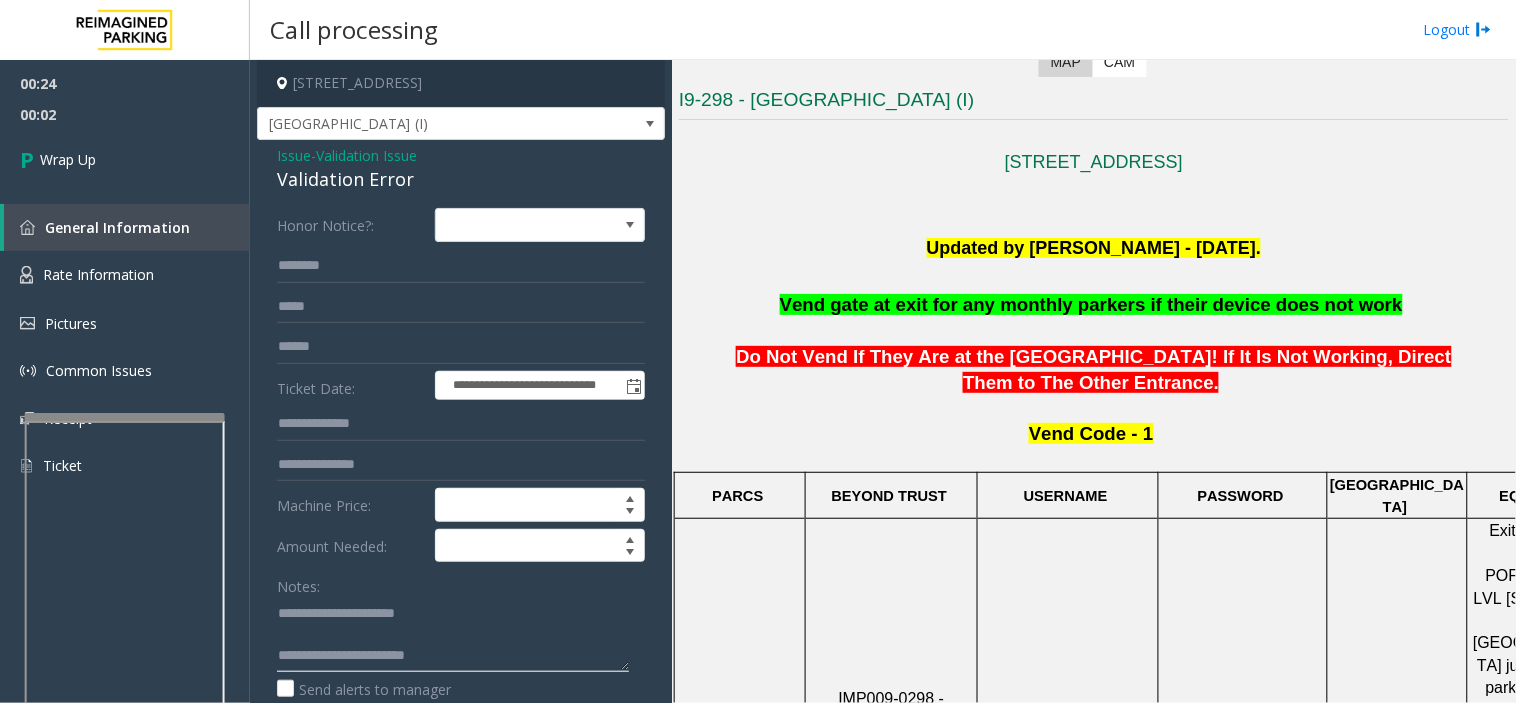 click 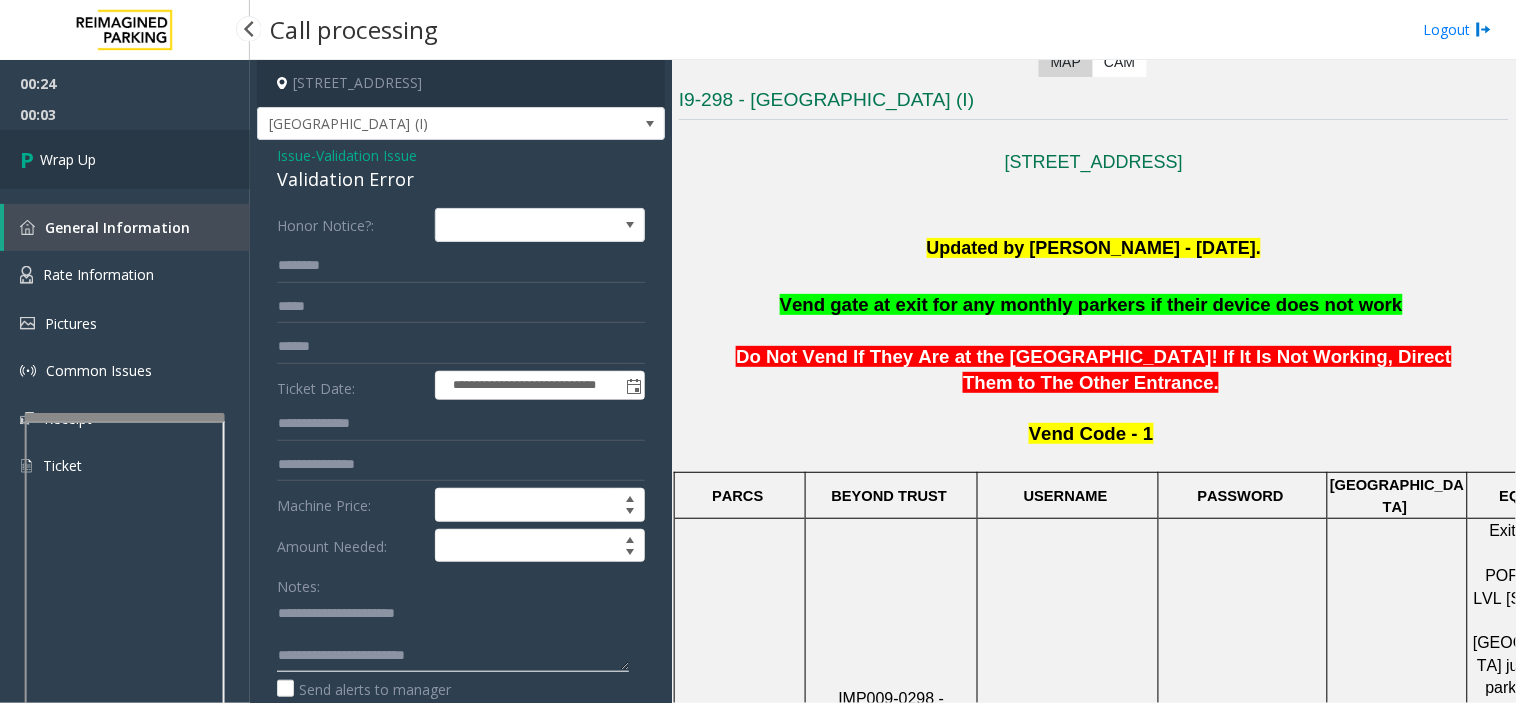 type on "**********" 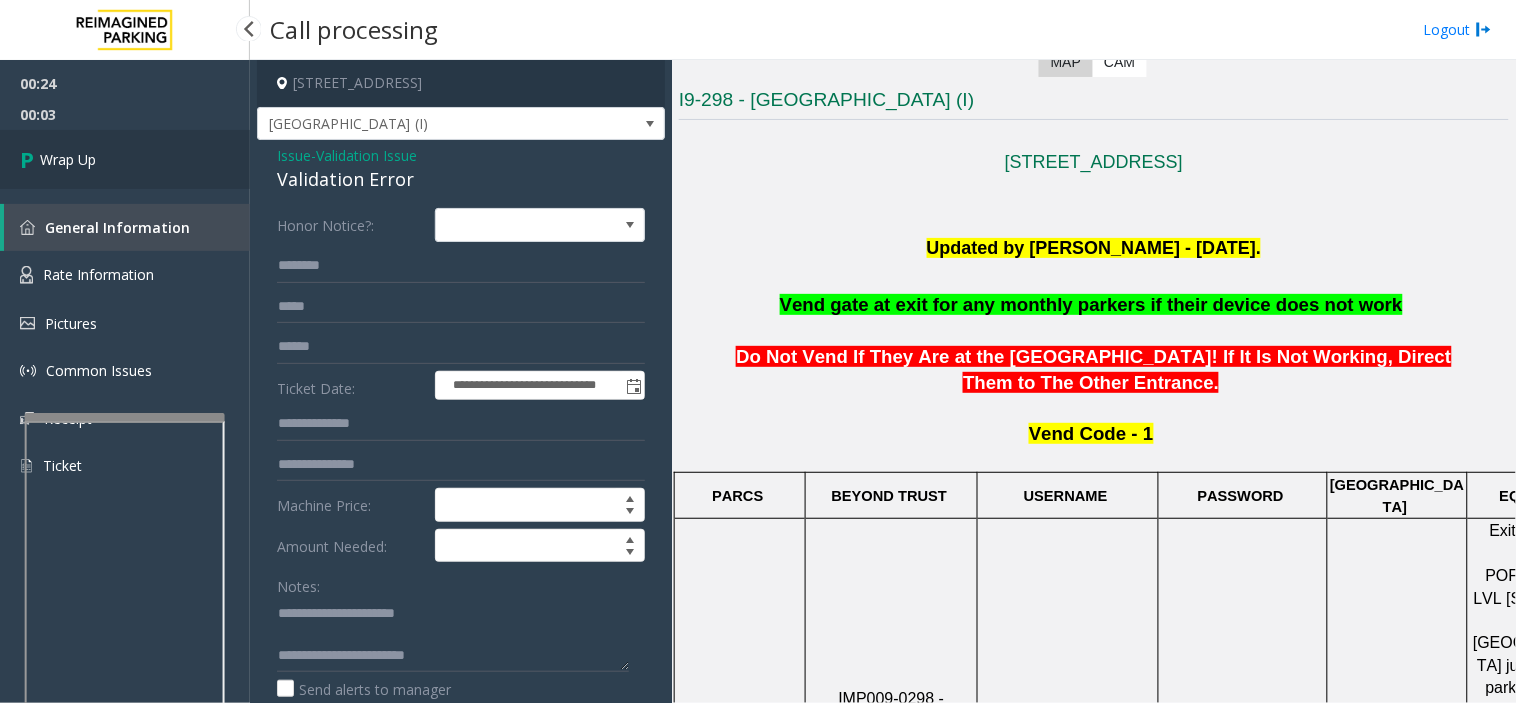 click on "Wrap Up" at bounding box center (125, 159) 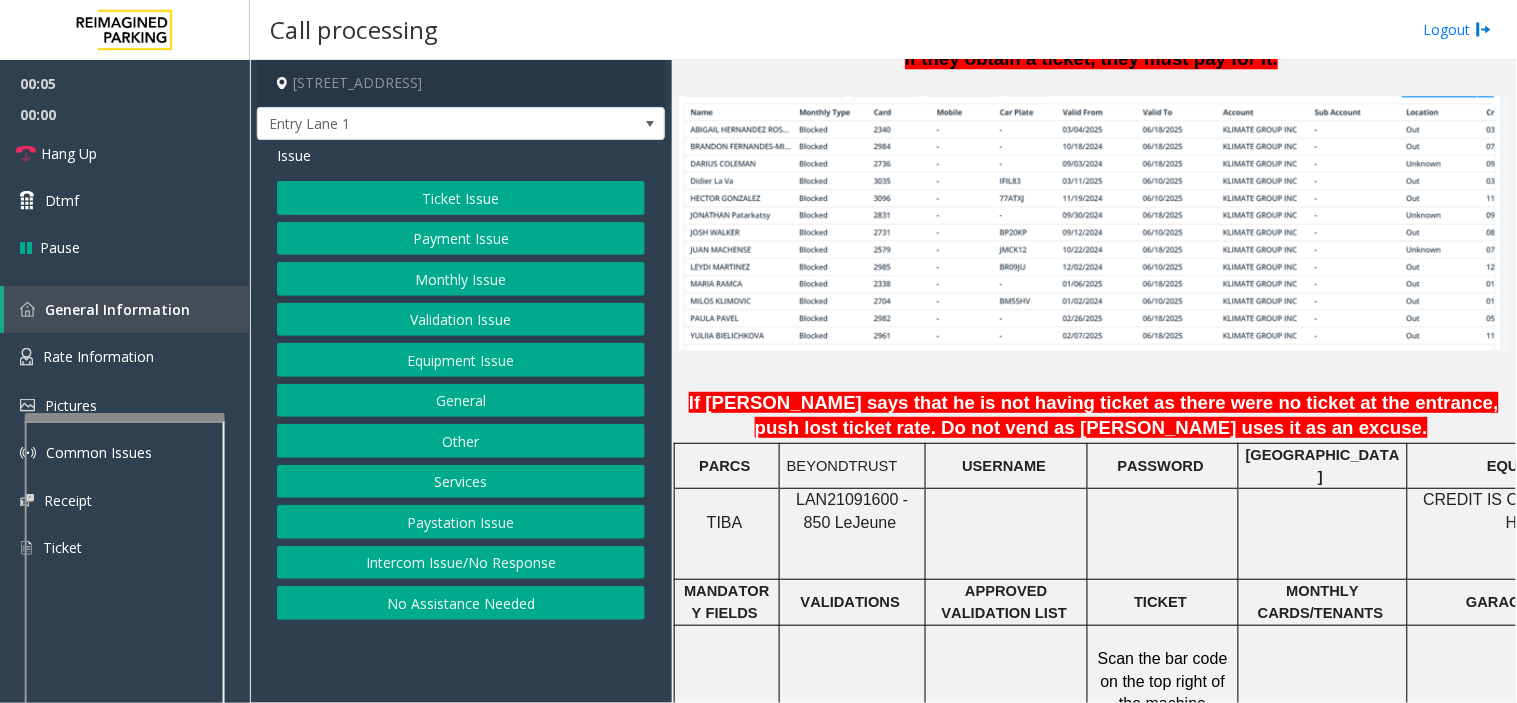 scroll, scrollTop: 1666, scrollLeft: 0, axis: vertical 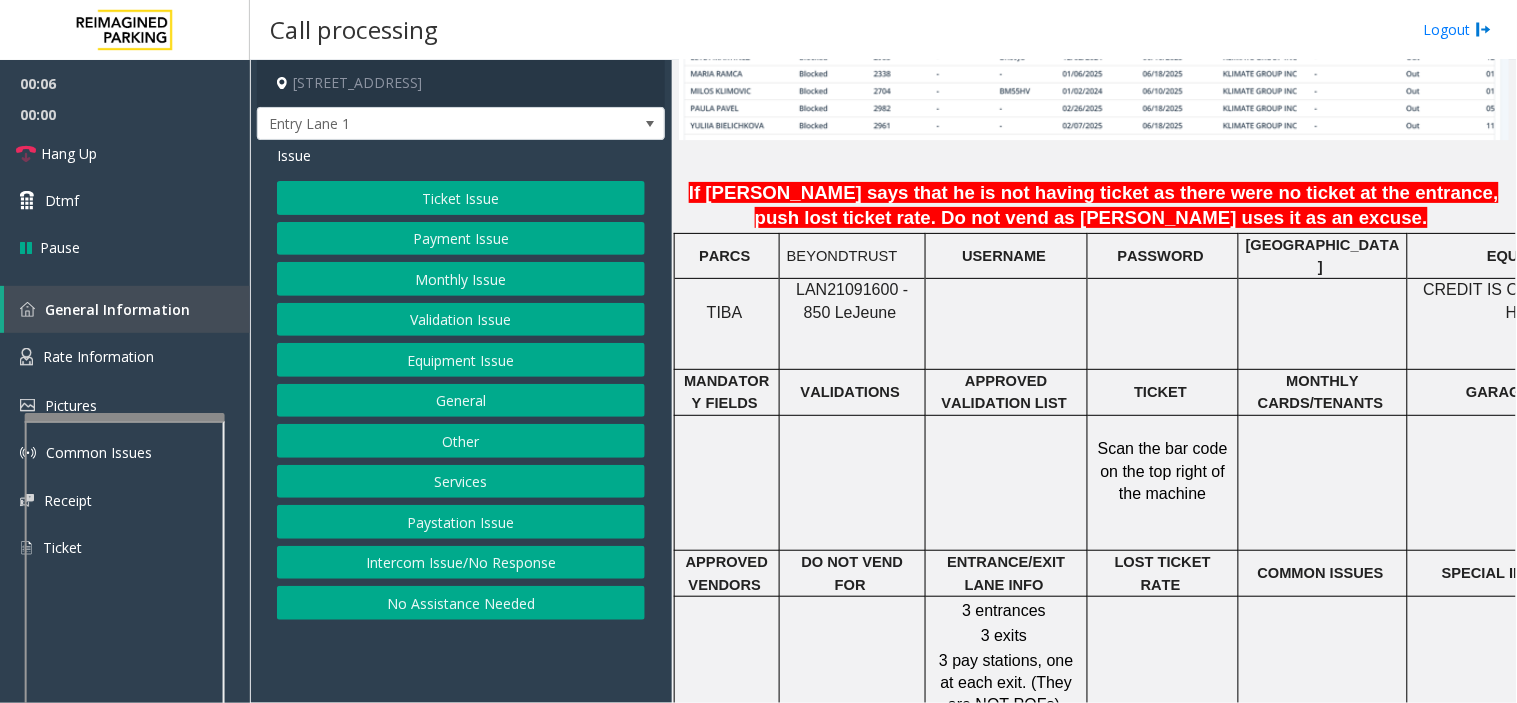click on "Intercom Issue/No Response" 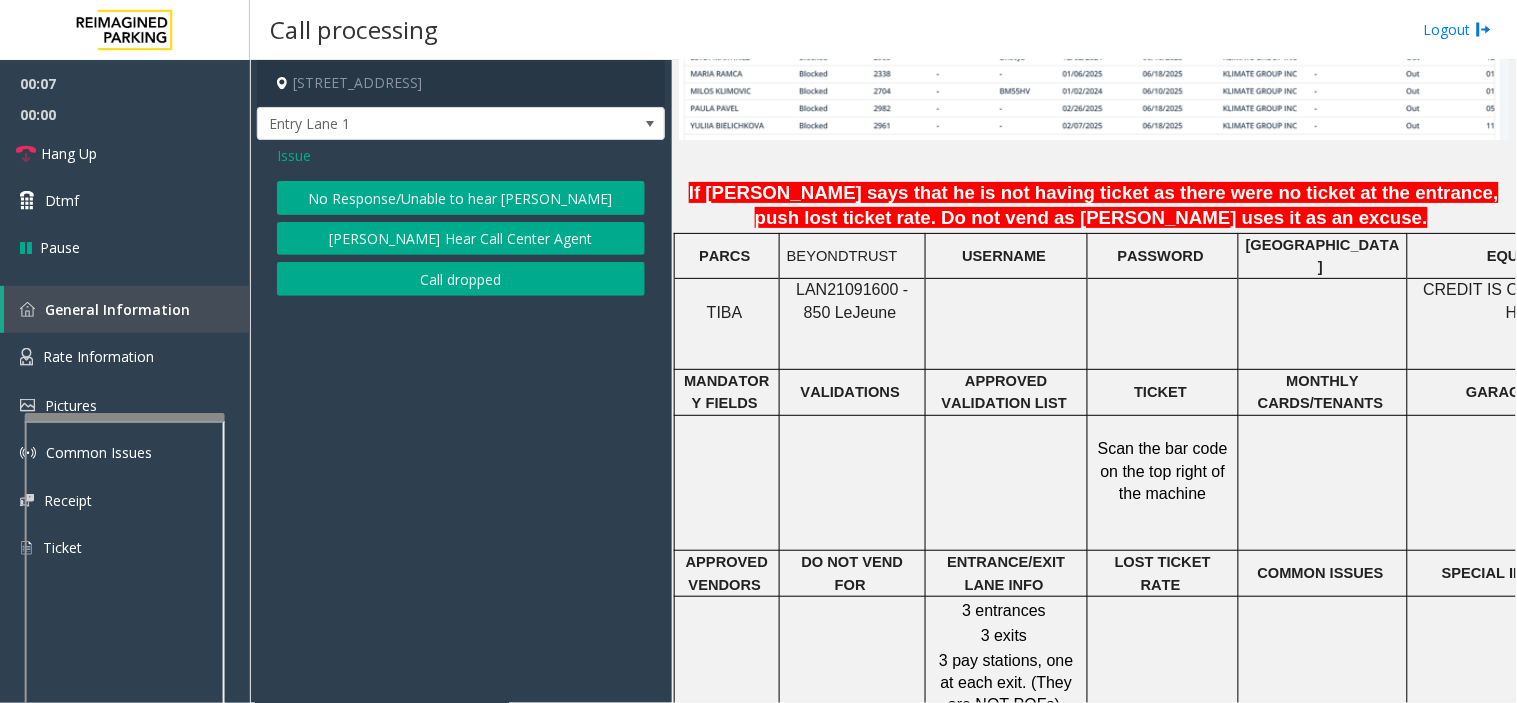 click on "No Response/Unable to hear [PERSON_NAME]" 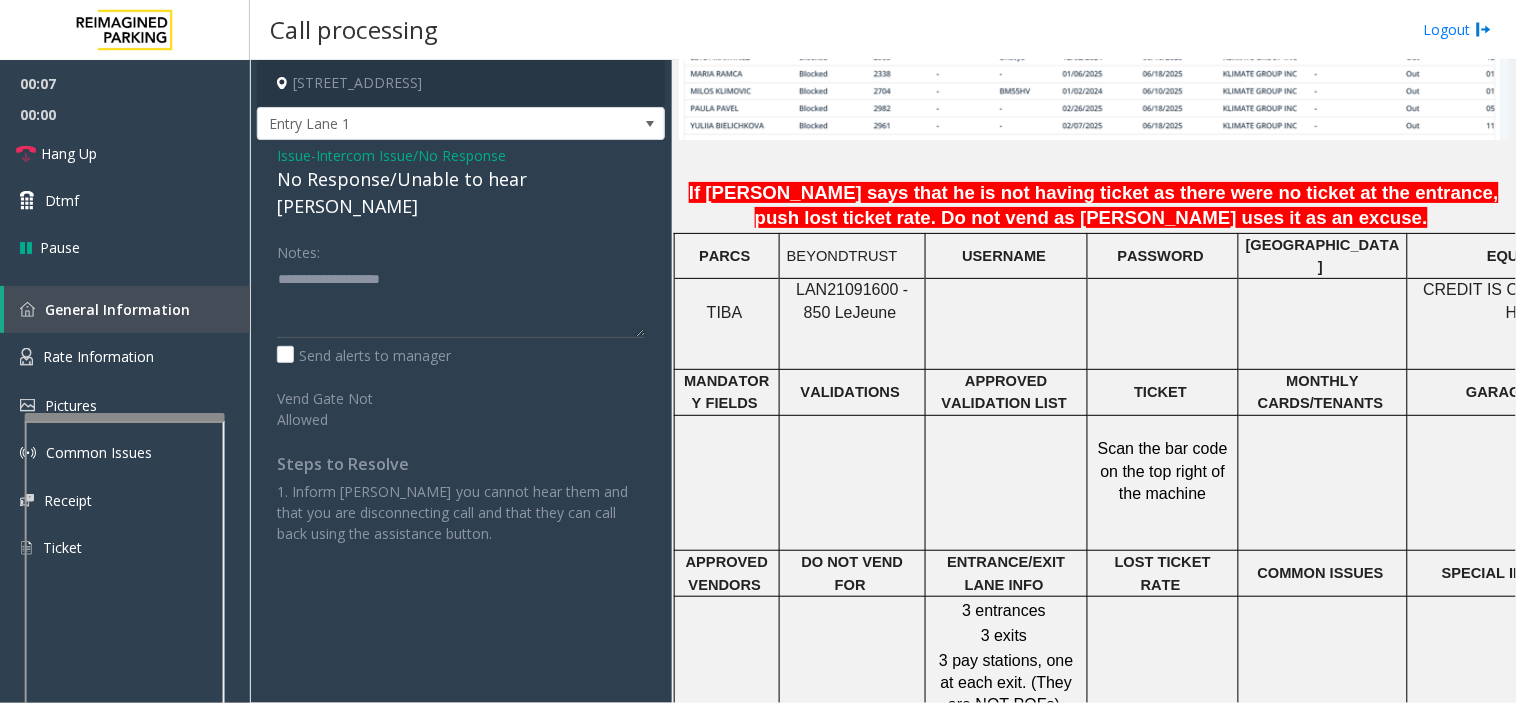 click on "No Response/Unable to hear [PERSON_NAME]" 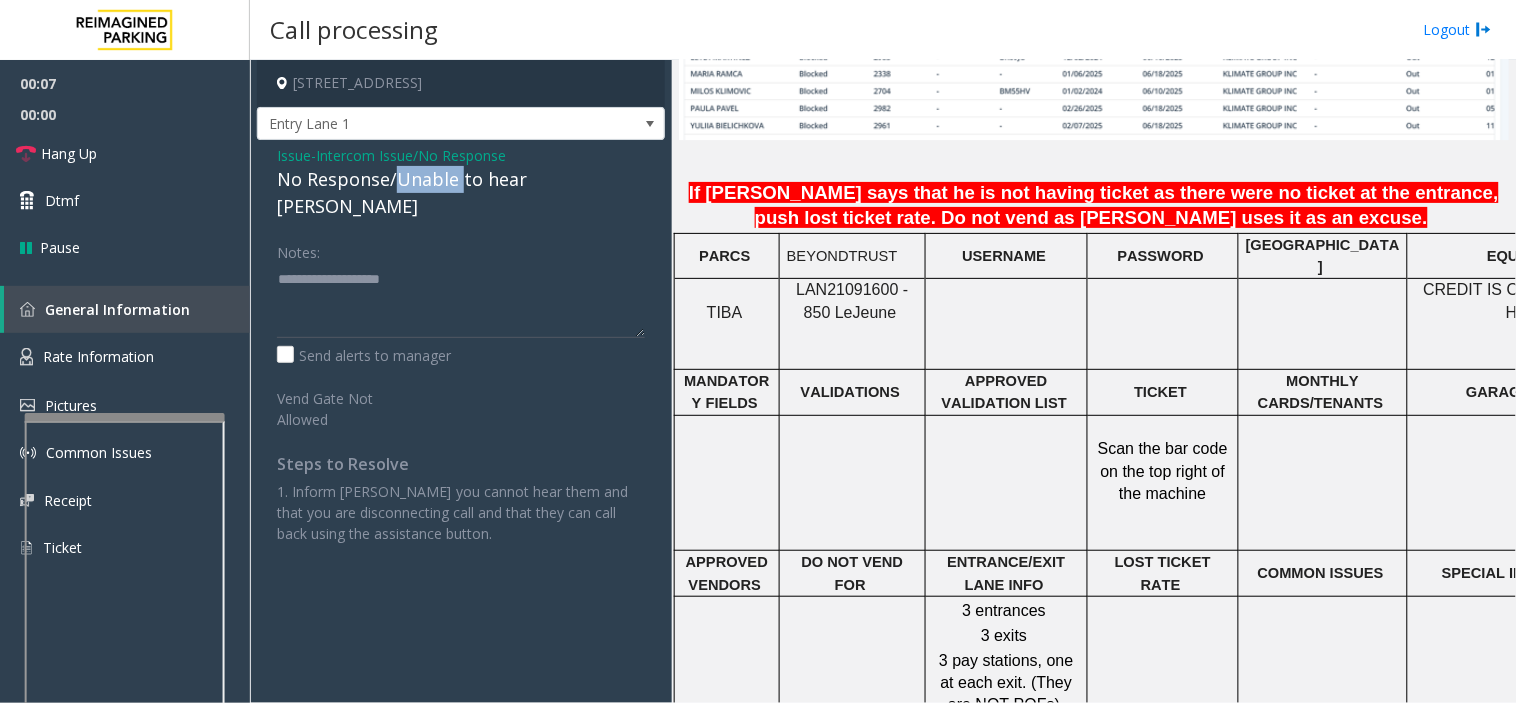 click on "No Response/Unable to hear [PERSON_NAME]" 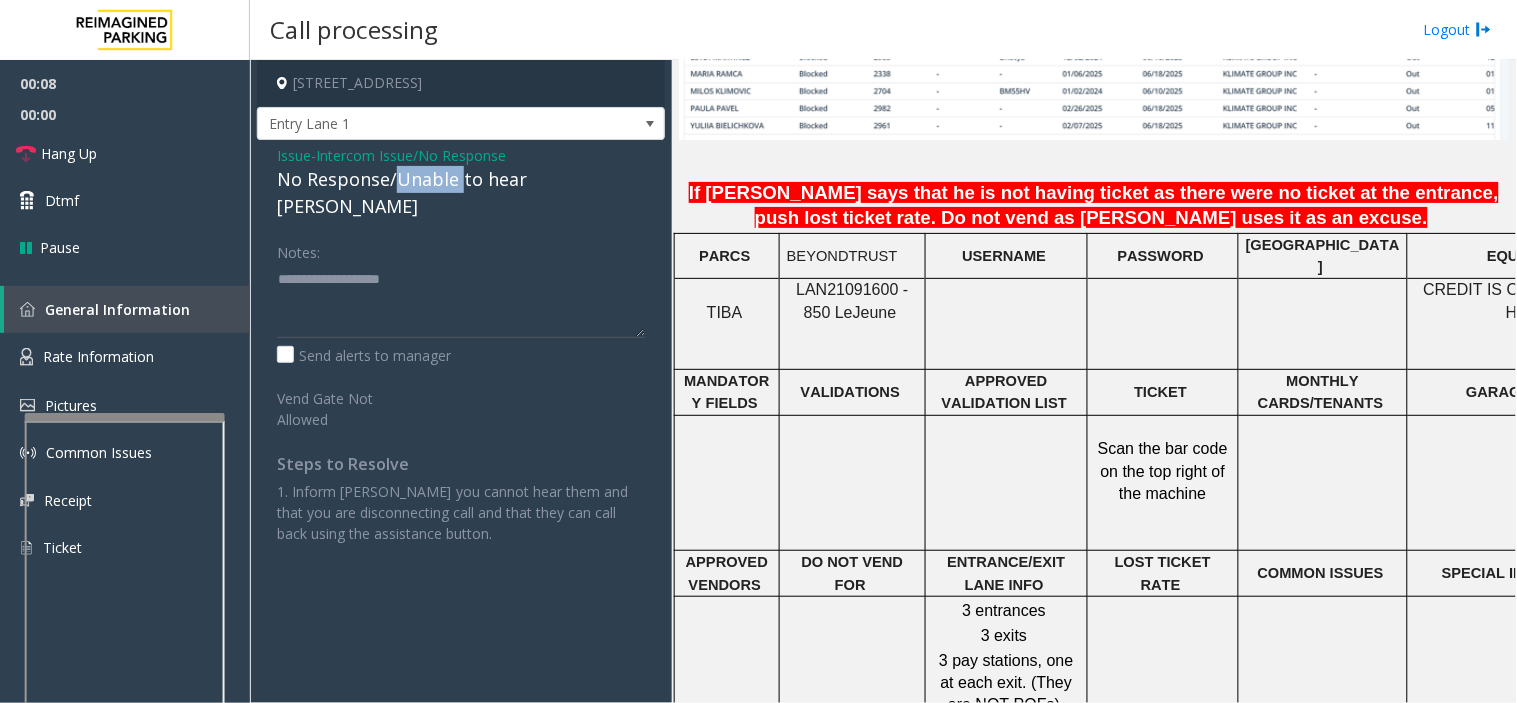 click on "No Response/Unable to hear [PERSON_NAME]" 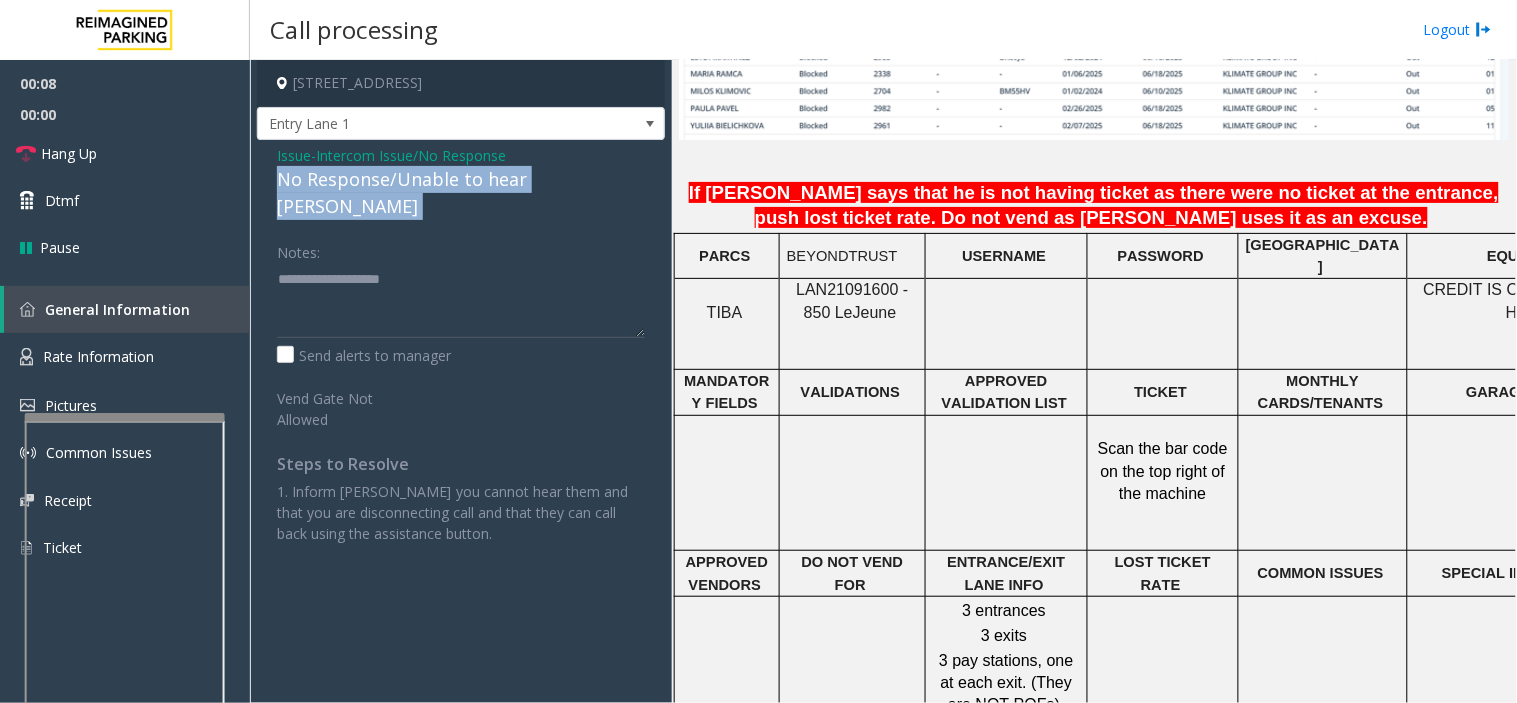 click on "No Response/Unable to hear [PERSON_NAME]" 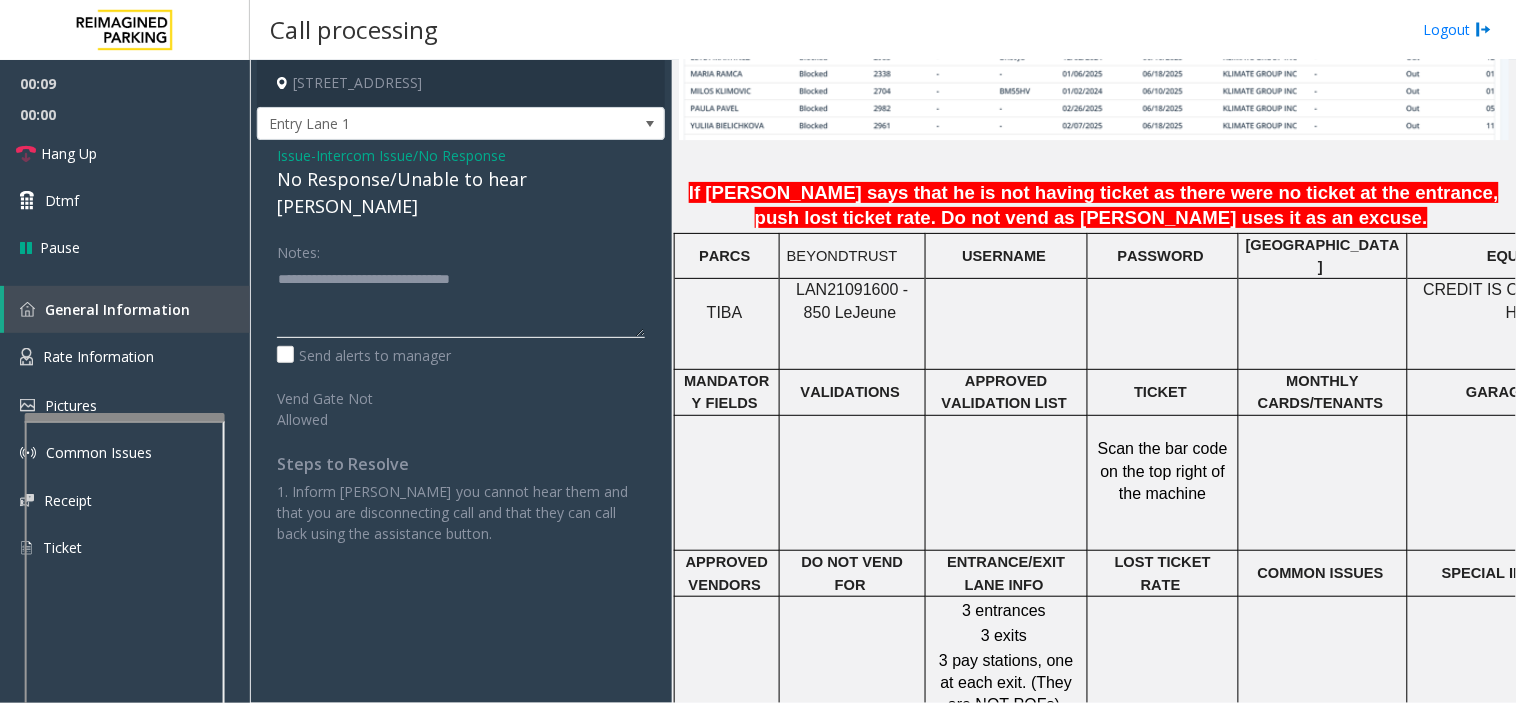click 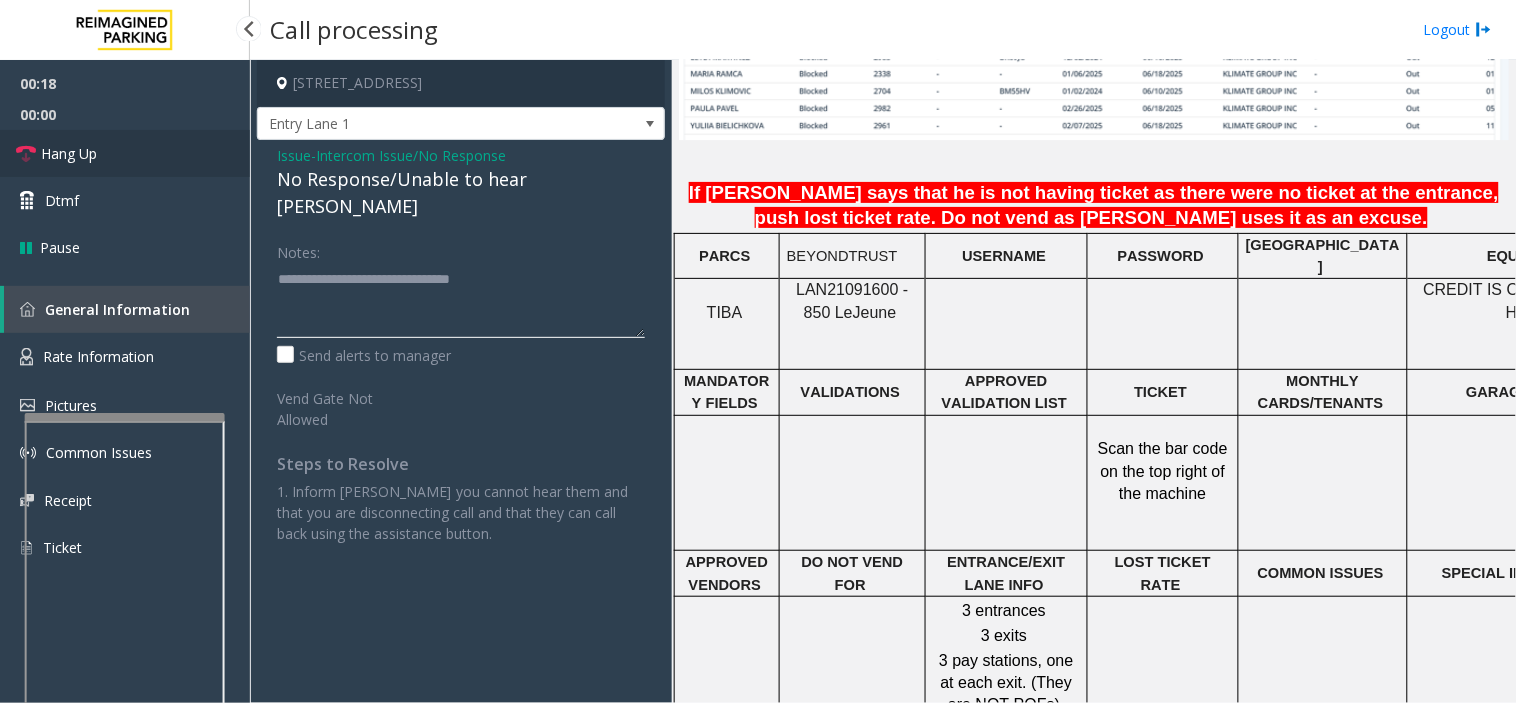 type on "**********" 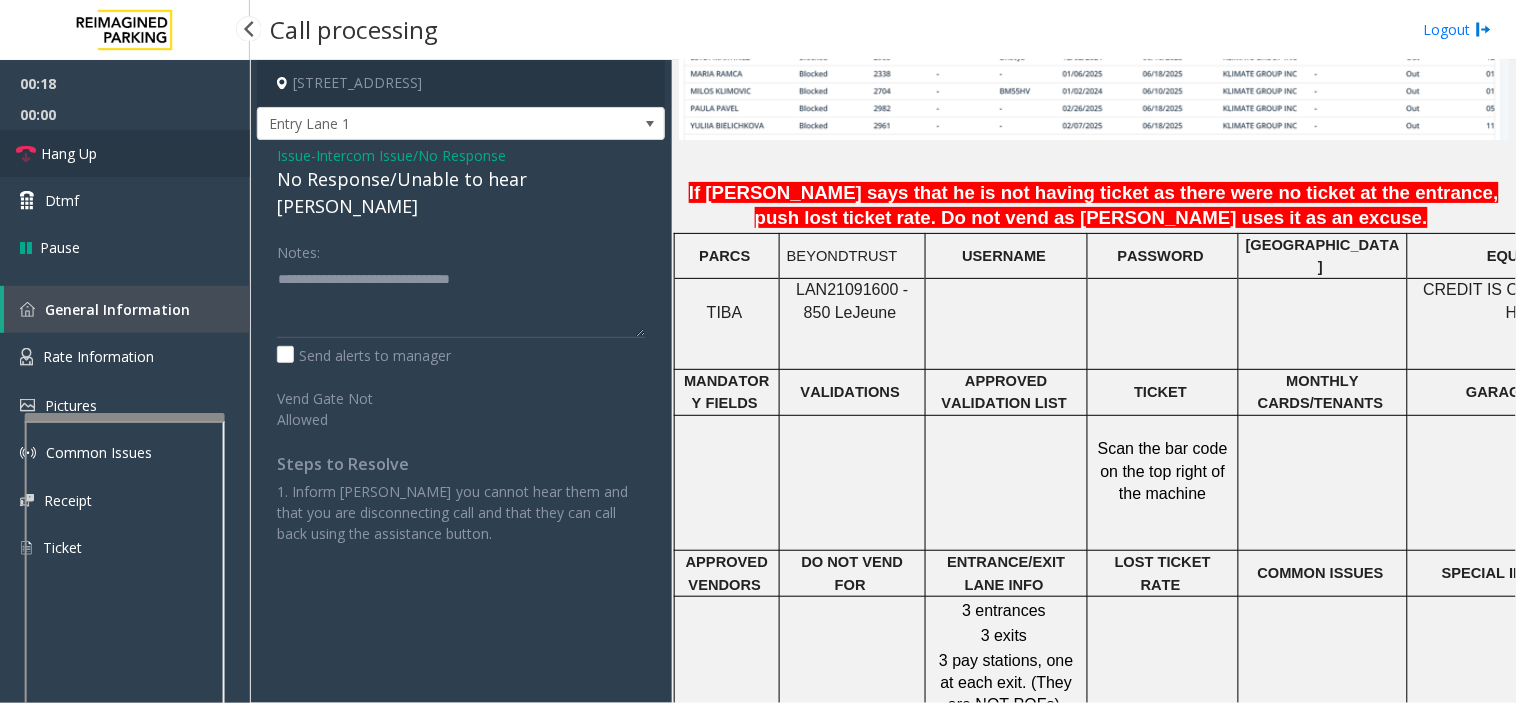 click on "Hang Up" at bounding box center [125, 153] 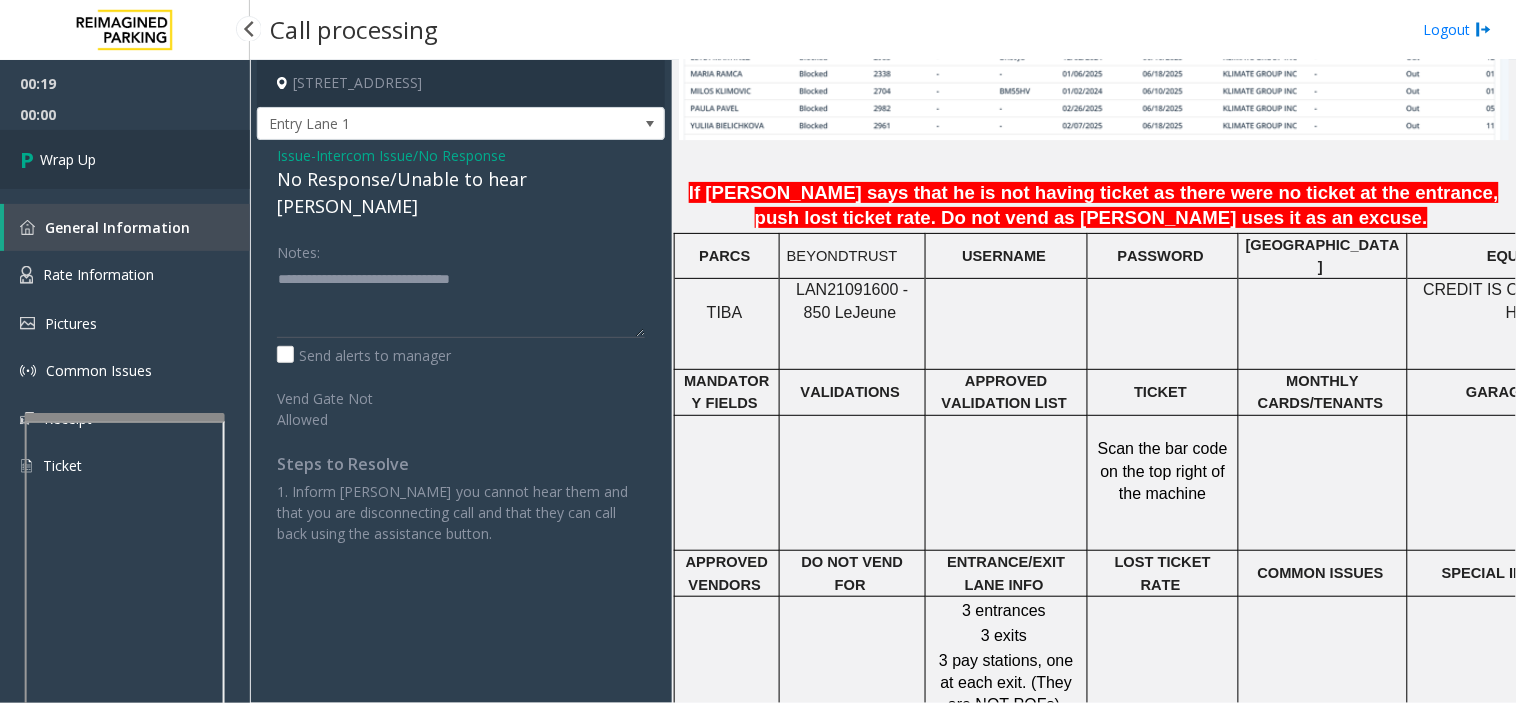 click on "Wrap Up" at bounding box center [125, 159] 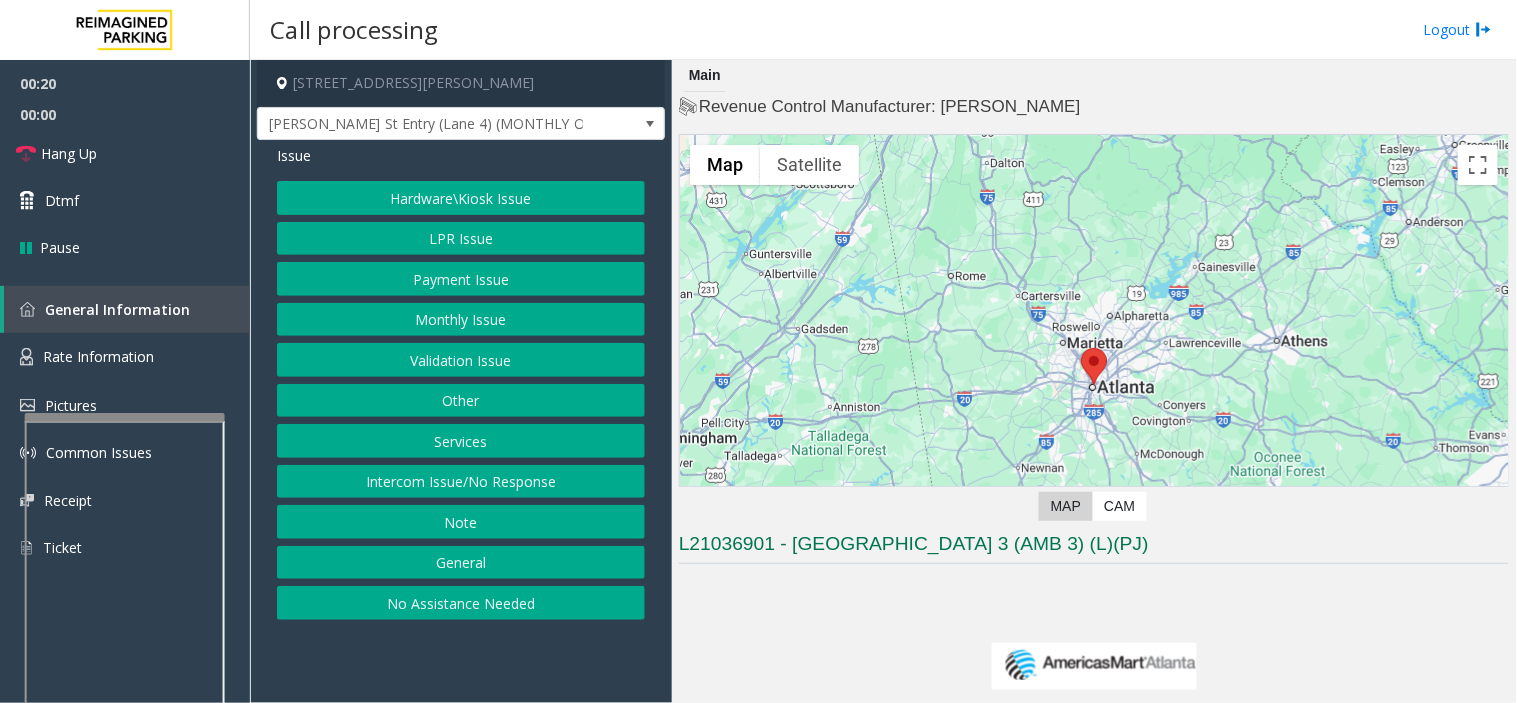 click on "Intercom Issue/No Response" 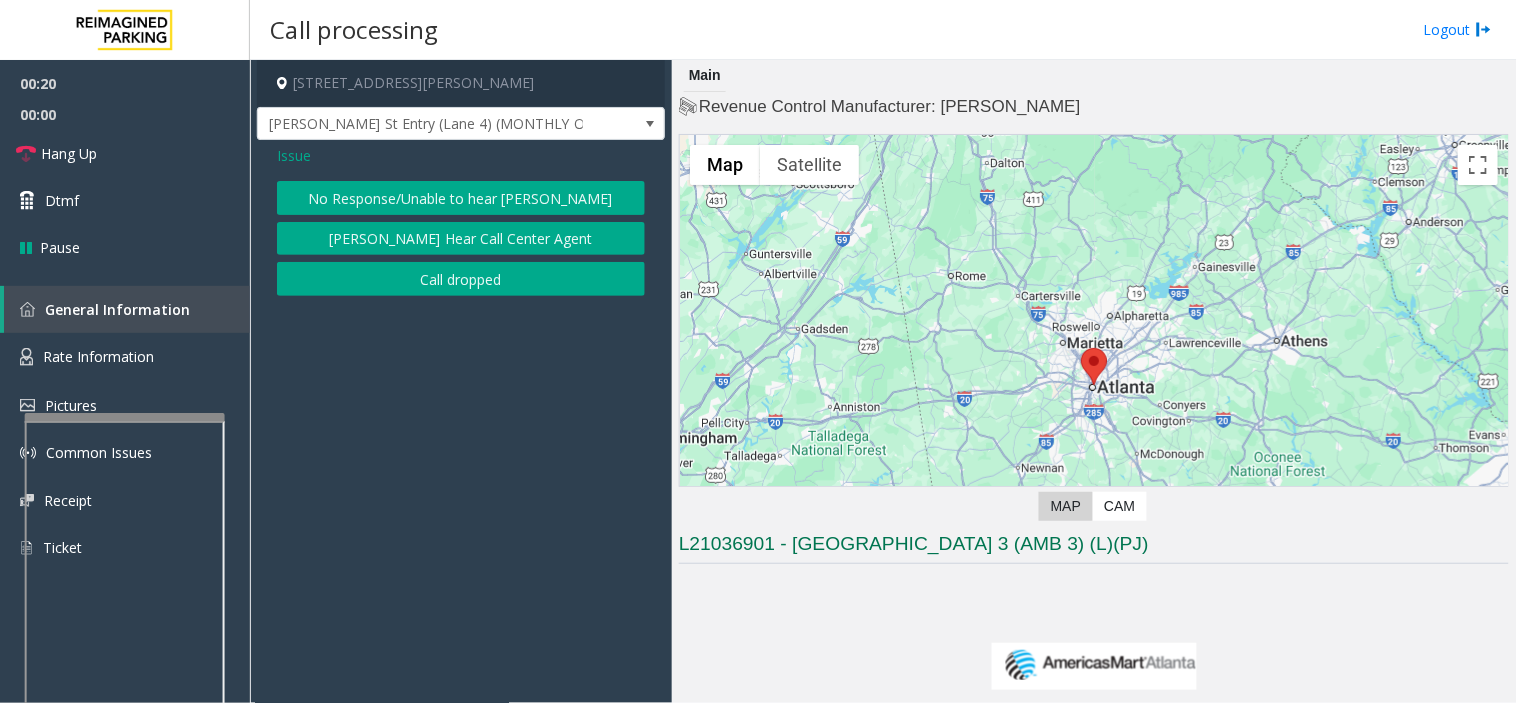 click on "No Response/Unable to hear [PERSON_NAME]" 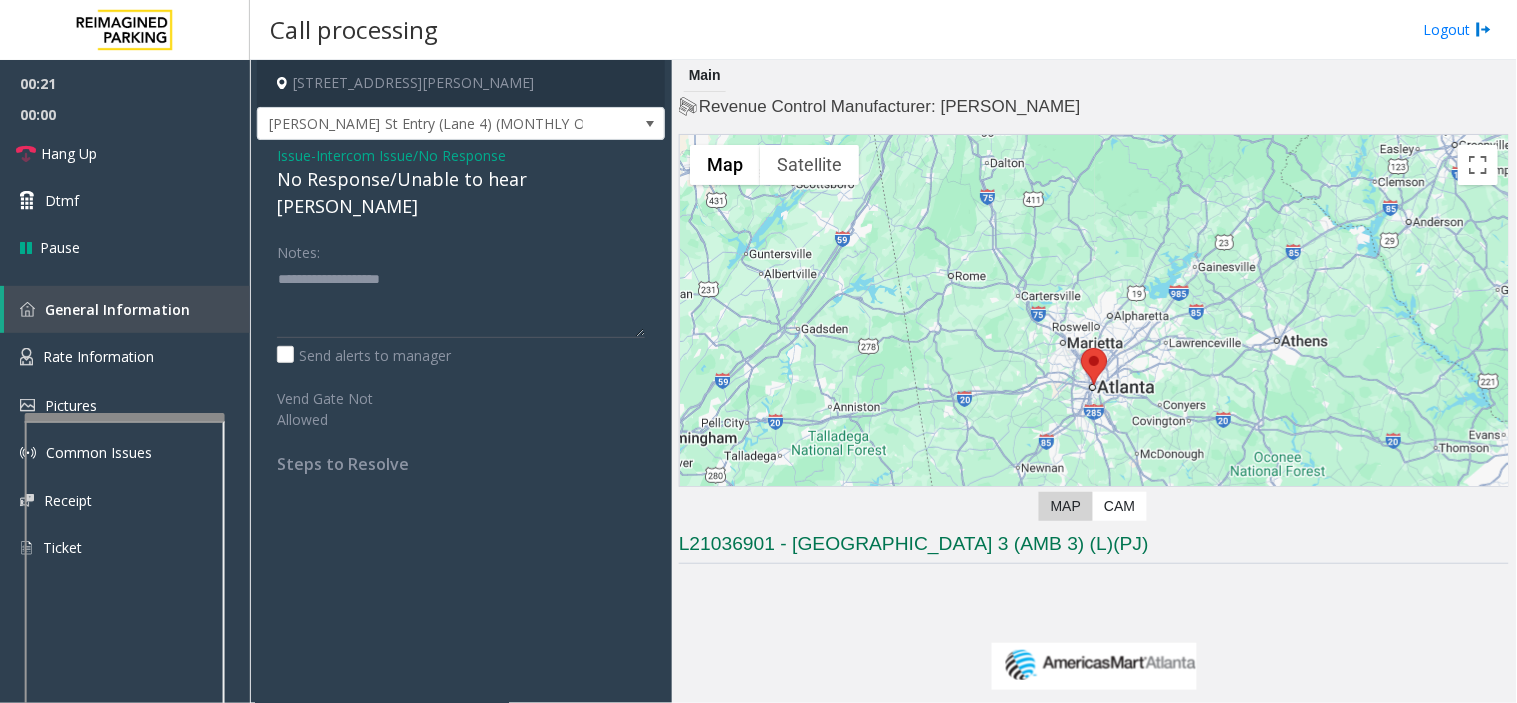 click on "No Response/Unable to hear [PERSON_NAME]" 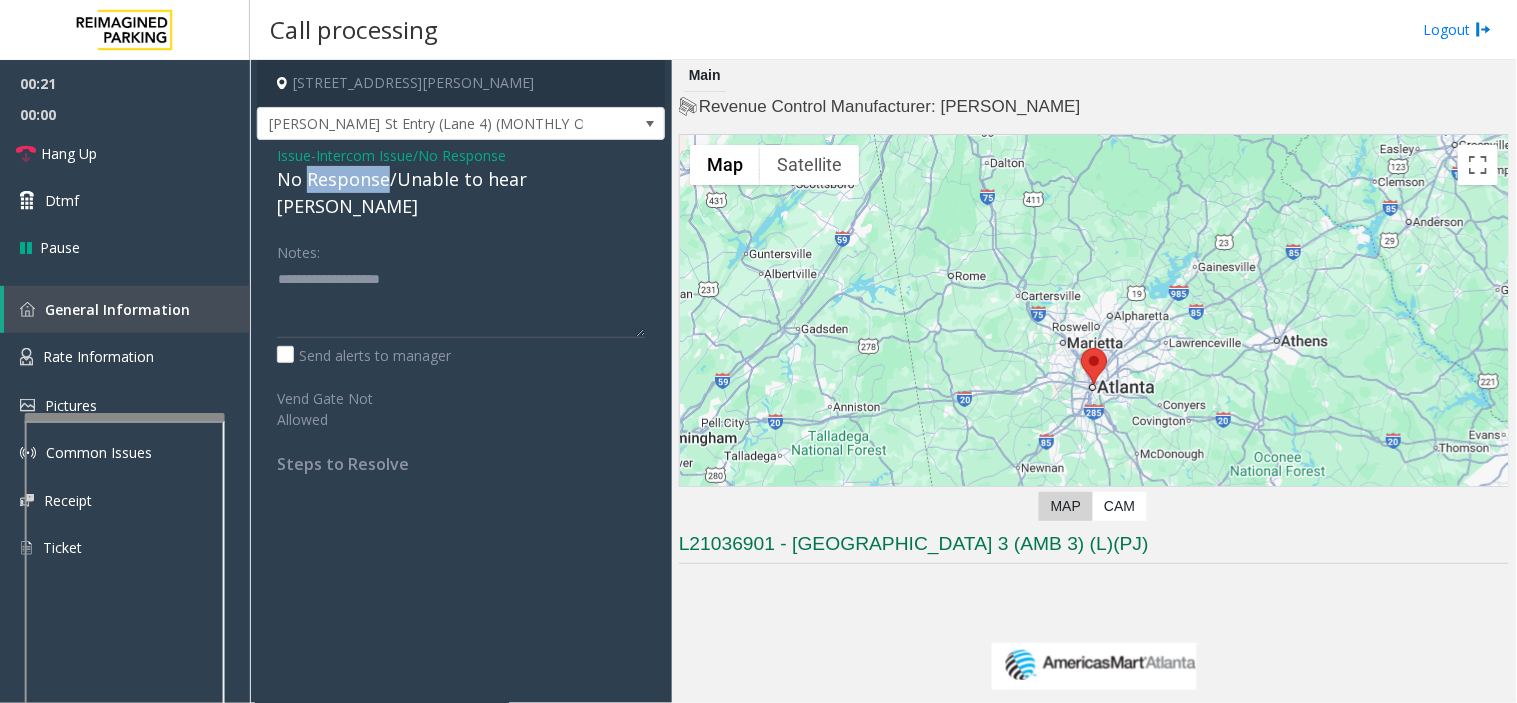 click on "No Response/Unable to hear [PERSON_NAME]" 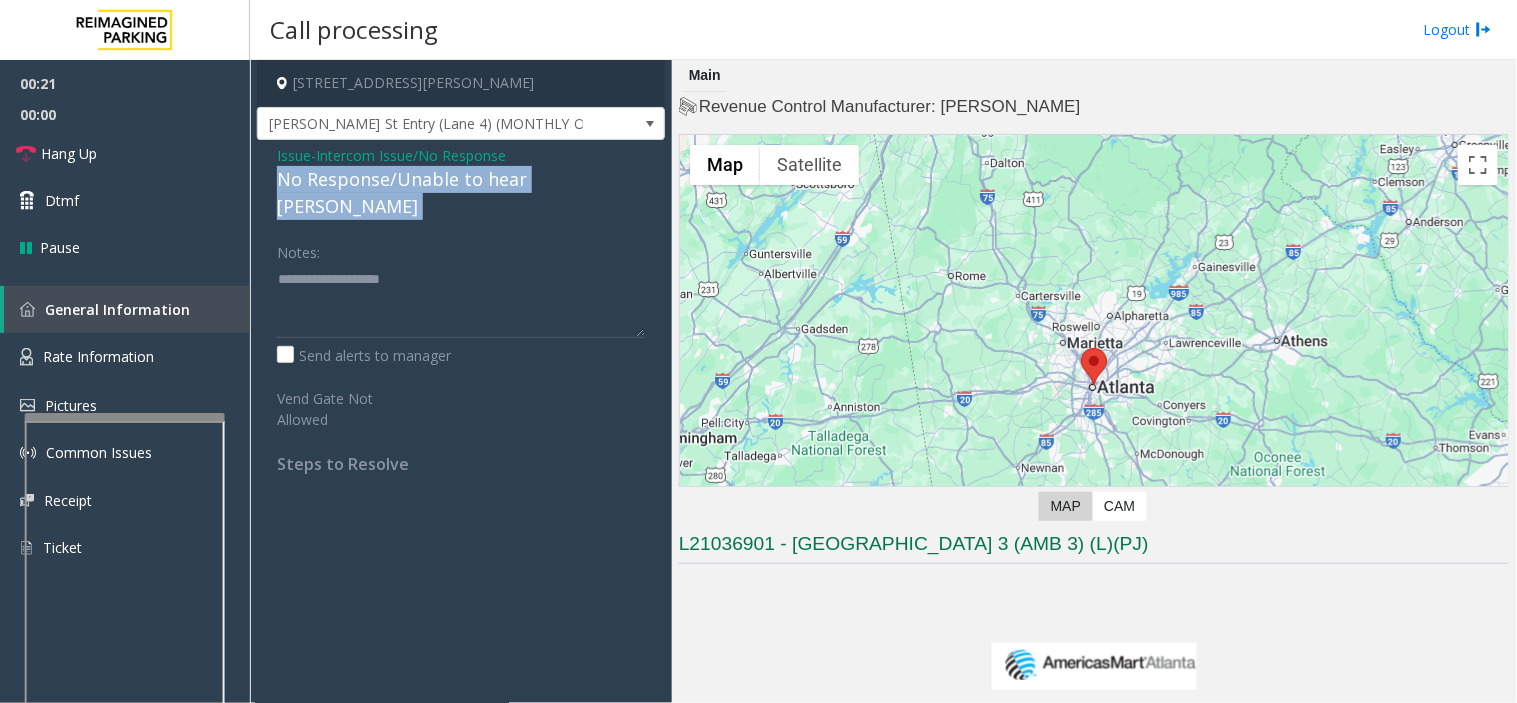 click on "No Response/Unable to hear [PERSON_NAME]" 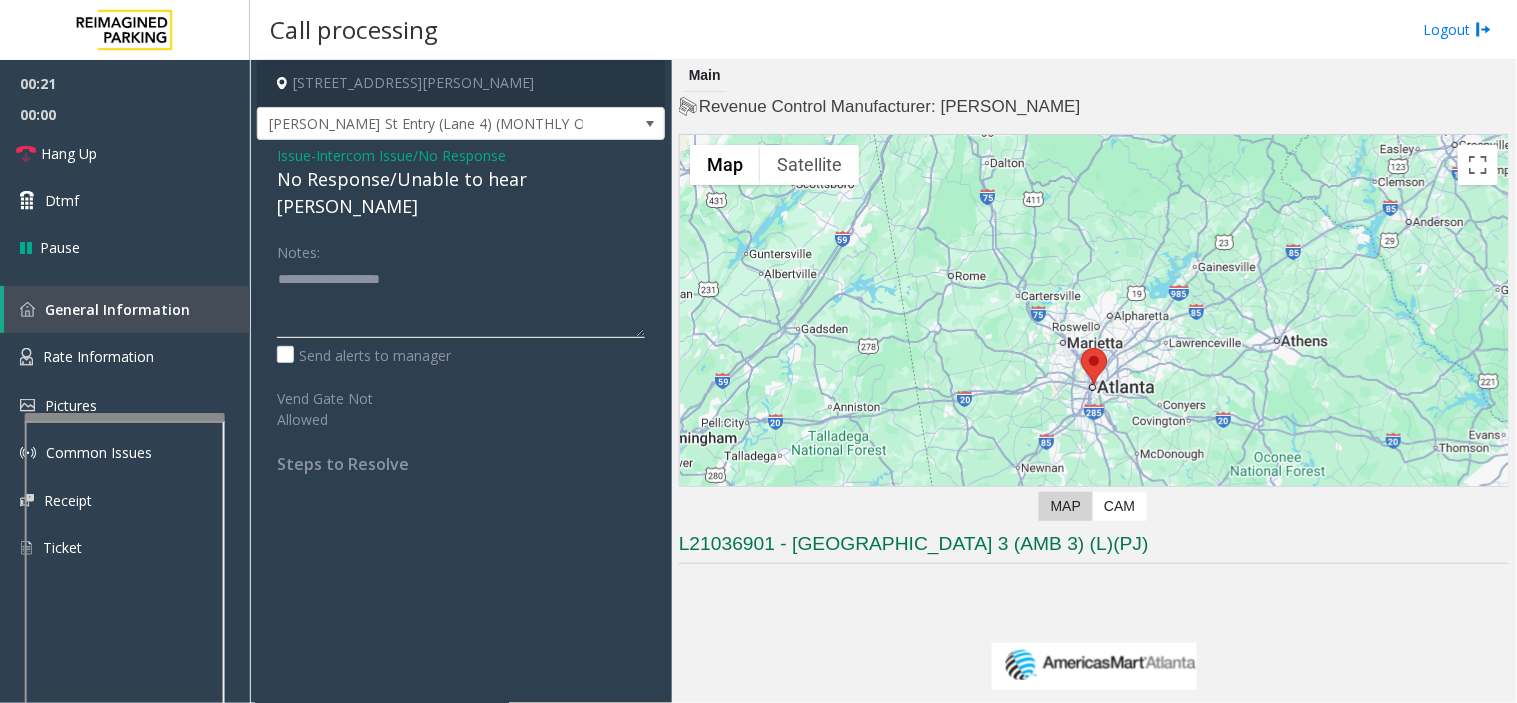 click 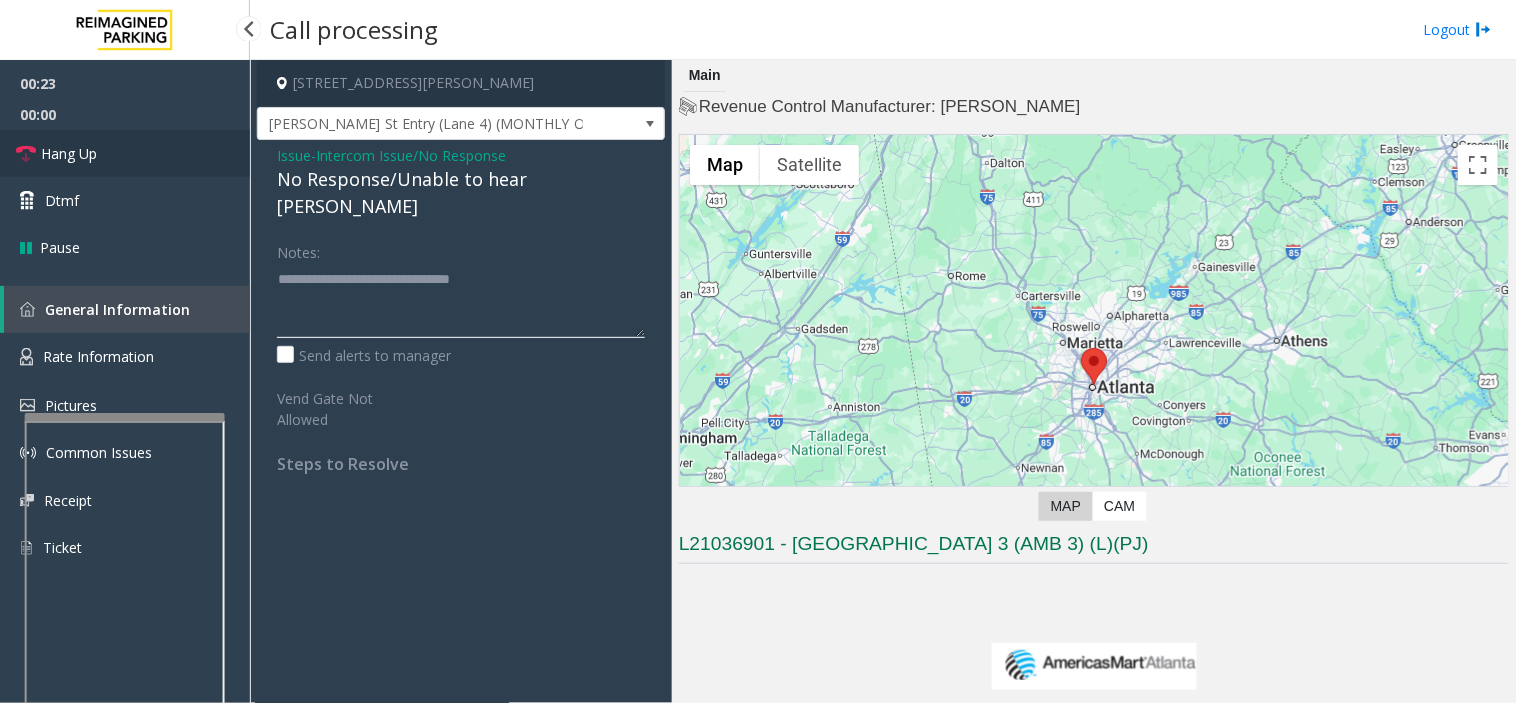 type on "**********" 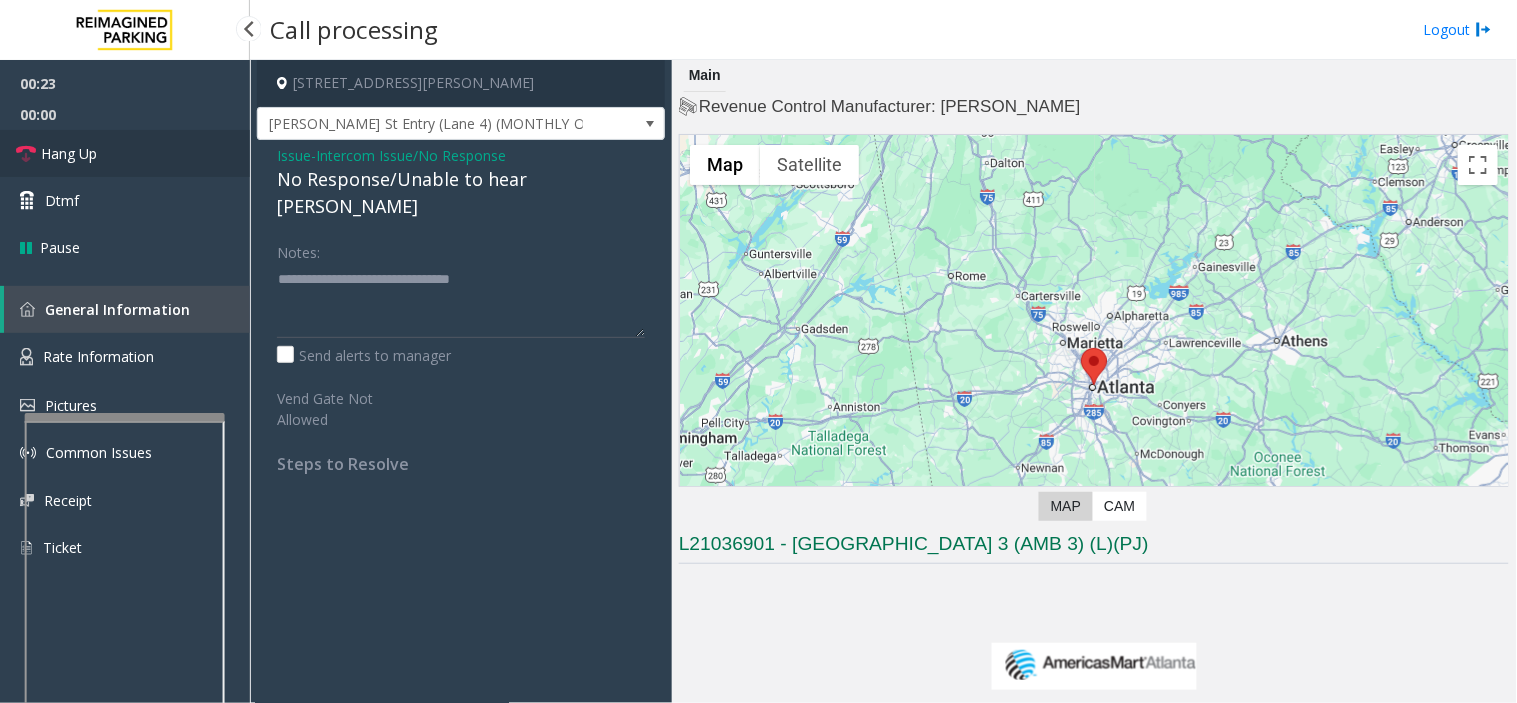 click on "Hang Up" at bounding box center [125, 153] 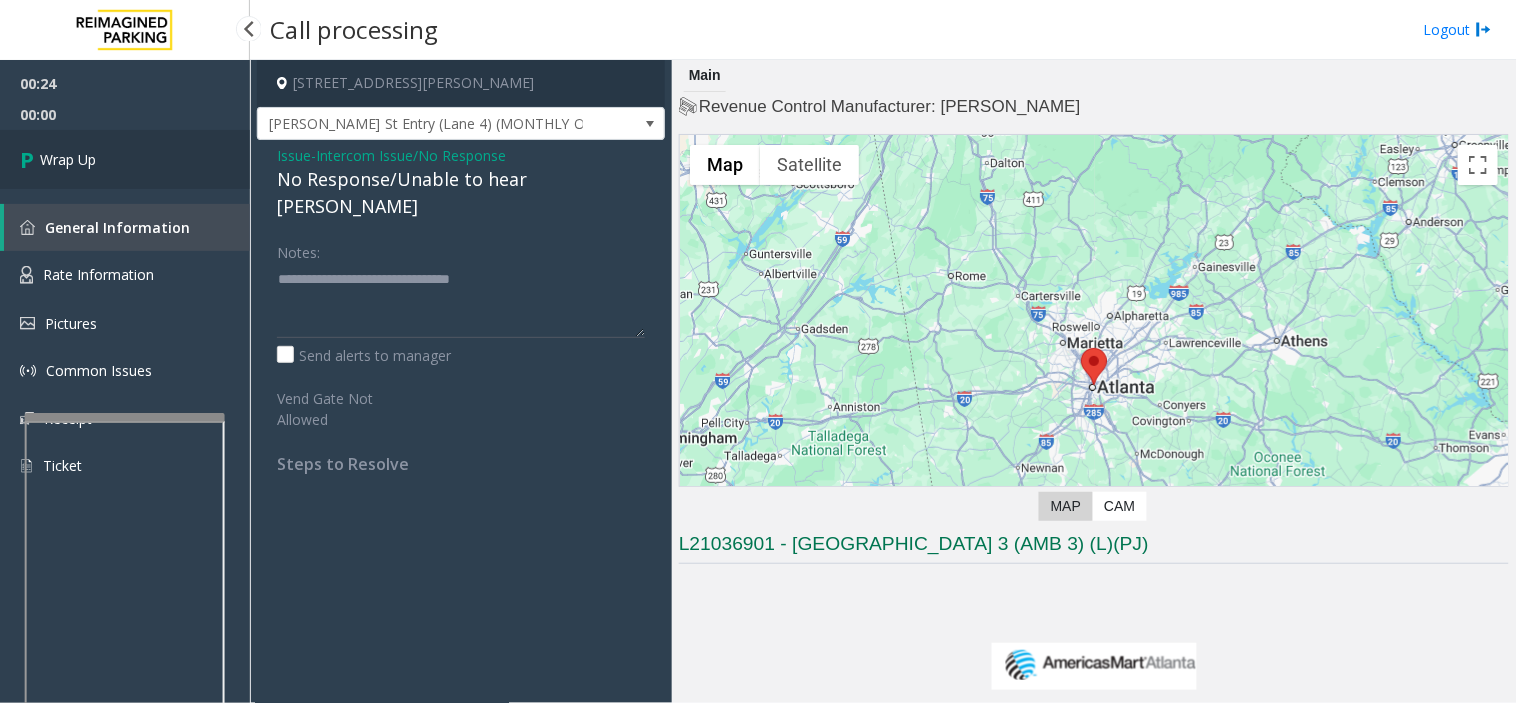 click on "Wrap Up" at bounding box center [125, 159] 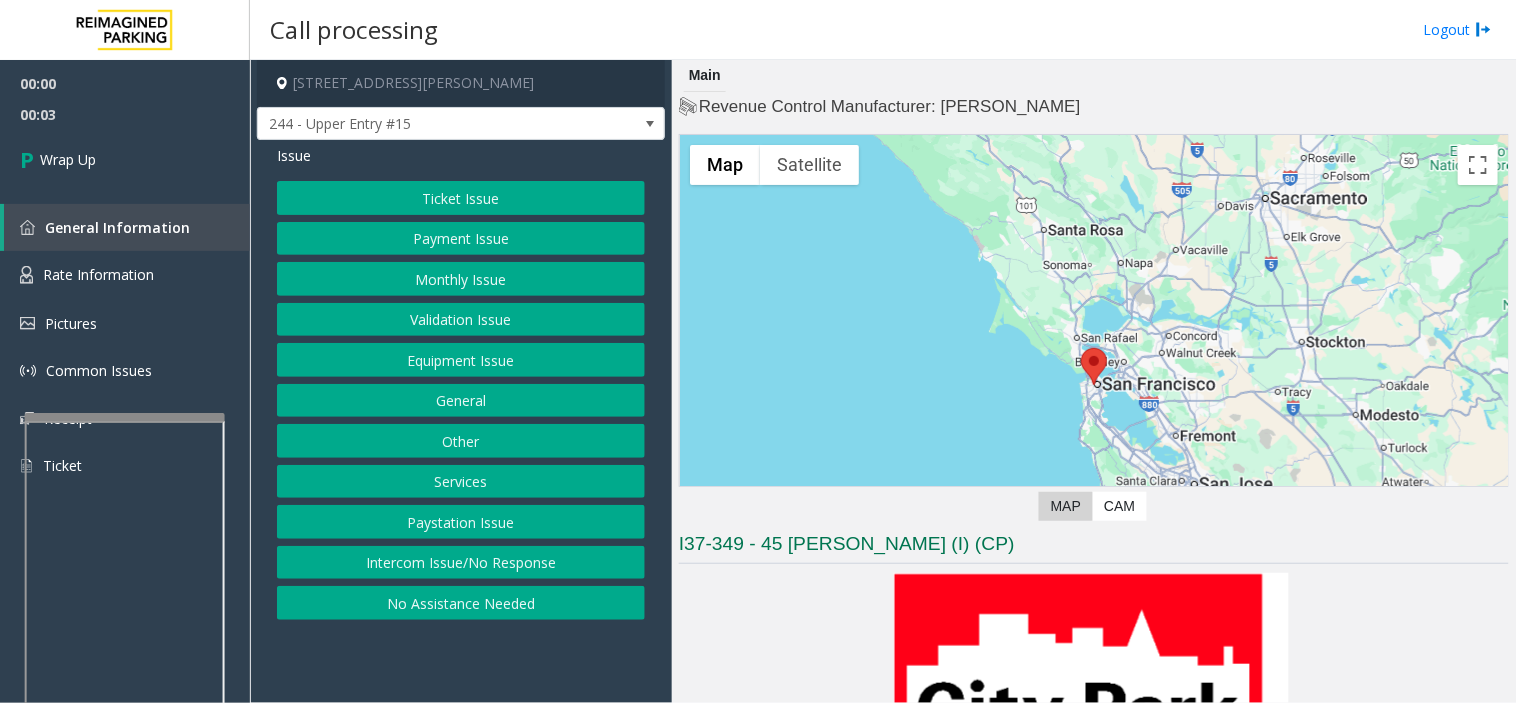click on "Paystation Issue" 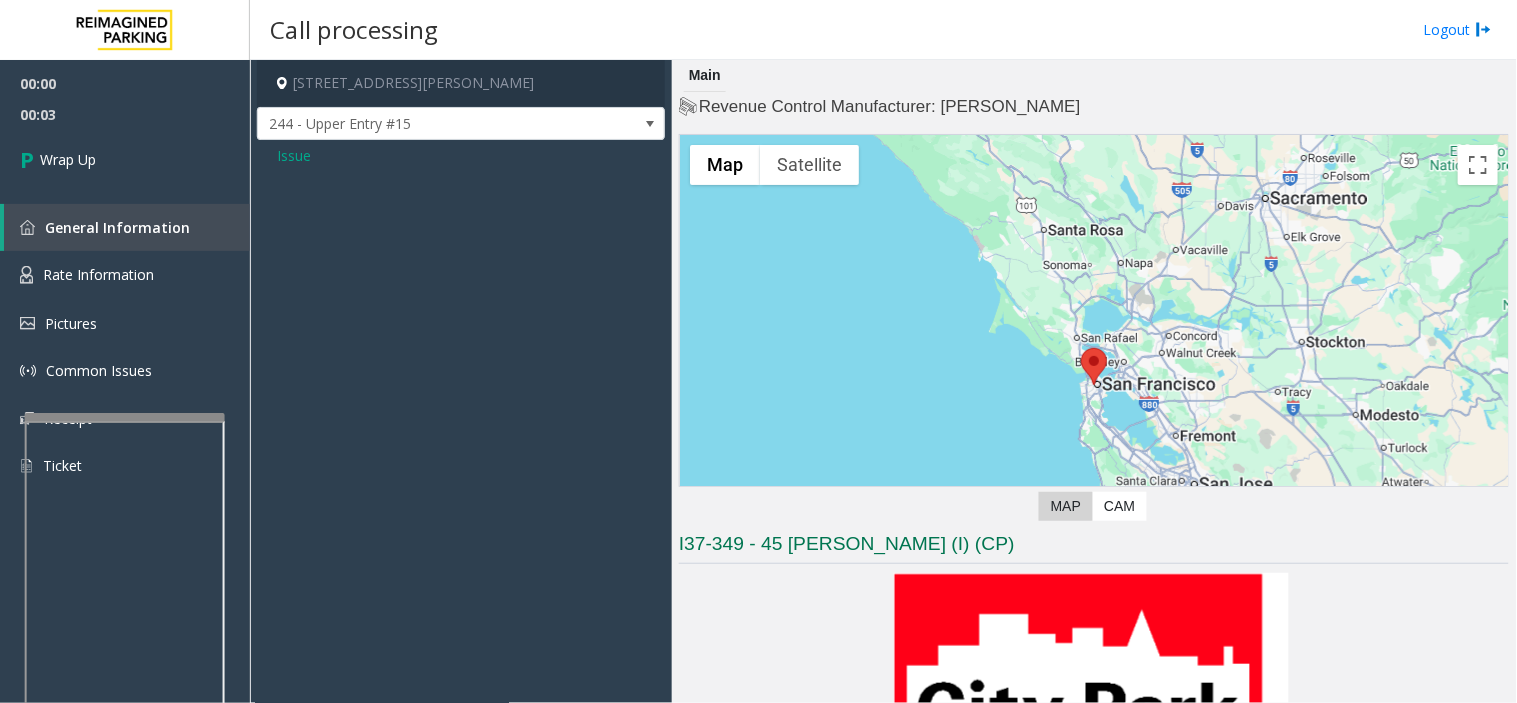 click on "Issue" 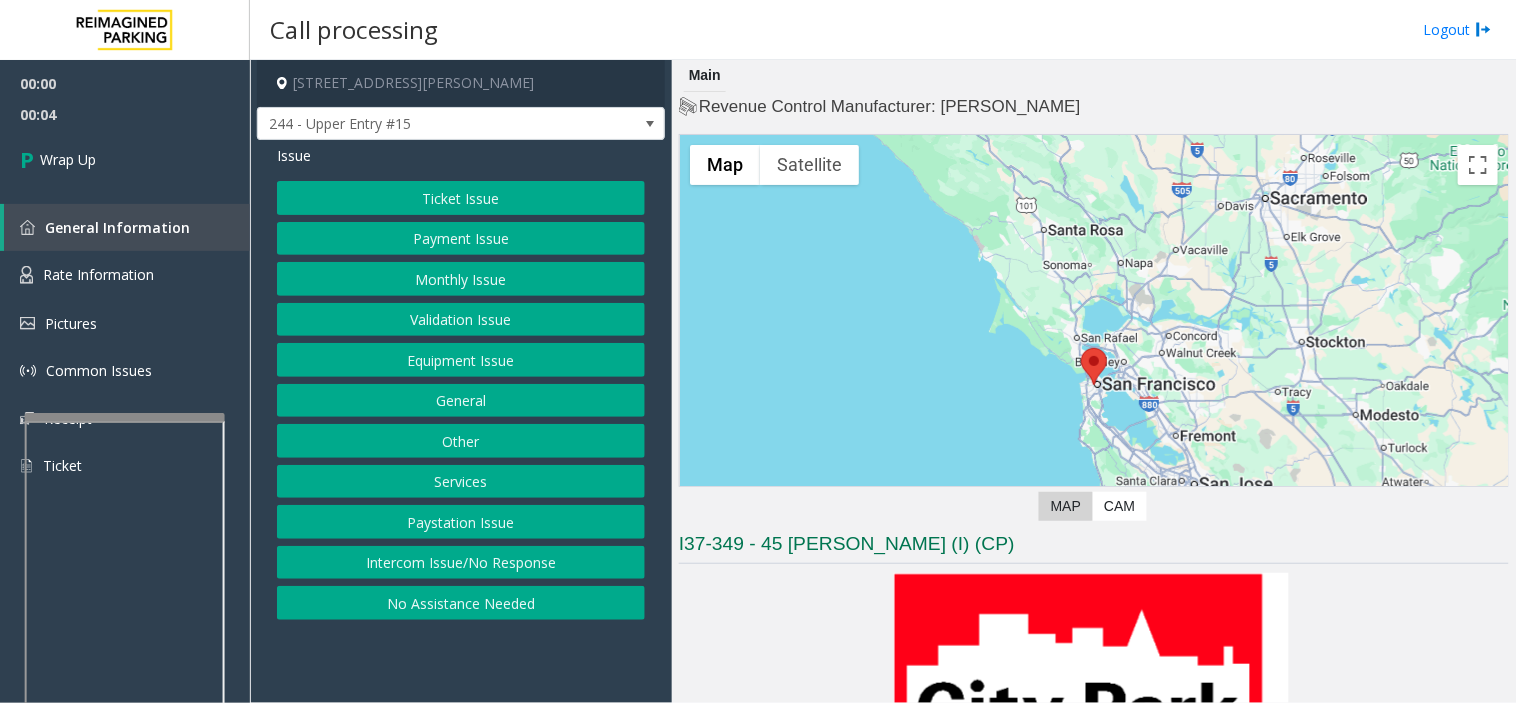 drag, startPoint x: 416, startPoint y: 574, endPoint x: 374, endPoint y: 391, distance: 187.75783 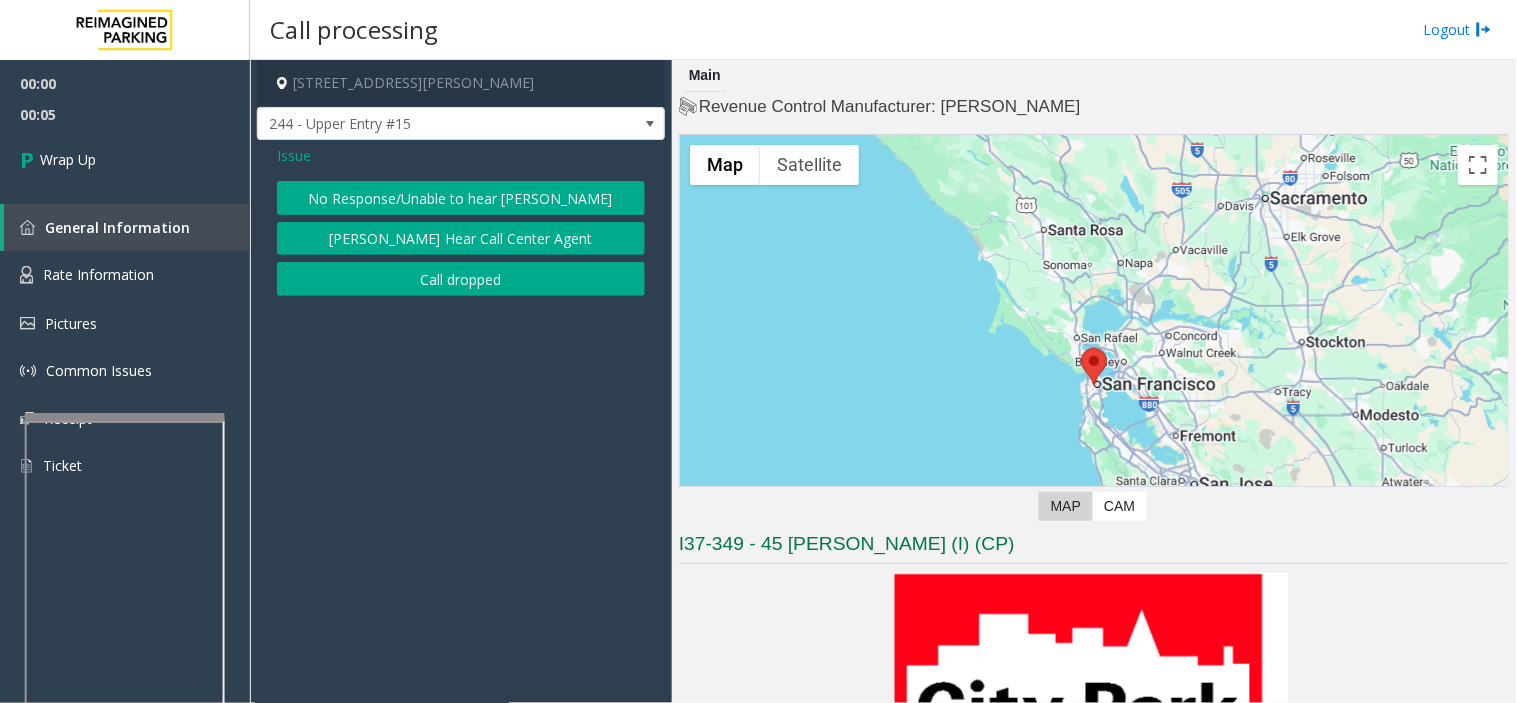 click on "Call dropped" 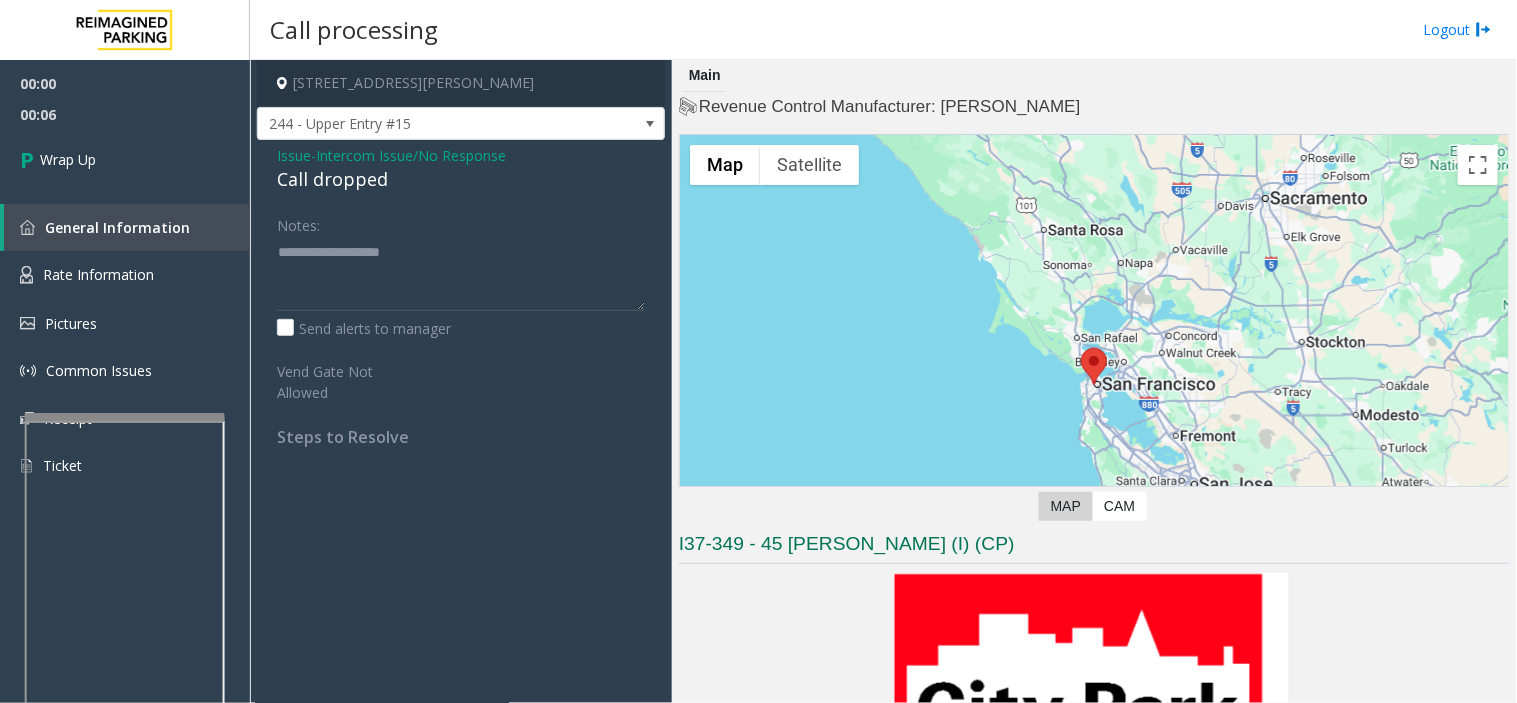 click on "Call dropped" 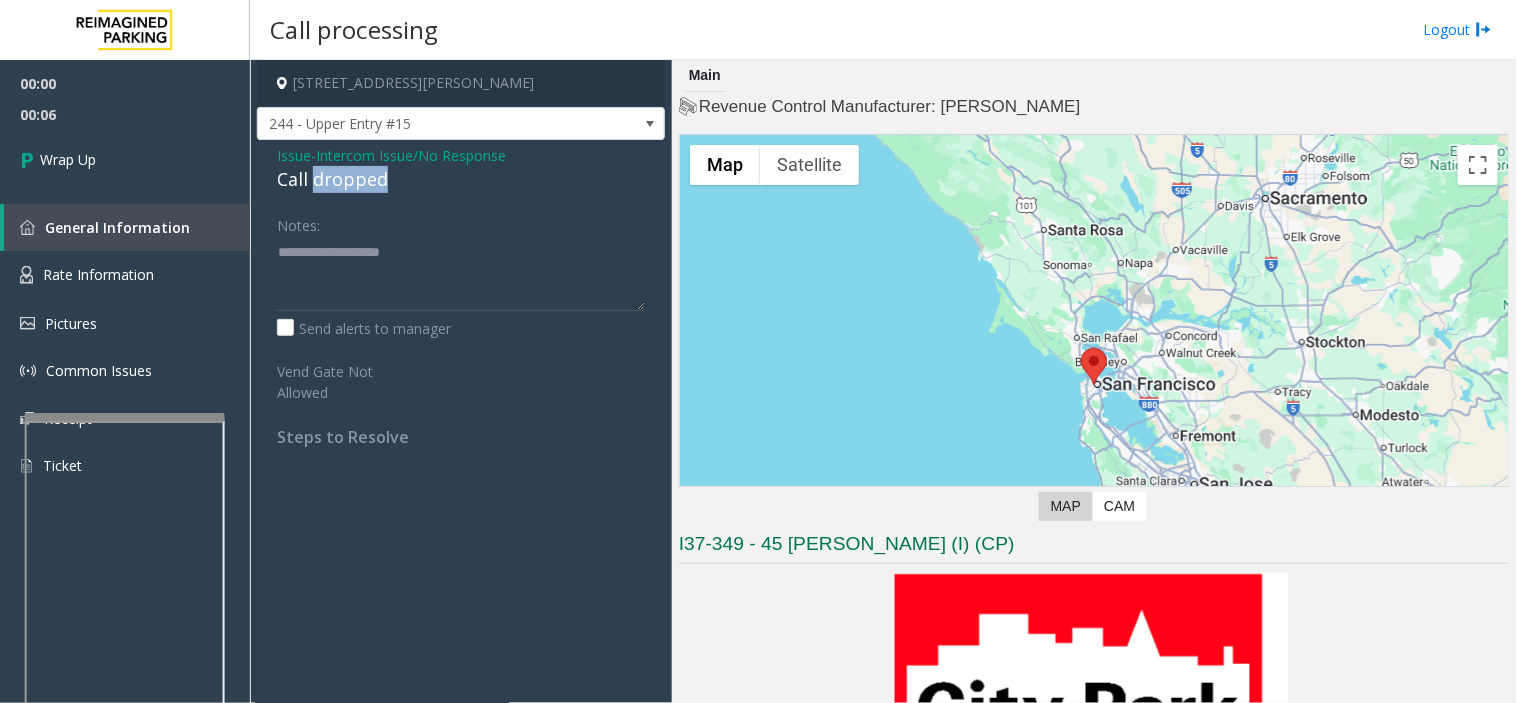 click on "Call dropped" 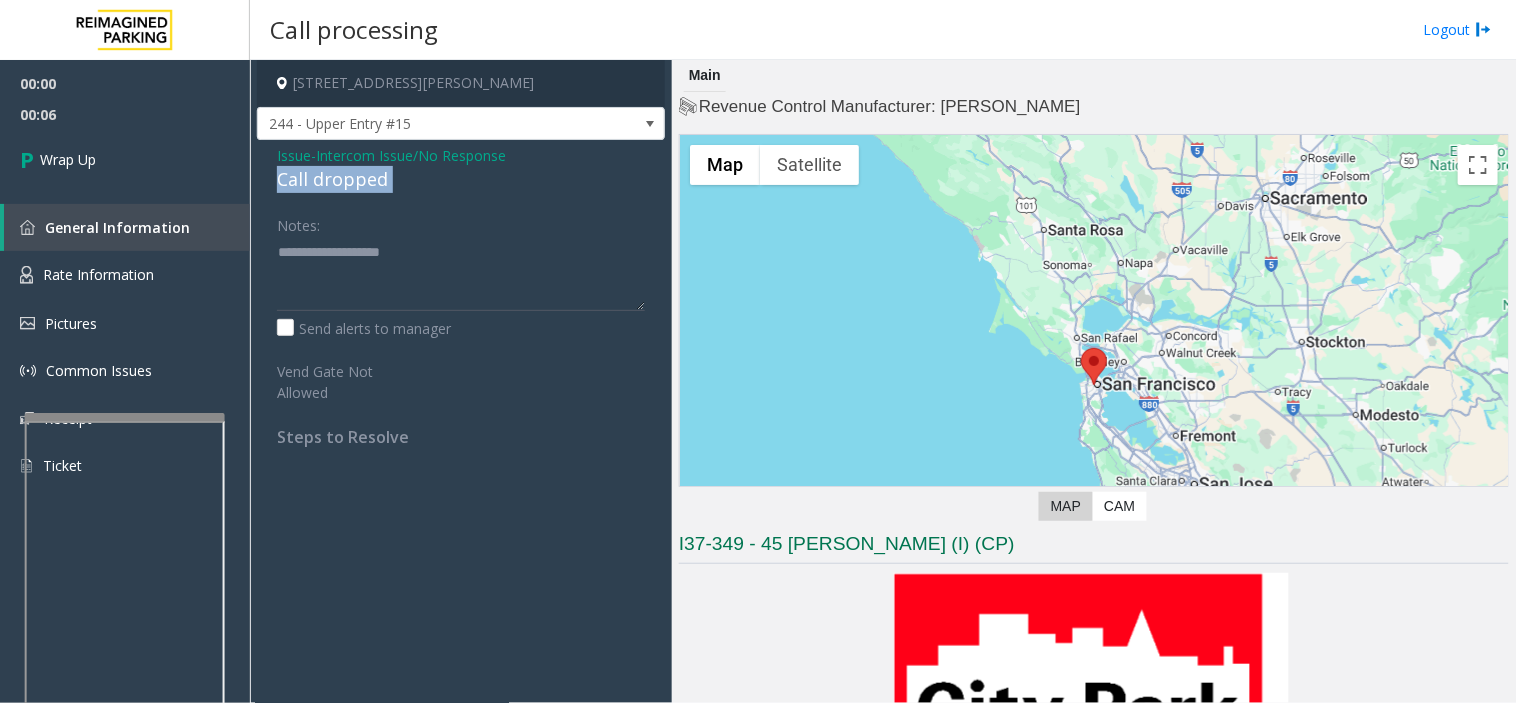 click on "Call dropped" 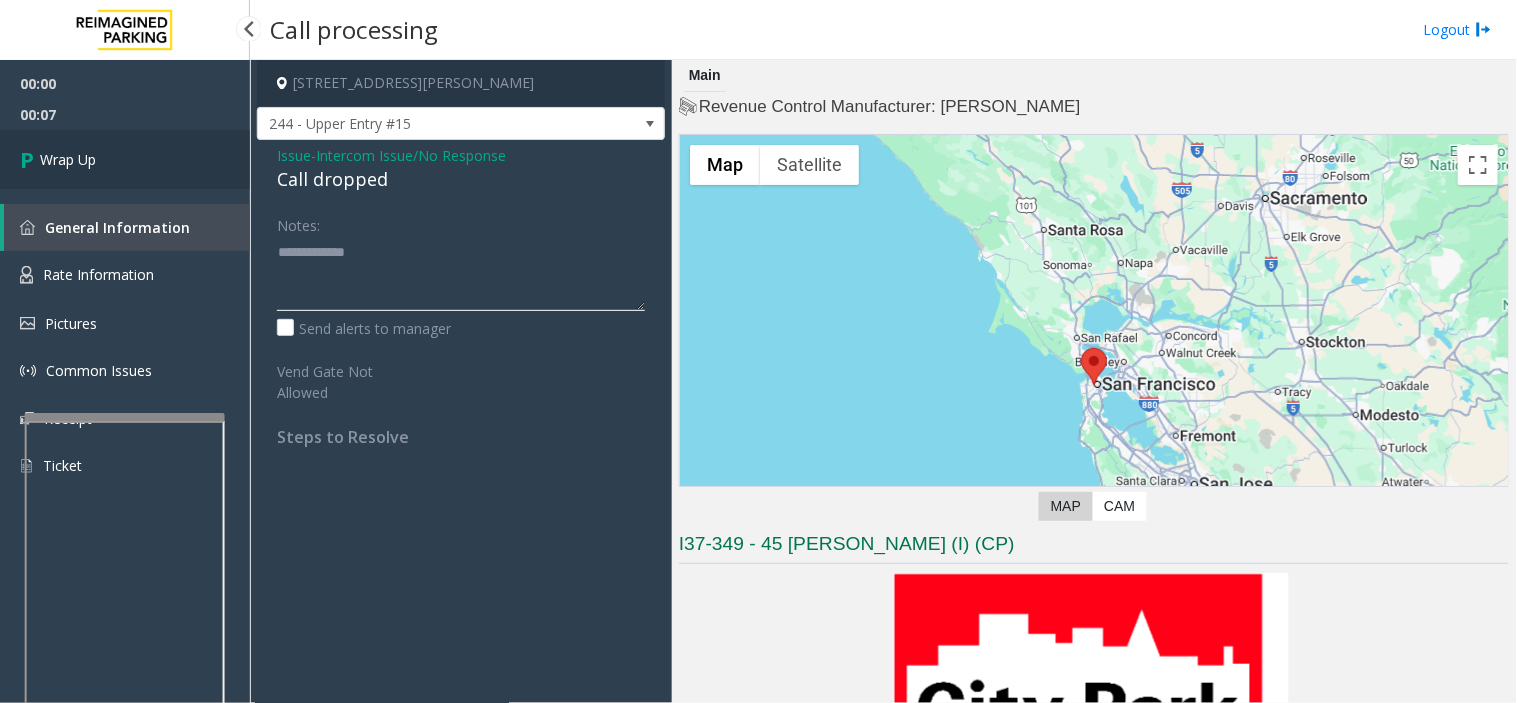 type on "**********" 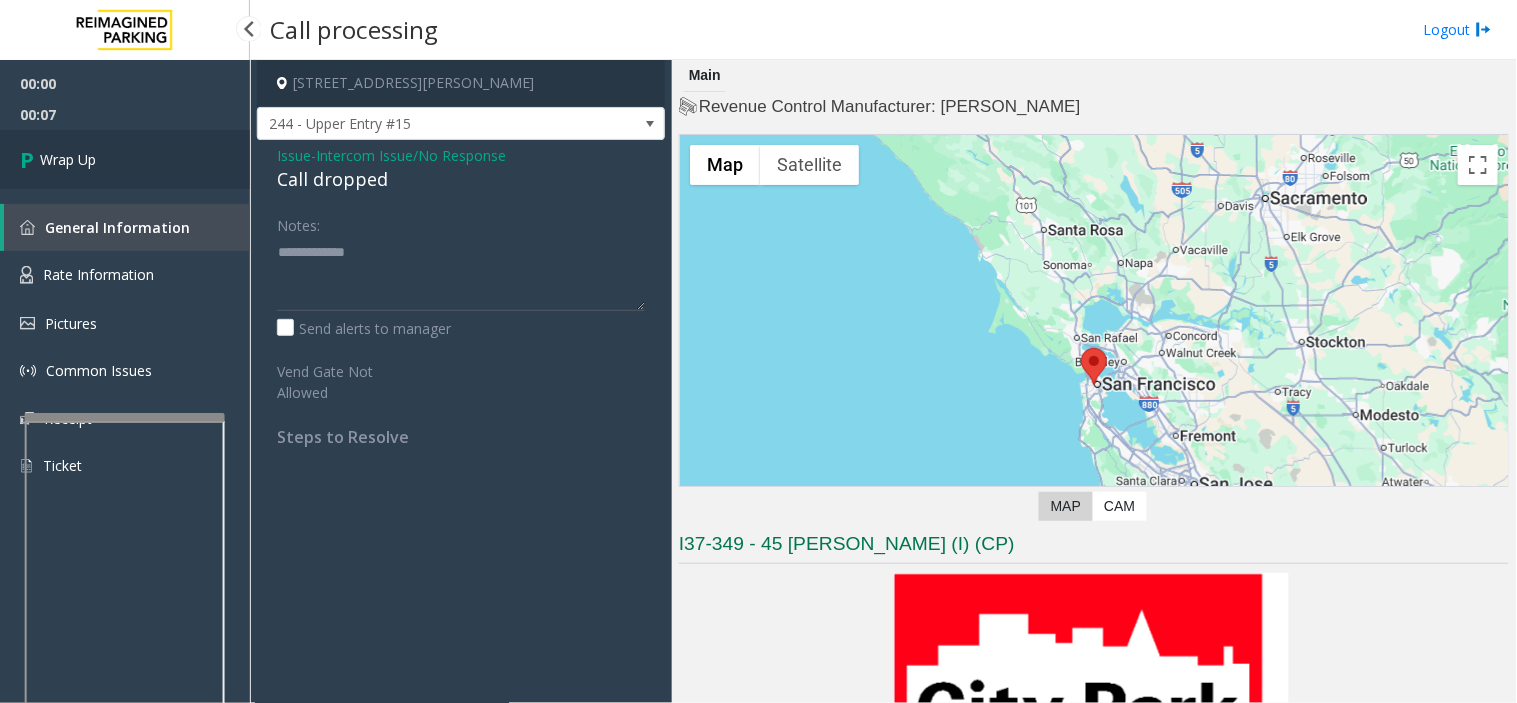 click on "Wrap Up" at bounding box center (125, 159) 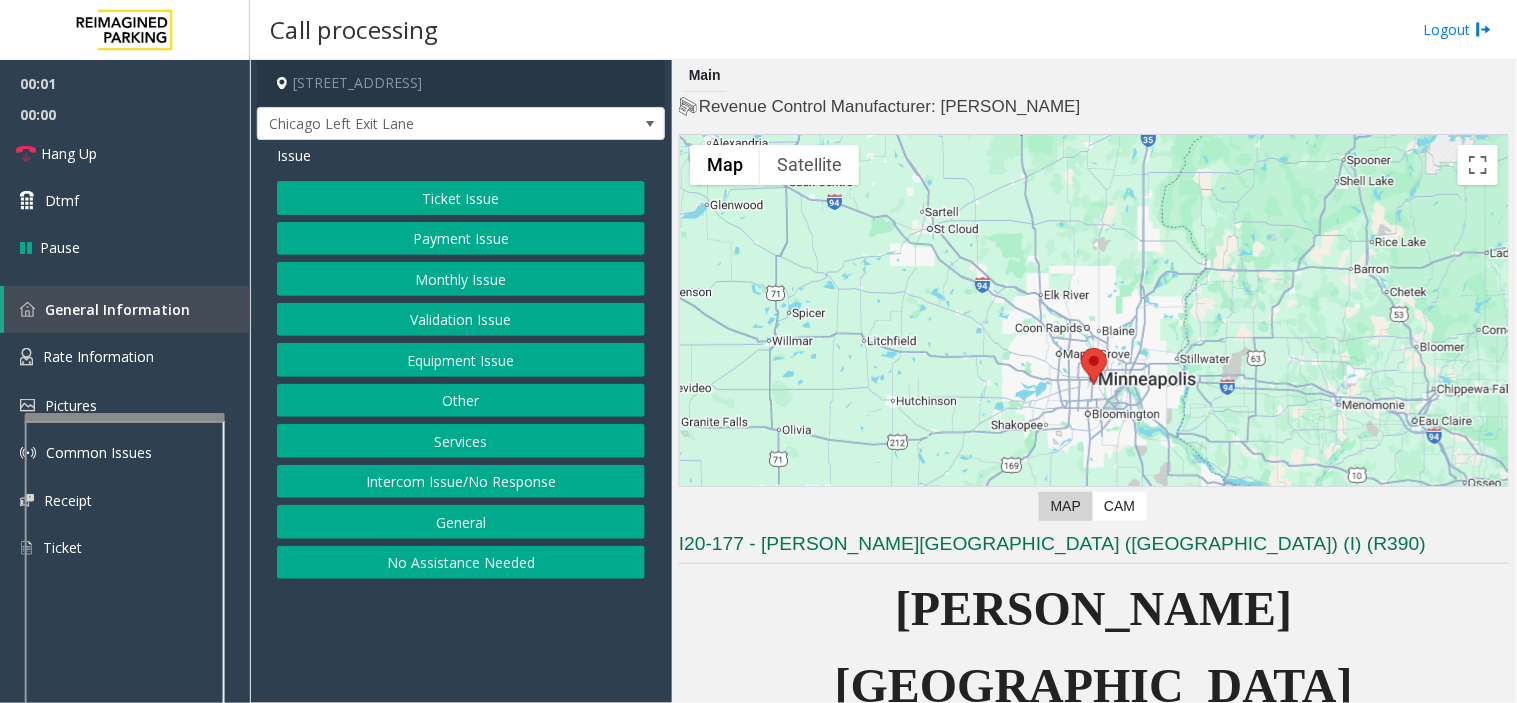 drag, startPoint x: 568, startPoint y: 663, endPoint x: 521, endPoint y: 677, distance: 49.0408 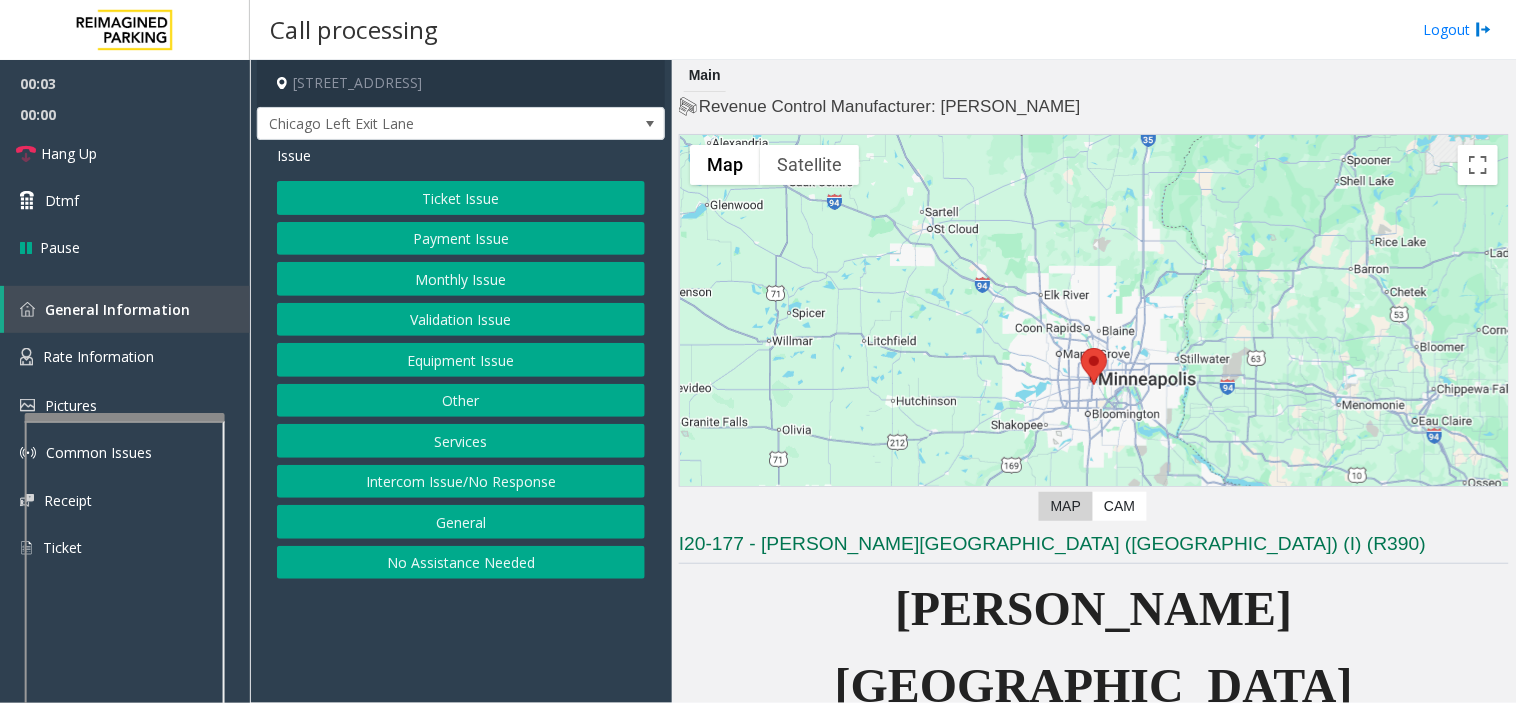 drag, startPoint x: 923, startPoint y: 628, endPoint x: 885, endPoint y: 646, distance: 42.047592 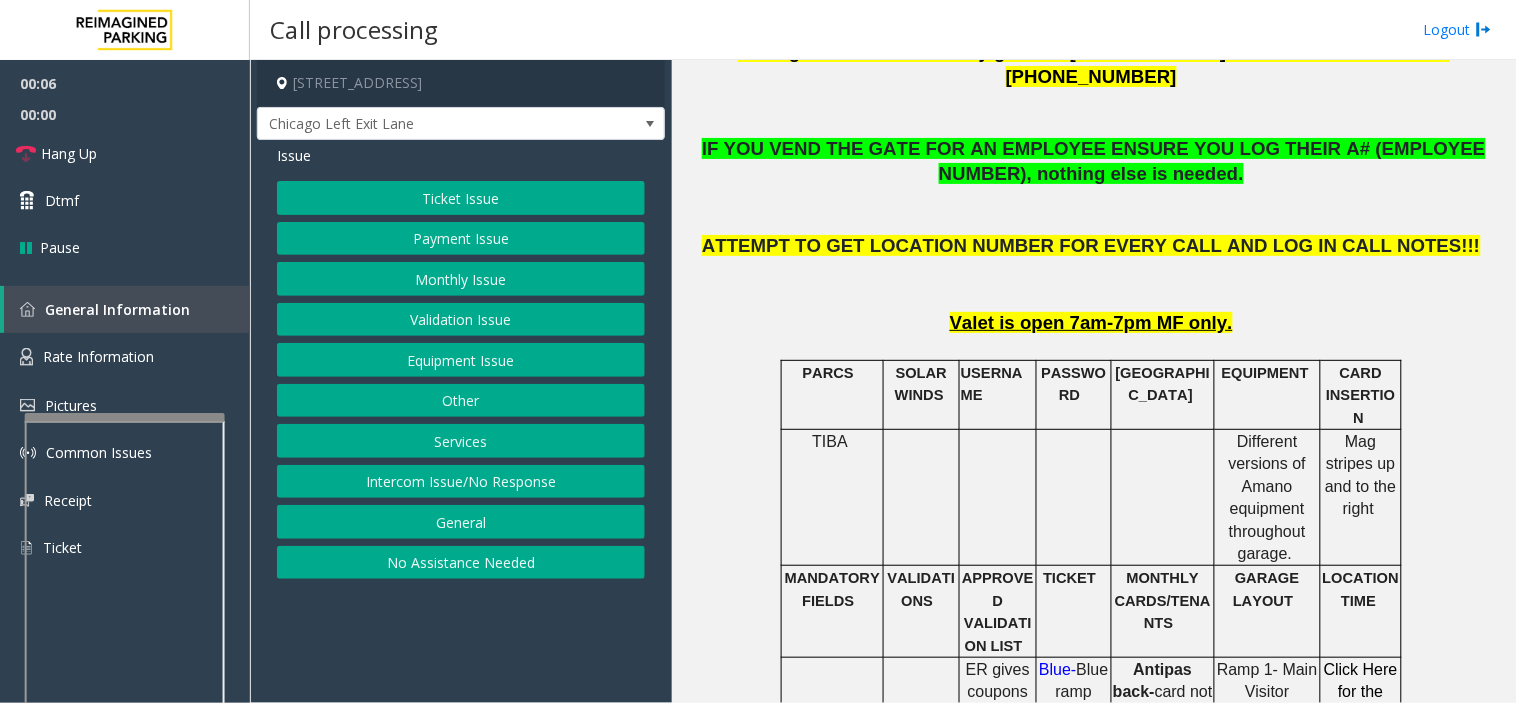 scroll, scrollTop: 888, scrollLeft: 0, axis: vertical 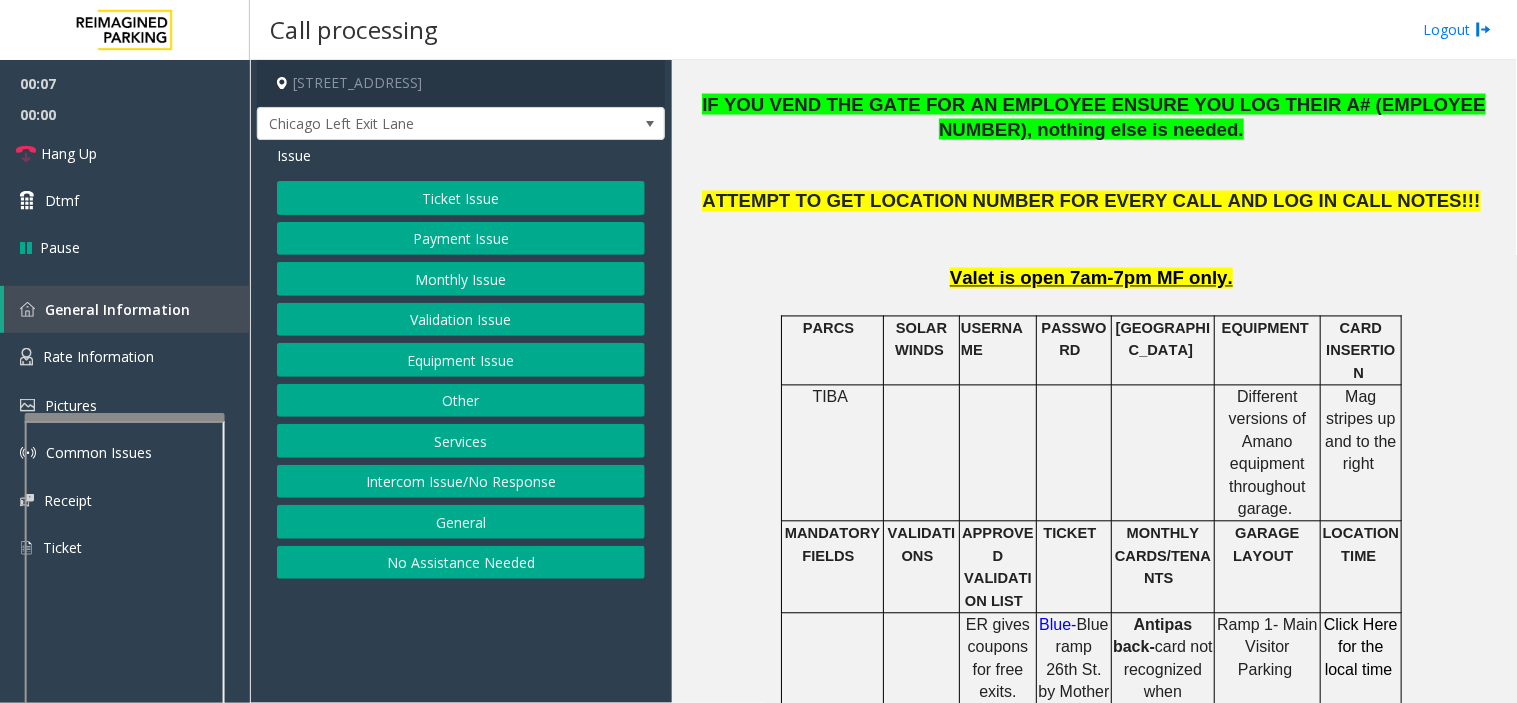 click on "Payment Issue" 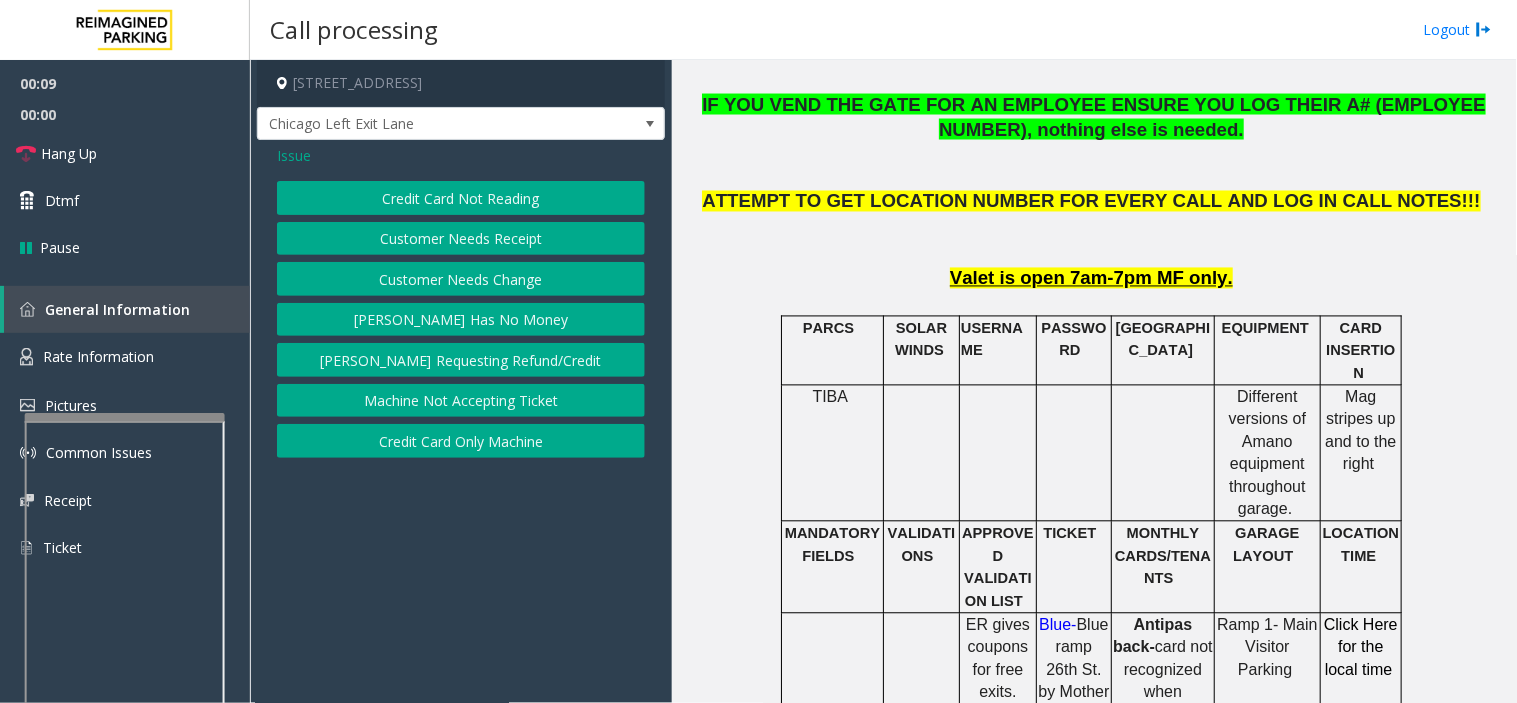 click on "Credit Card Only Machine" 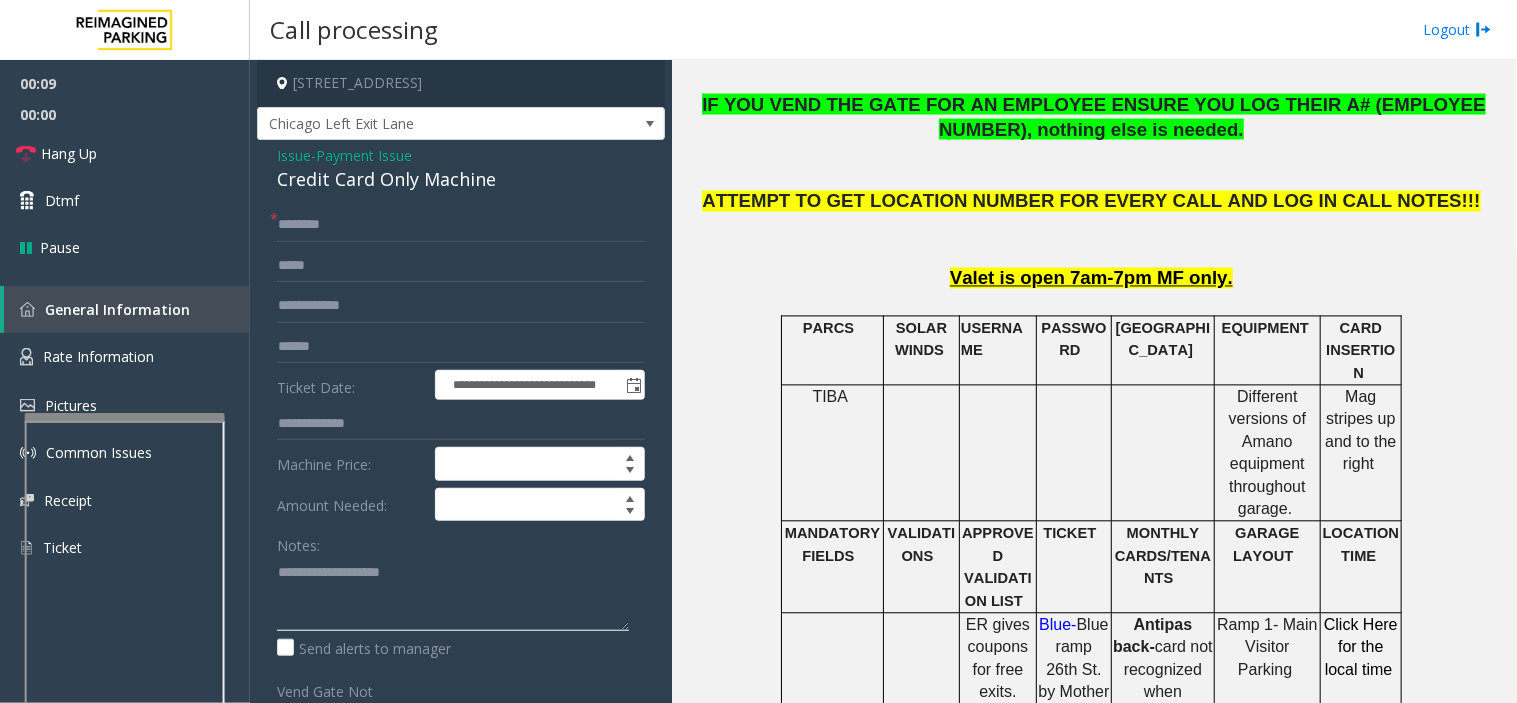 click 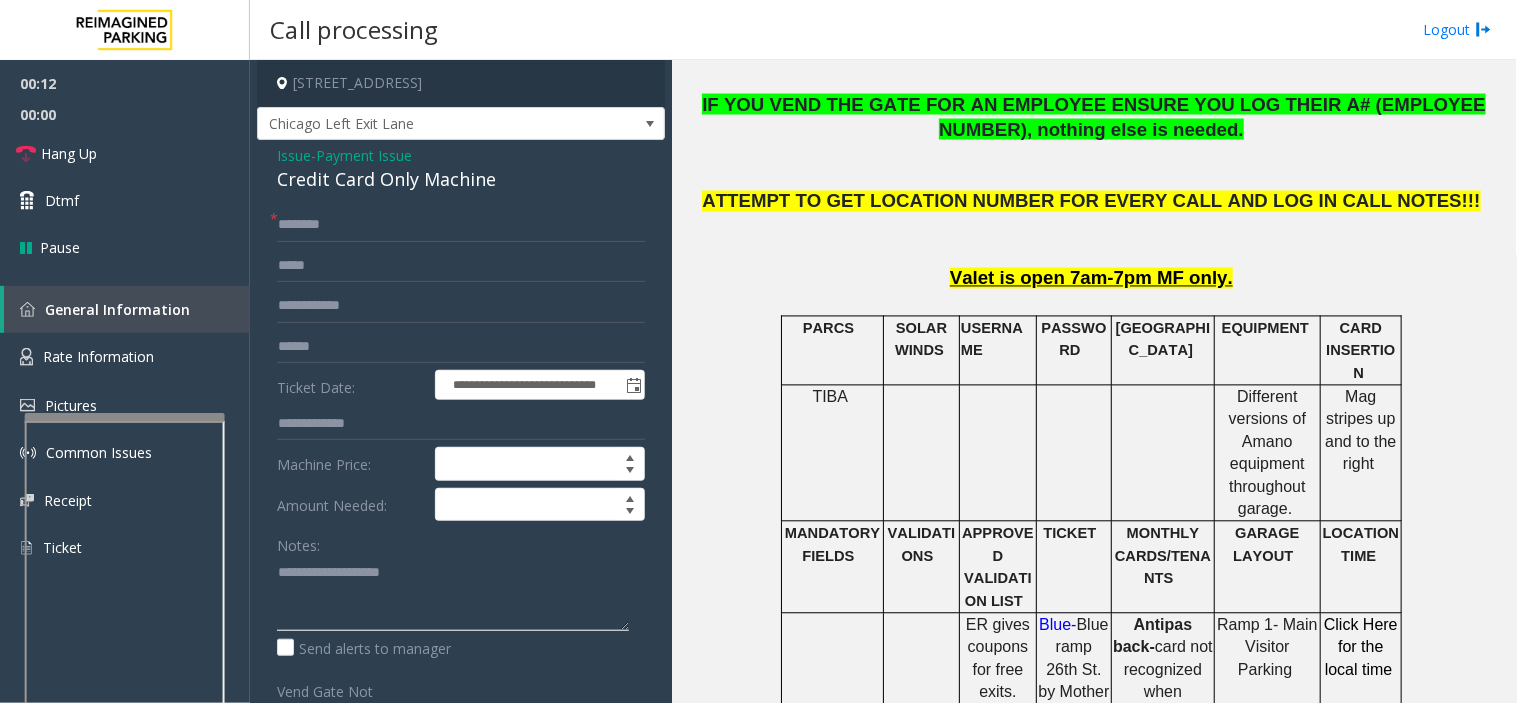 paste on "**********" 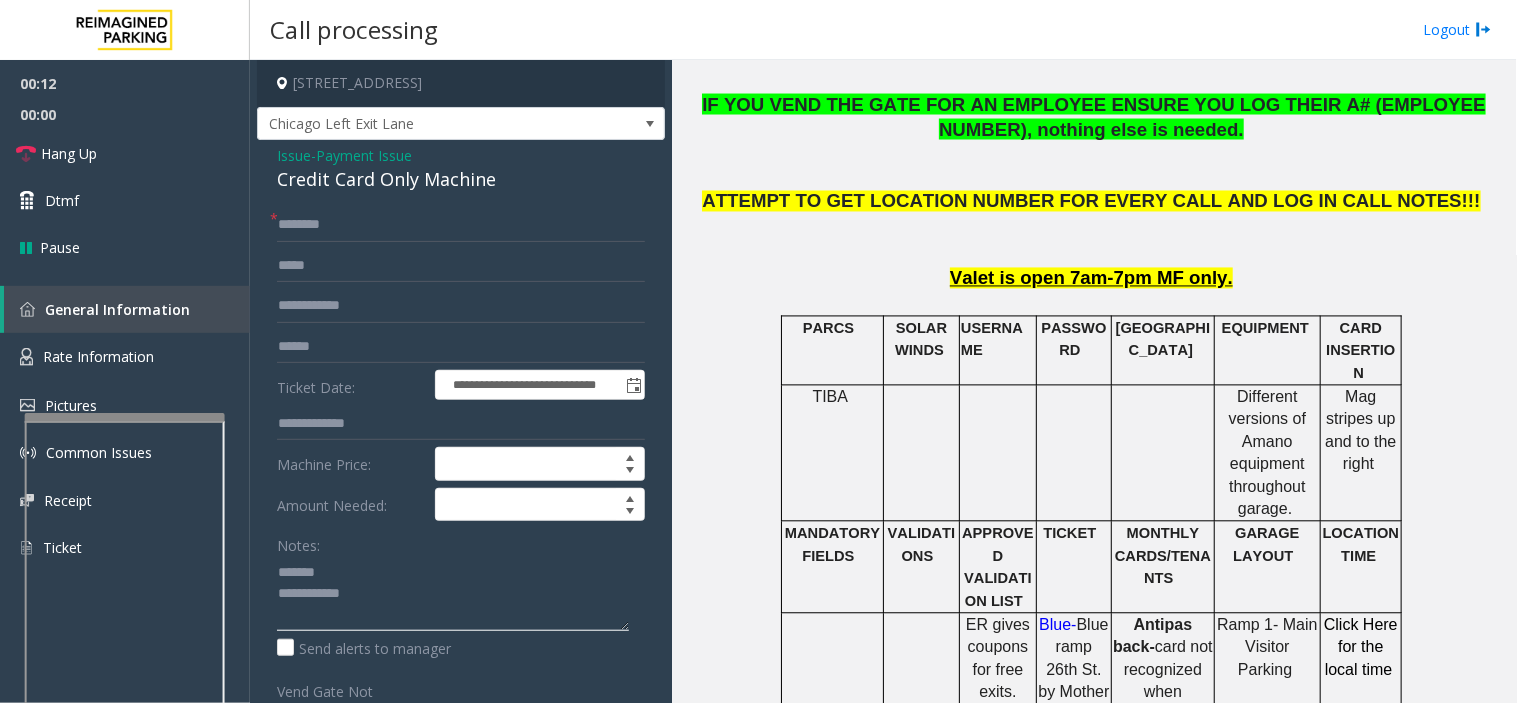 click 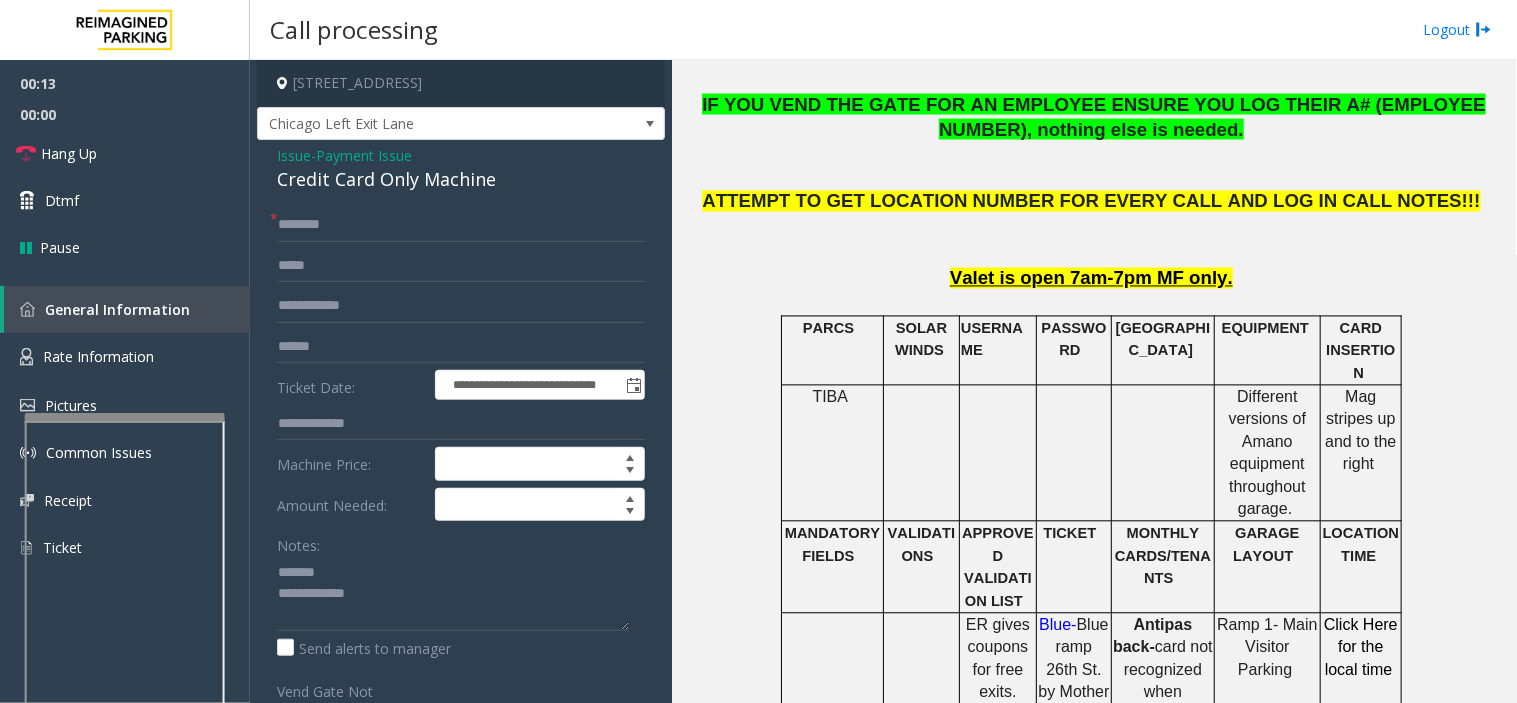 click on "Credit Card Only Machine" 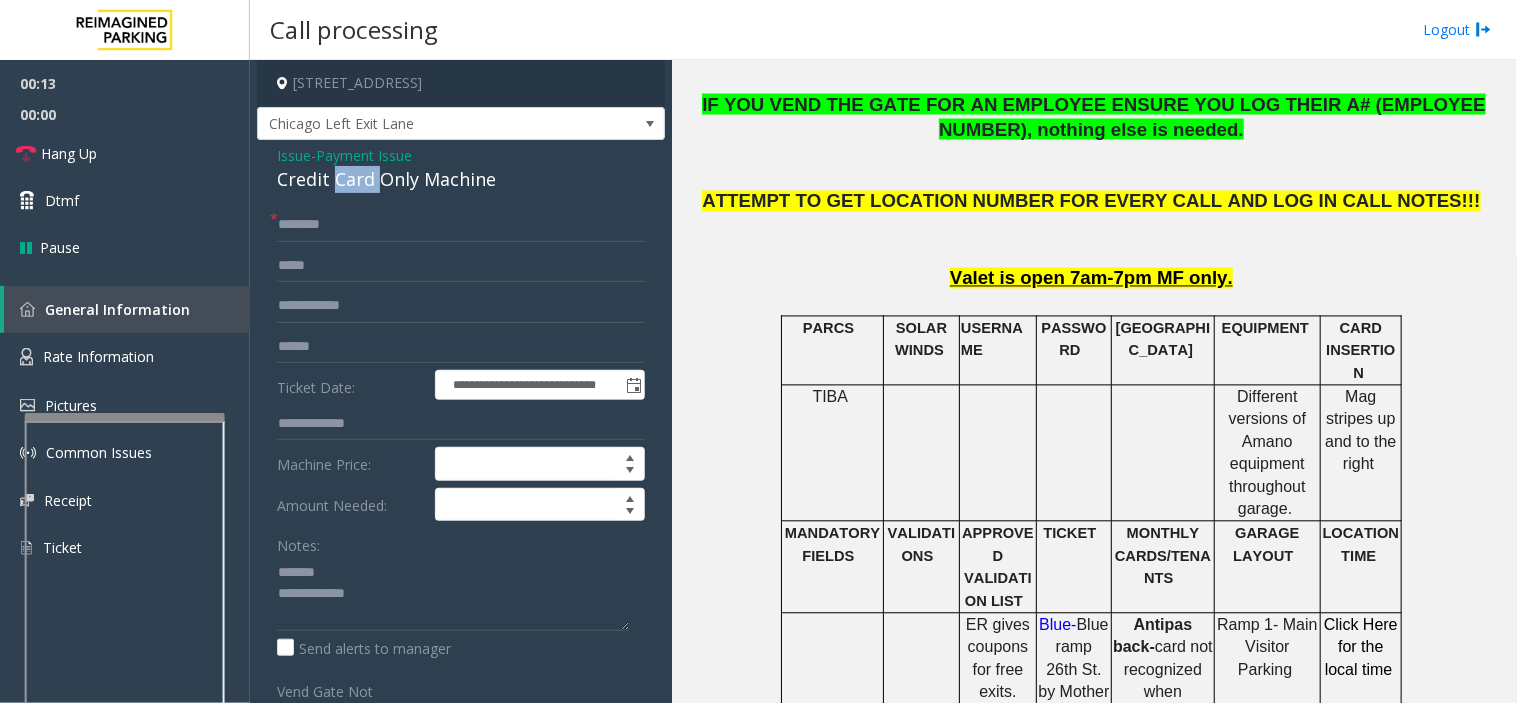 click on "Credit Card Only Machine" 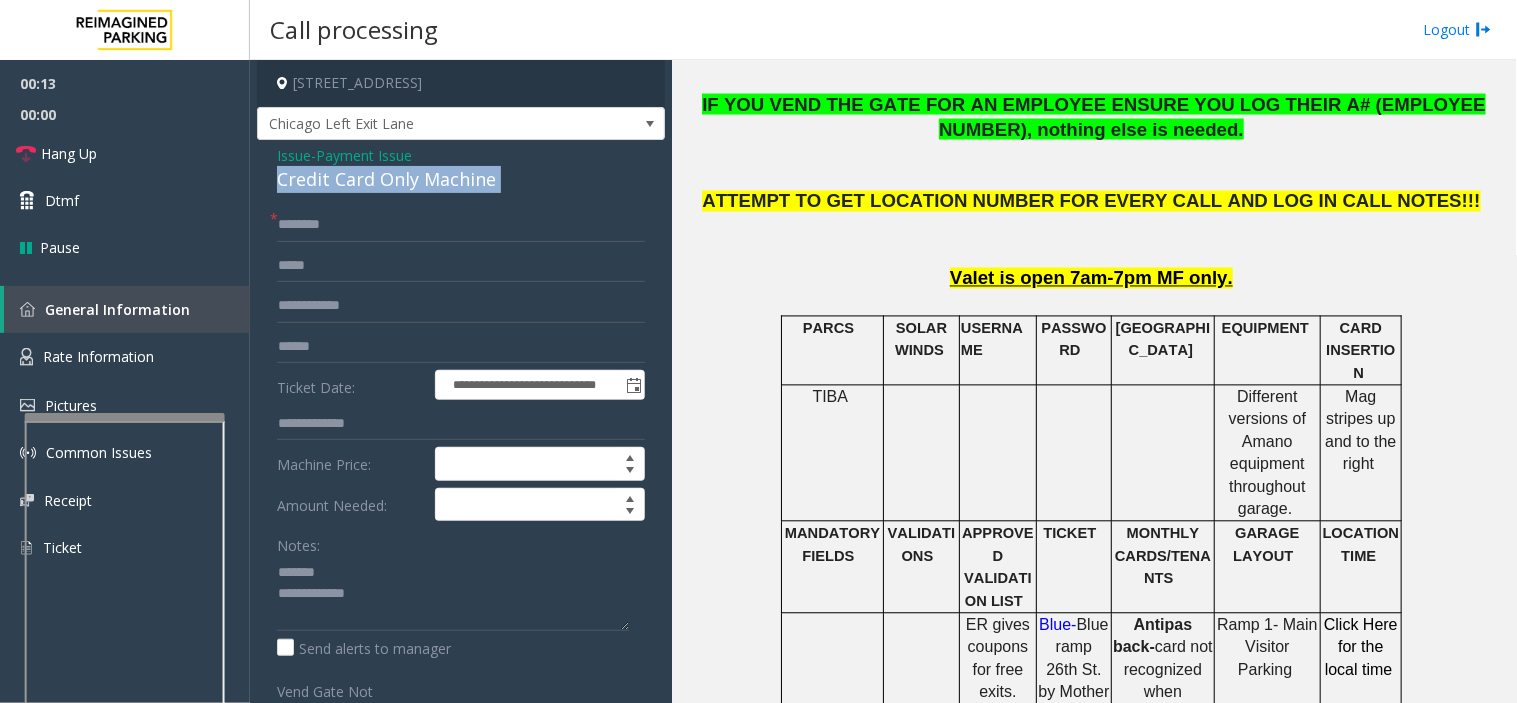 click on "Credit Card Only Machine" 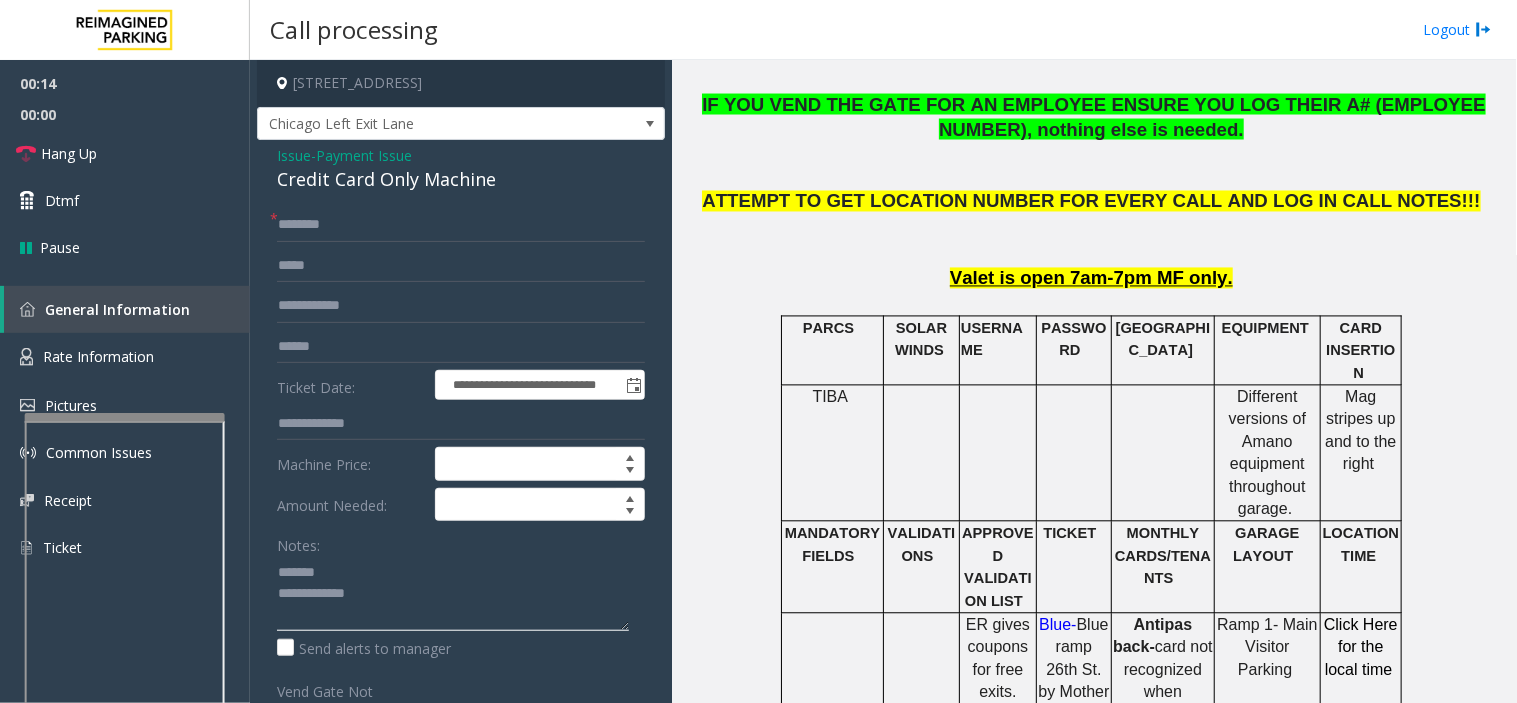 paste on "**********" 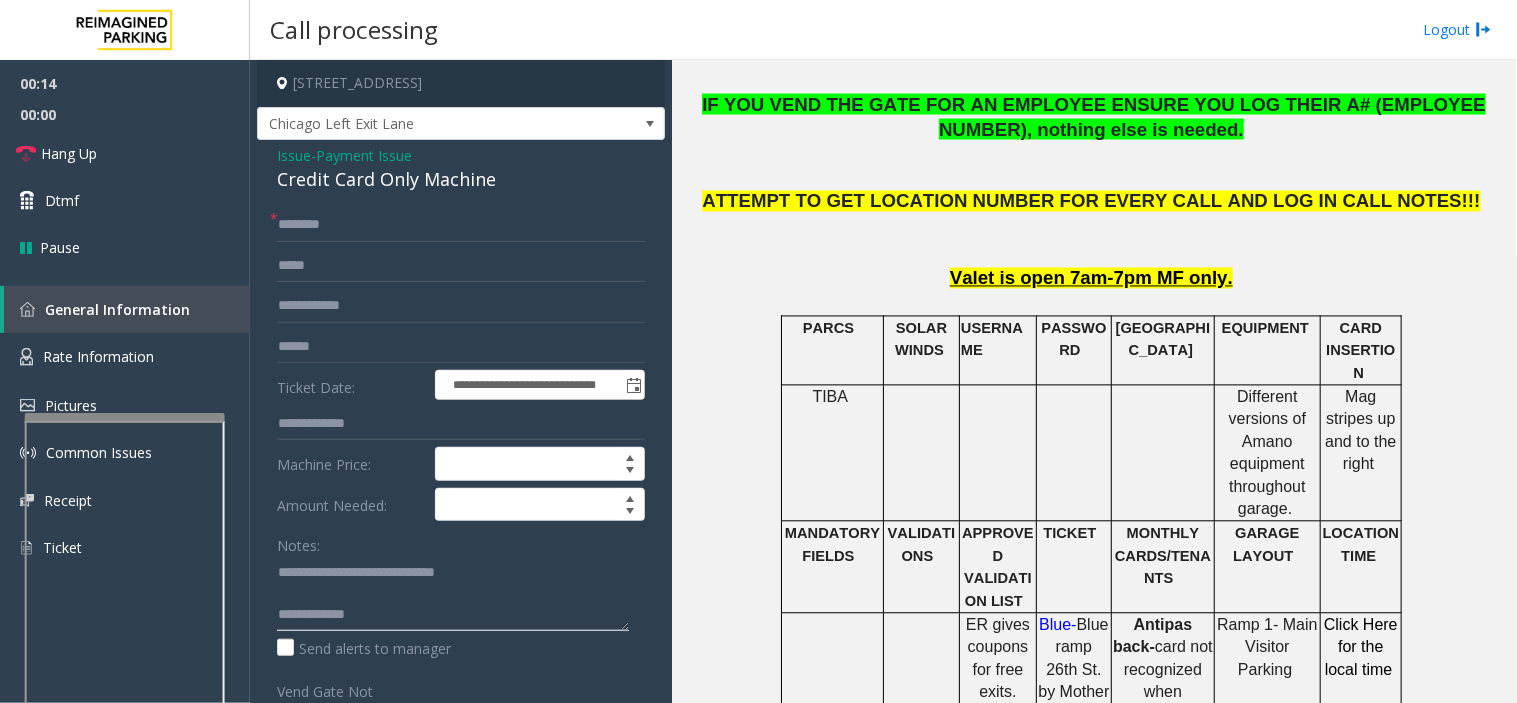 click 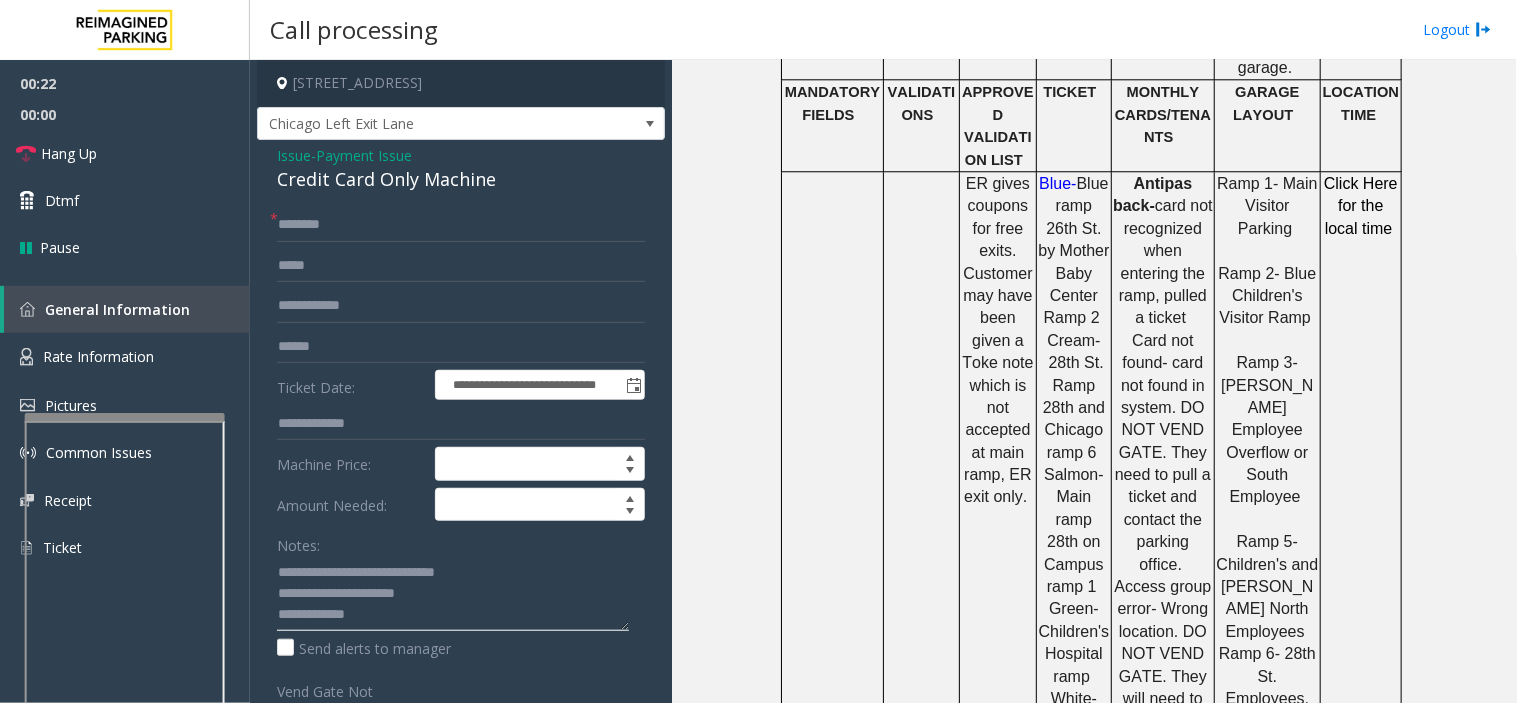 scroll, scrollTop: 1333, scrollLeft: 0, axis: vertical 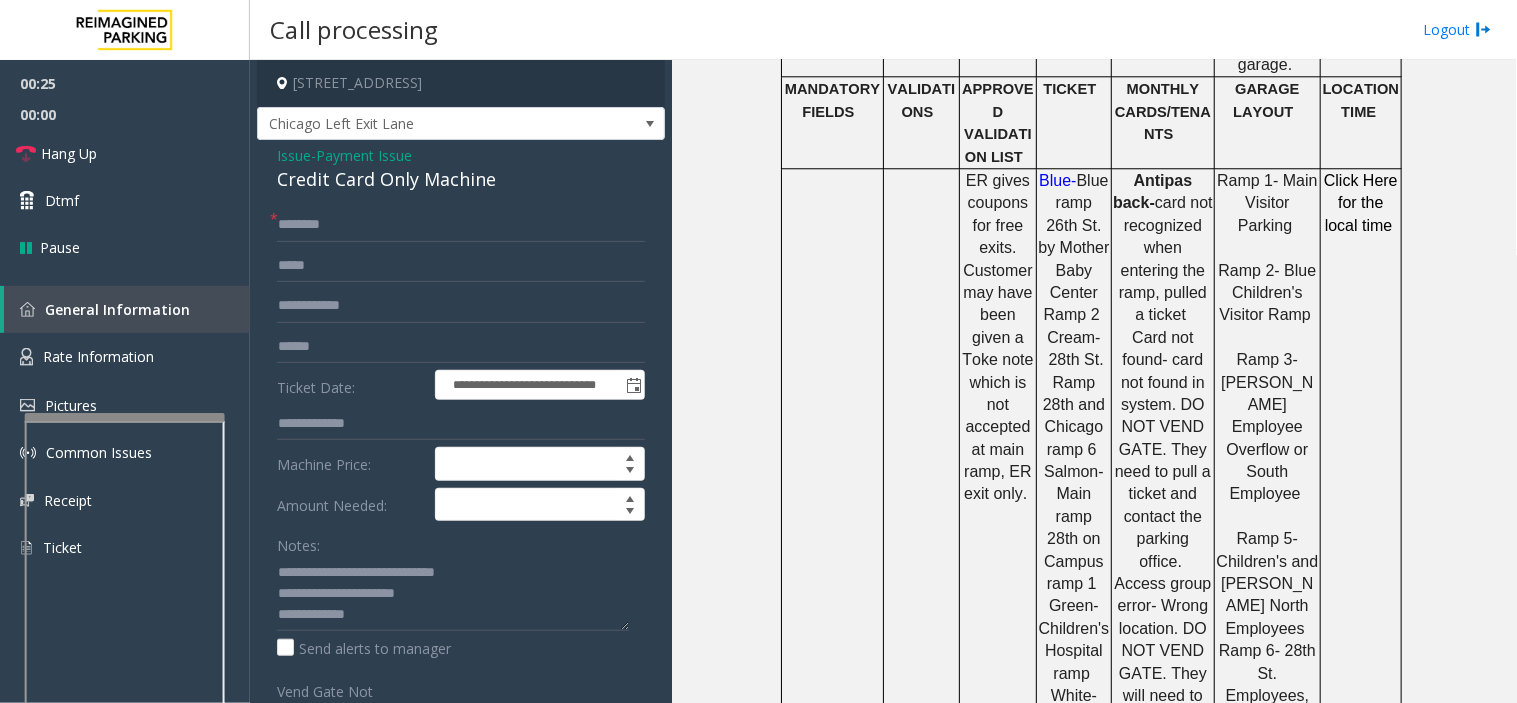 click on "Access group error- Wrong location. DO NOT VEND GATE. They will need to pull a ticket and contact the parking office." 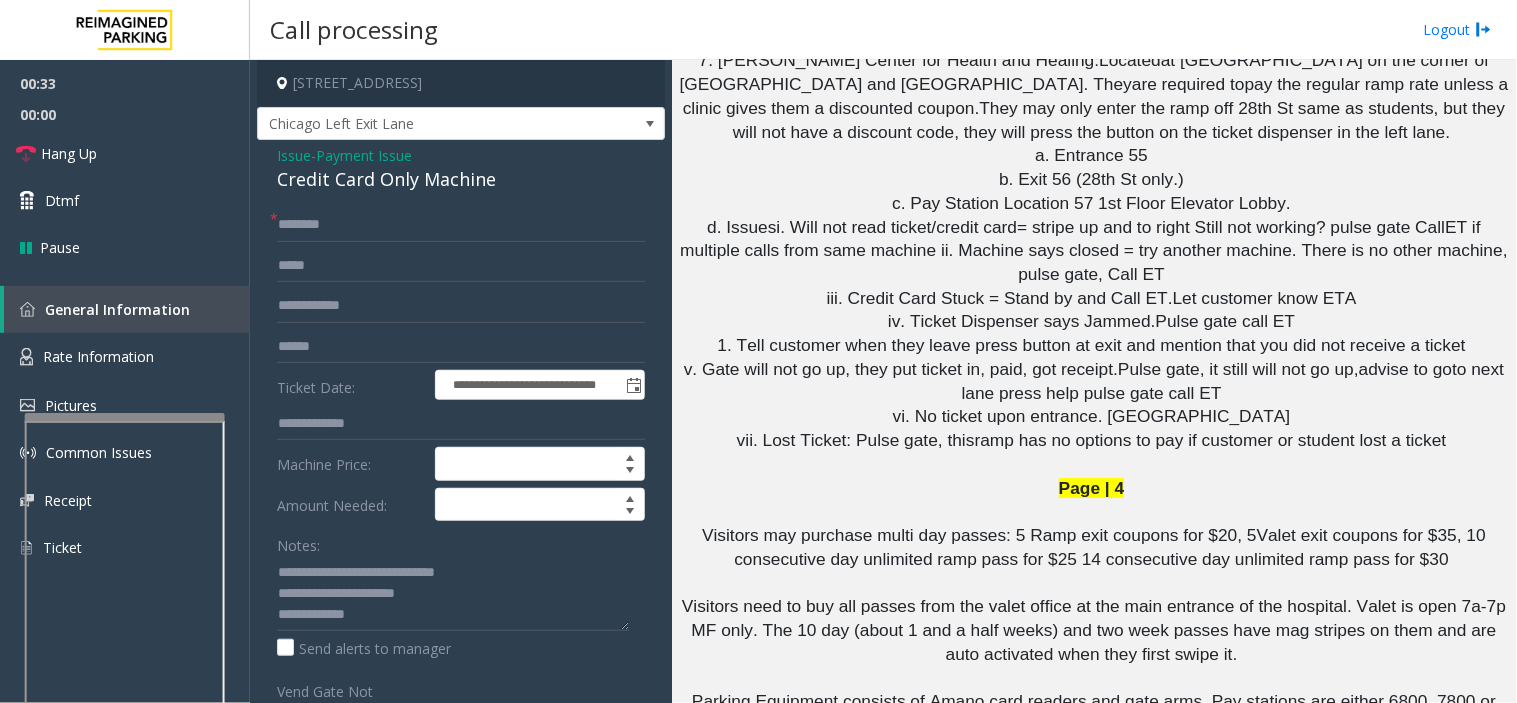 scroll, scrollTop: 8305, scrollLeft: 0, axis: vertical 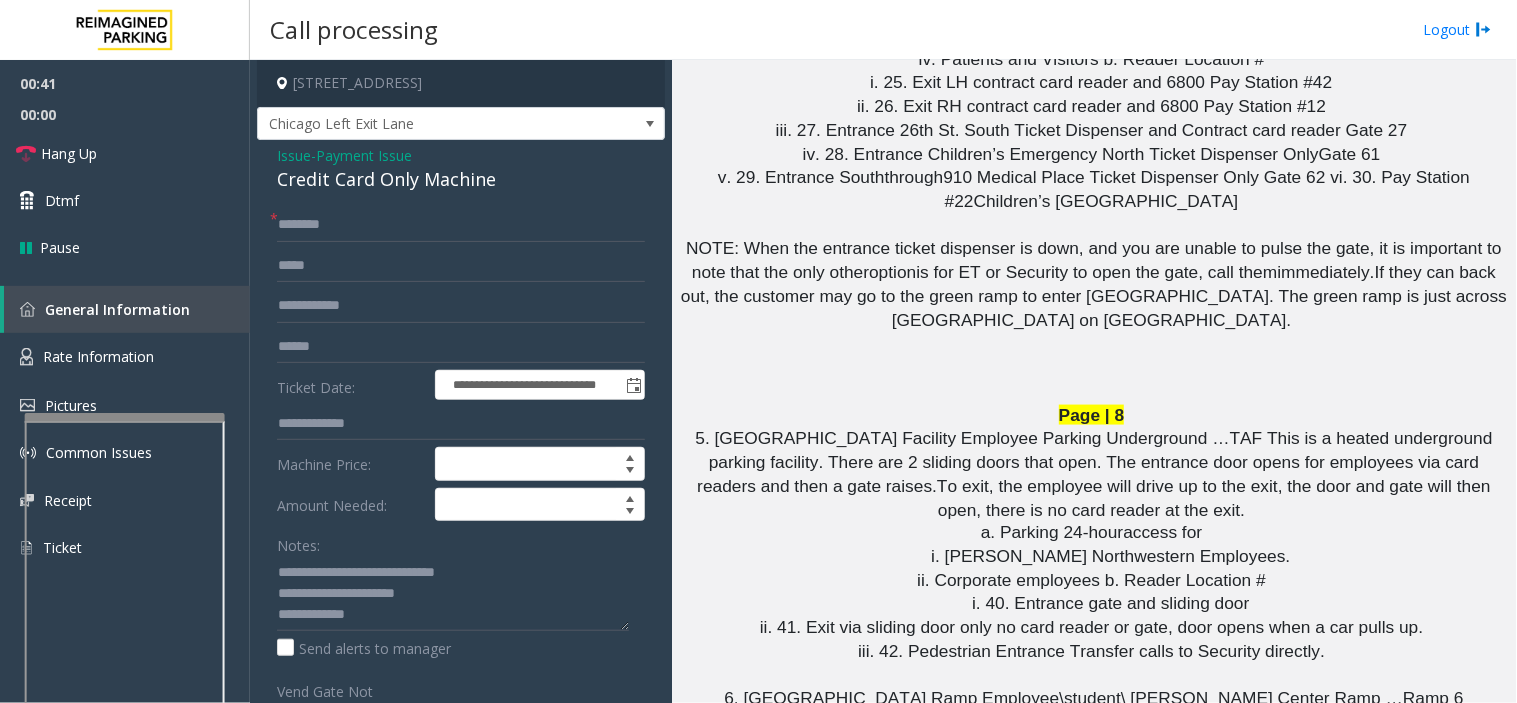 click on "i . 50. Entrance South RH Card Reader Only gate 50" 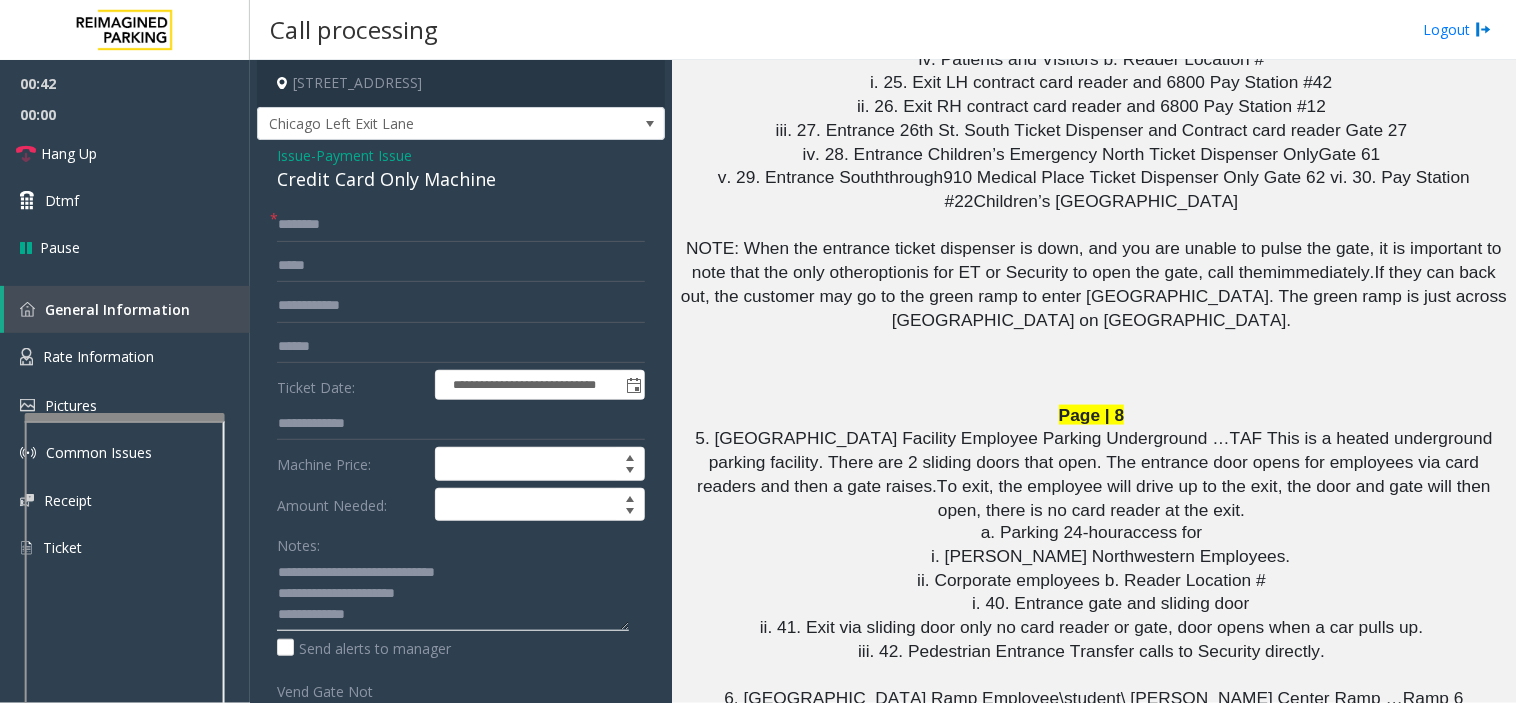 click 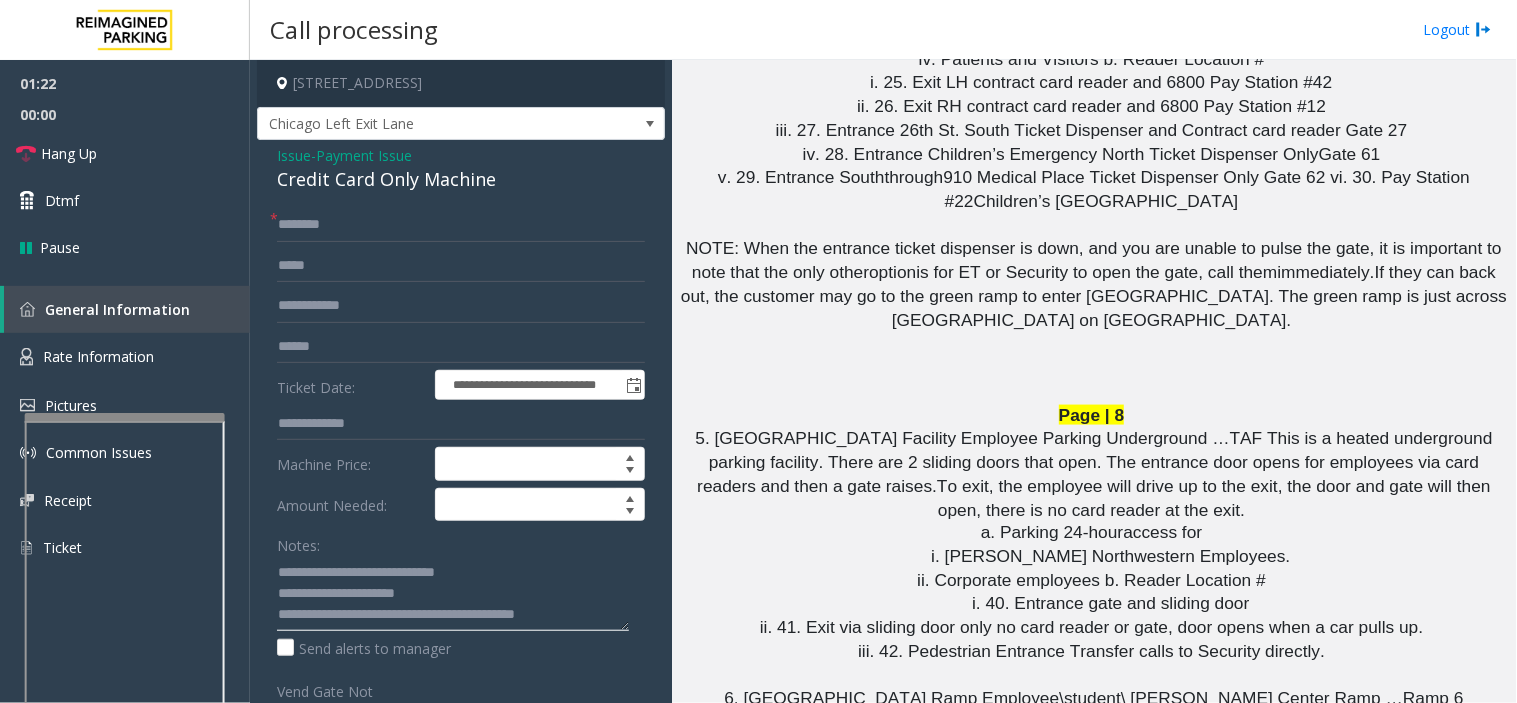 click 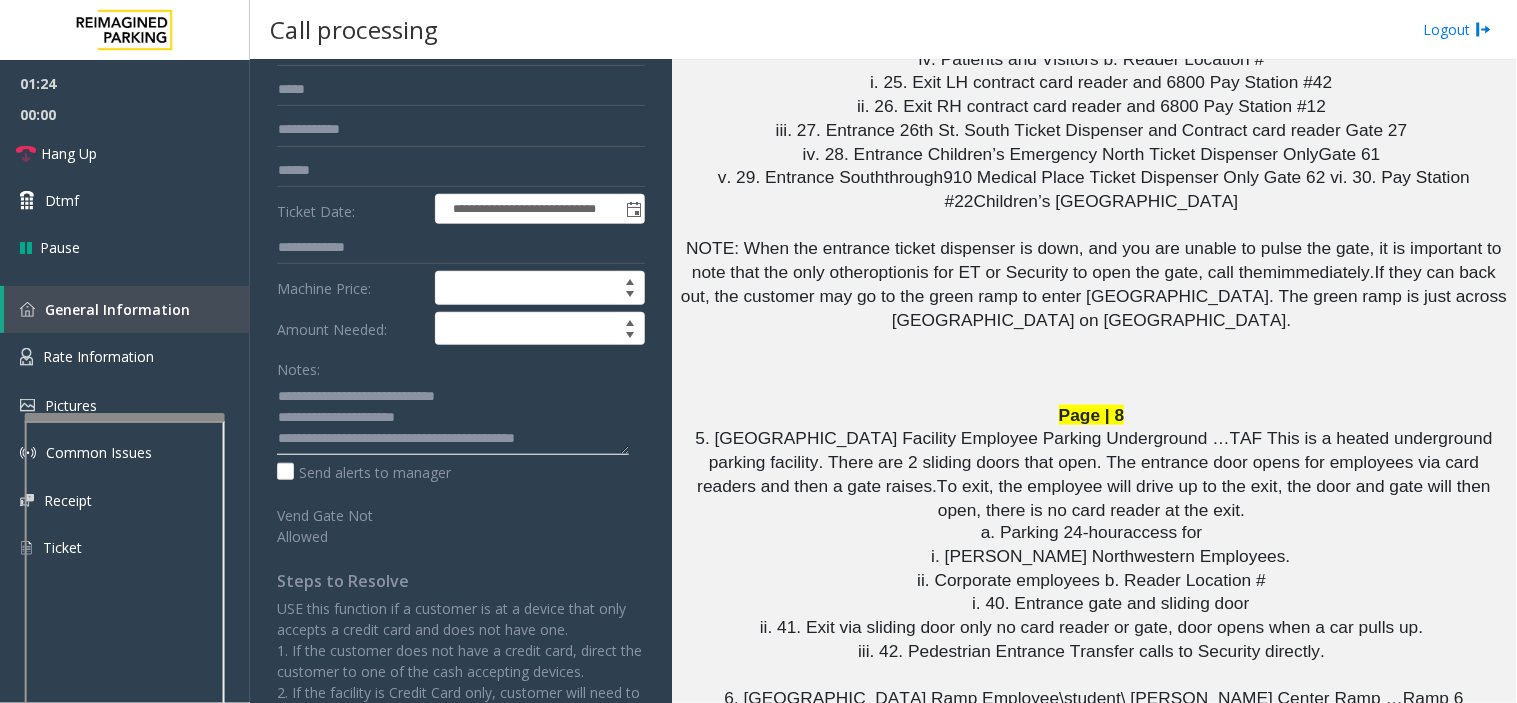 scroll, scrollTop: 0, scrollLeft: 0, axis: both 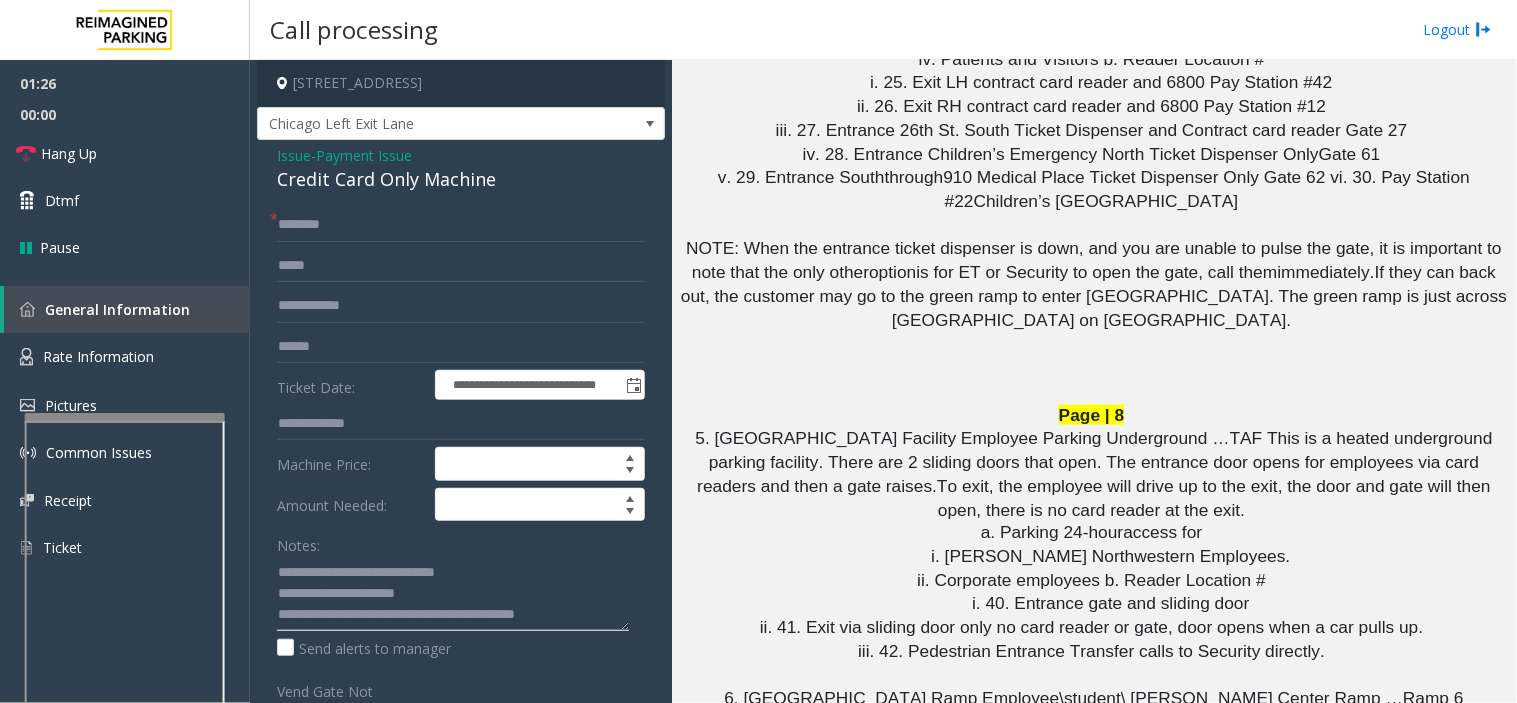 click 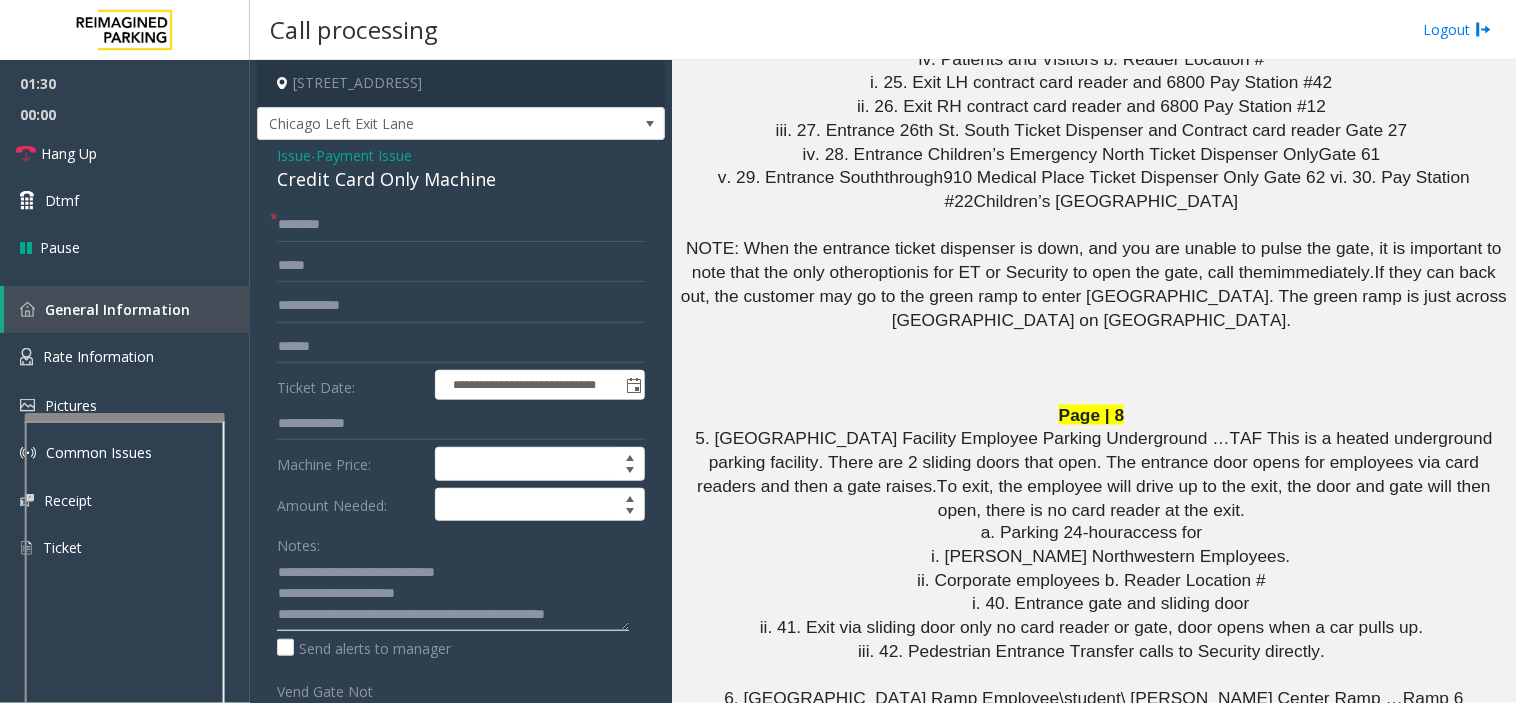 scroll, scrollTop: 13, scrollLeft: 0, axis: vertical 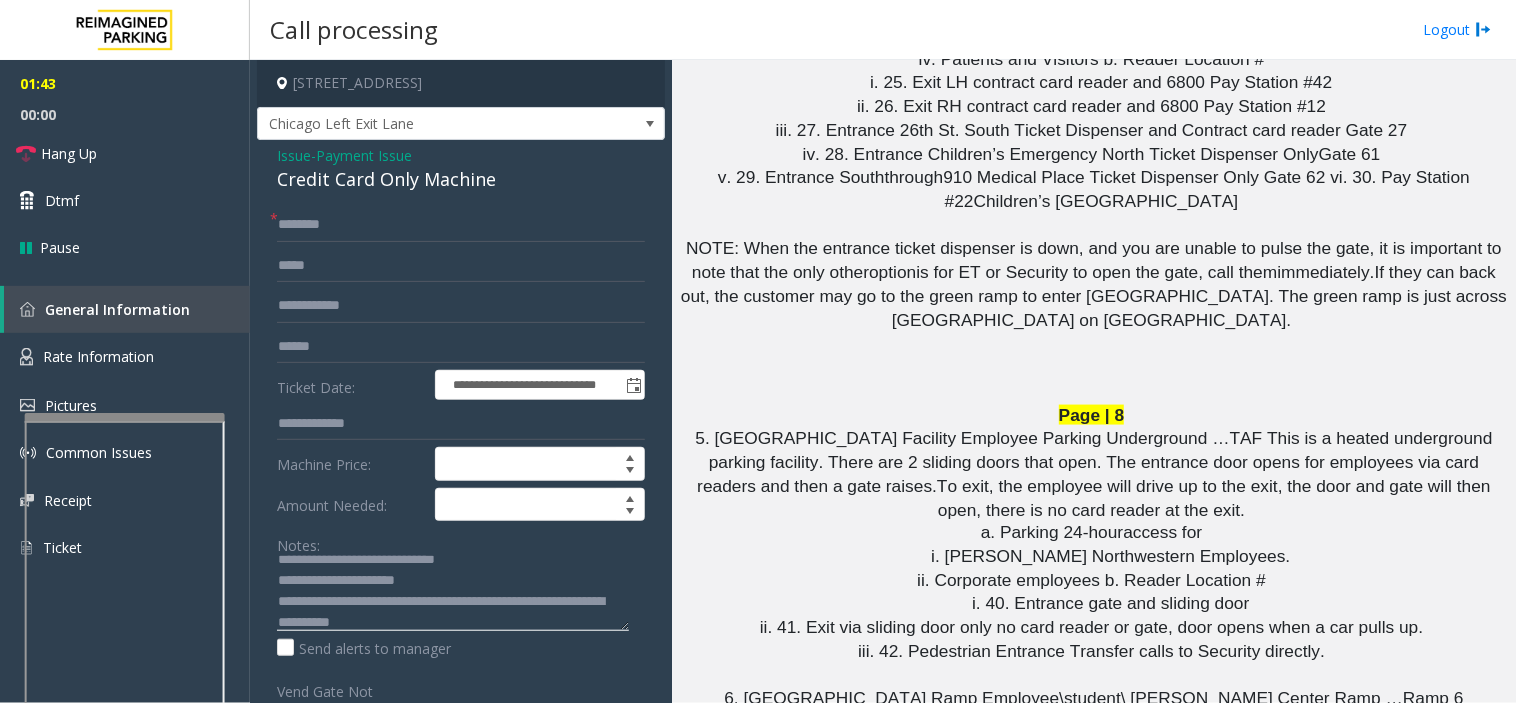 type on "**********" 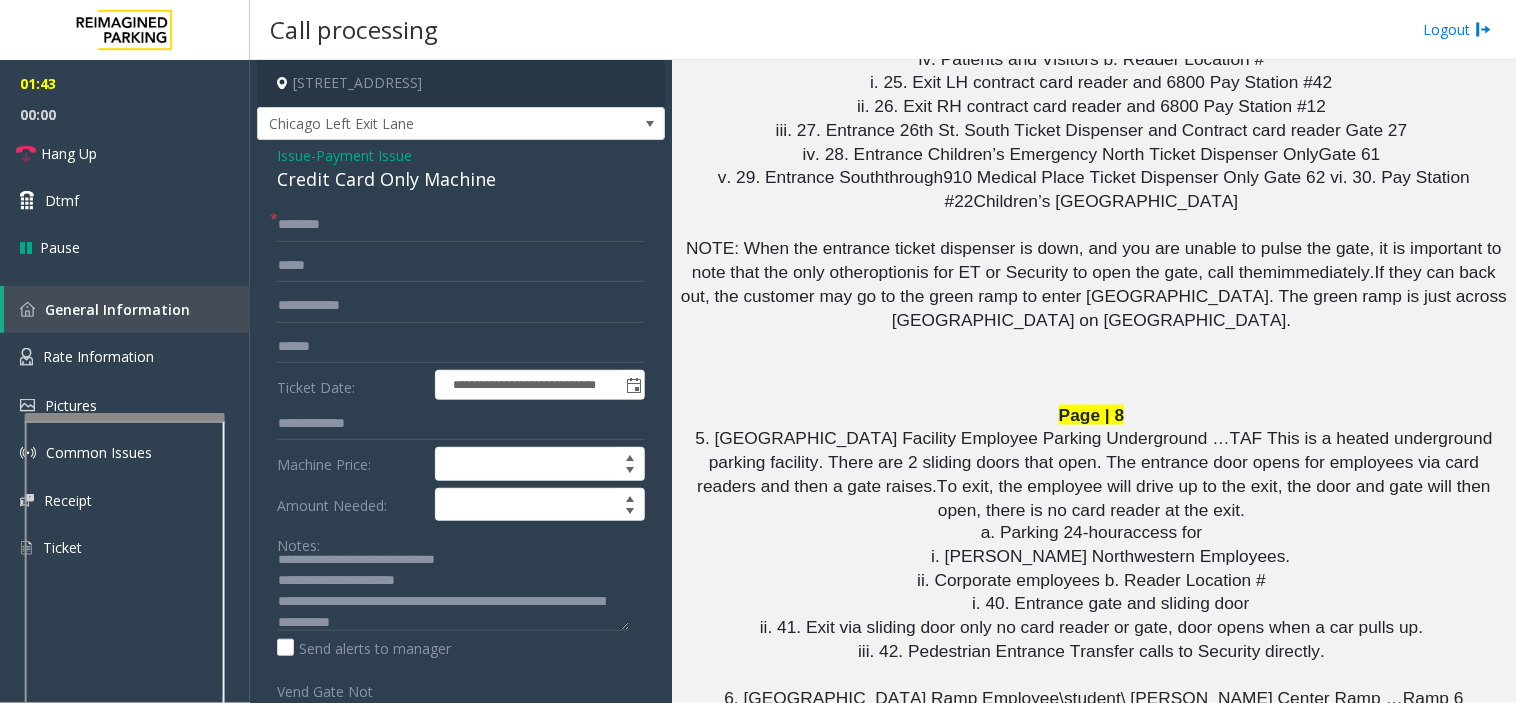 drag, startPoint x: 291, startPoint y: 154, endPoint x: 306, endPoint y: 153, distance: 15.033297 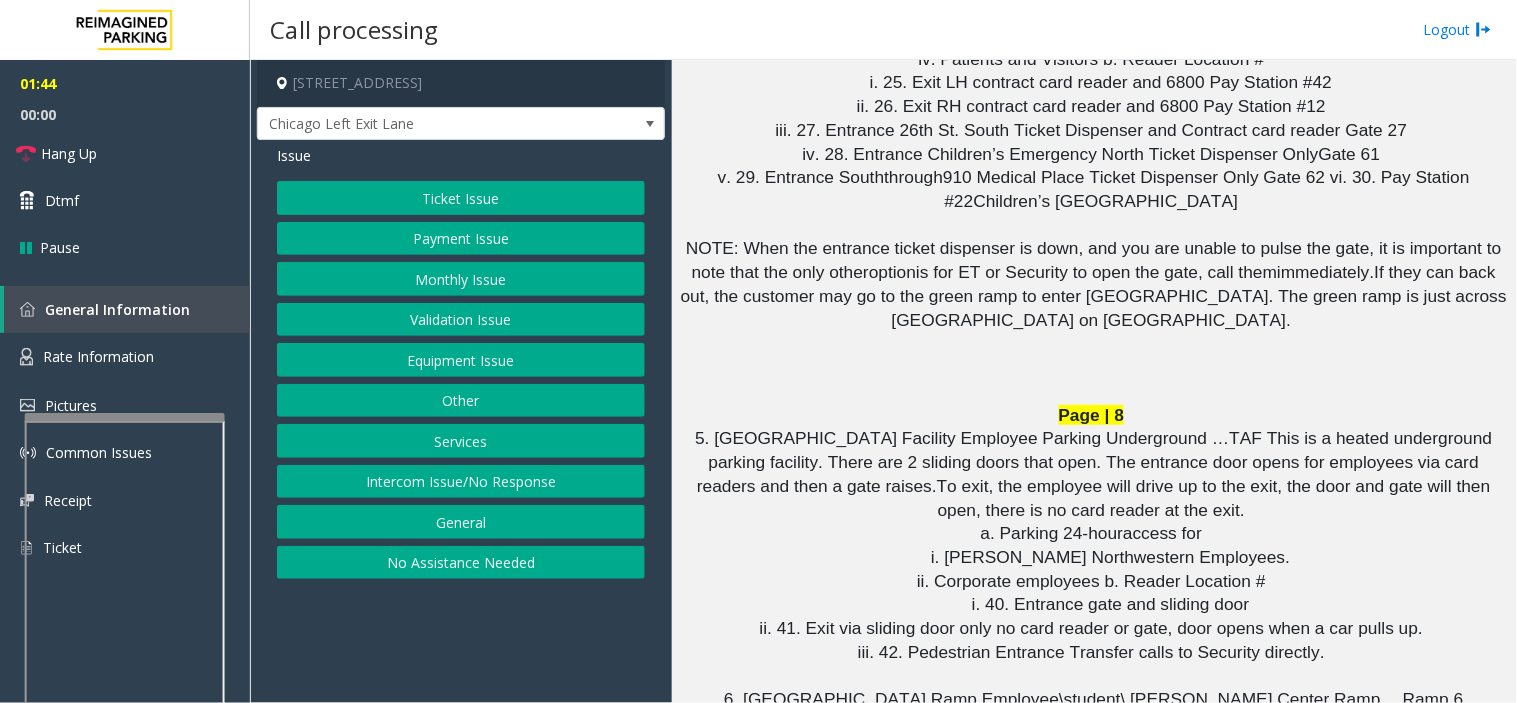 click on "Ticket Issue" 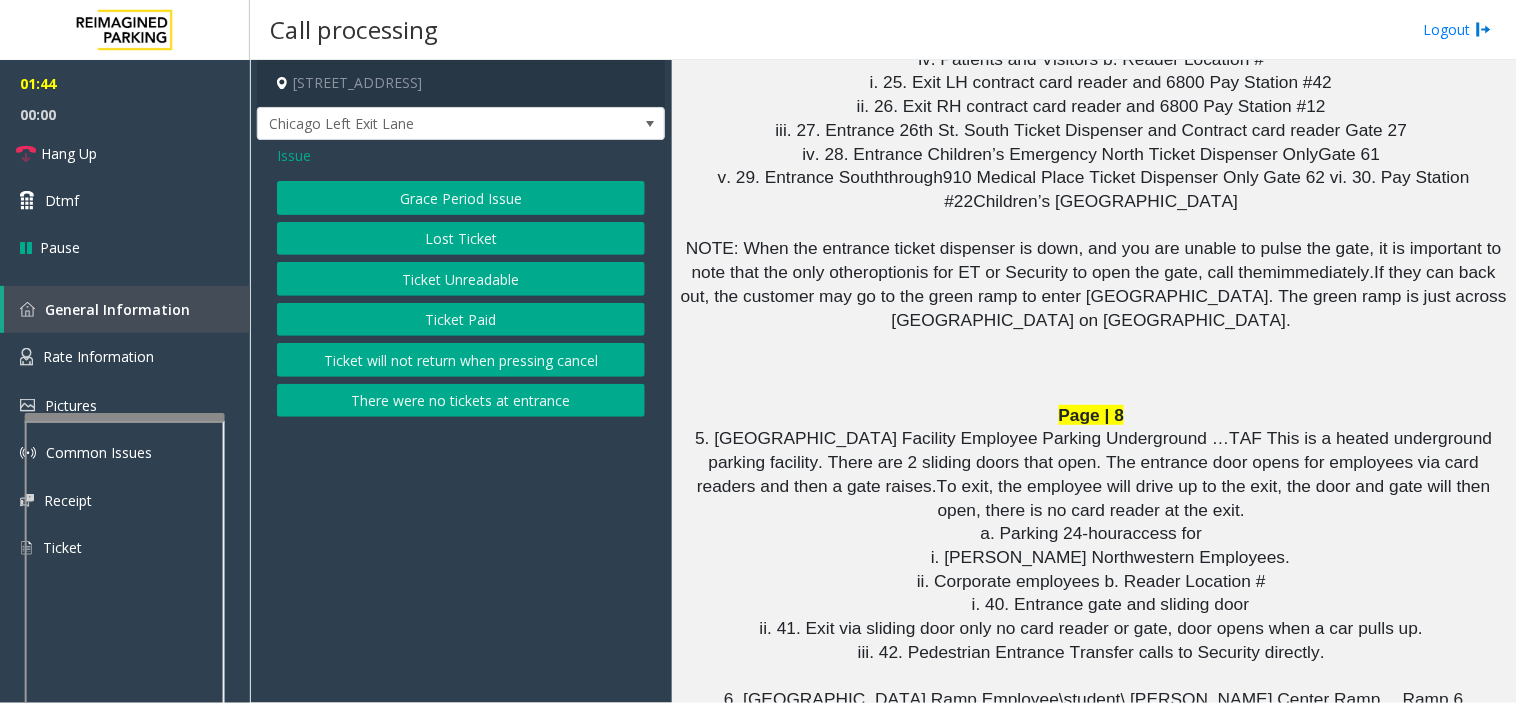 click on "Ticket Unreadable" 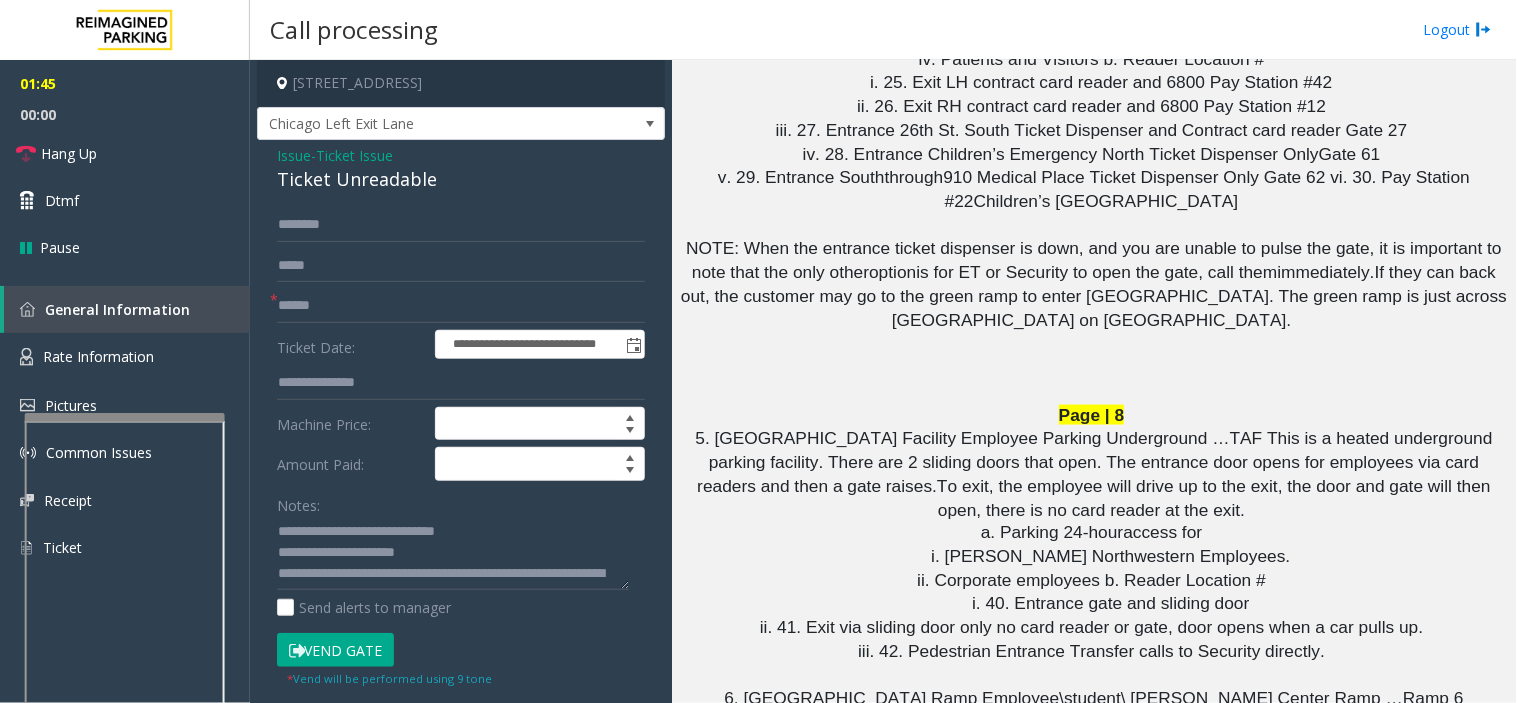 click on "Vend Gate" 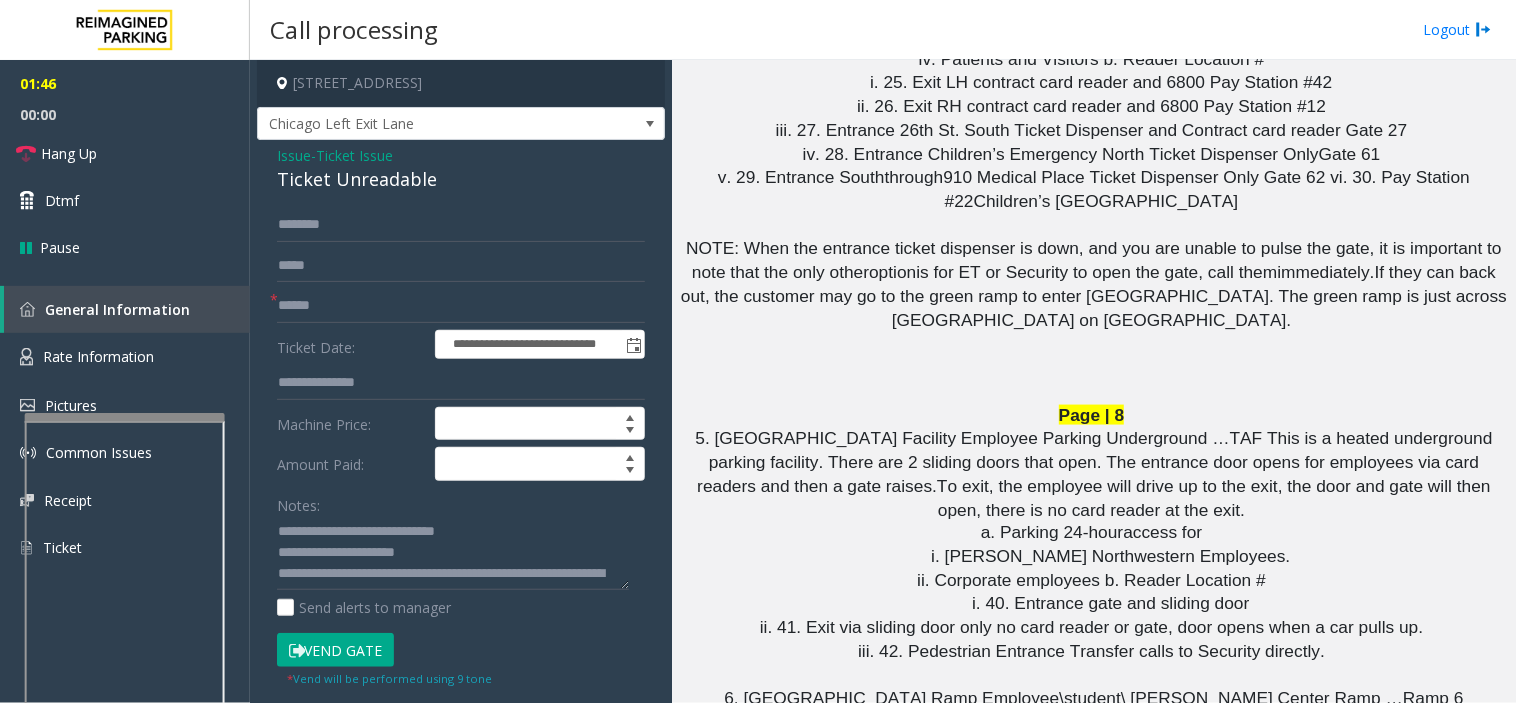 click on "Ticket Unreadable" 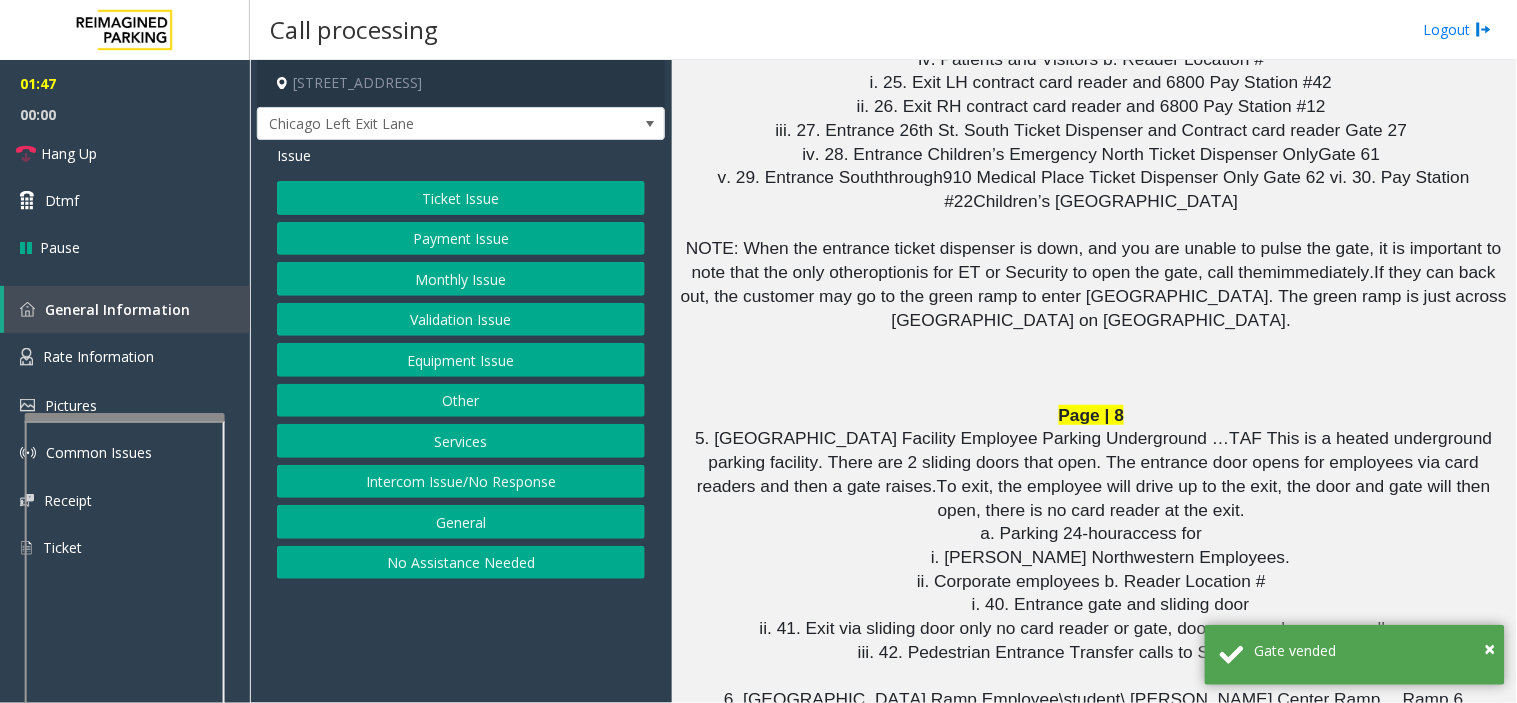 click on "Payment Issue" 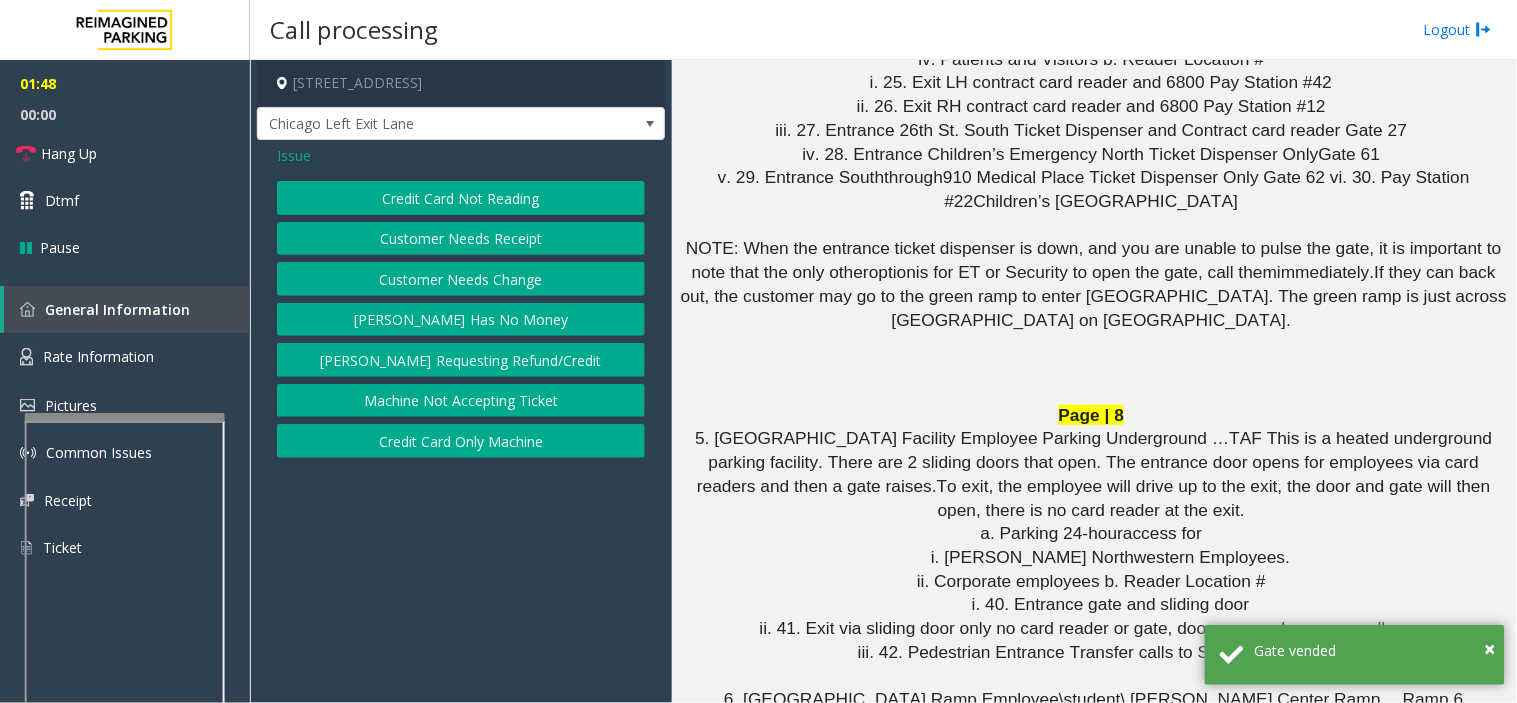 click on "Credit Card Only Machine" 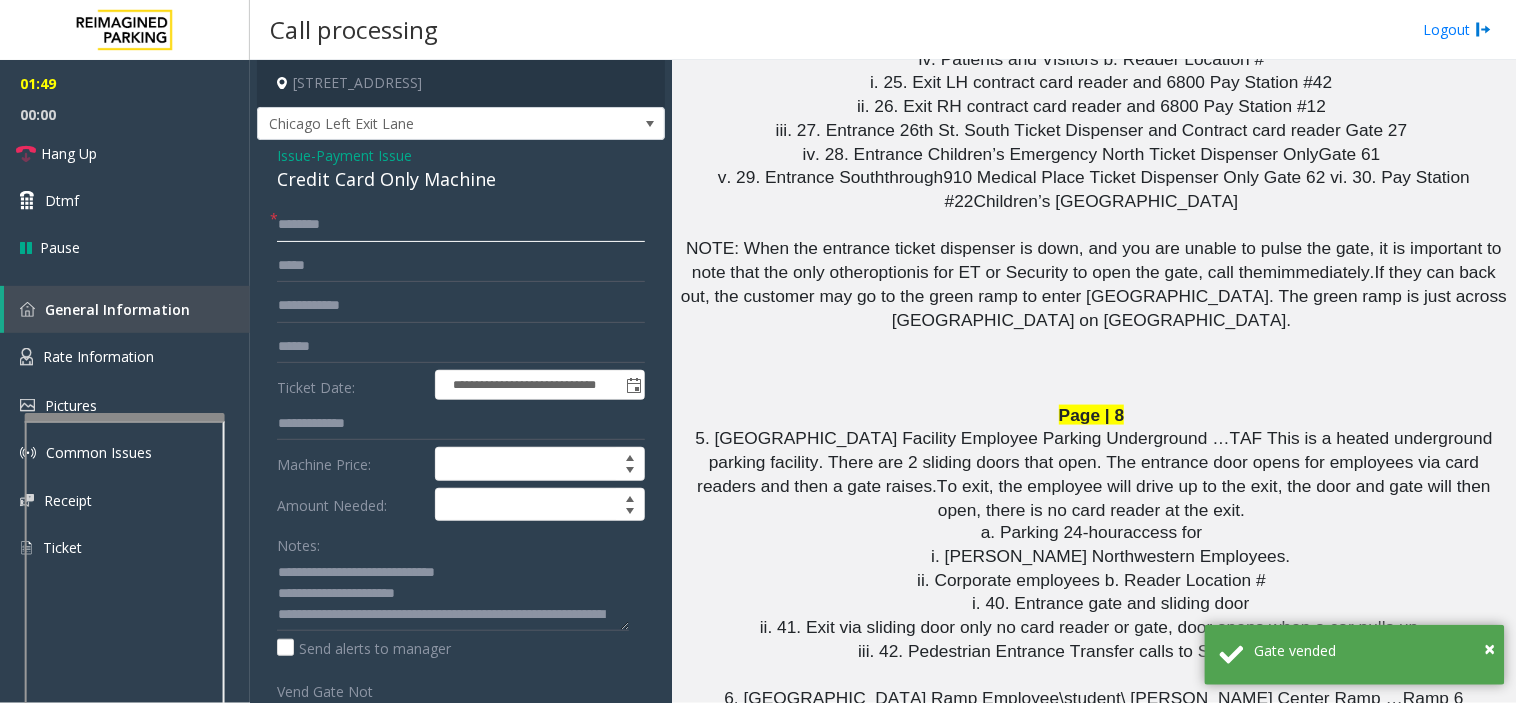 click 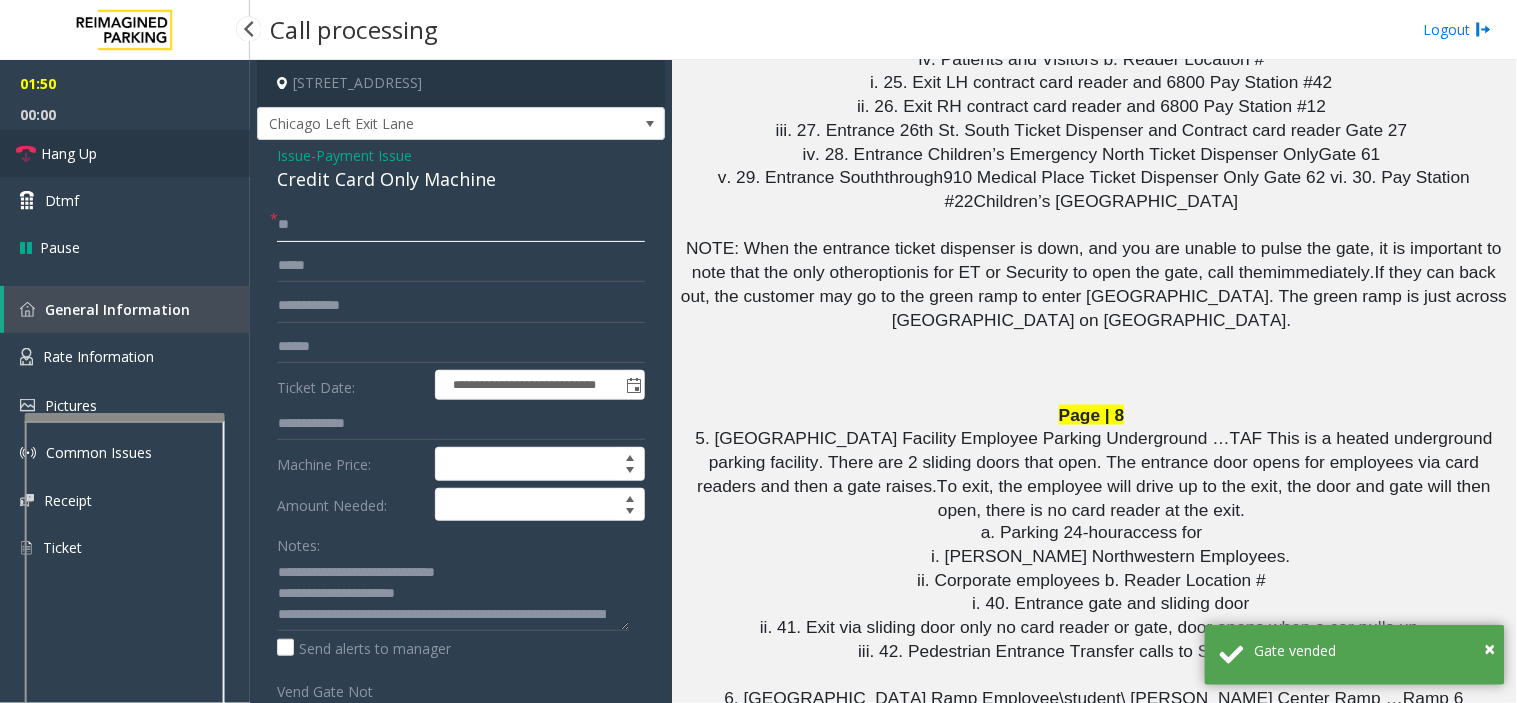 type on "**" 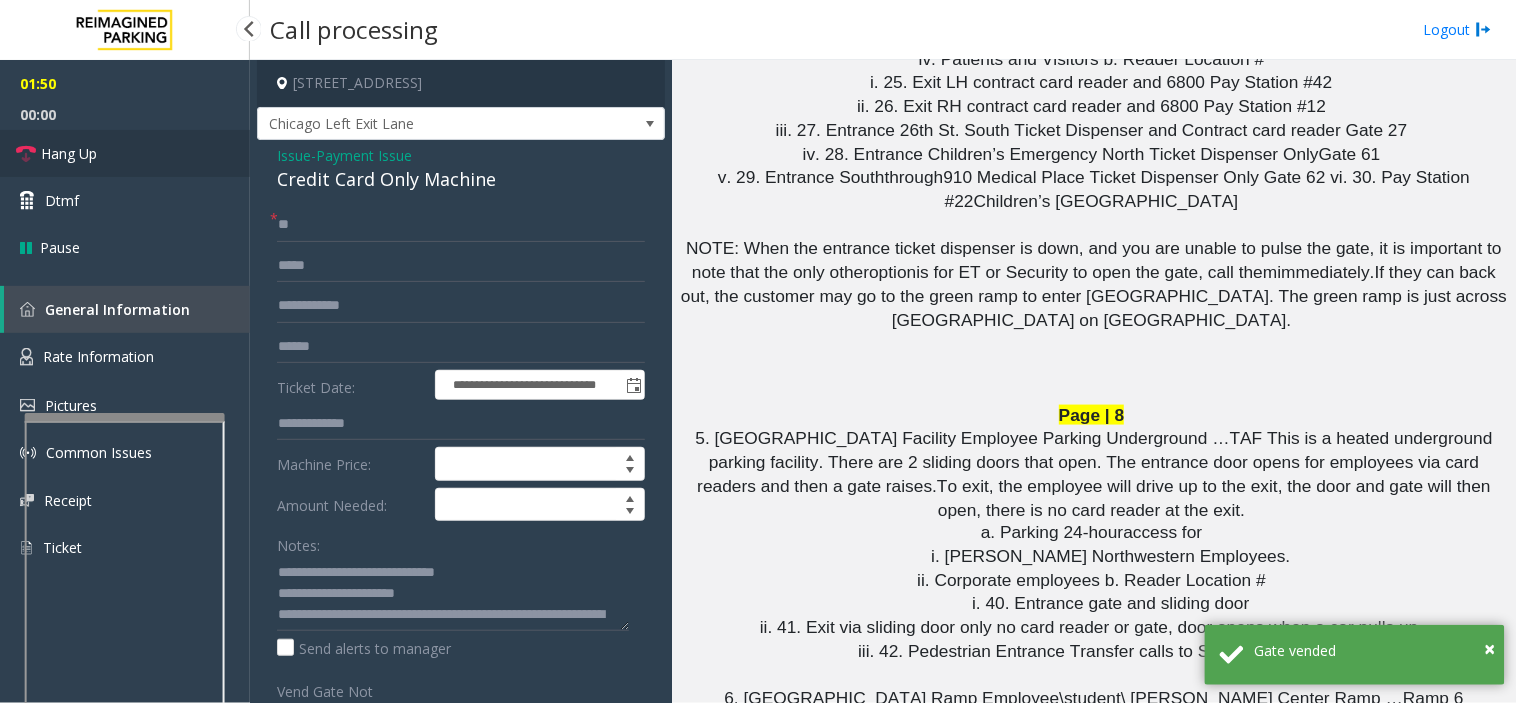 click on "Hang Up" at bounding box center [125, 153] 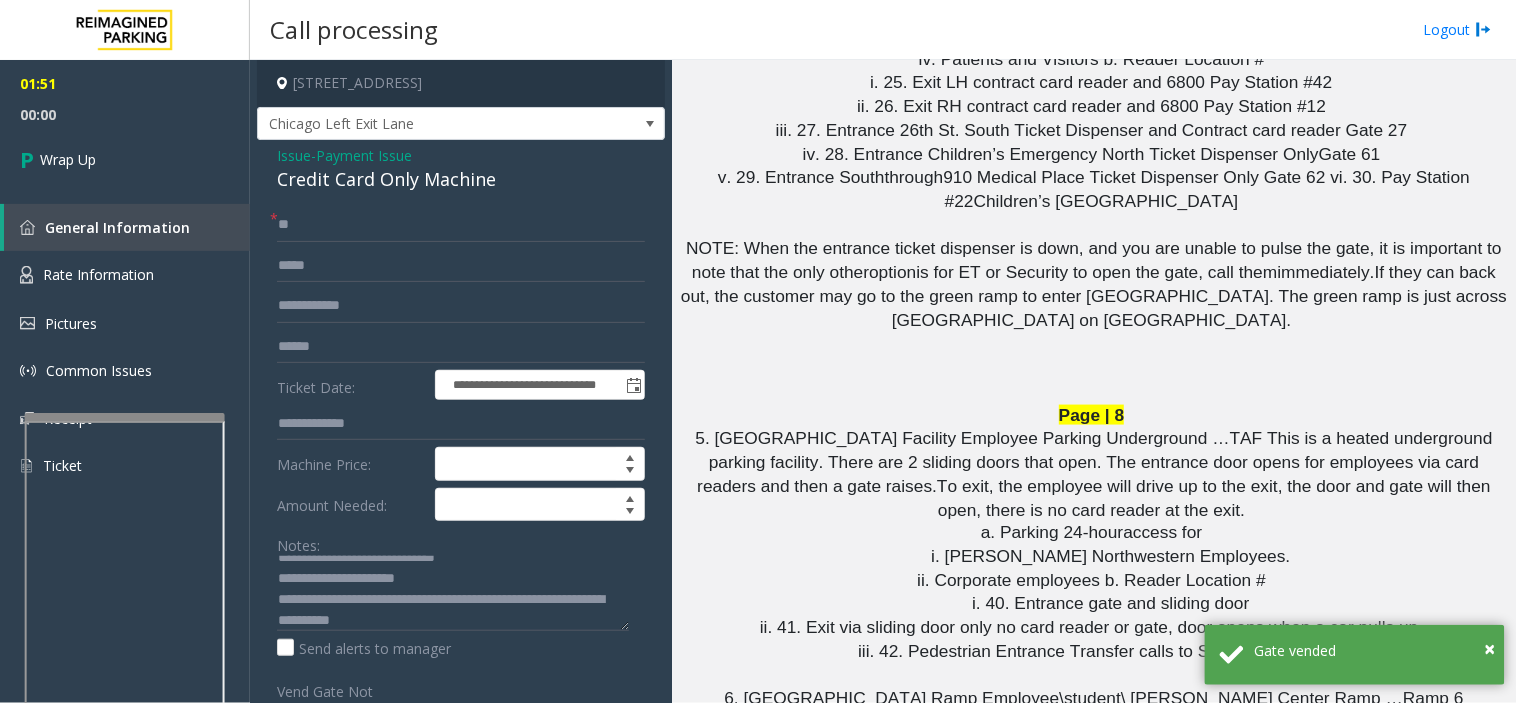 scroll, scrollTop: 20, scrollLeft: 0, axis: vertical 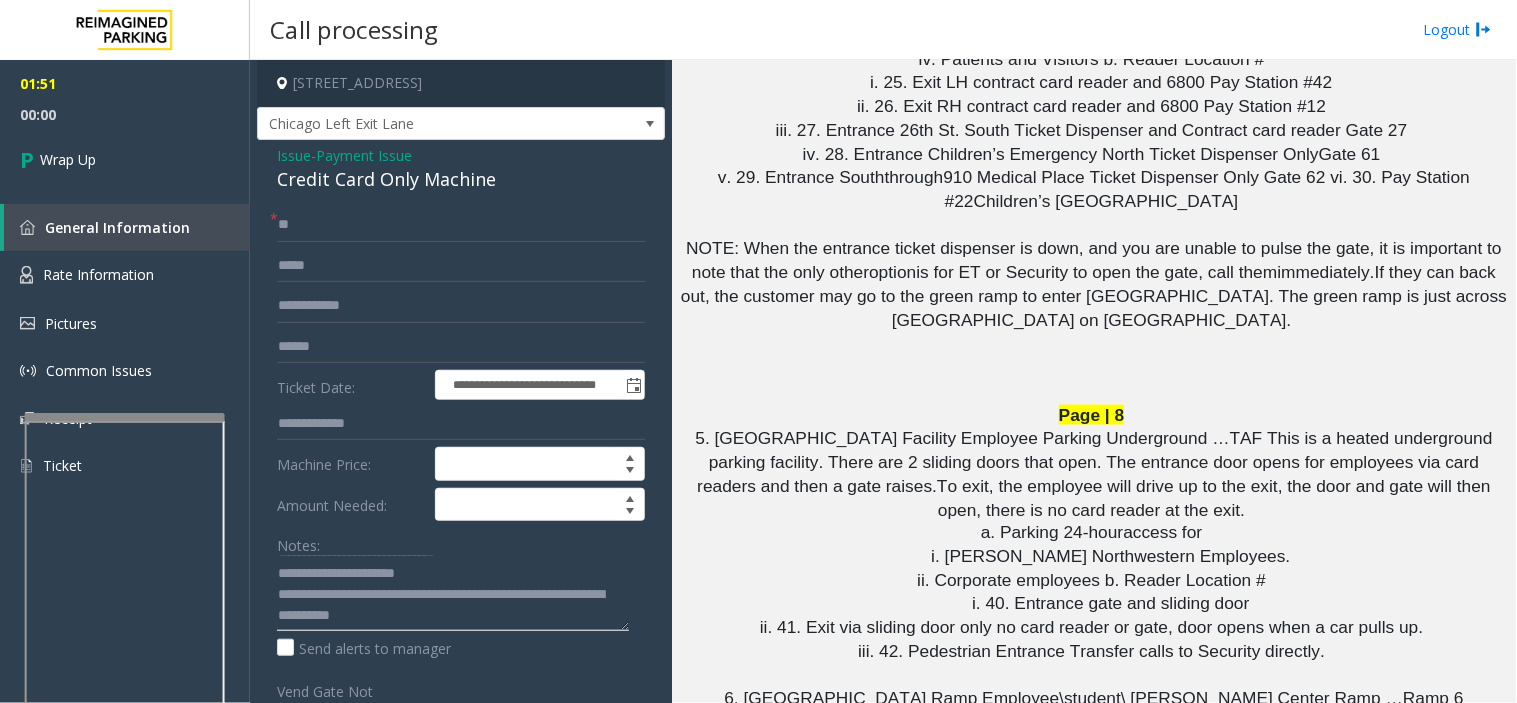 click 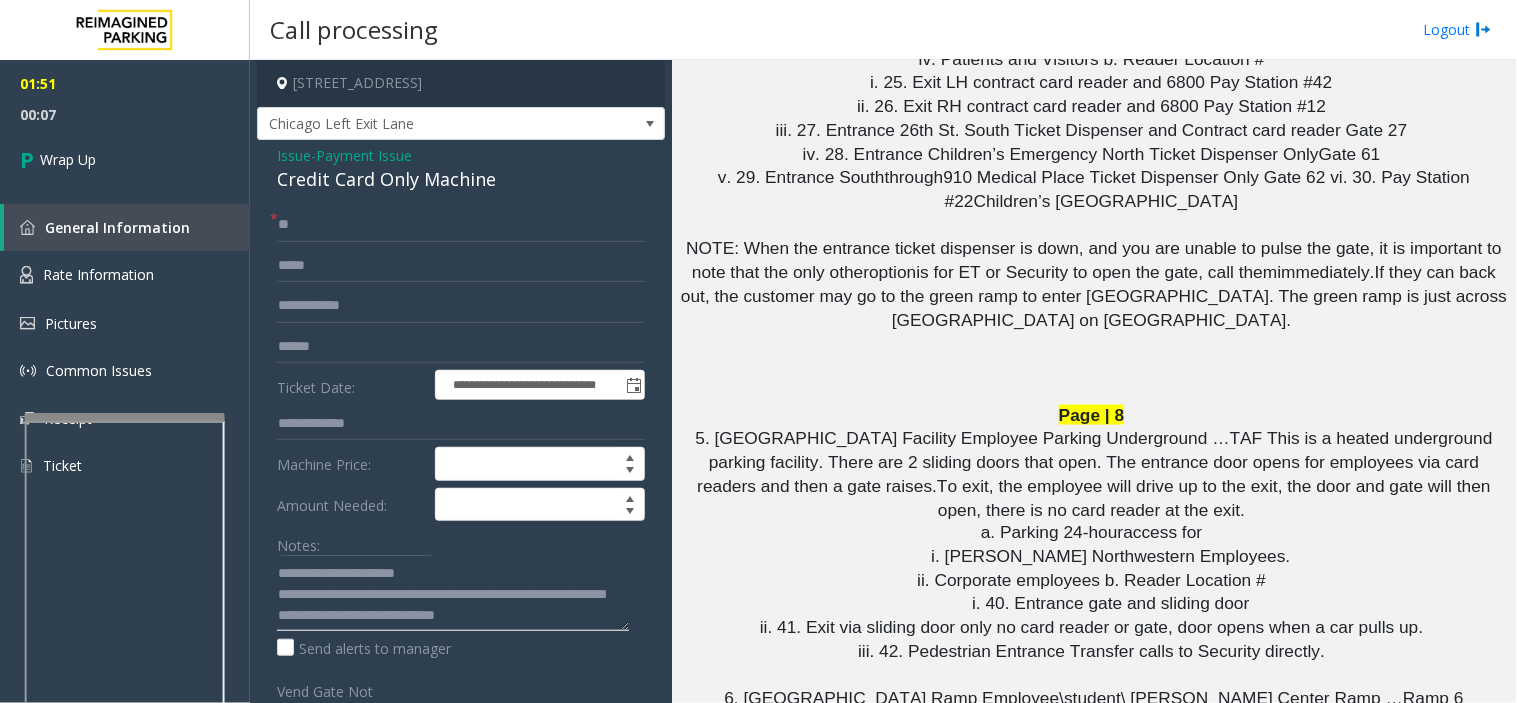 scroll, scrollTop: 34, scrollLeft: 0, axis: vertical 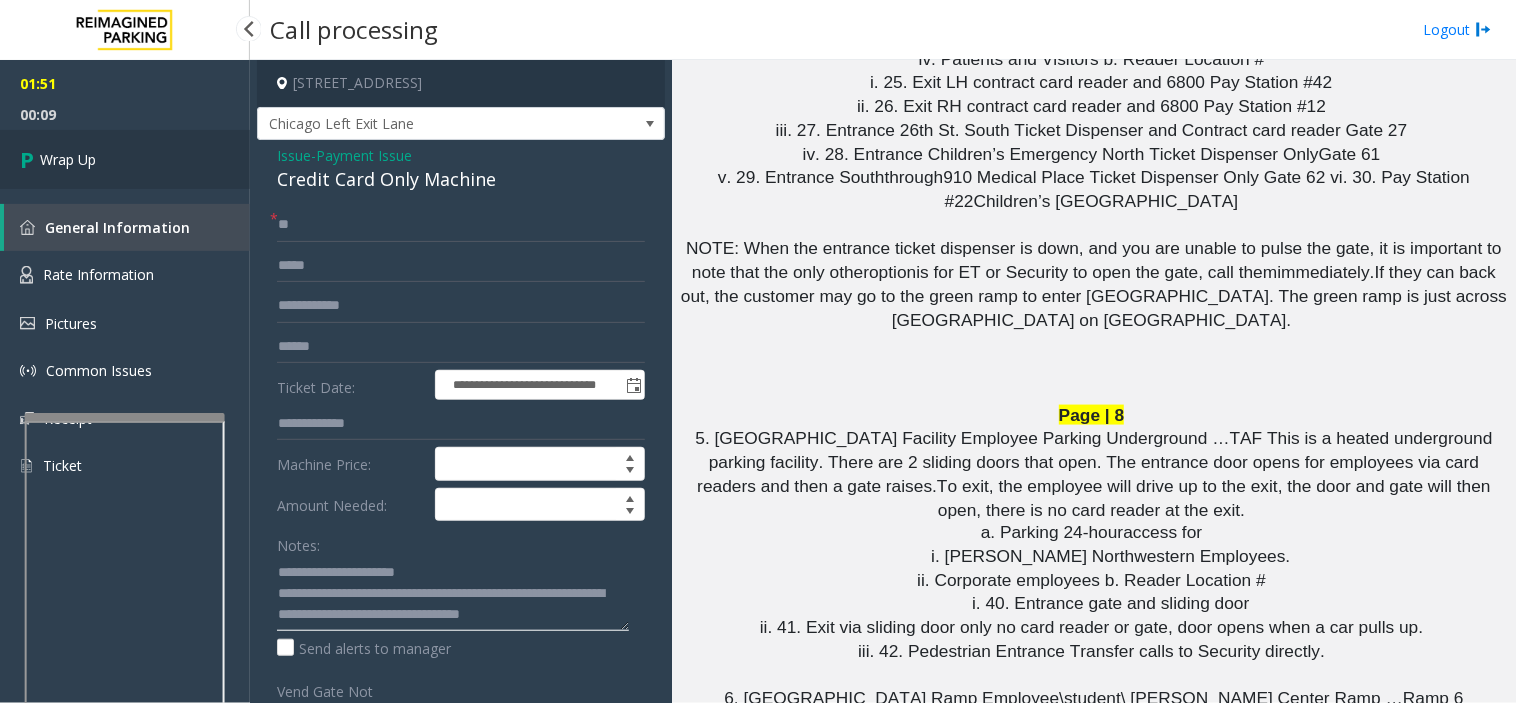 type on "**********" 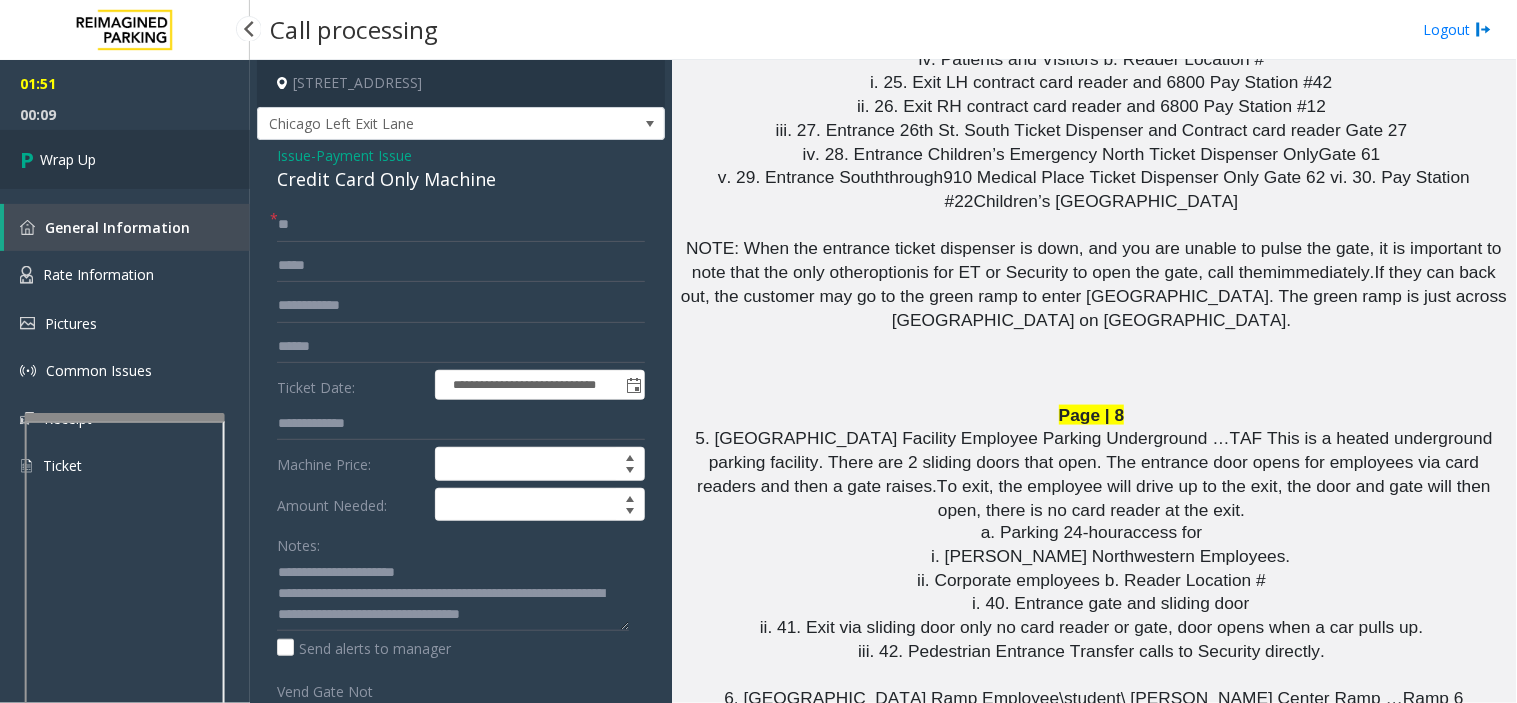 click on "Wrap Up" at bounding box center [125, 159] 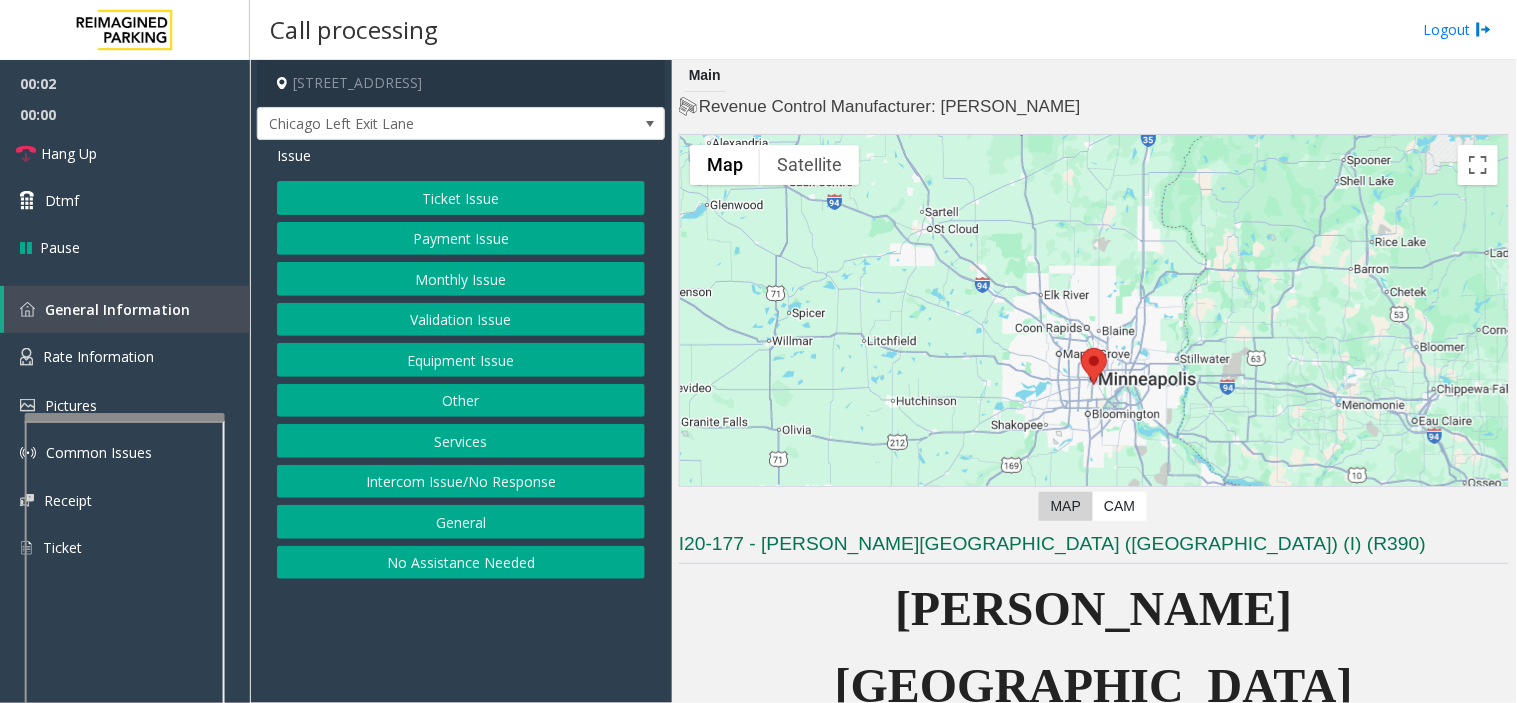 drag, startPoint x: 577, startPoint y: 637, endPoint x: 553, endPoint y: 643, distance: 24.738634 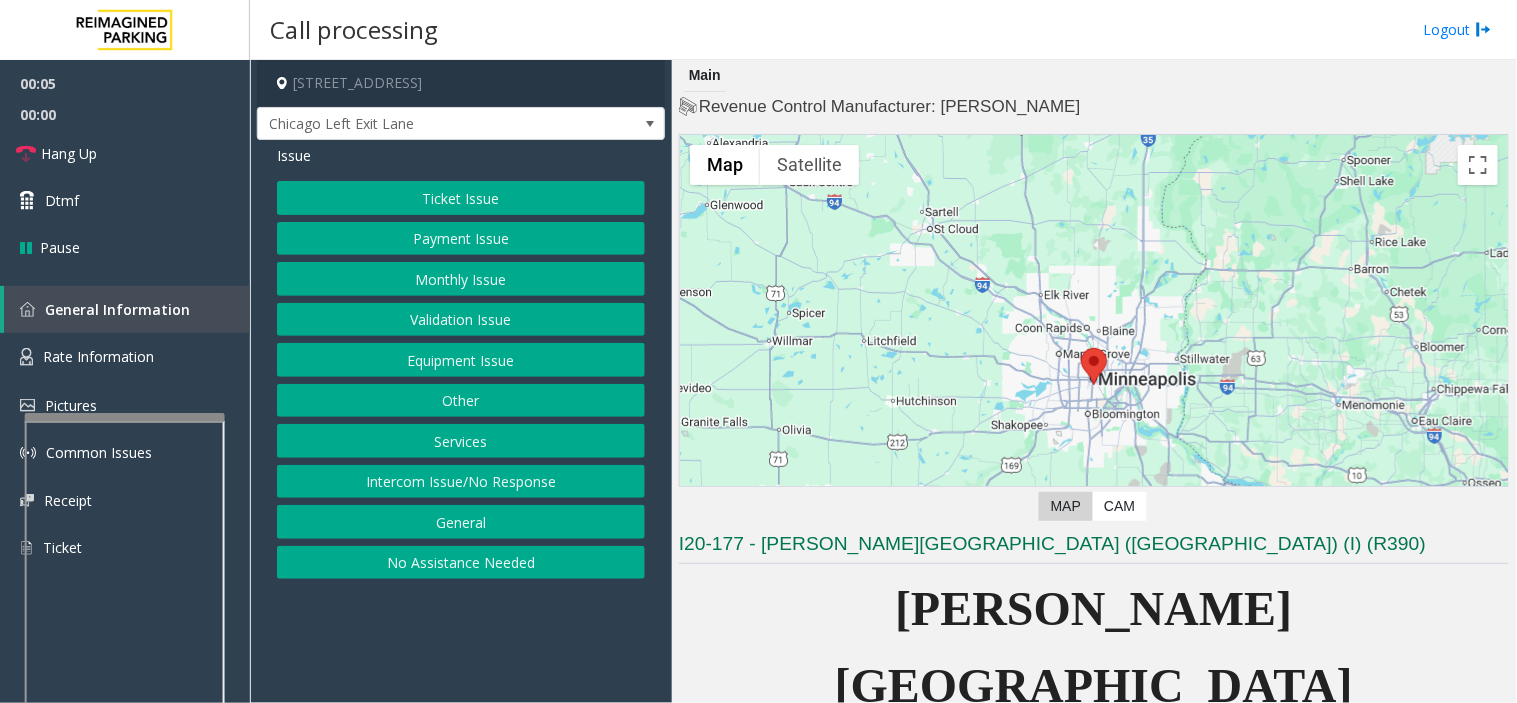 scroll, scrollTop: 444, scrollLeft: 0, axis: vertical 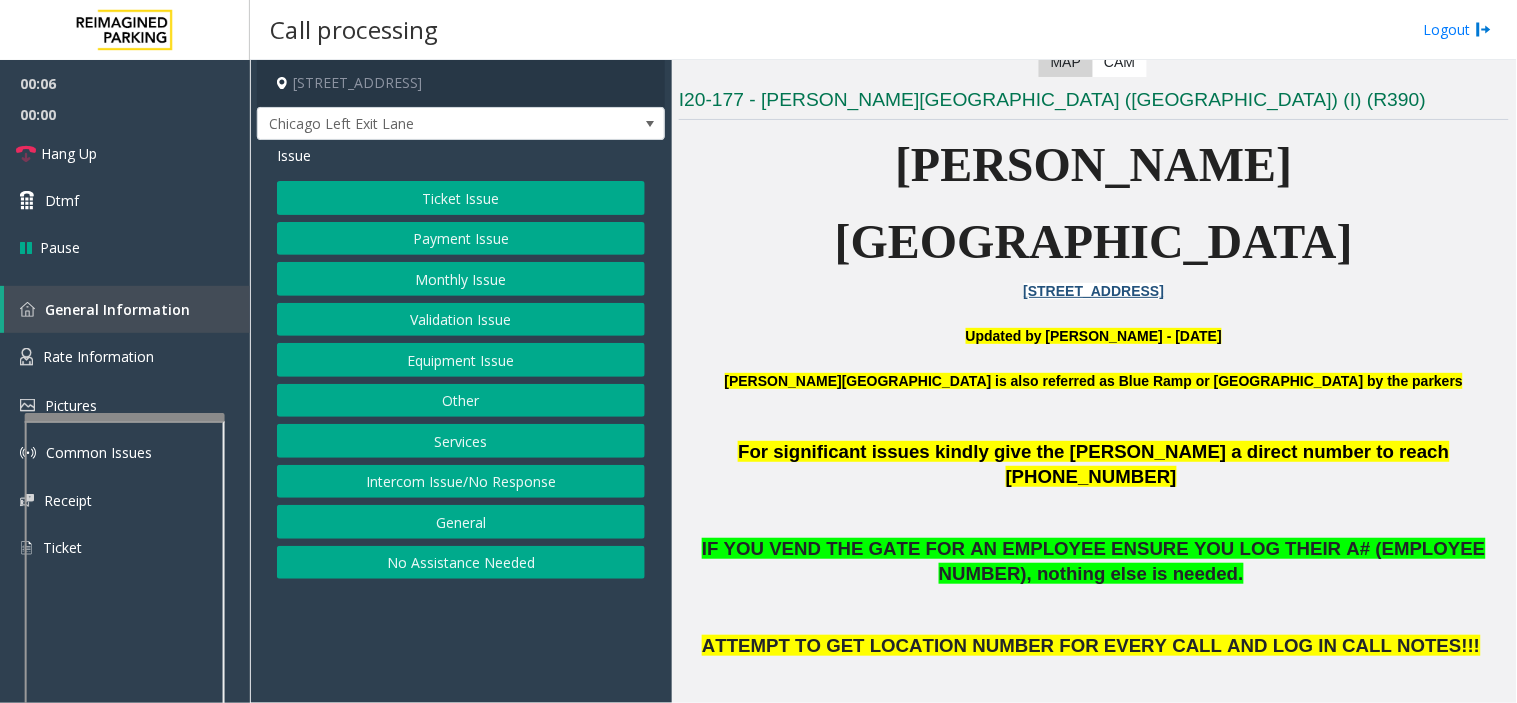 click on "[STREET_ADDRESS] [GEOGRAPHIC_DATA] Left Exit Lane Issue  Ticket Issue   Payment Issue   Monthly Issue   Validation Issue   Equipment Issue   Other   Services   Intercom Issue/No Response   General   No Assistance Needed" 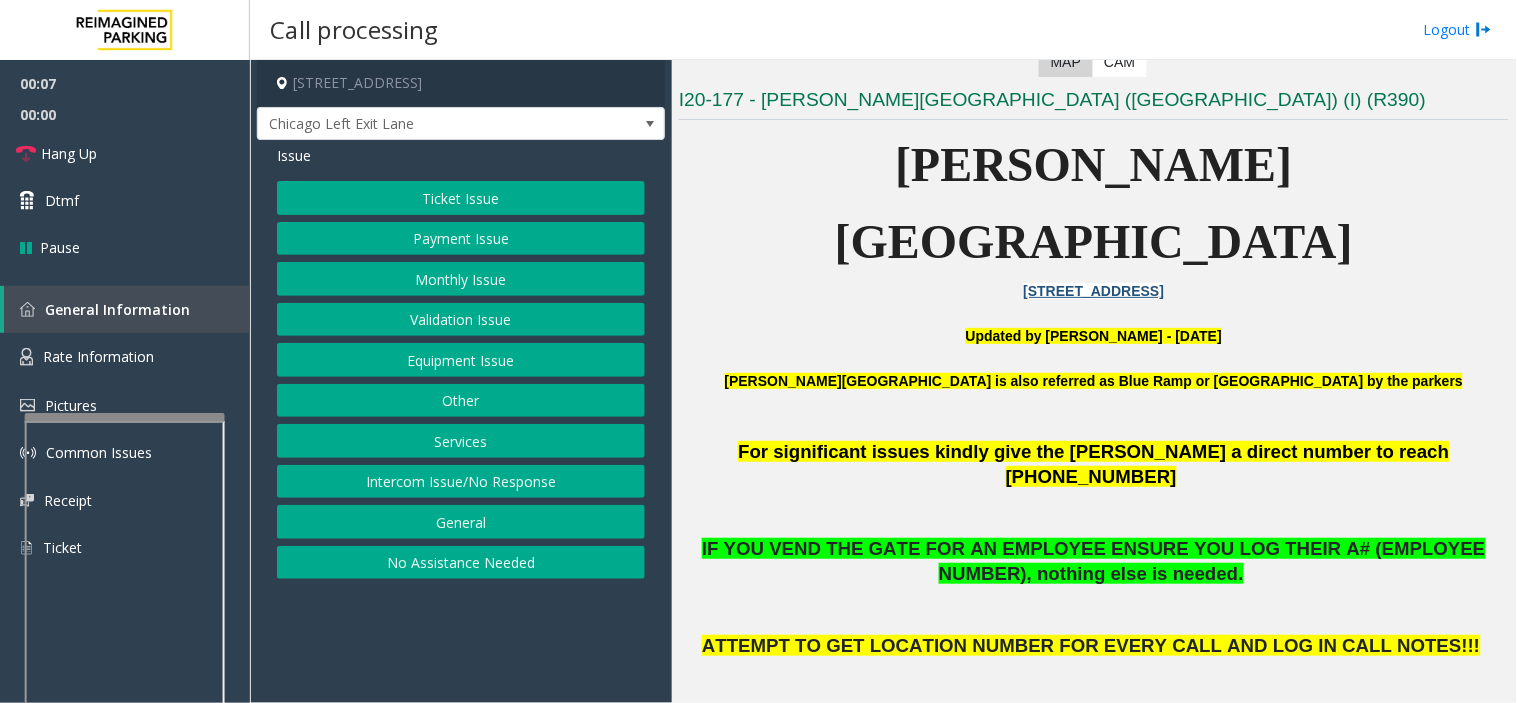 drag, startPoint x: 436, startPoint y: 627, endPoint x: 390, endPoint y: 637, distance: 47.07441 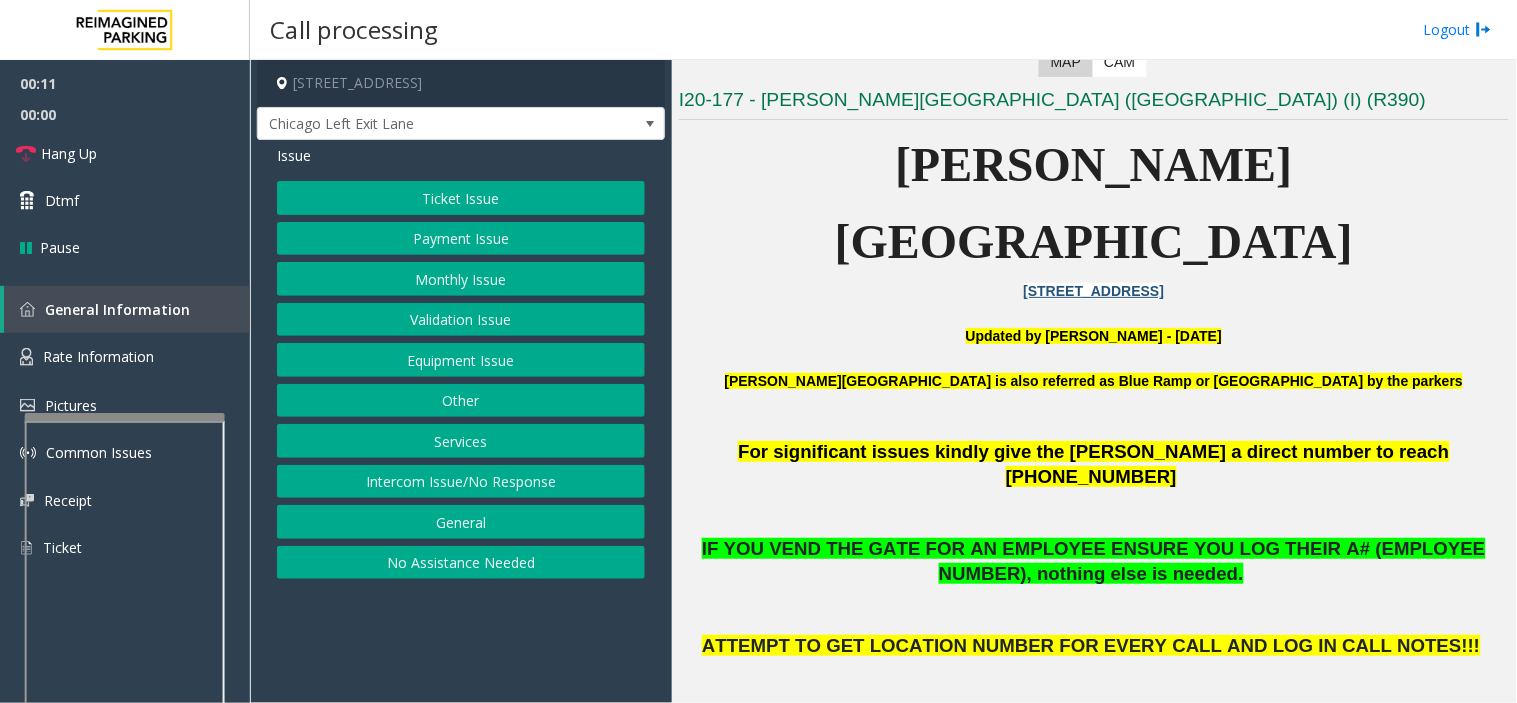 drag, startPoint x: 892, startPoint y: 571, endPoint x: 861, endPoint y: 580, distance: 32.280025 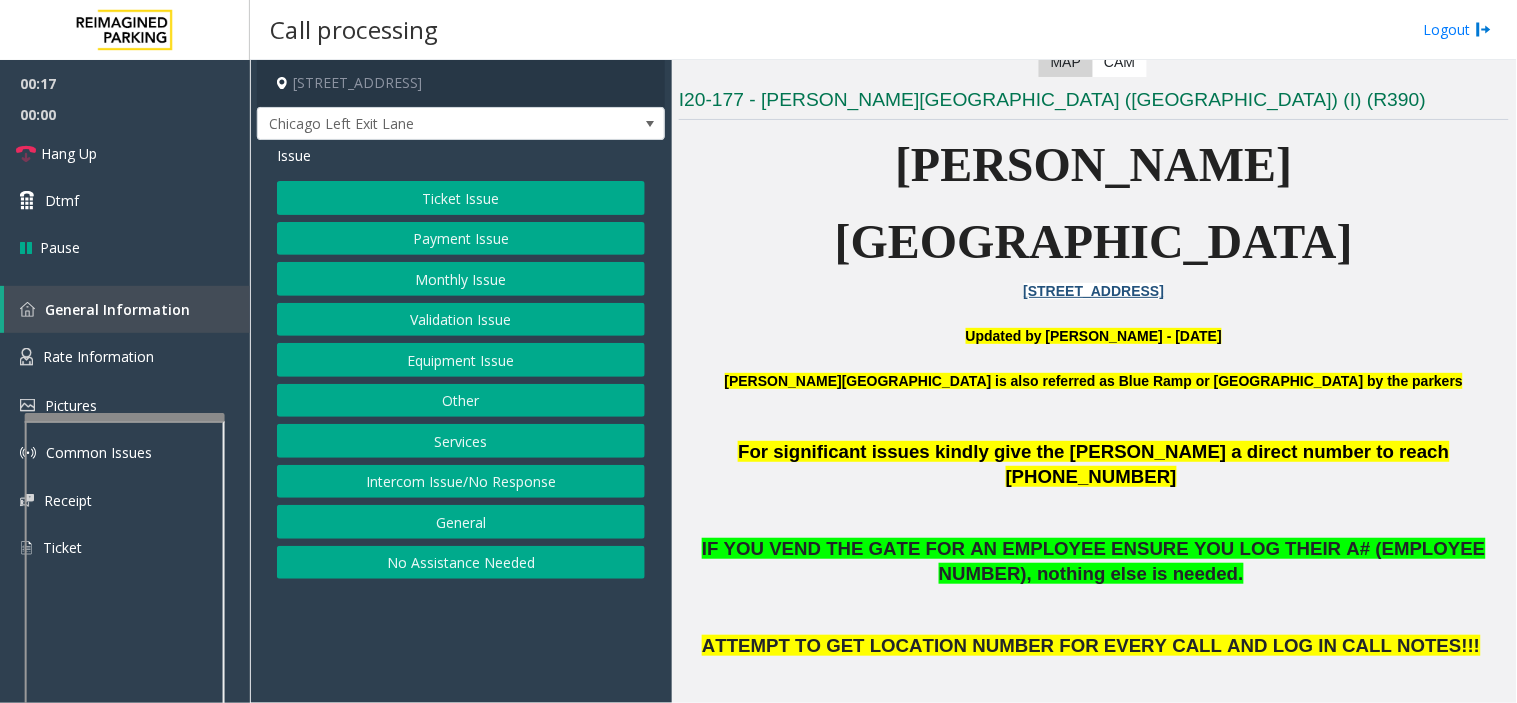 click on "Equipment Issue" 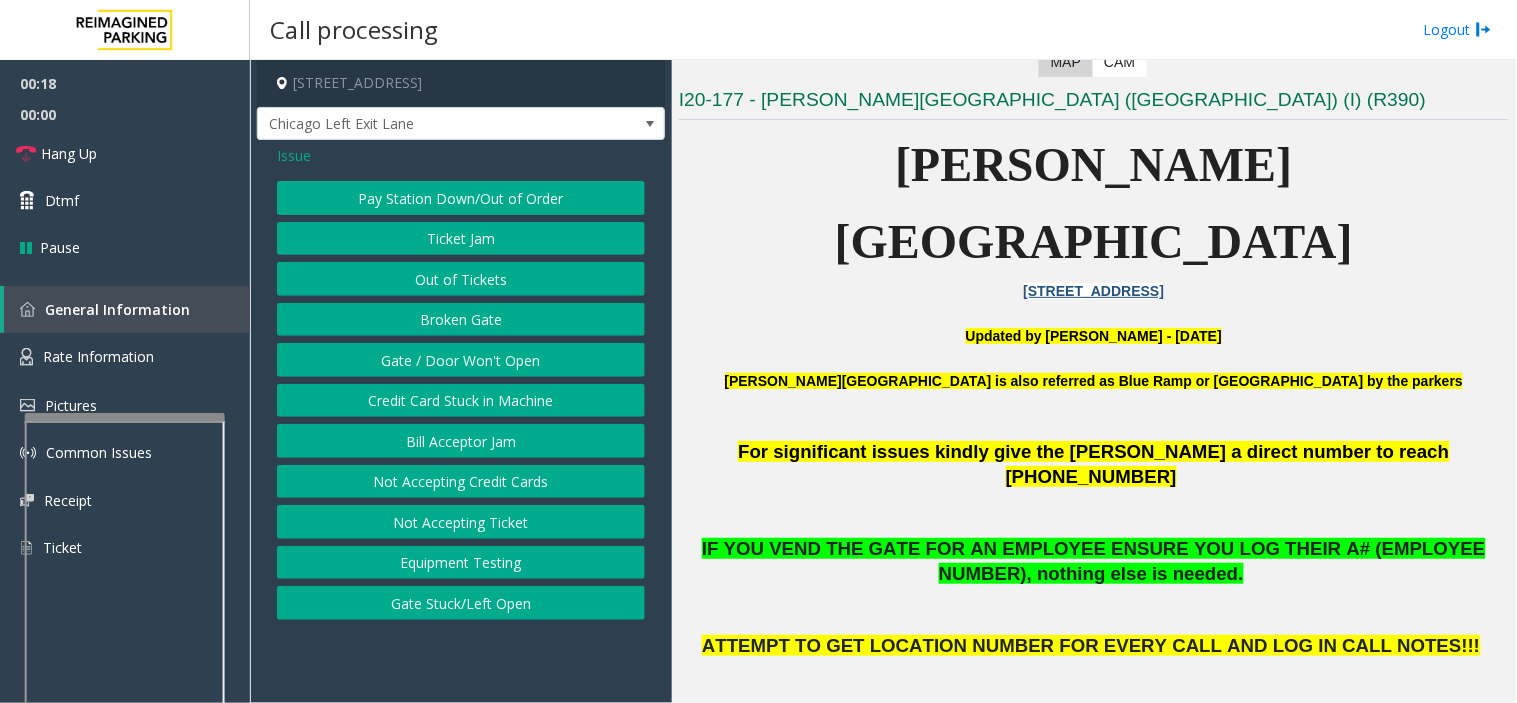 click on "Gate / Door Won't Open" 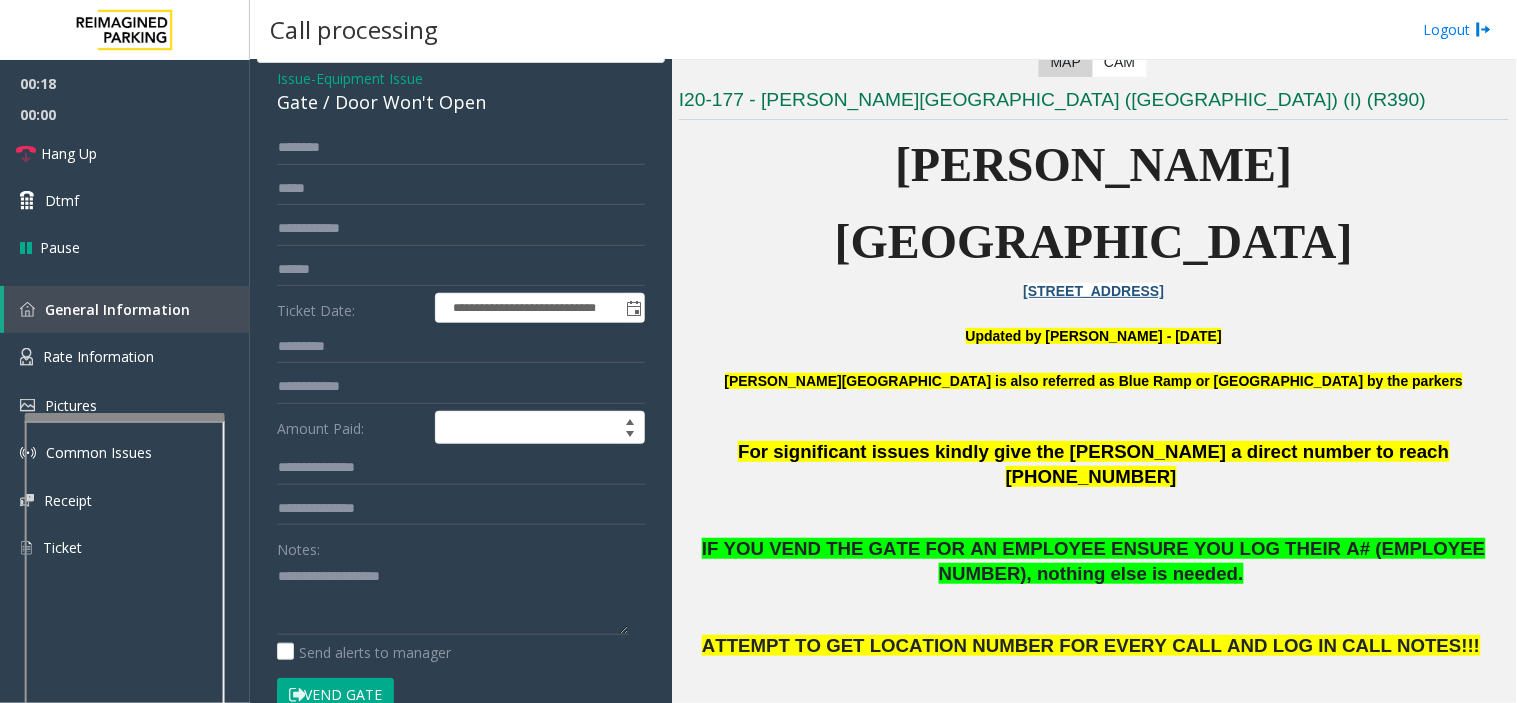 scroll, scrollTop: 111, scrollLeft: 0, axis: vertical 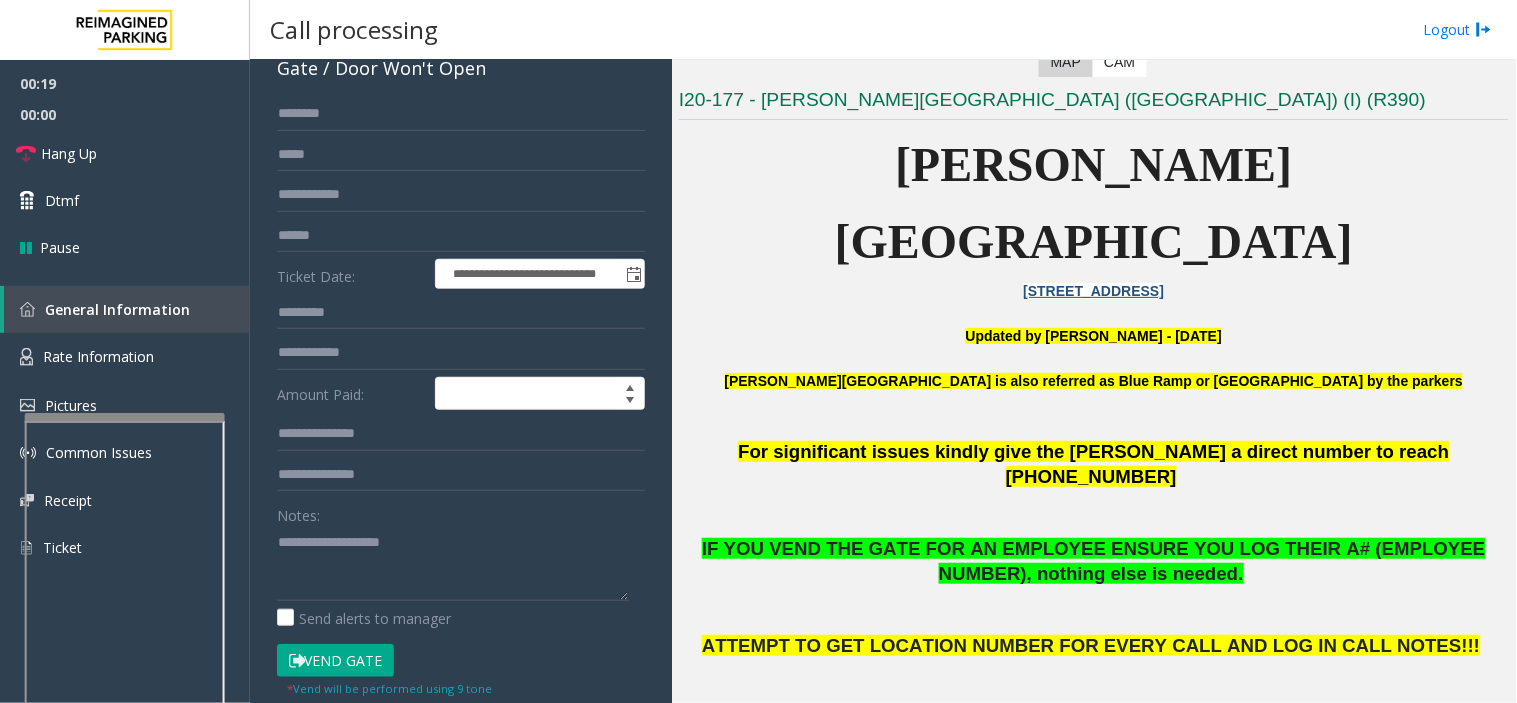 click on "Vend Gate" 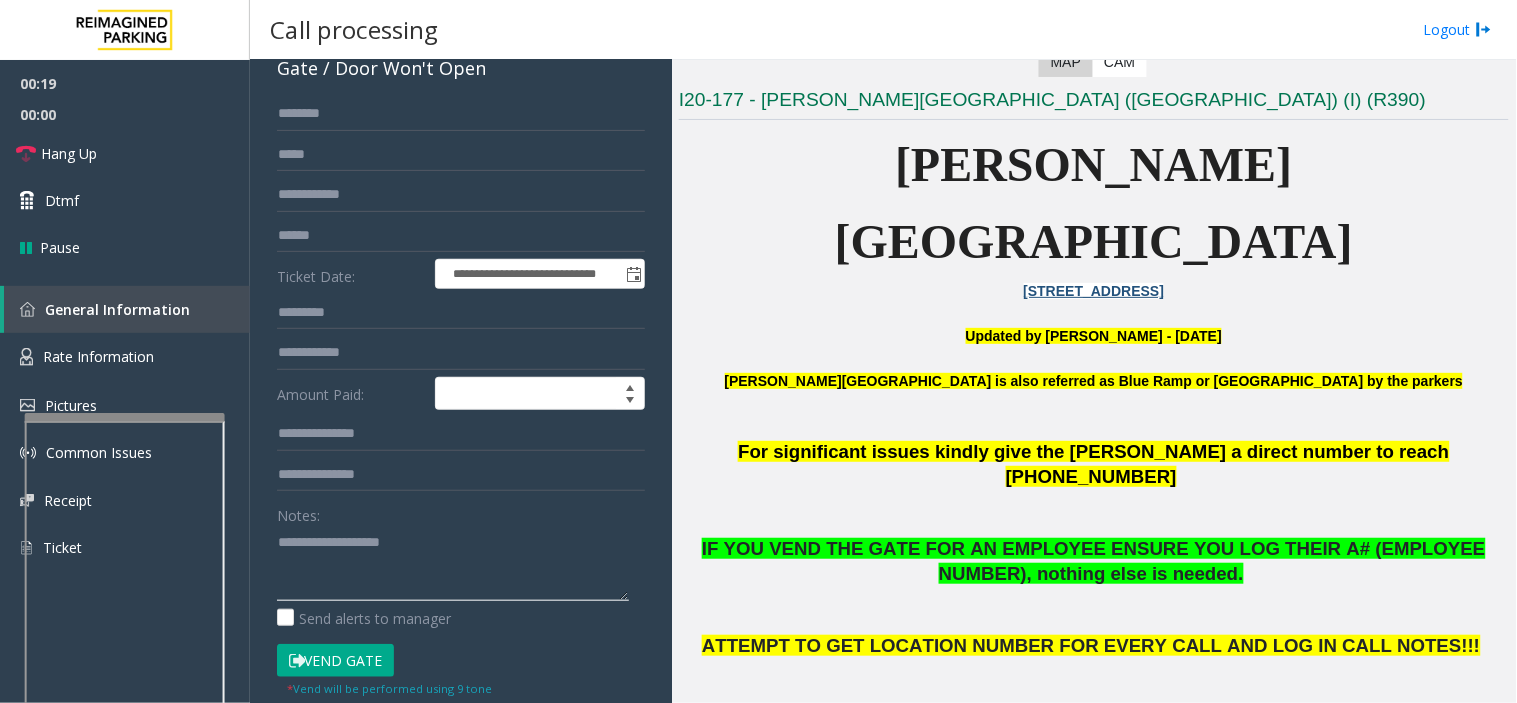 click 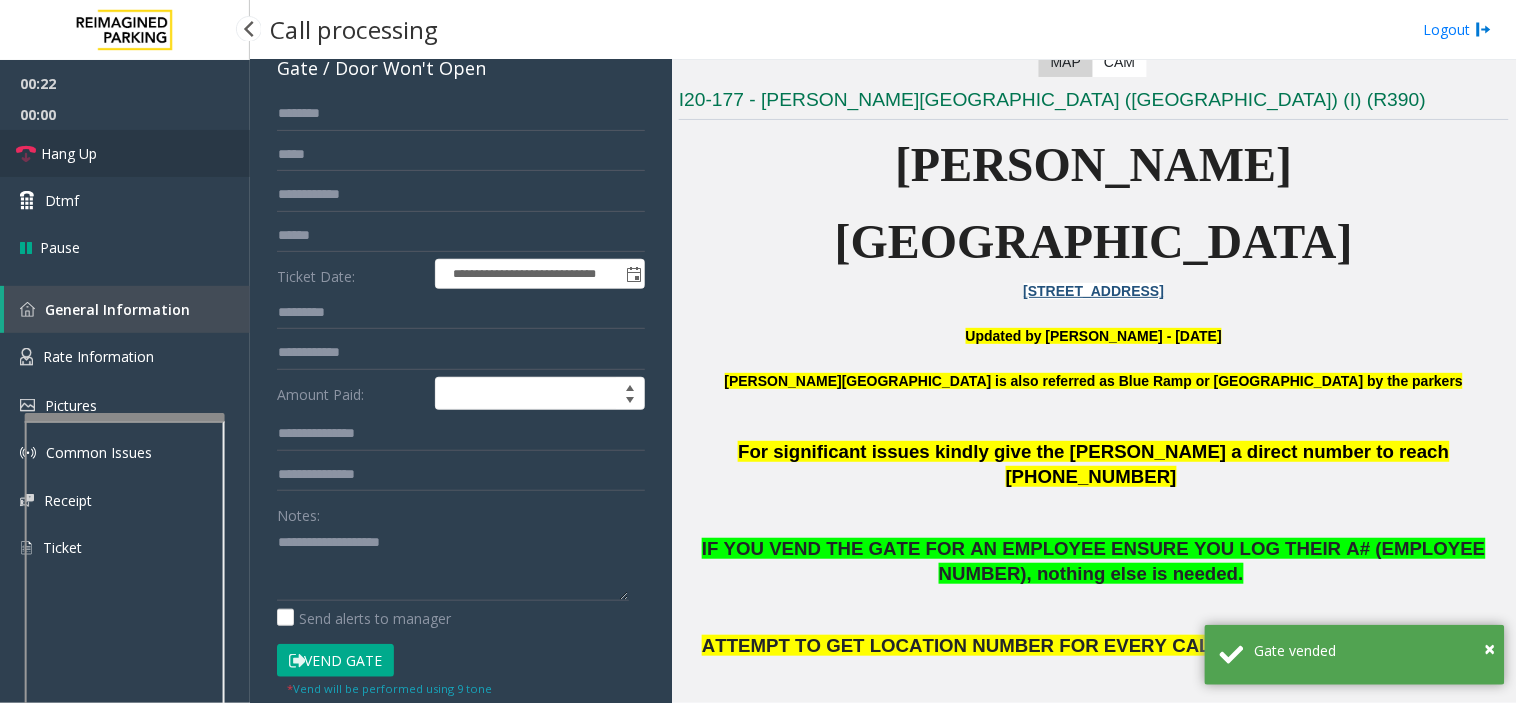 click on "Hang Up" at bounding box center [125, 153] 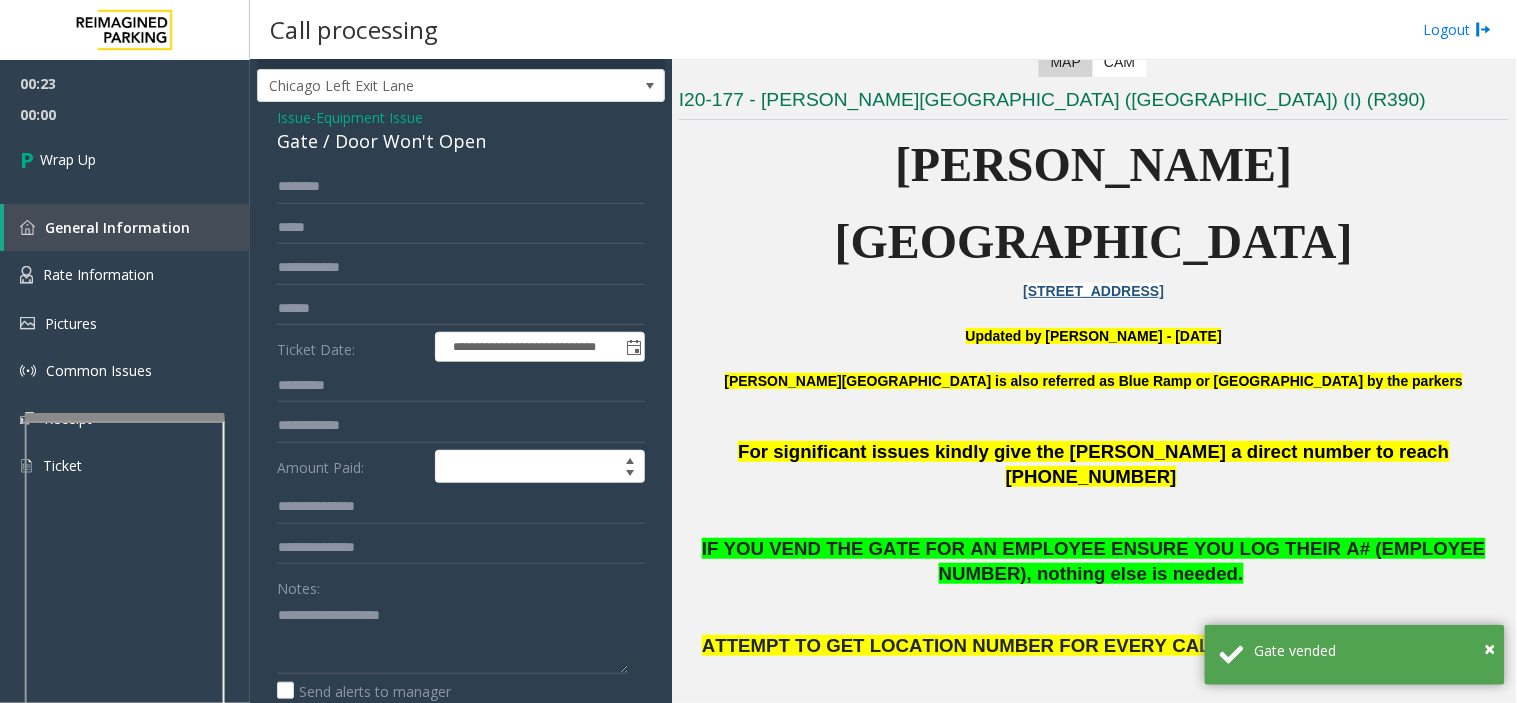 scroll, scrollTop: 0, scrollLeft: 0, axis: both 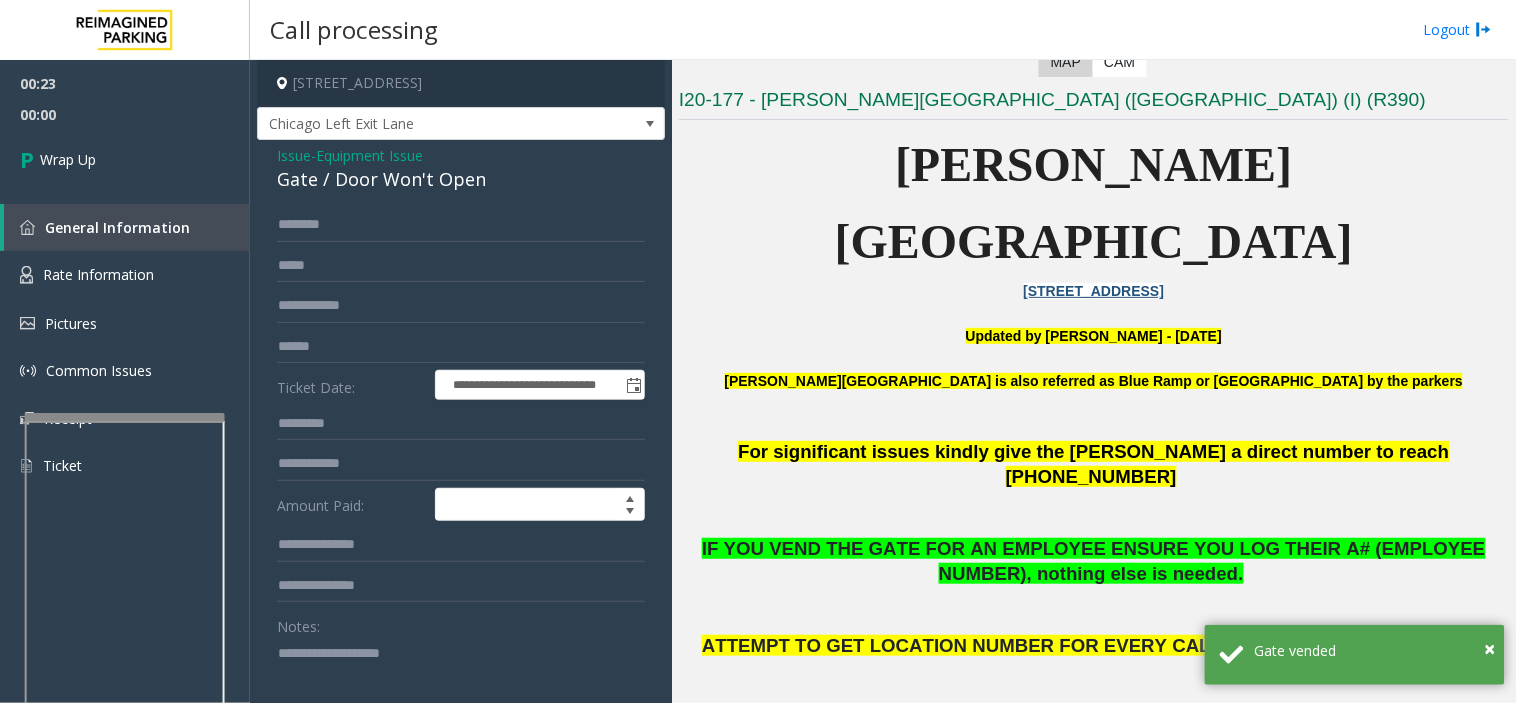 click 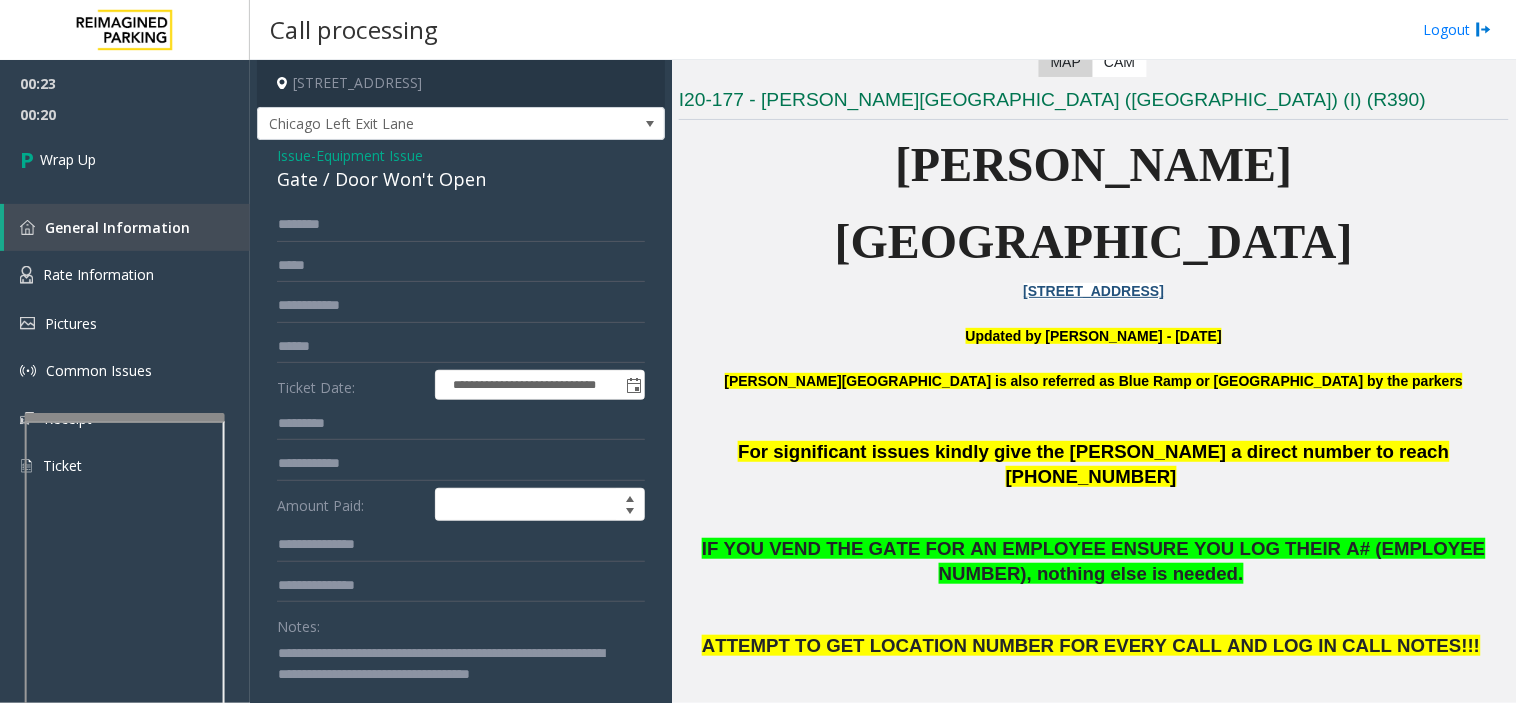 scroll, scrollTop: 1, scrollLeft: 0, axis: vertical 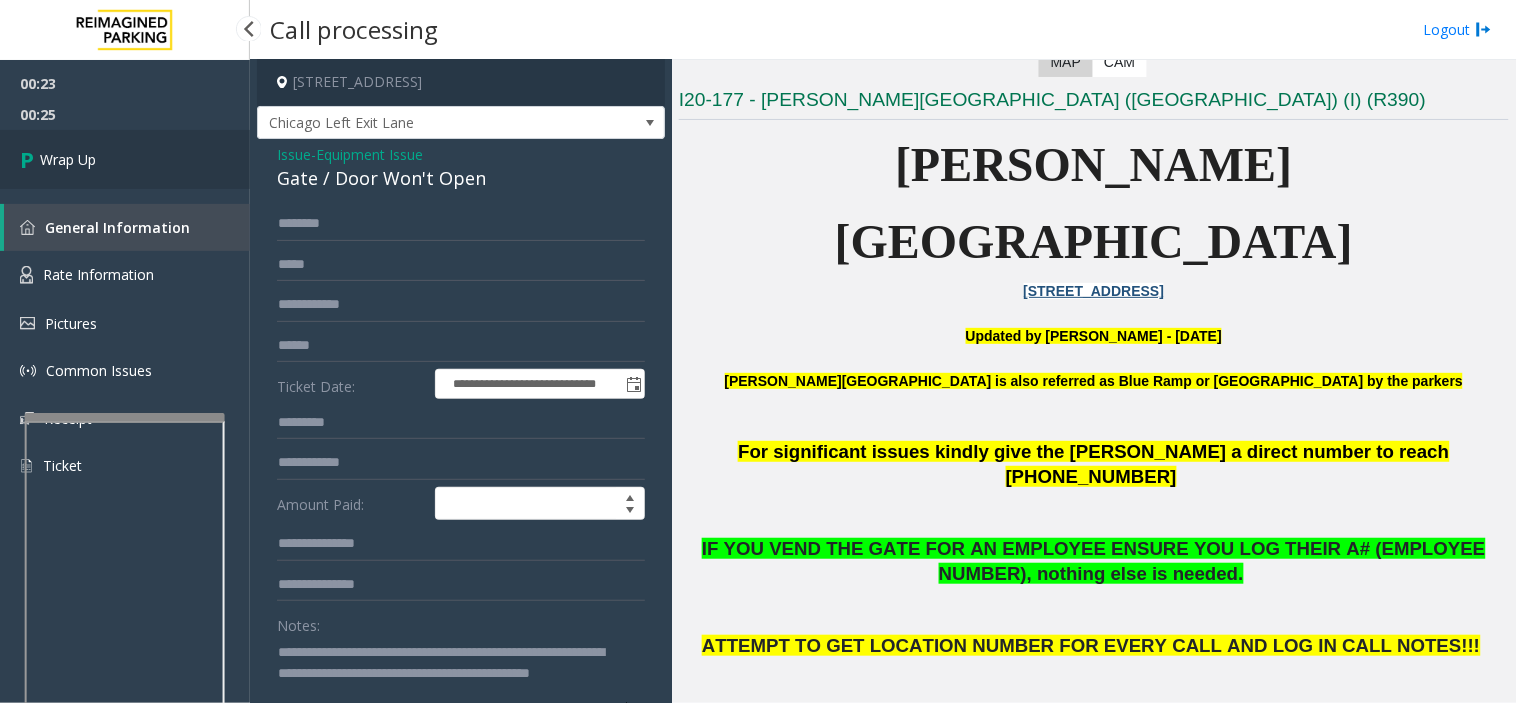 type on "**********" 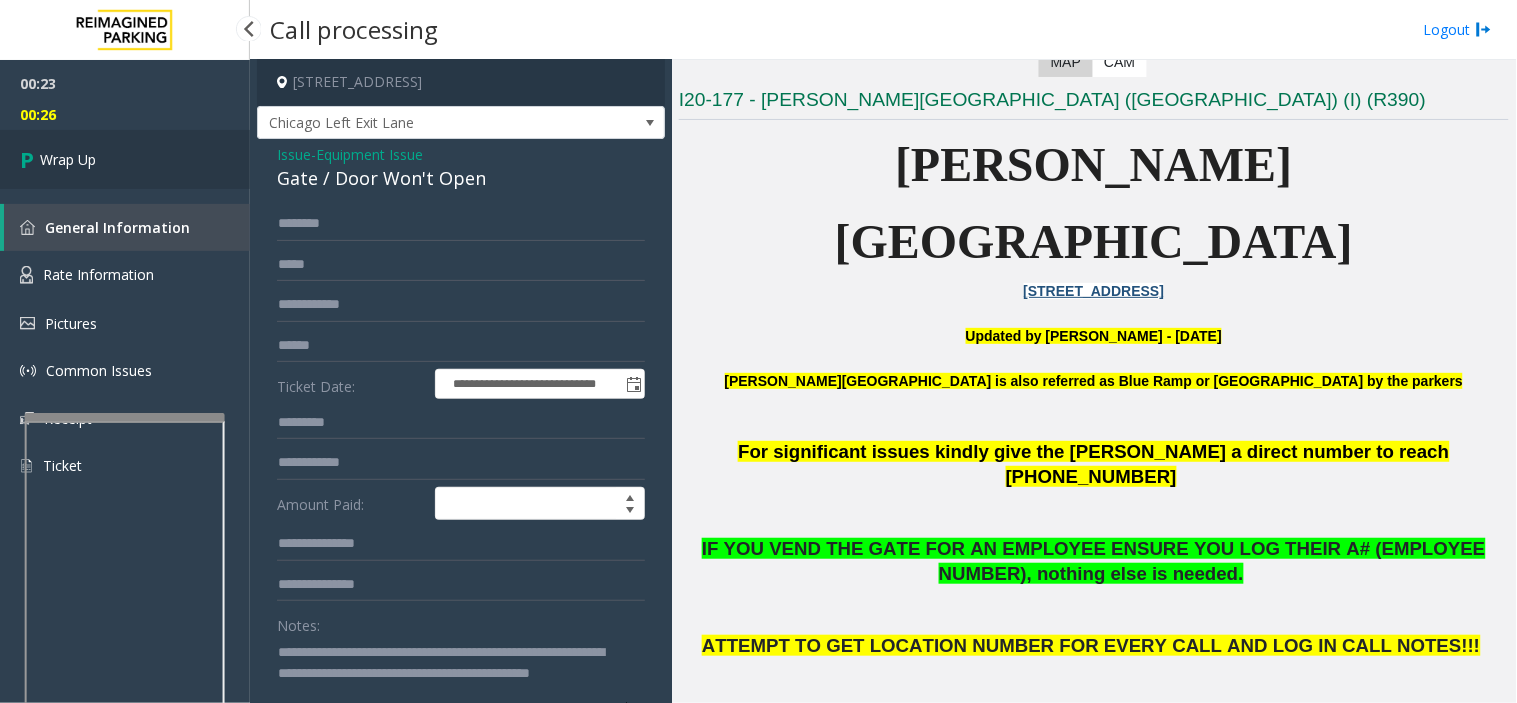 click on "Wrap Up" at bounding box center [125, 159] 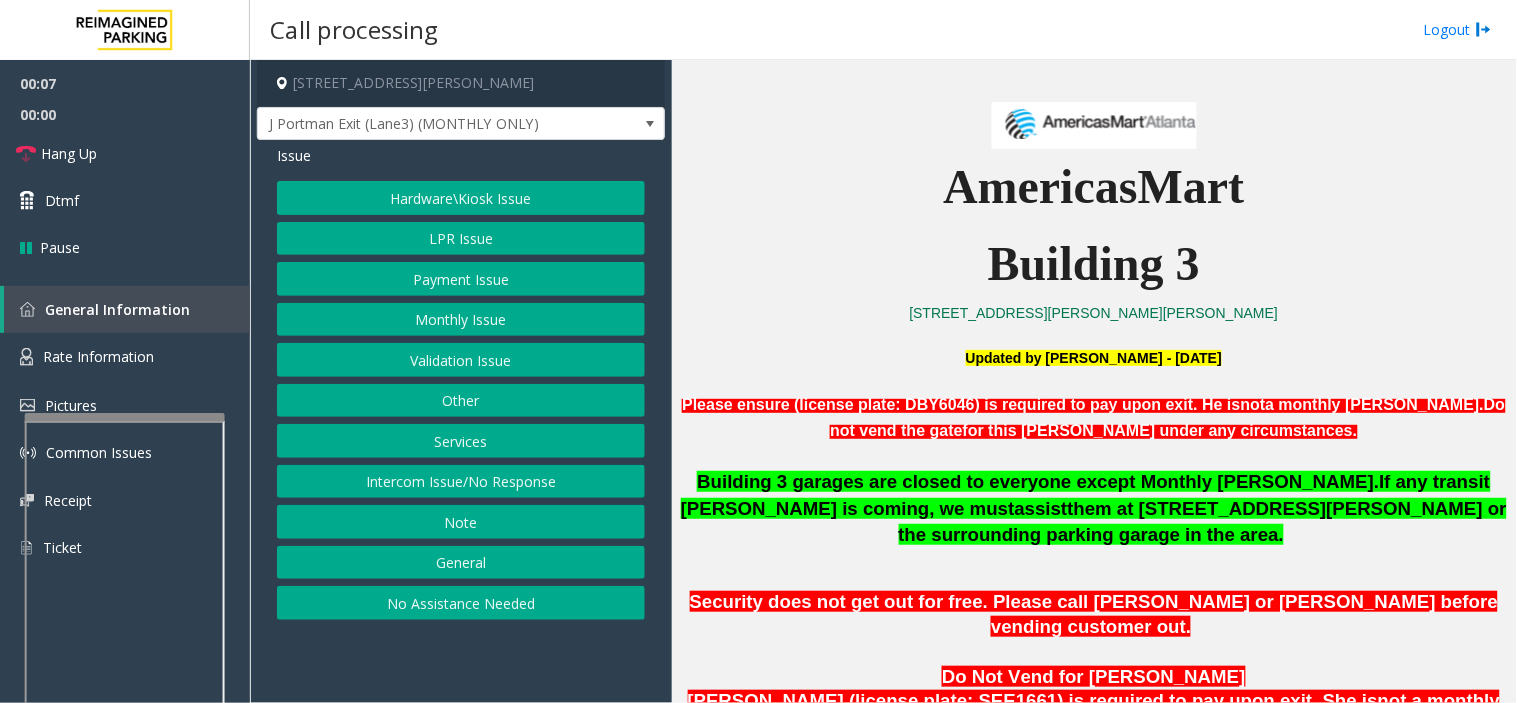scroll, scrollTop: 555, scrollLeft: 0, axis: vertical 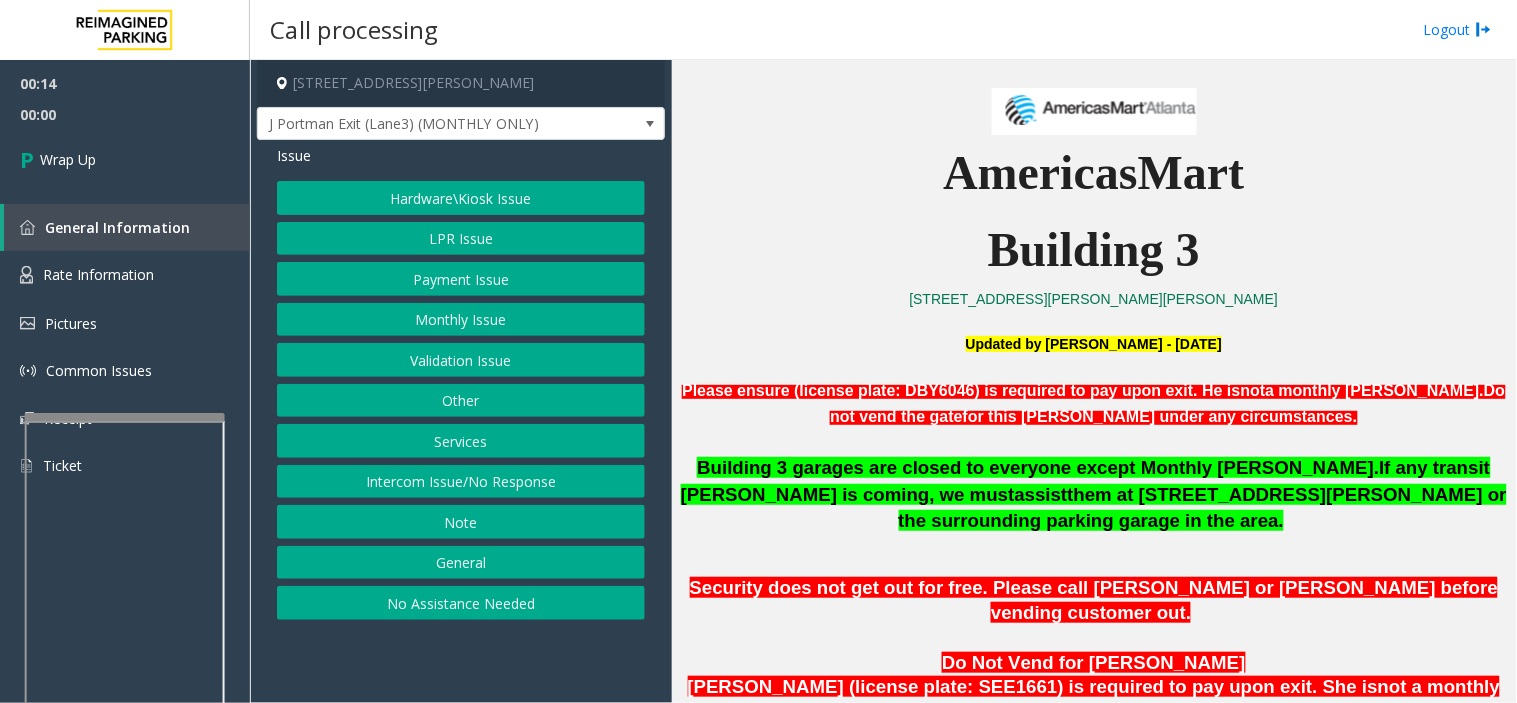 drag, startPoint x: 416, startPoint y: 625, endPoint x: 406, endPoint y: 648, distance: 25.079872 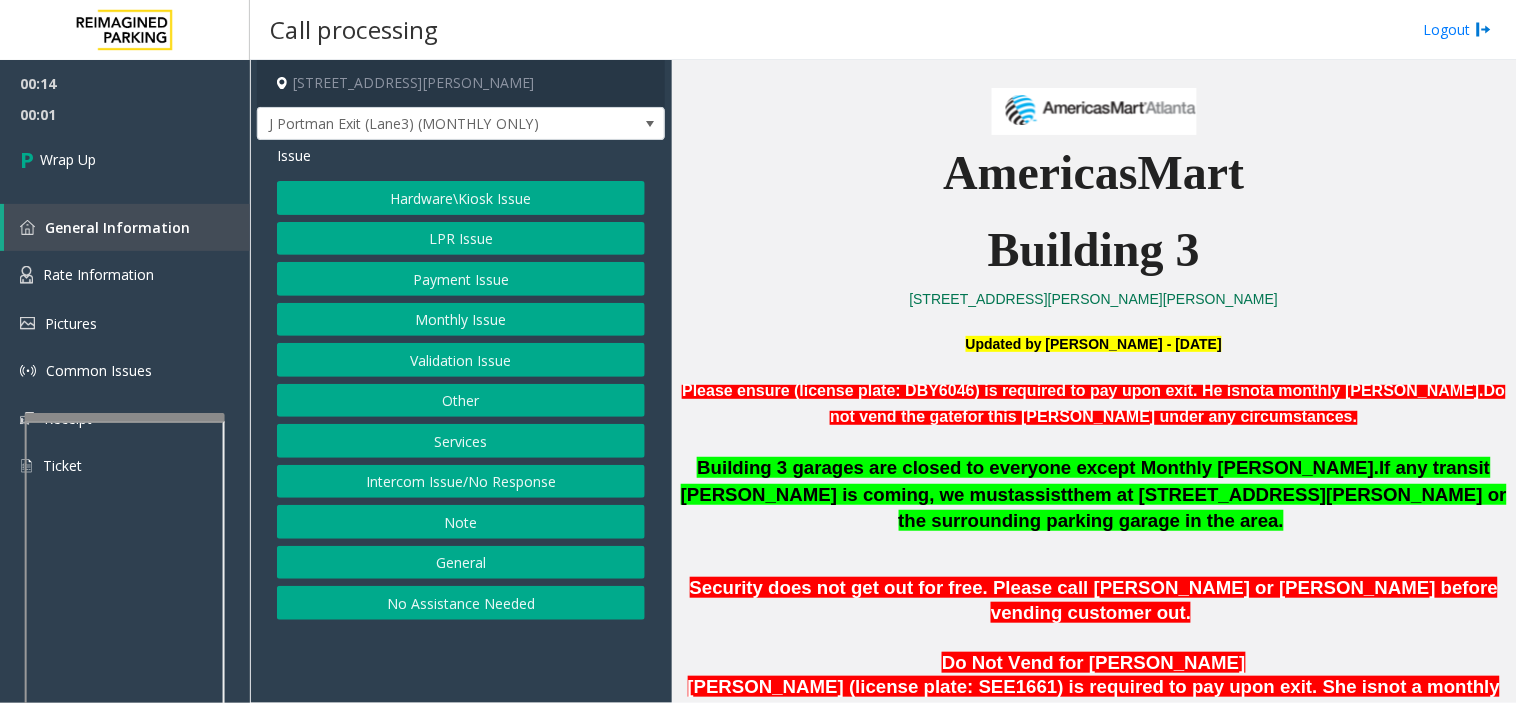 click on "Intercom Issue/No Response" 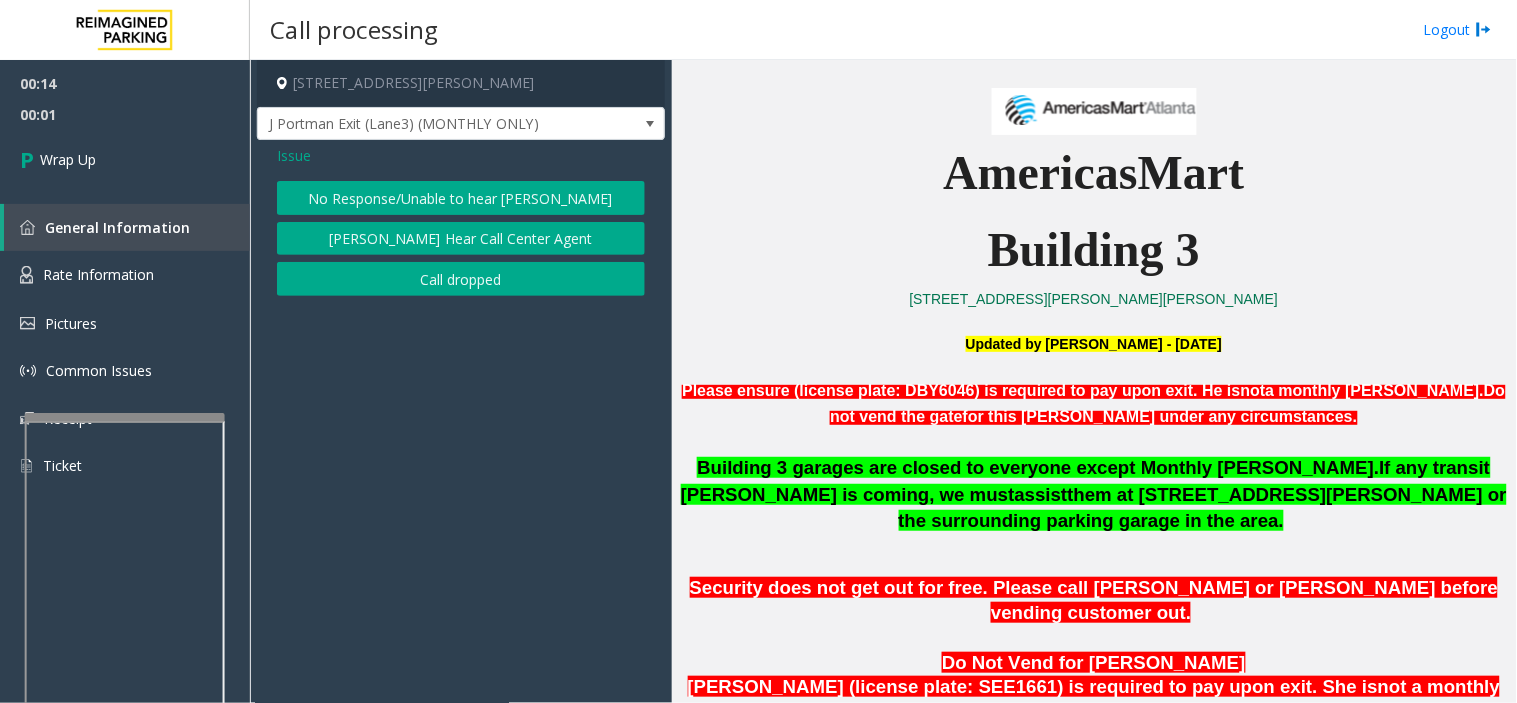 type 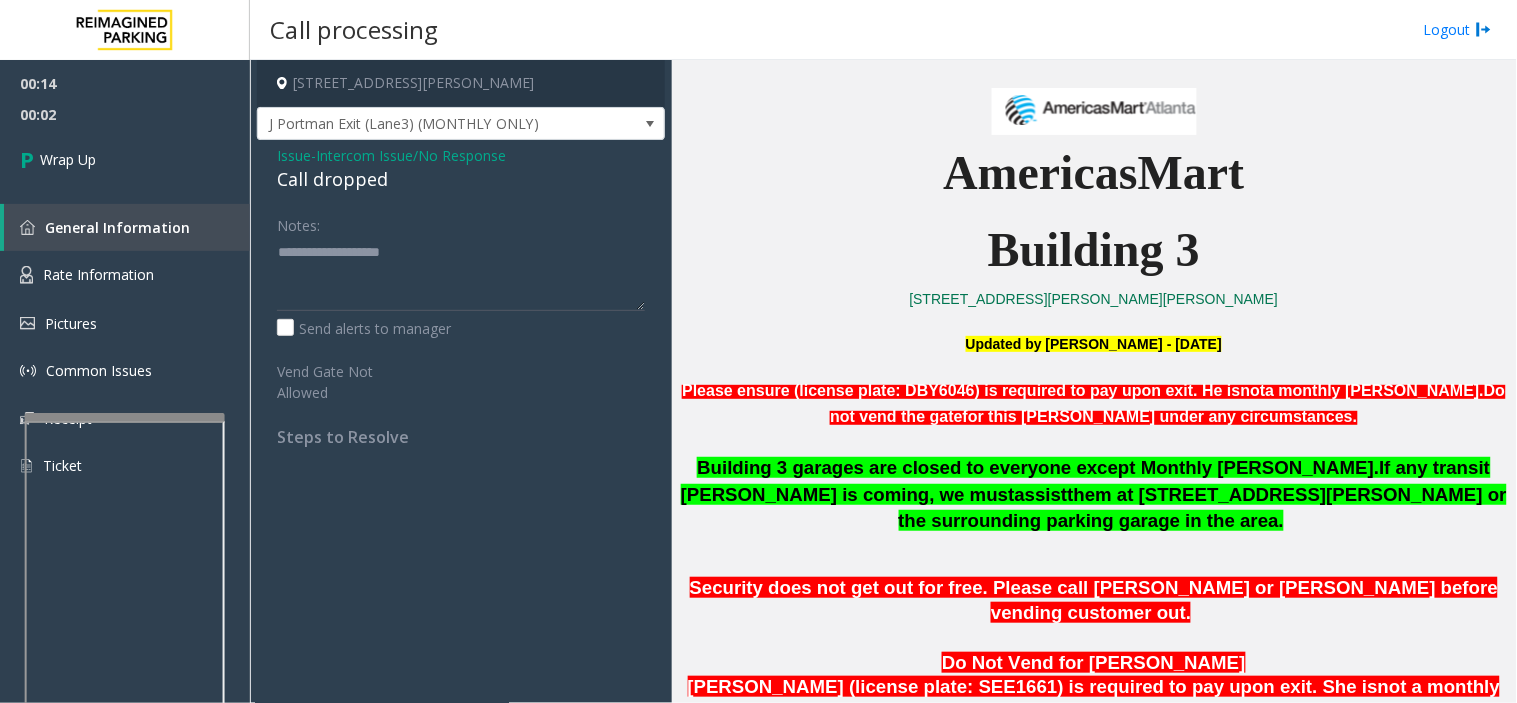 click on "Call dropped" 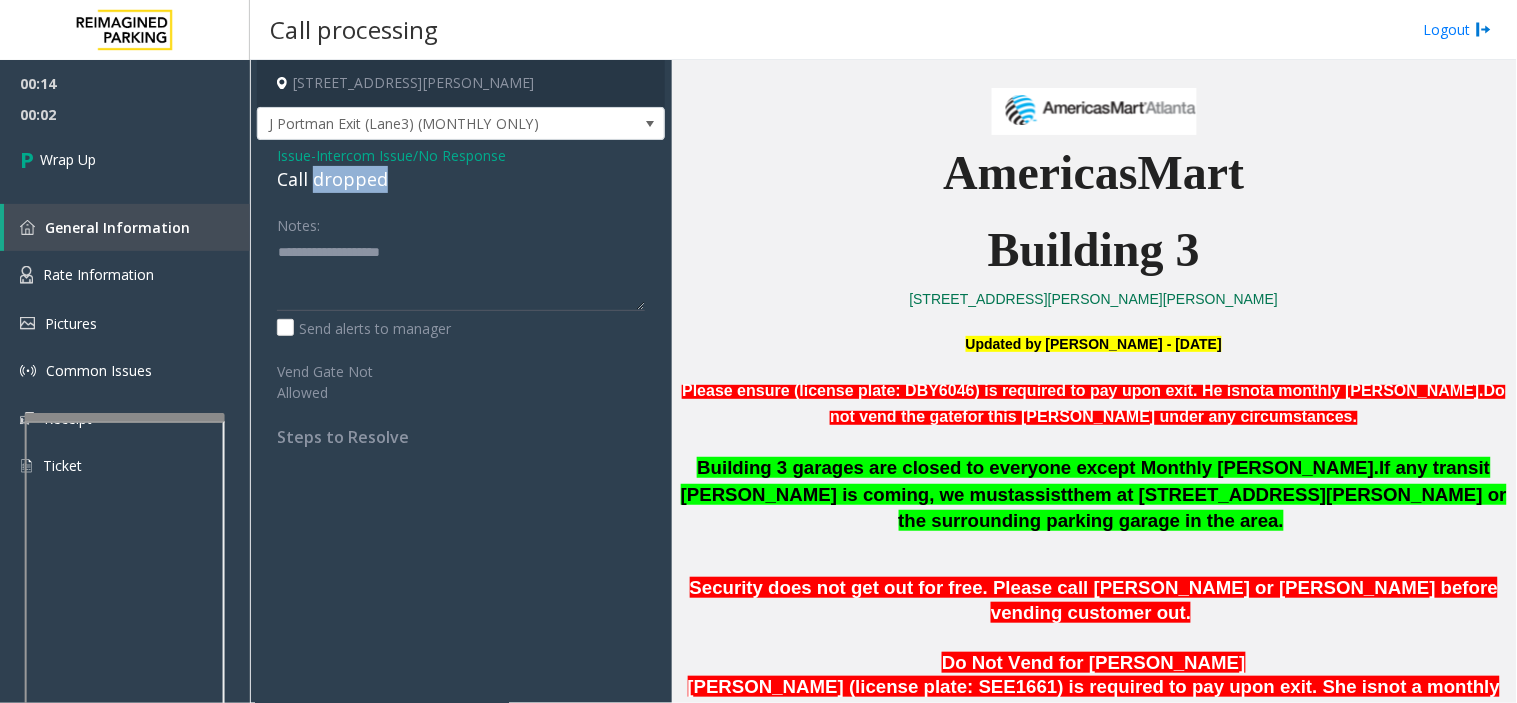 click on "Call dropped" 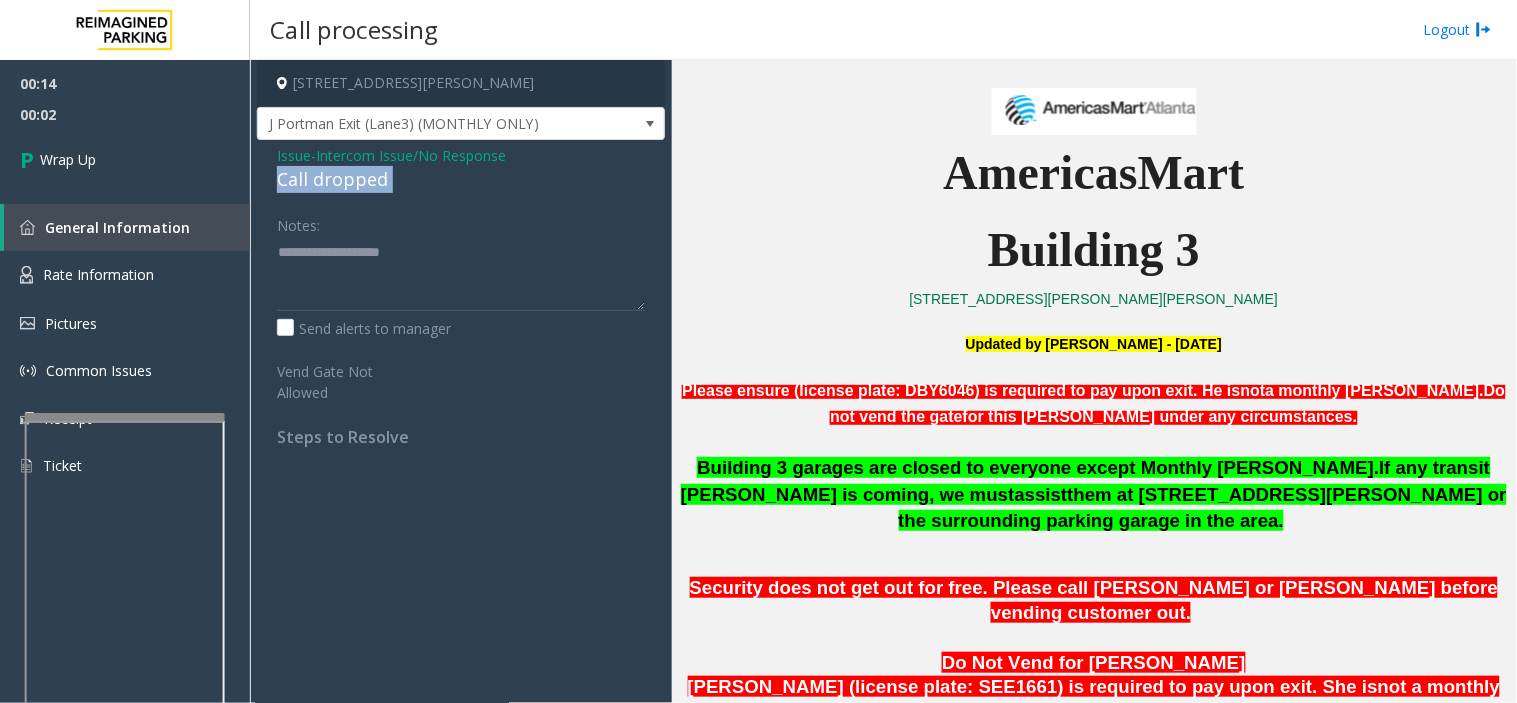 click on "Call dropped" 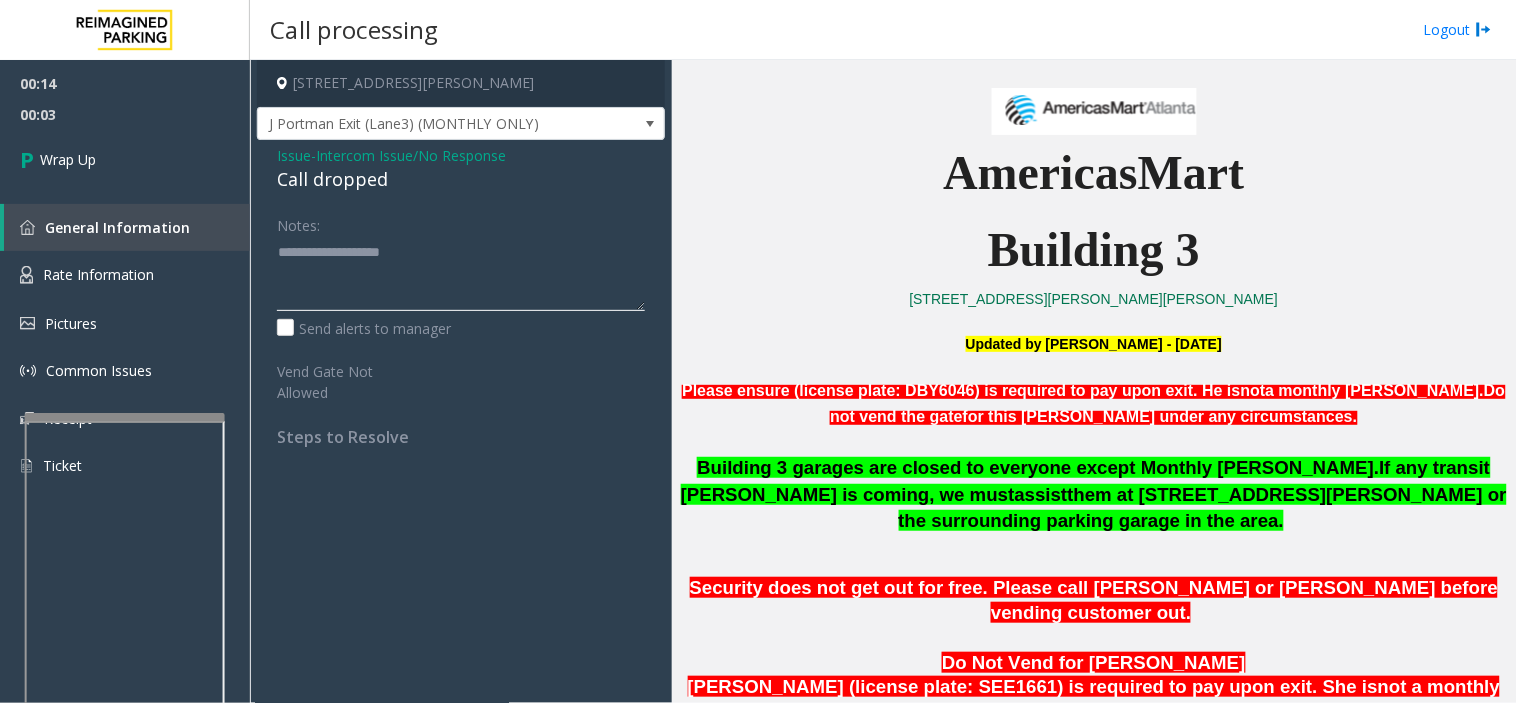 click 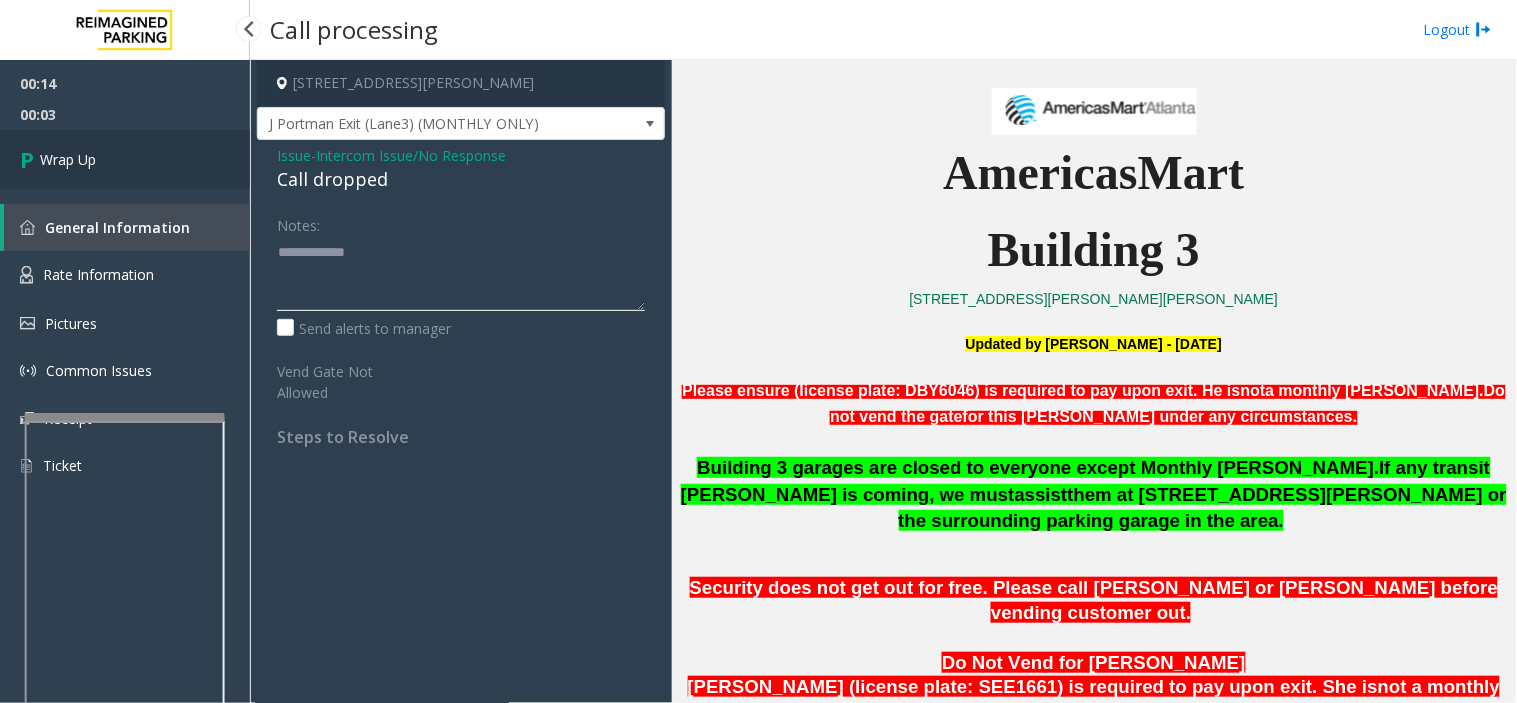 type on "**********" 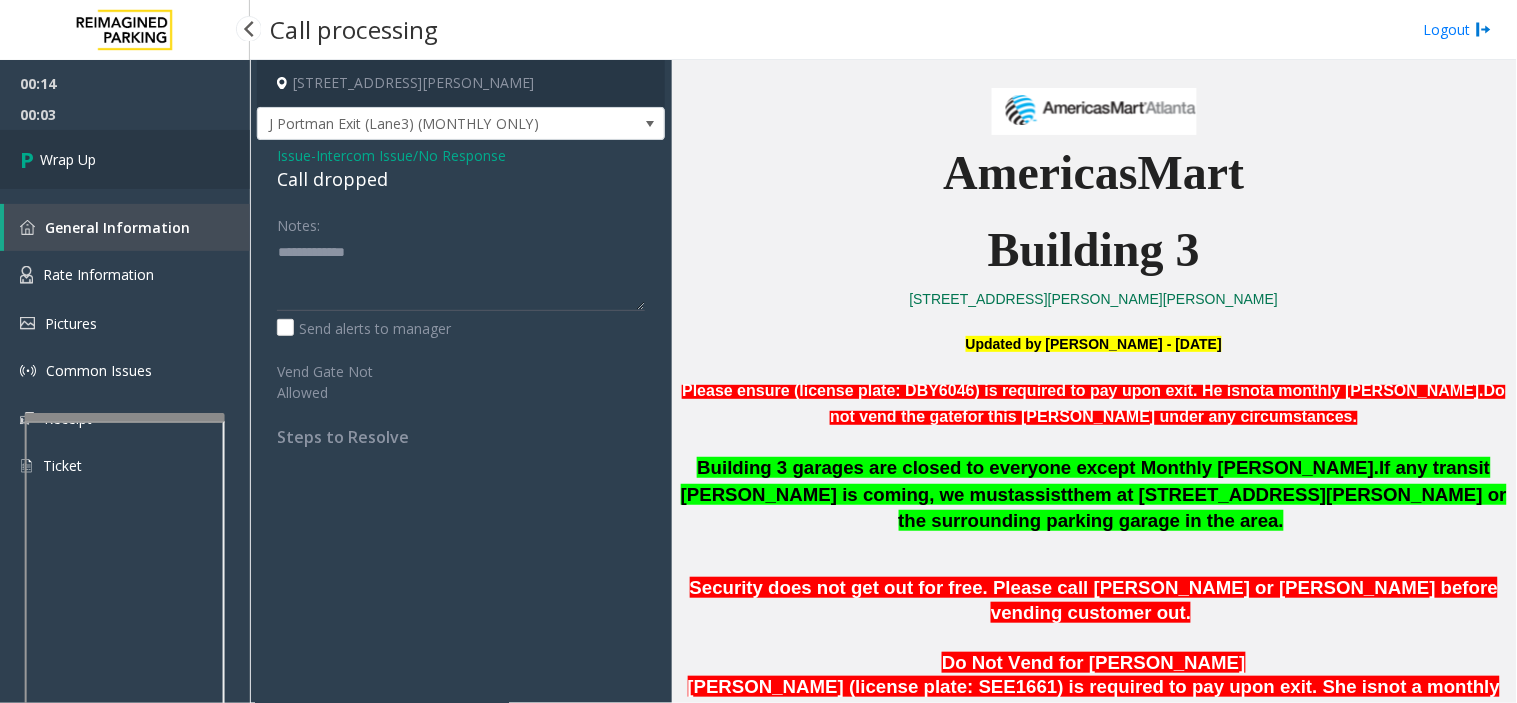 click on "Wrap Up" at bounding box center [125, 159] 